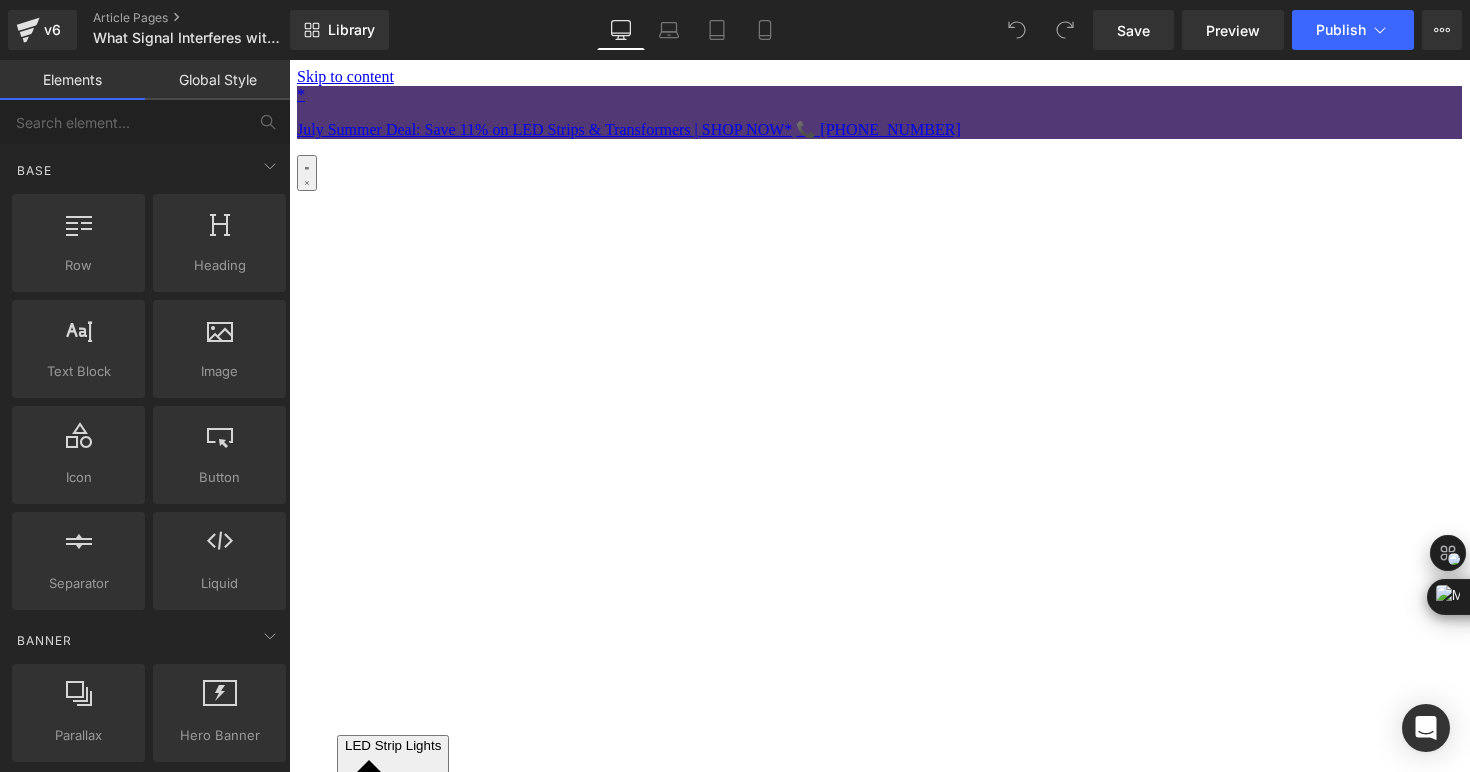 scroll, scrollTop: 0, scrollLeft: 0, axis: both 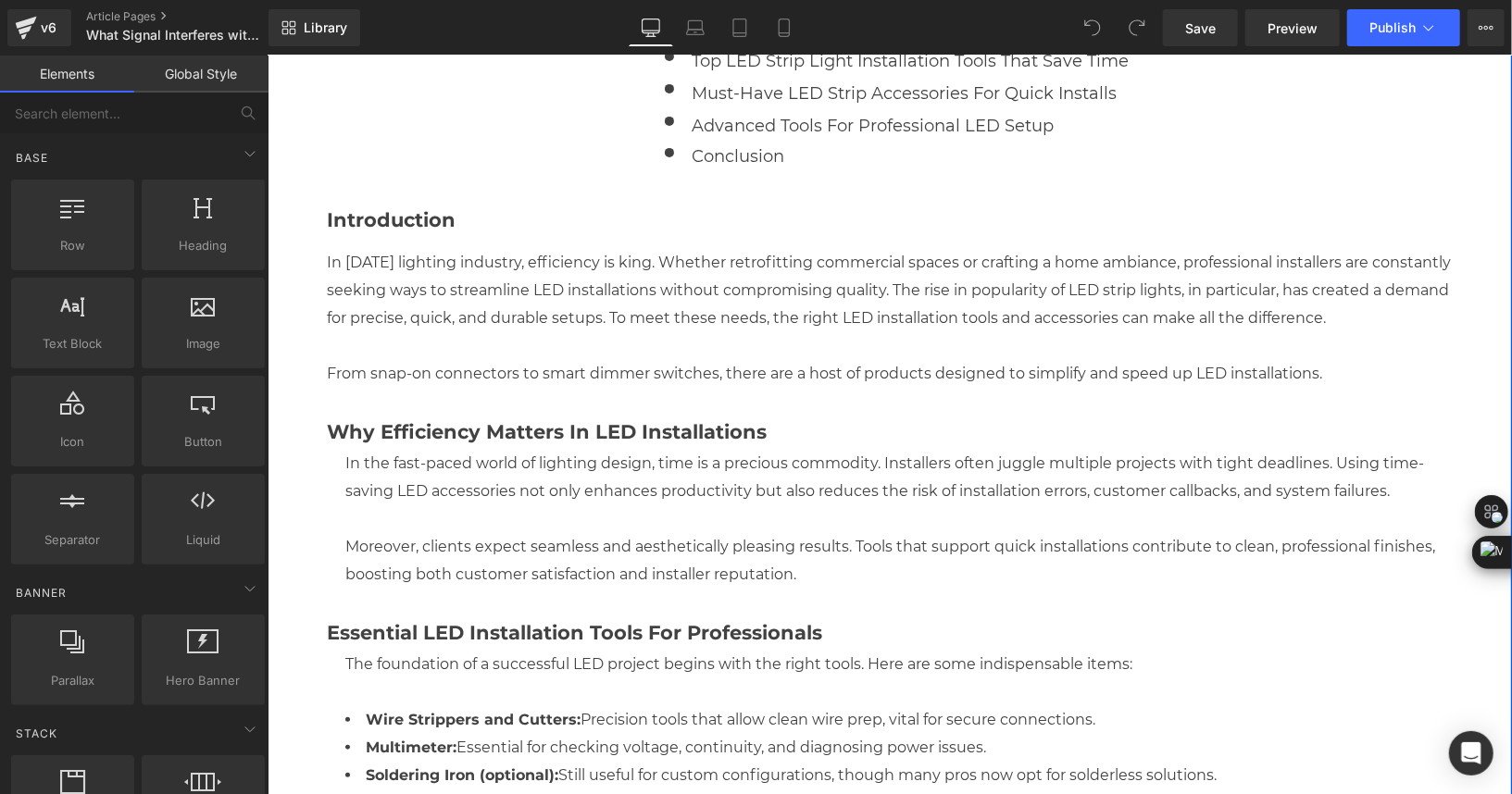 click on "In [DATE] lighting industry, efficiency is king. Whether retrofitting commercial spaces or crafting a home ambiance, professional installers are constantly seeking ways to streamline LED installations without compromising quality. The rise in popularity of LED strip lights, in particular, has created a demand for precise, quick, and durable setups. To meet these needs, the right LED installation tools and accessories can make all the difference." at bounding box center [898, 290] 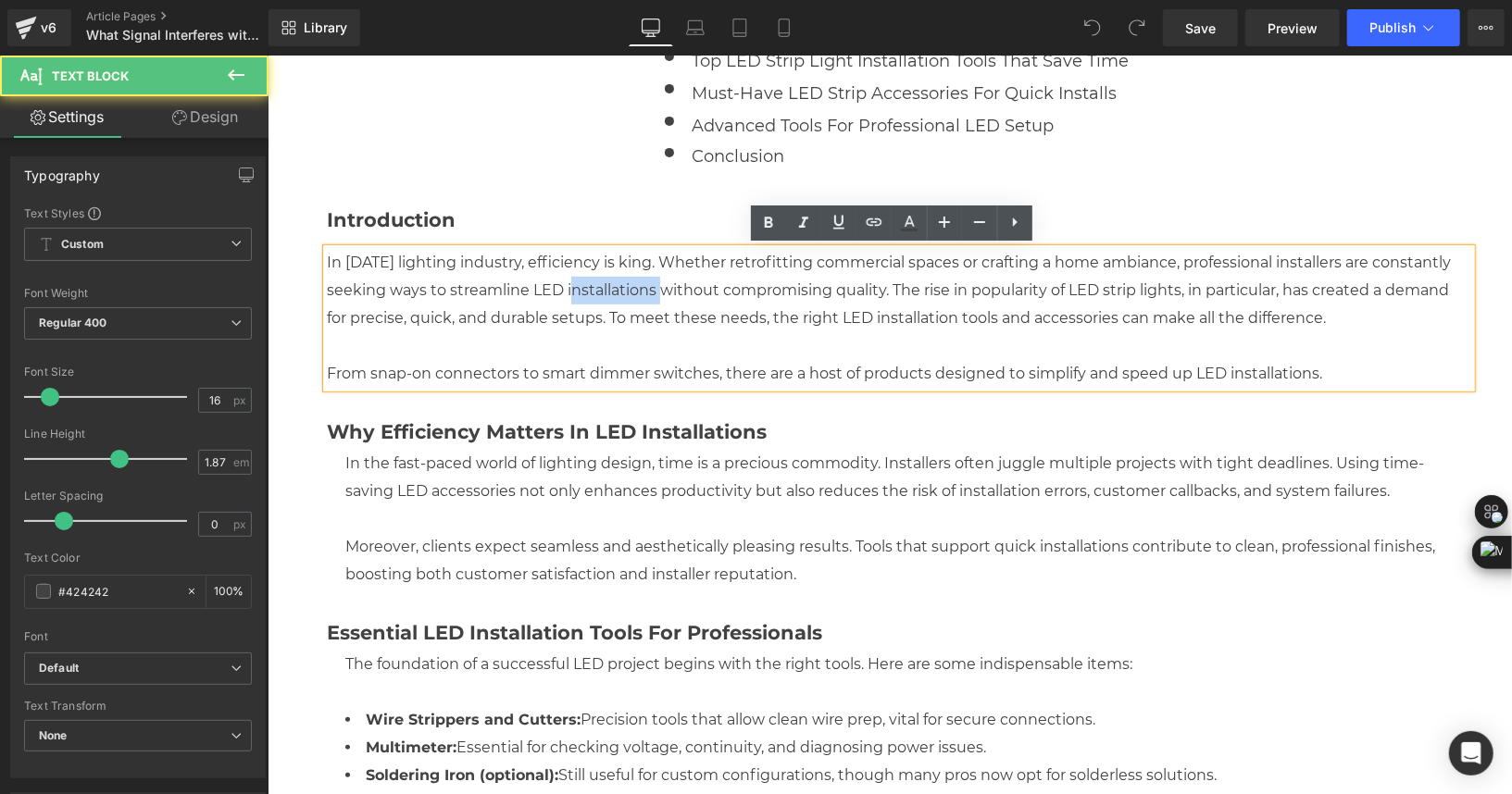 click on "In [DATE] lighting industry, efficiency is king. Whether retrofitting commercial spaces or crafting a home ambiance, professional installers are constantly seeking ways to streamline LED installations without compromising quality. The rise in popularity of LED strip lights, in particular, has created a demand for precise, quick, and durable setups. To meet these needs, the right LED installation tools and accessories can make all the difference." at bounding box center (898, 290) 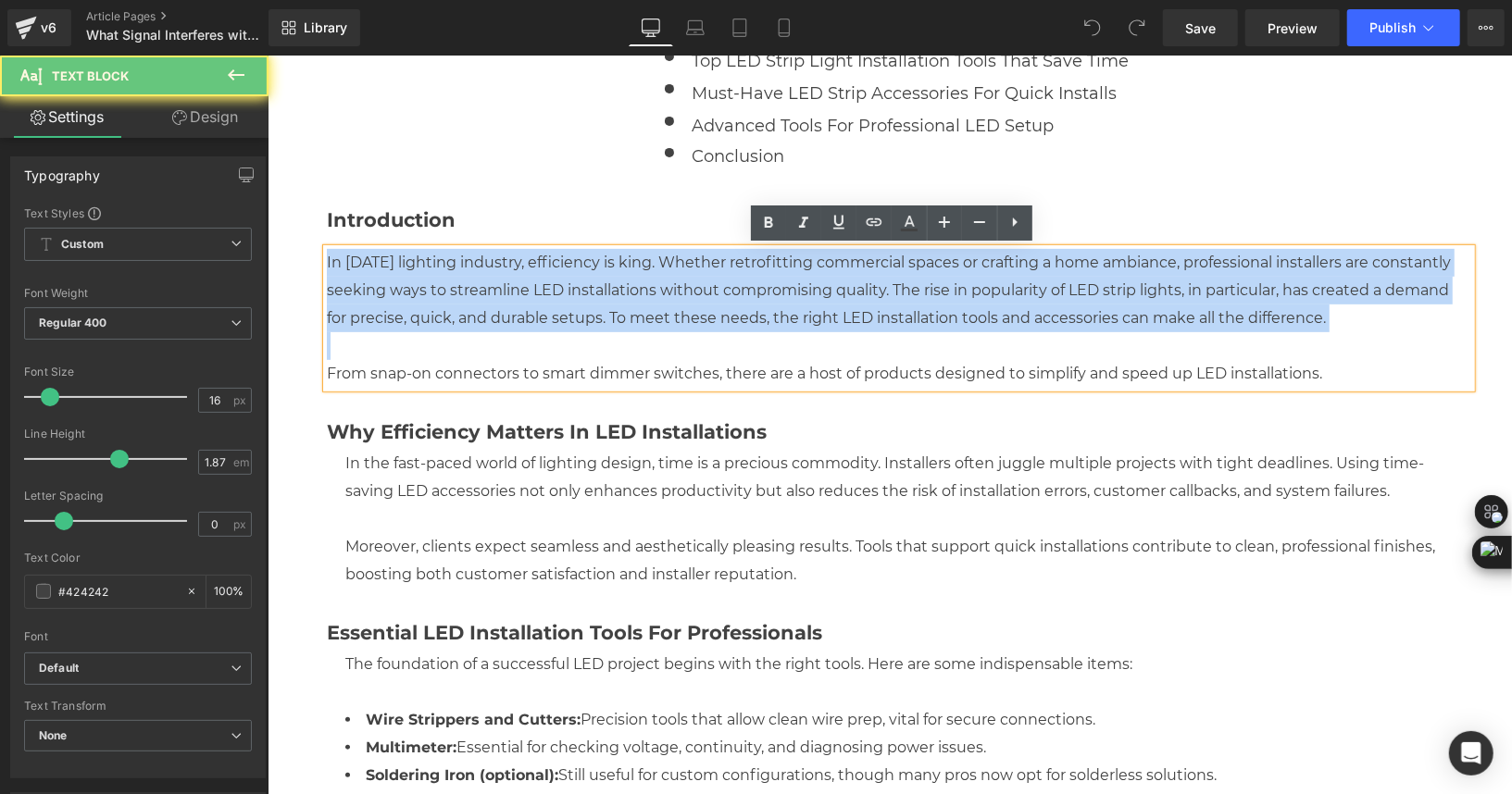 click on "In [DATE] lighting industry, efficiency is king. Whether retrofitting commercial spaces or crafting a home ambiance, professional installers are constantly seeking ways to streamline LED installations without compromising quality. The rise in popularity of LED strip lights, in particular, has created a demand for precise, quick, and durable setups. To meet these needs, the right LED installation tools and accessories can make all the difference." at bounding box center (898, 290) 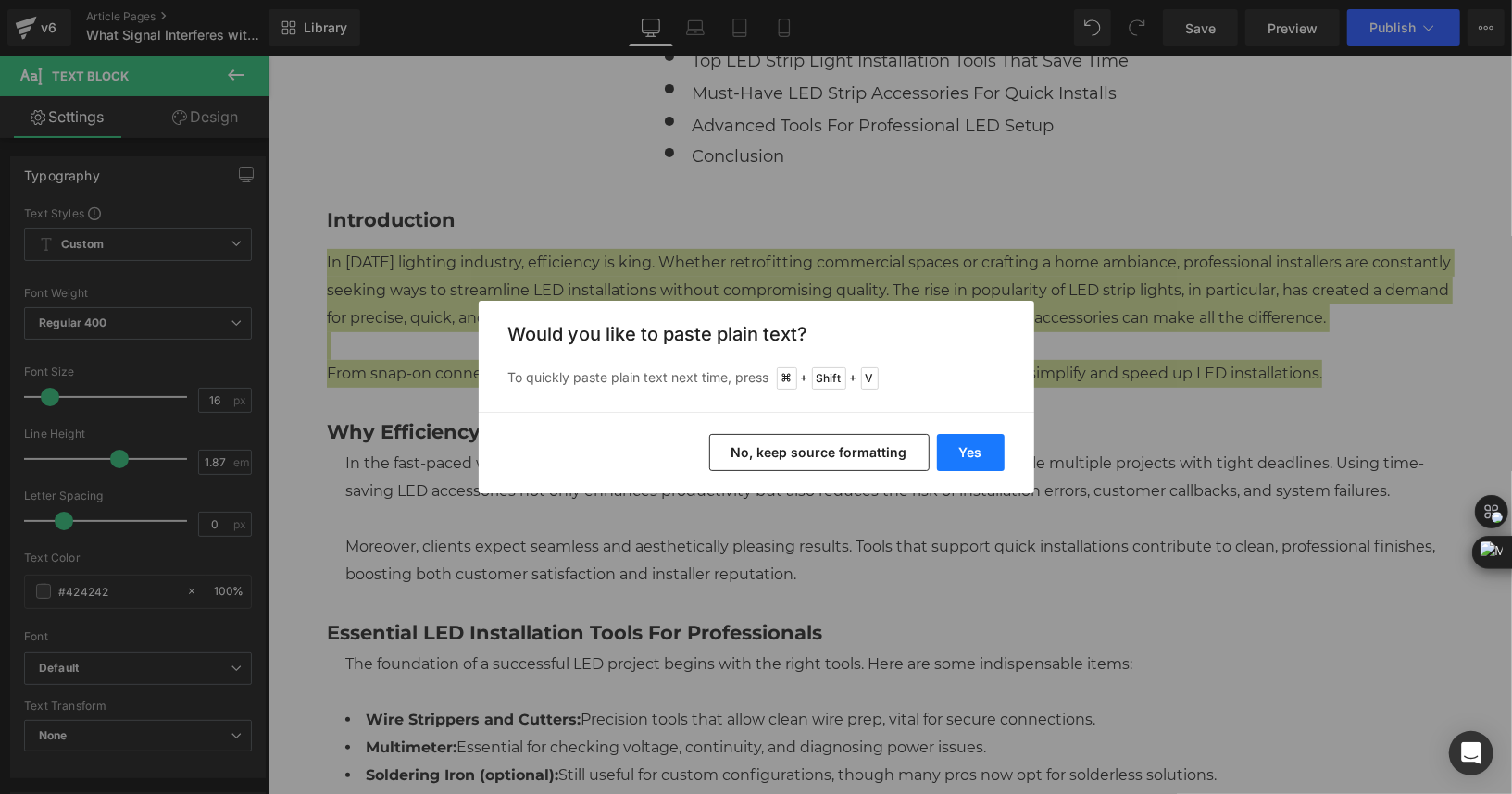 click on "Yes" at bounding box center (970, 453) 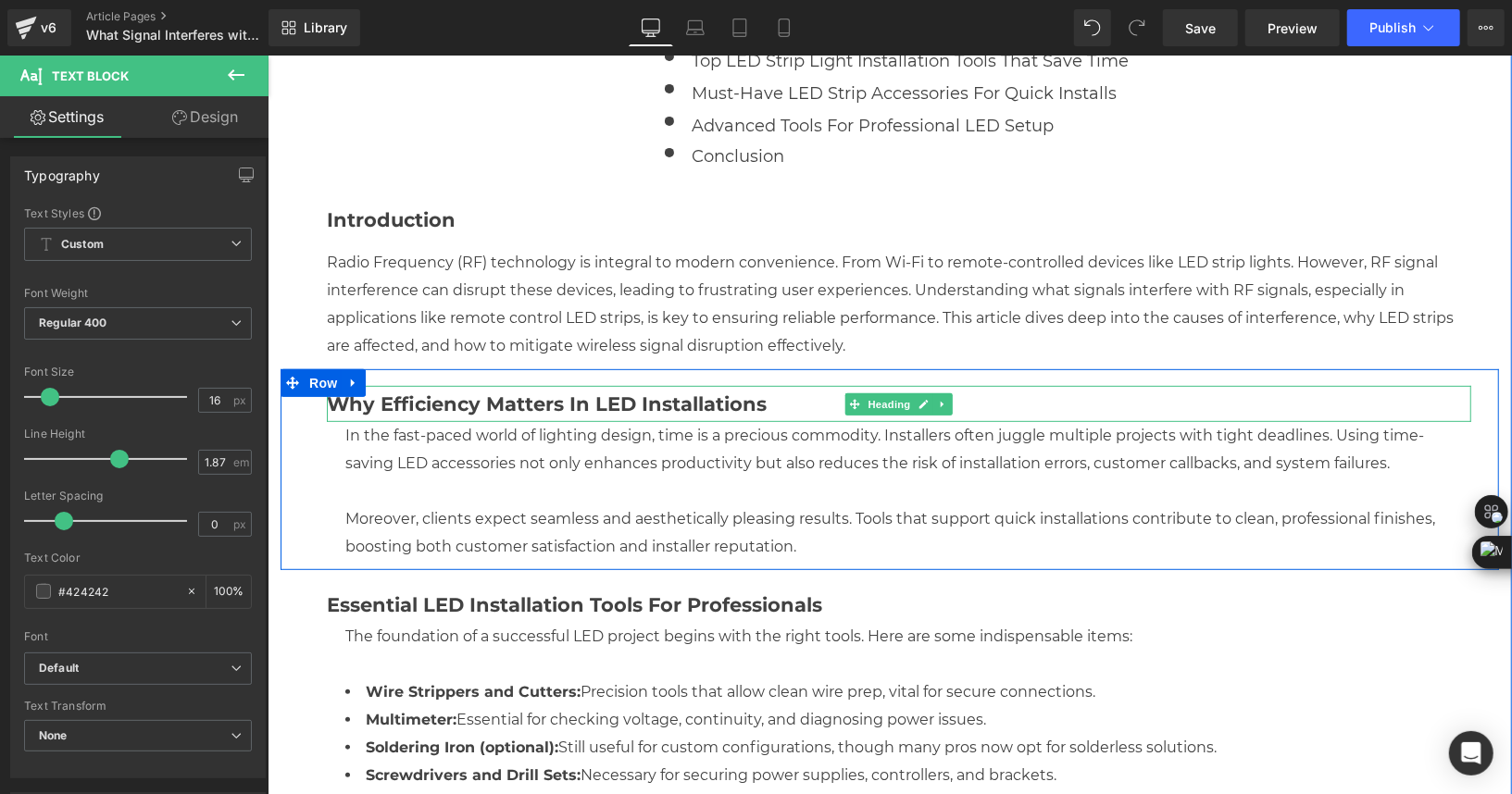 click on "Why Efficiency Matters in LED Installations" at bounding box center [545, 403] 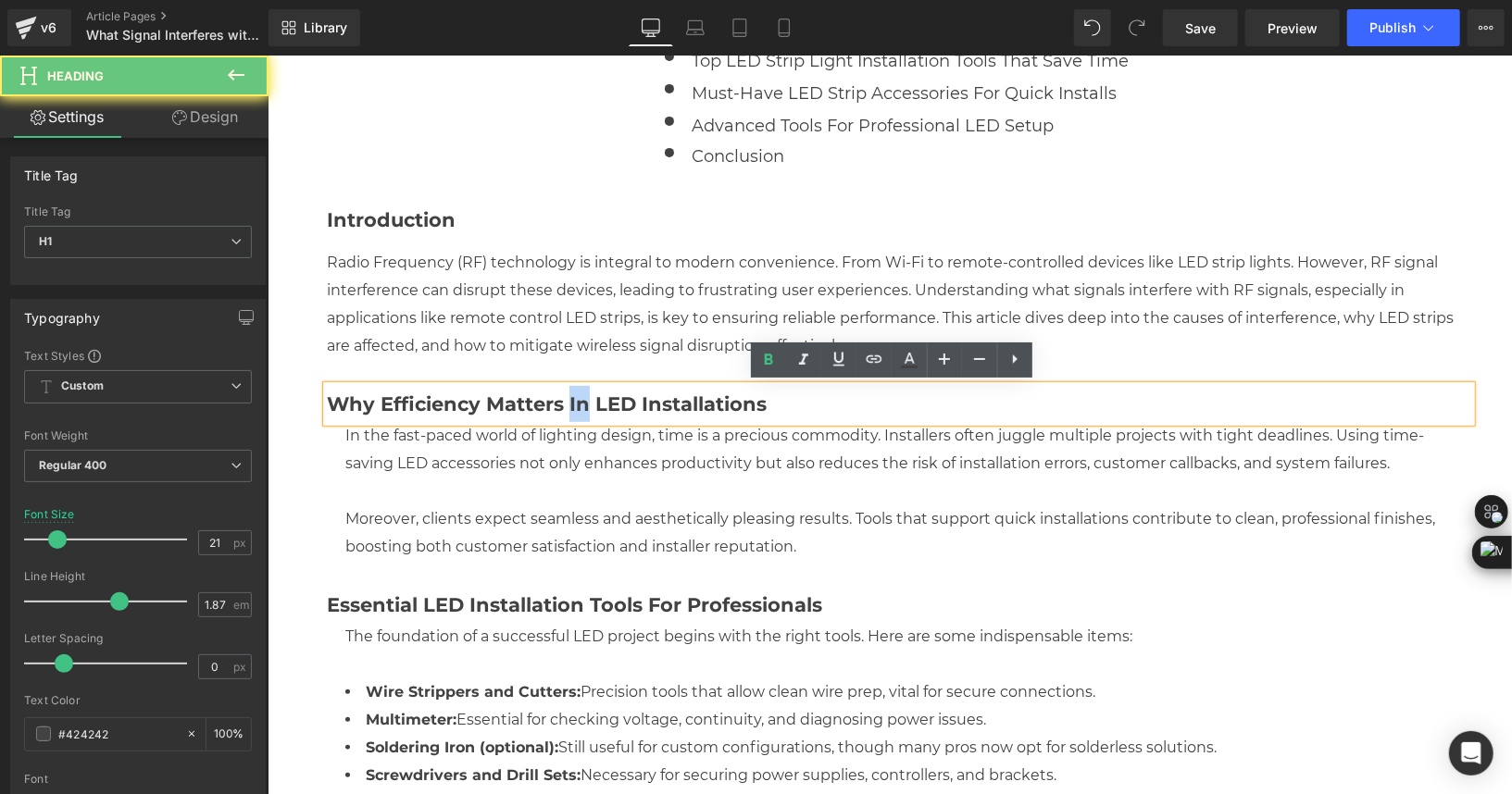 click on "Why Efficiency Matters in LED Installations" at bounding box center [545, 403] 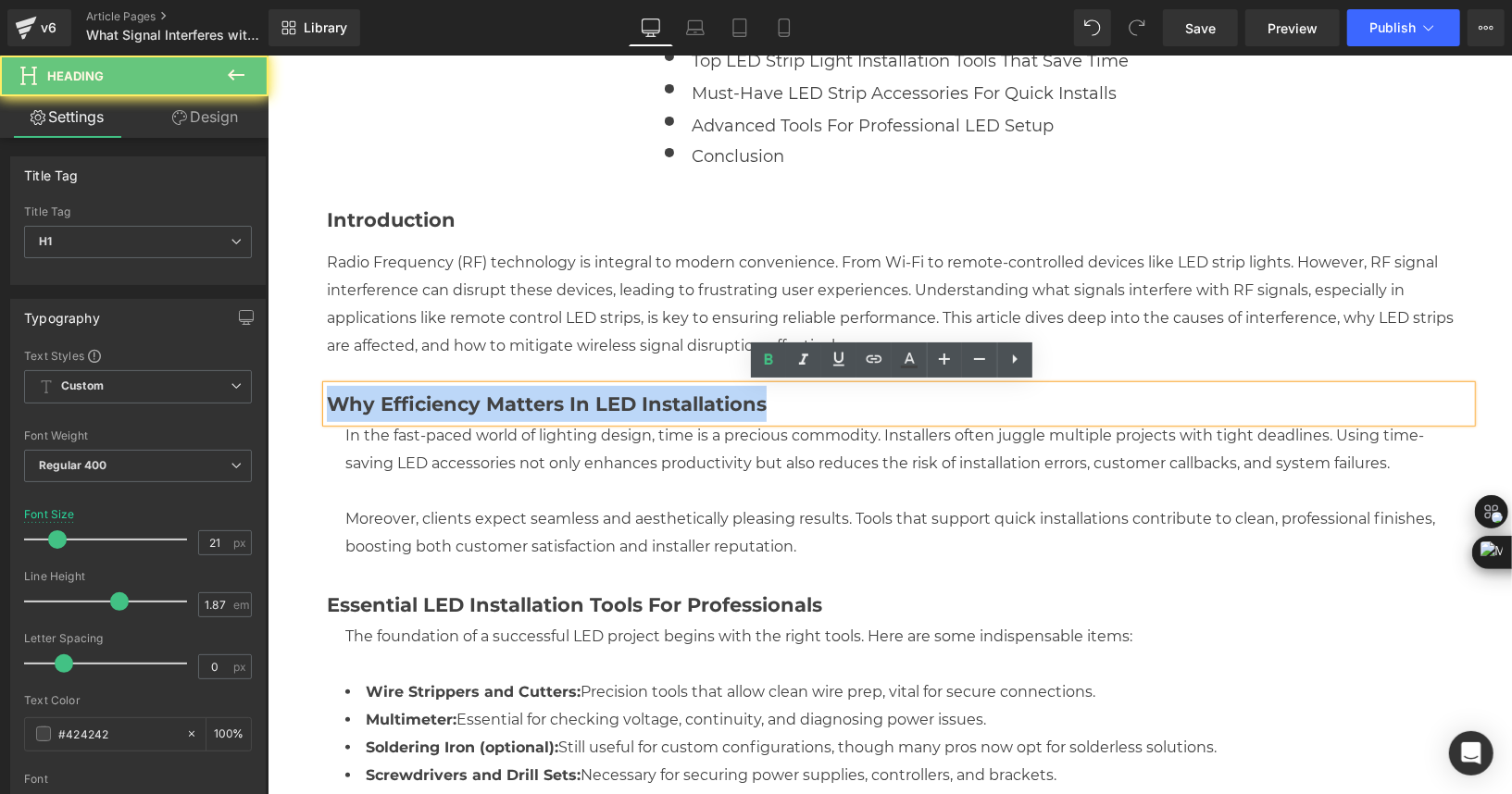 click on "Why Efficiency Matters in LED Installations" at bounding box center (545, 403) 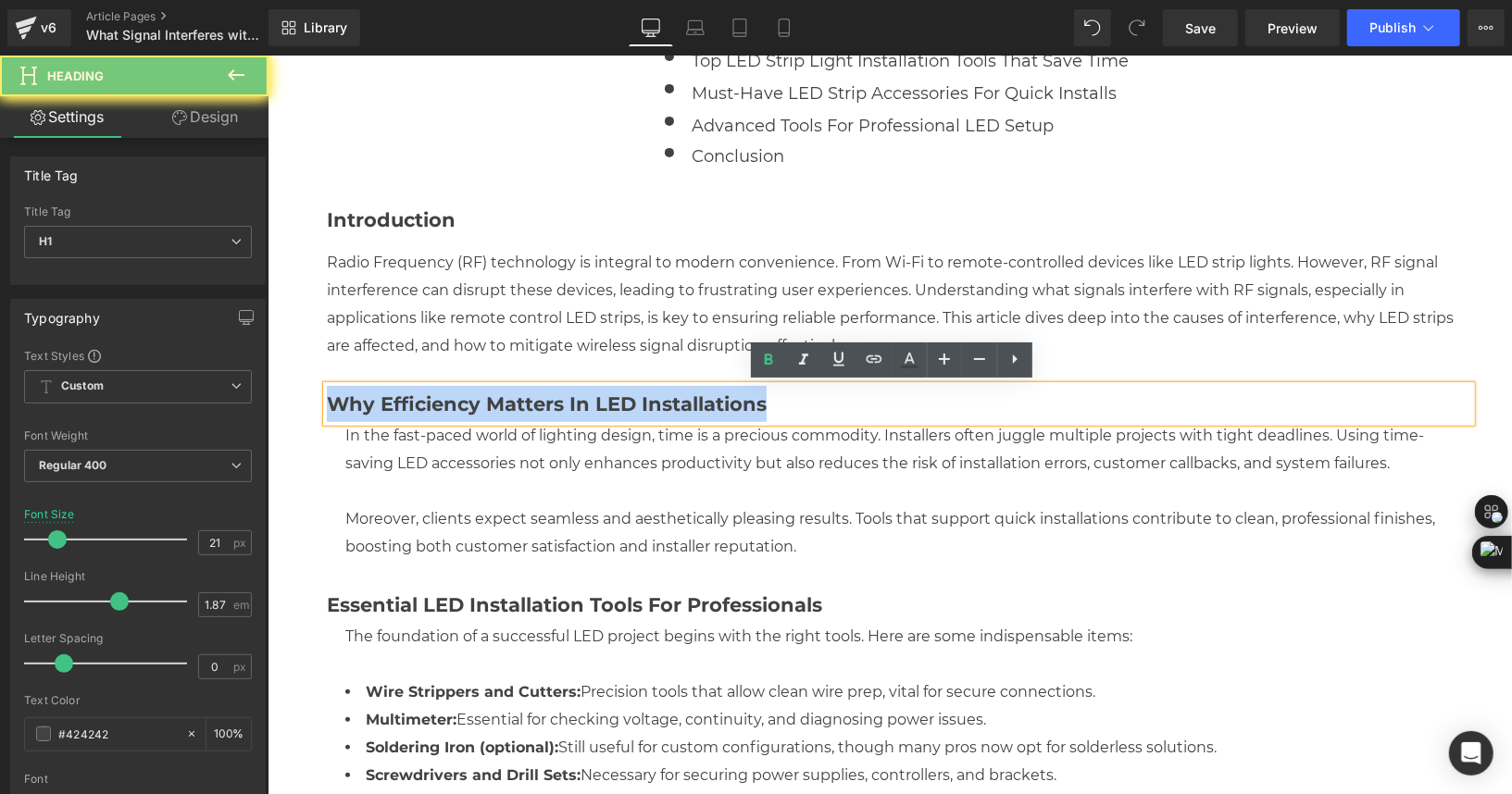 paste 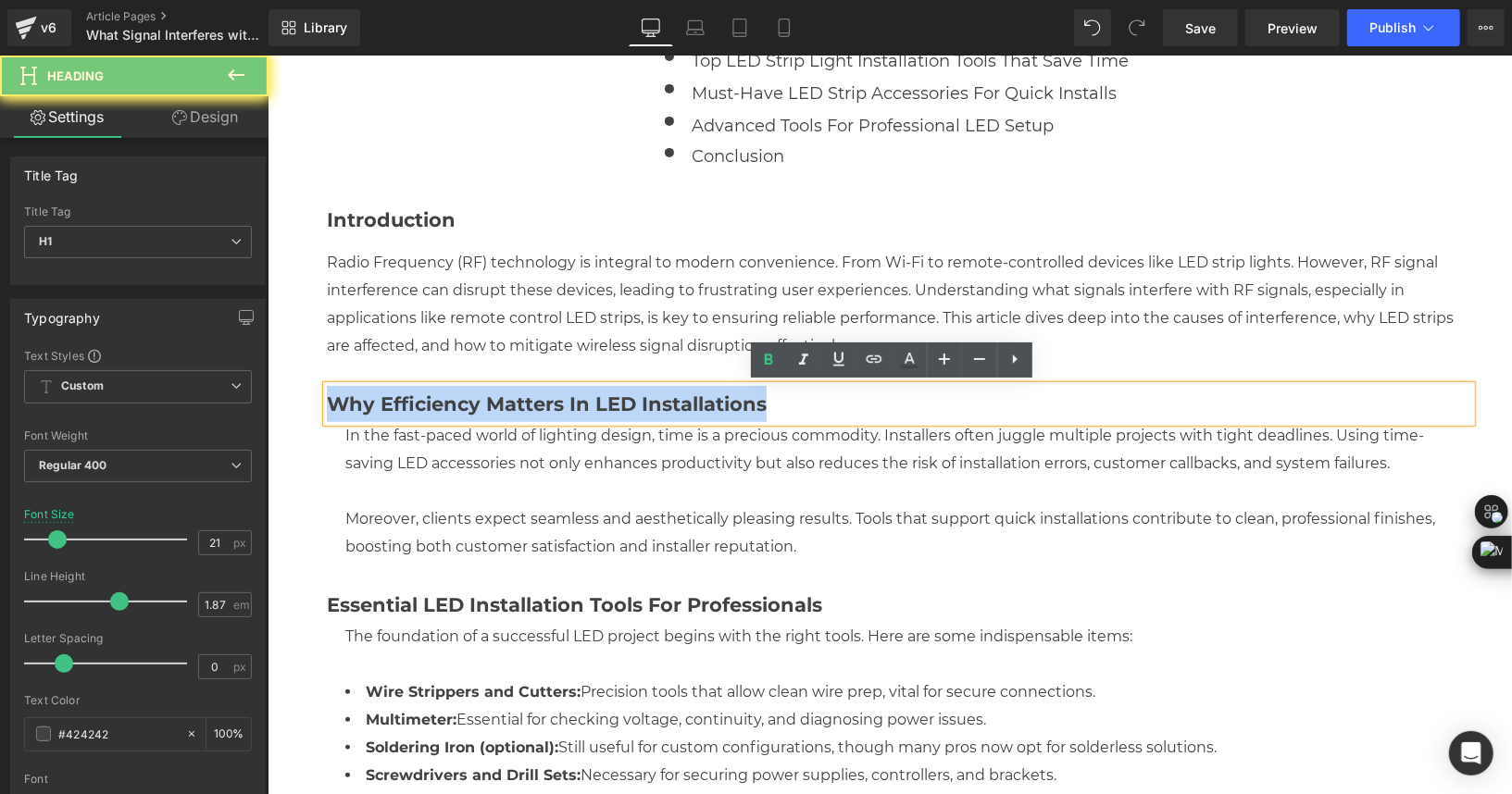 type 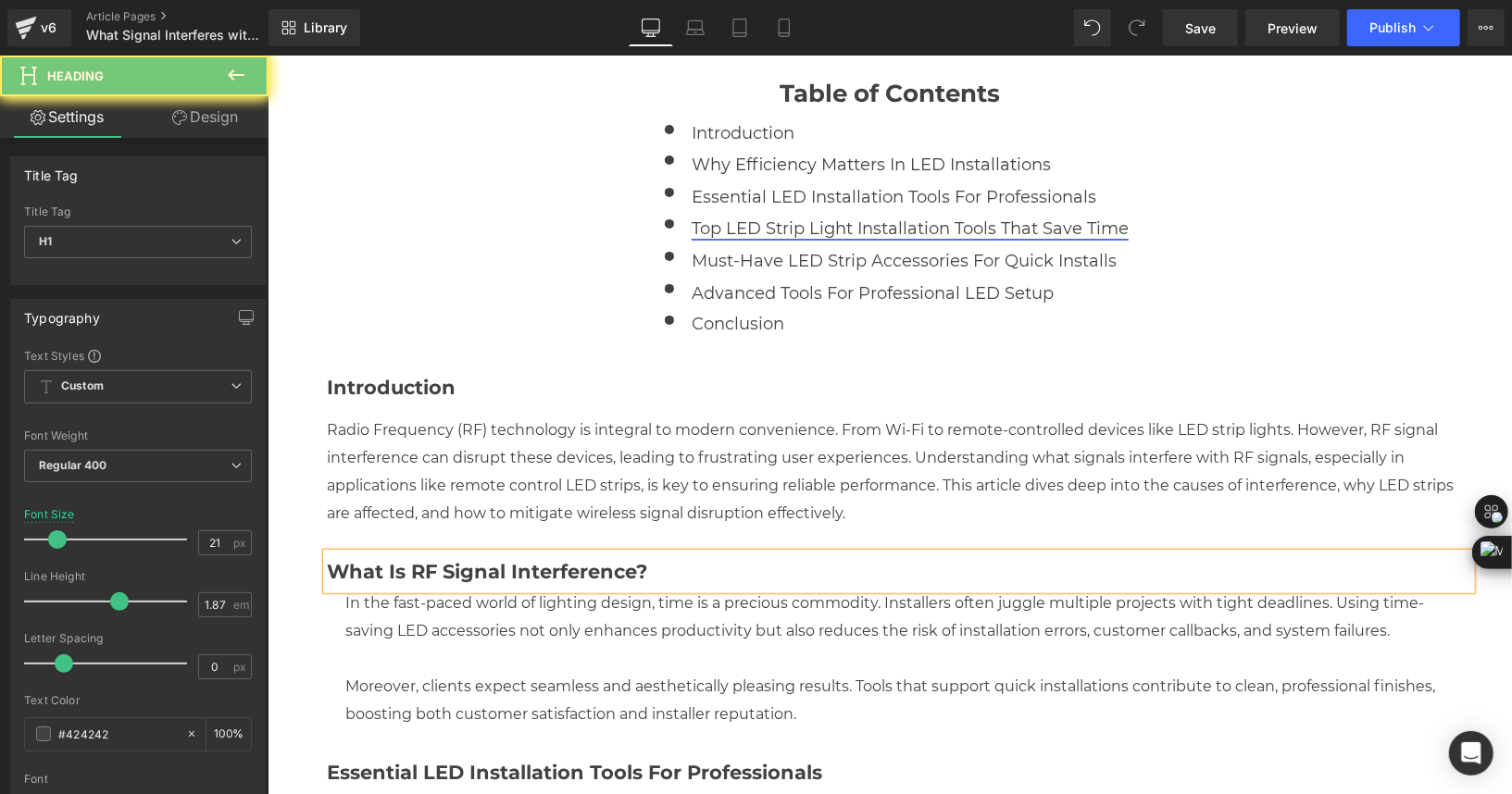 scroll, scrollTop: 257, scrollLeft: 0, axis: vertical 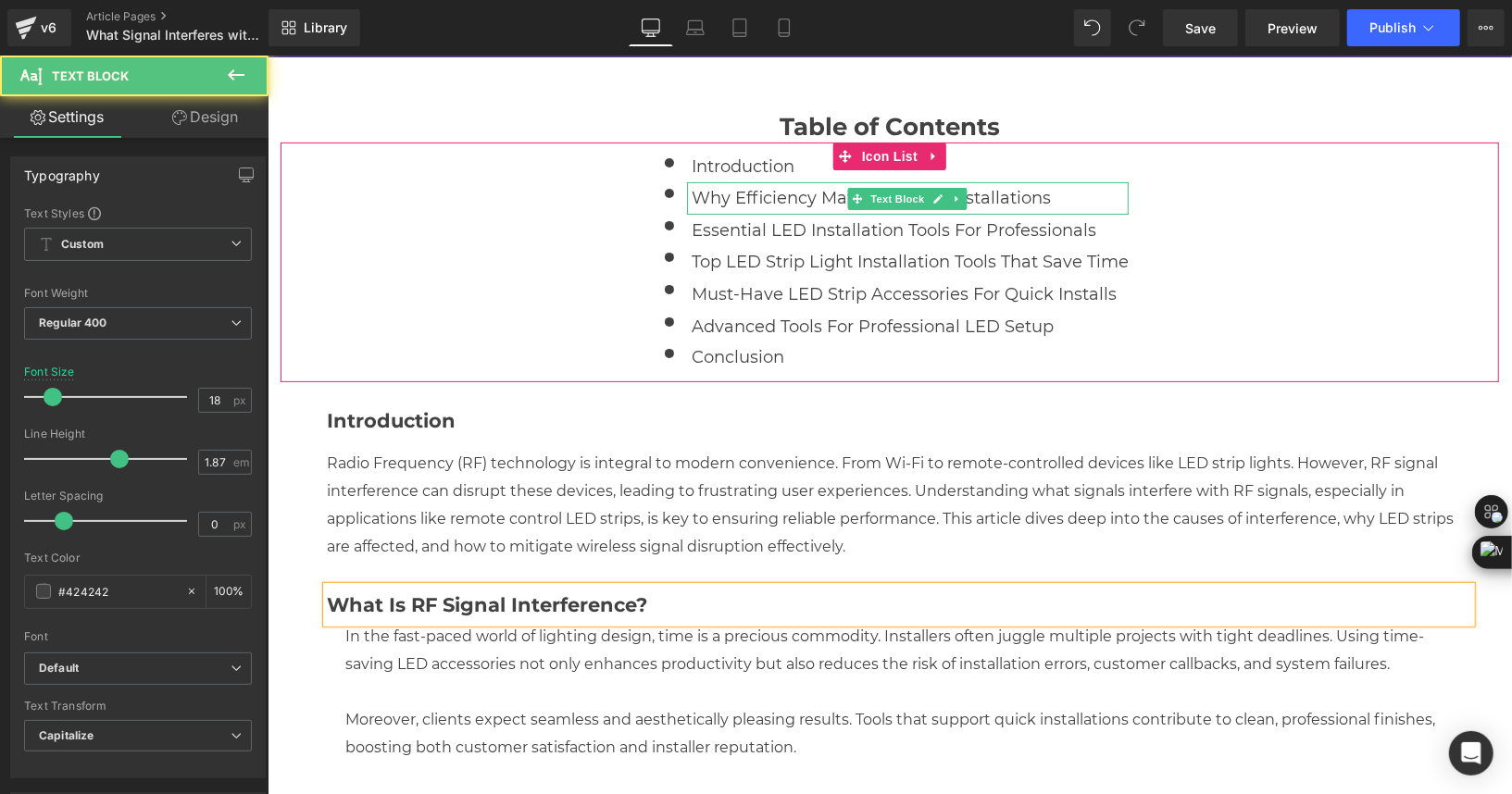 click on "Why Efficiency Matters in LED Installations" at bounding box center (909, 198) 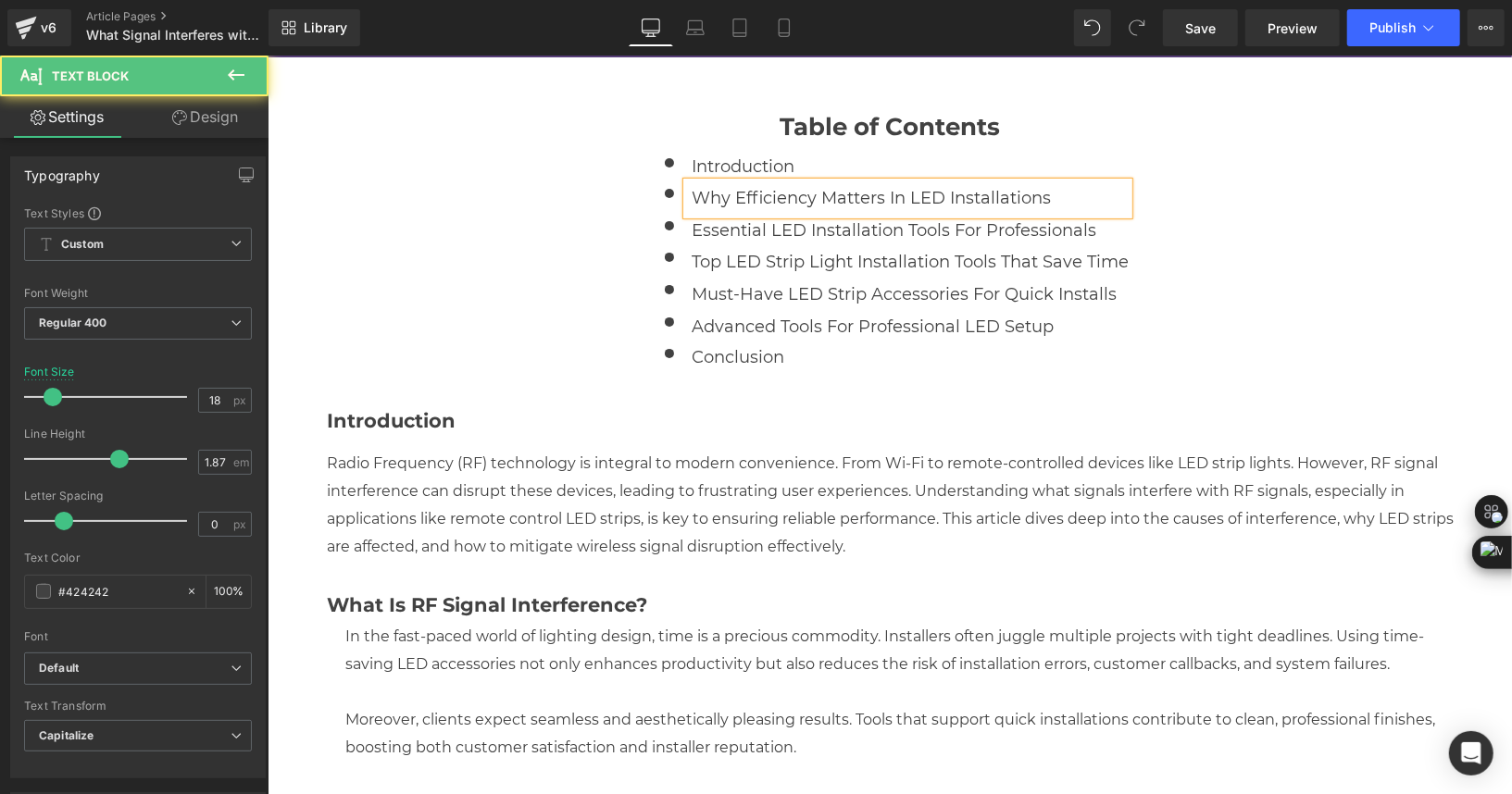 click on "Why Efficiency Matters in LED Installations" at bounding box center [909, 198] 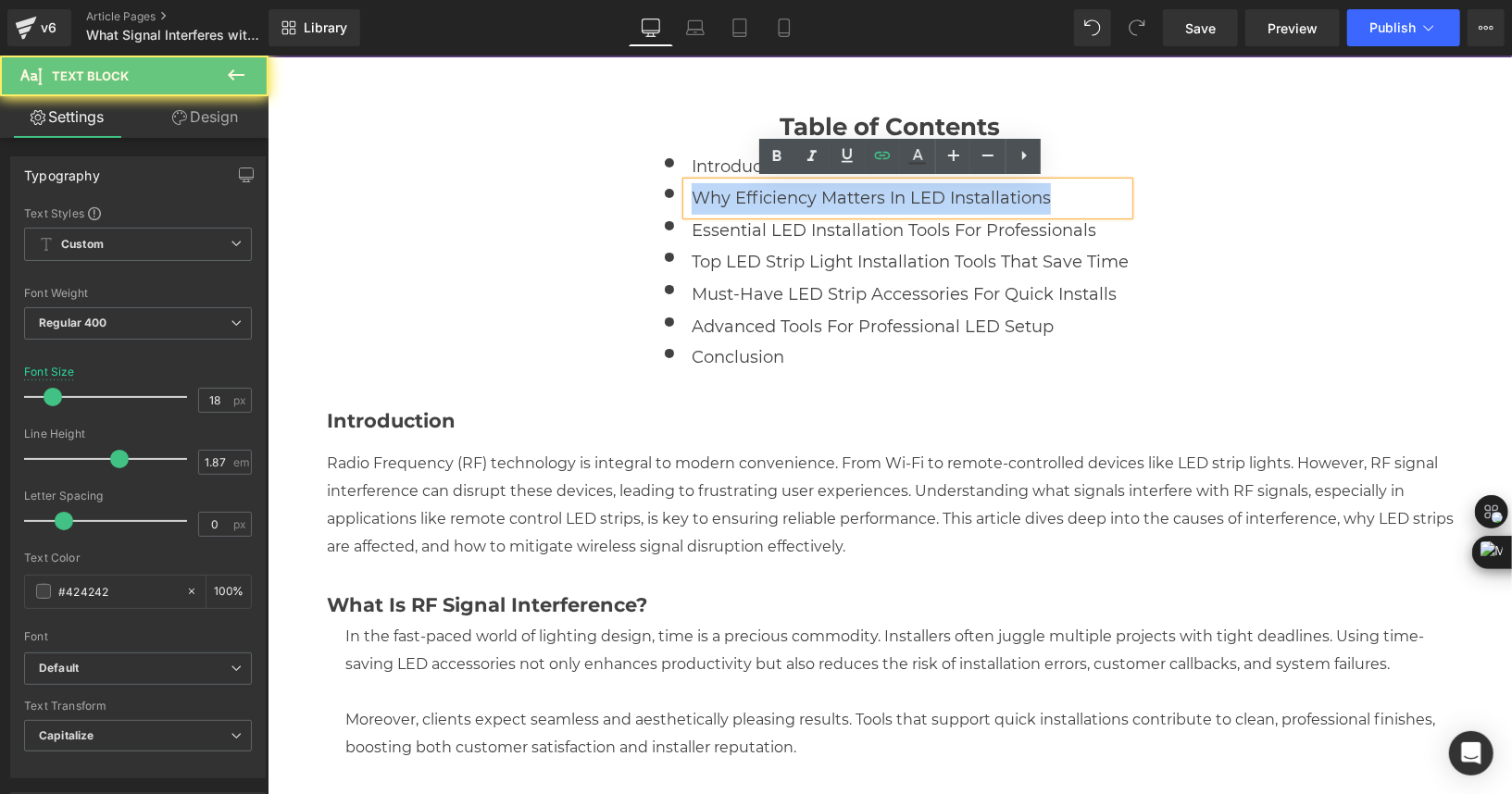 click on "Why Efficiency Matters in LED Installations" at bounding box center [909, 198] 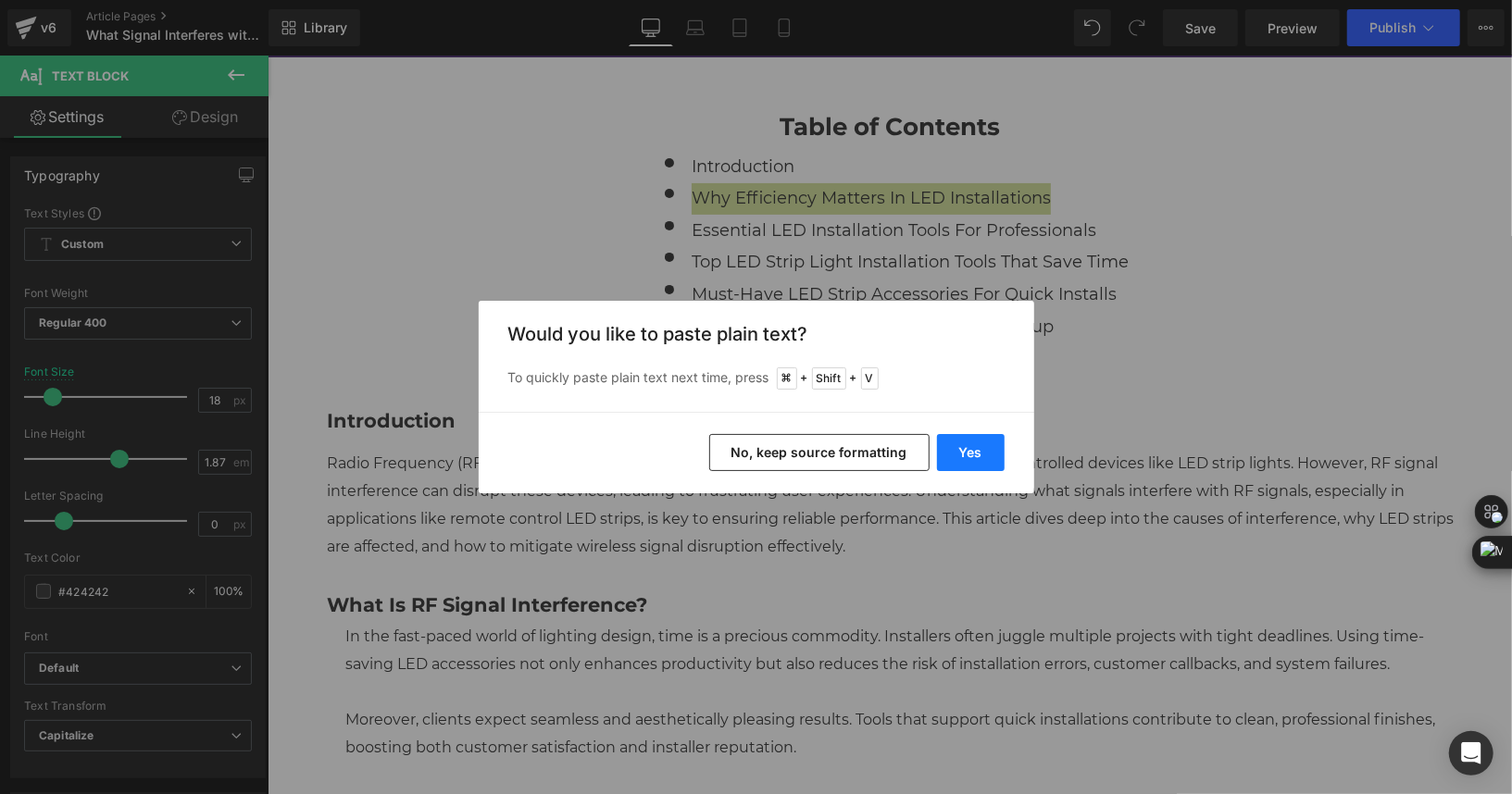click on "Yes" at bounding box center (970, 453) 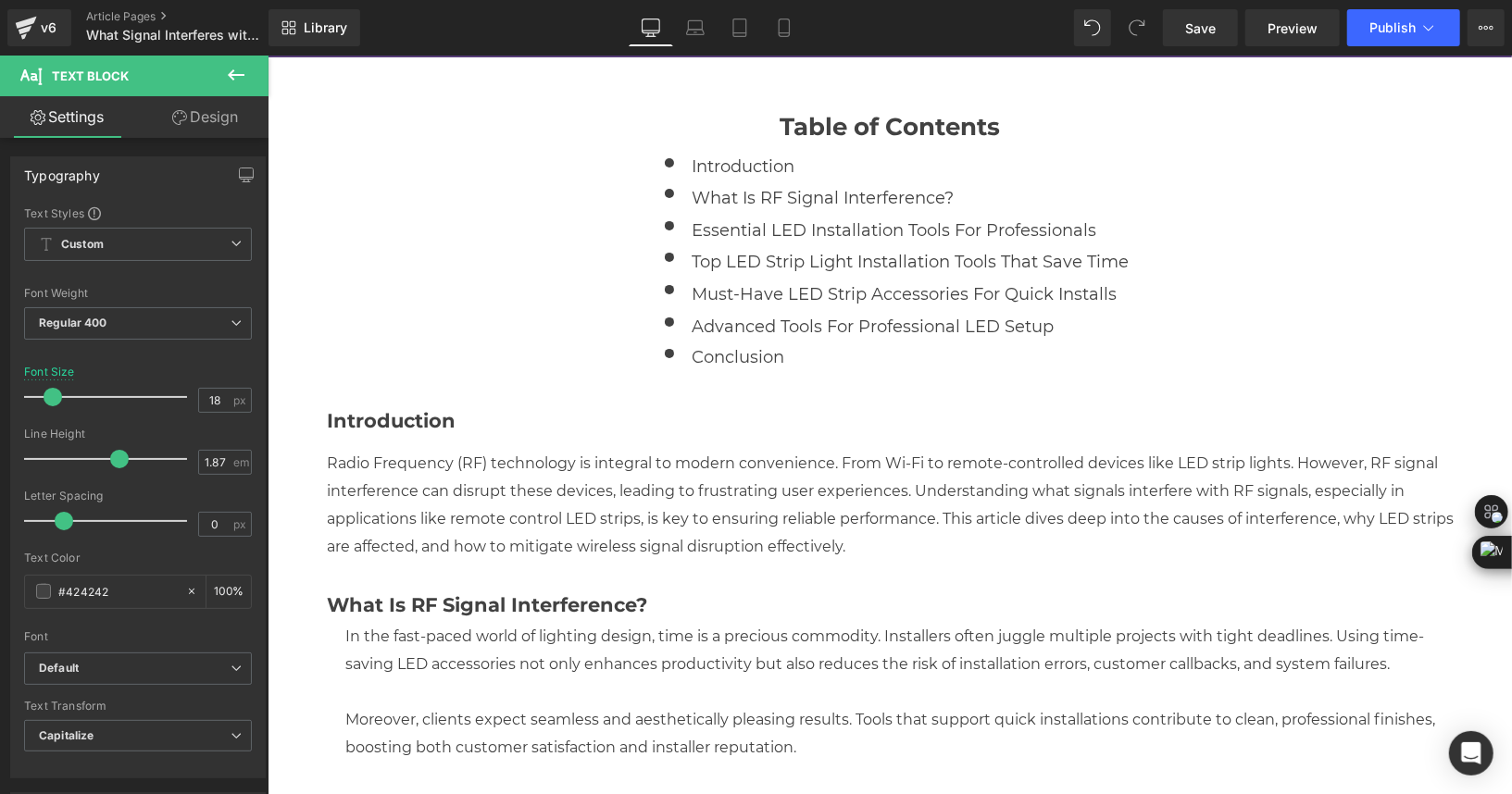 click at bounding box center [907, 691] 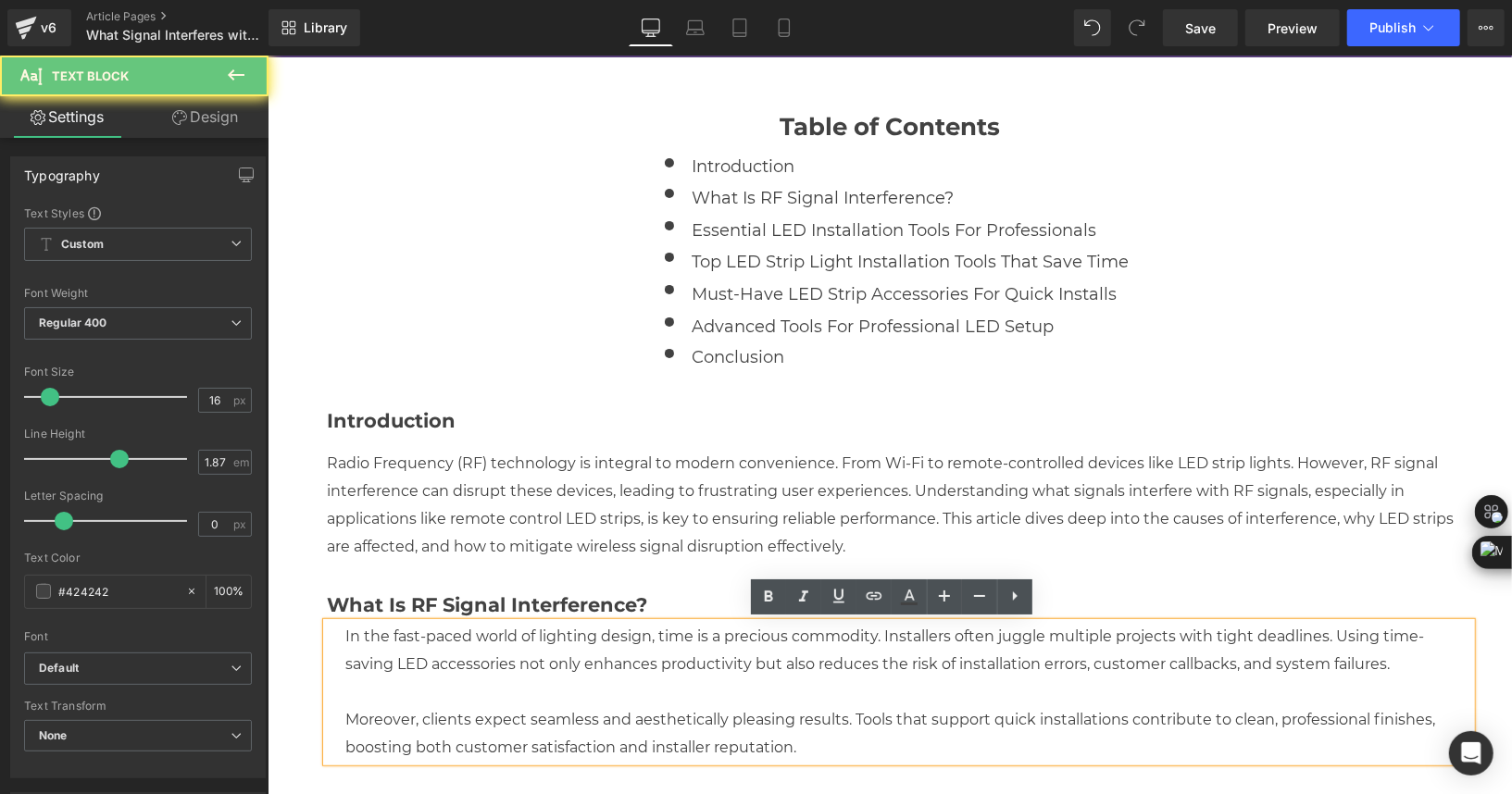 click on "In the fast-paced world of lighting design, time is a precious commodity. Installers often juggle multiple projects with tight deadlines. Using time-saving LED accessories not only enhances productivity but also reduces the risk of installation errors, customer callbacks, and system failures." at bounding box center (907, 650) 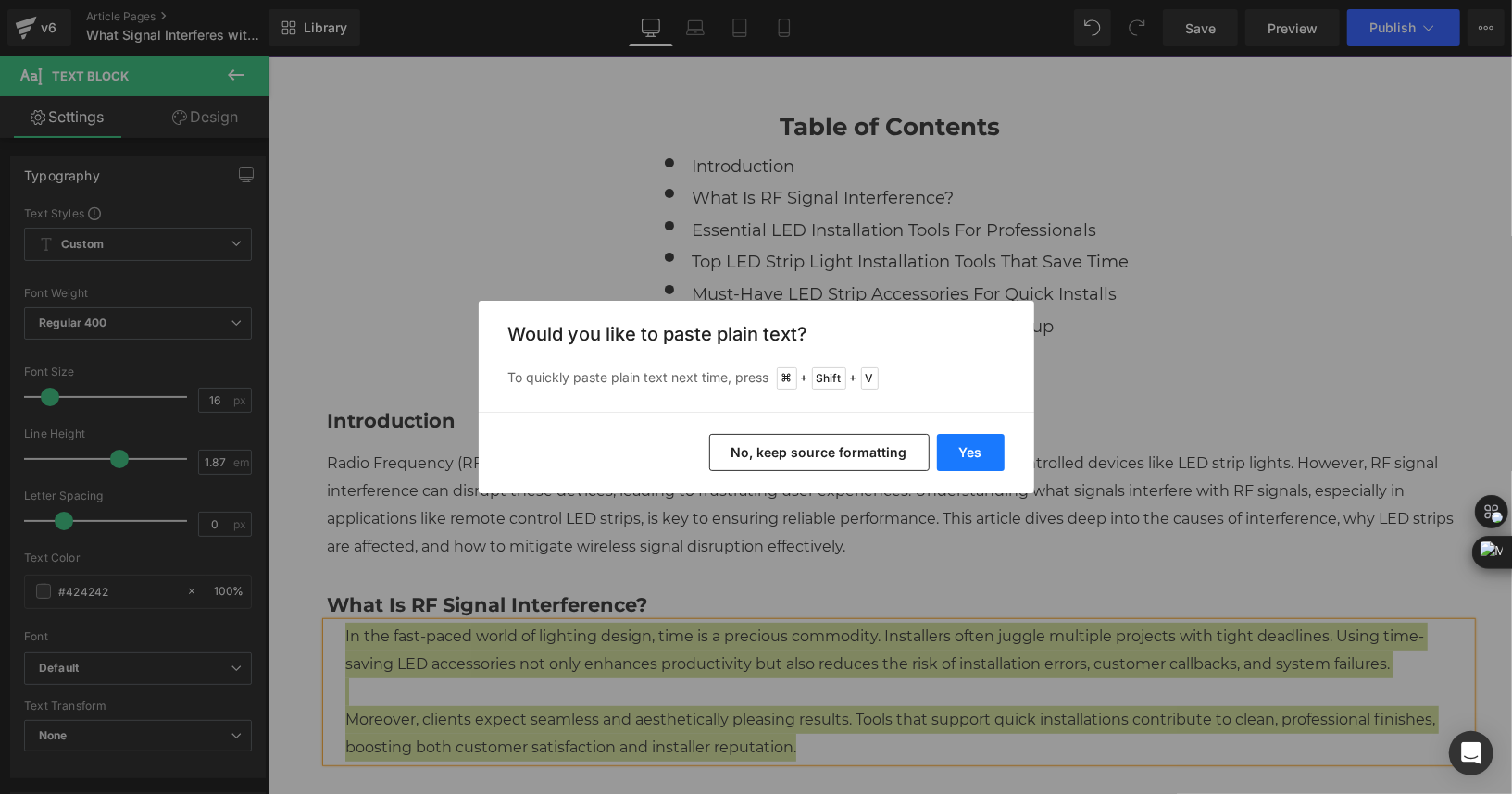 click on "Yes" at bounding box center [970, 453] 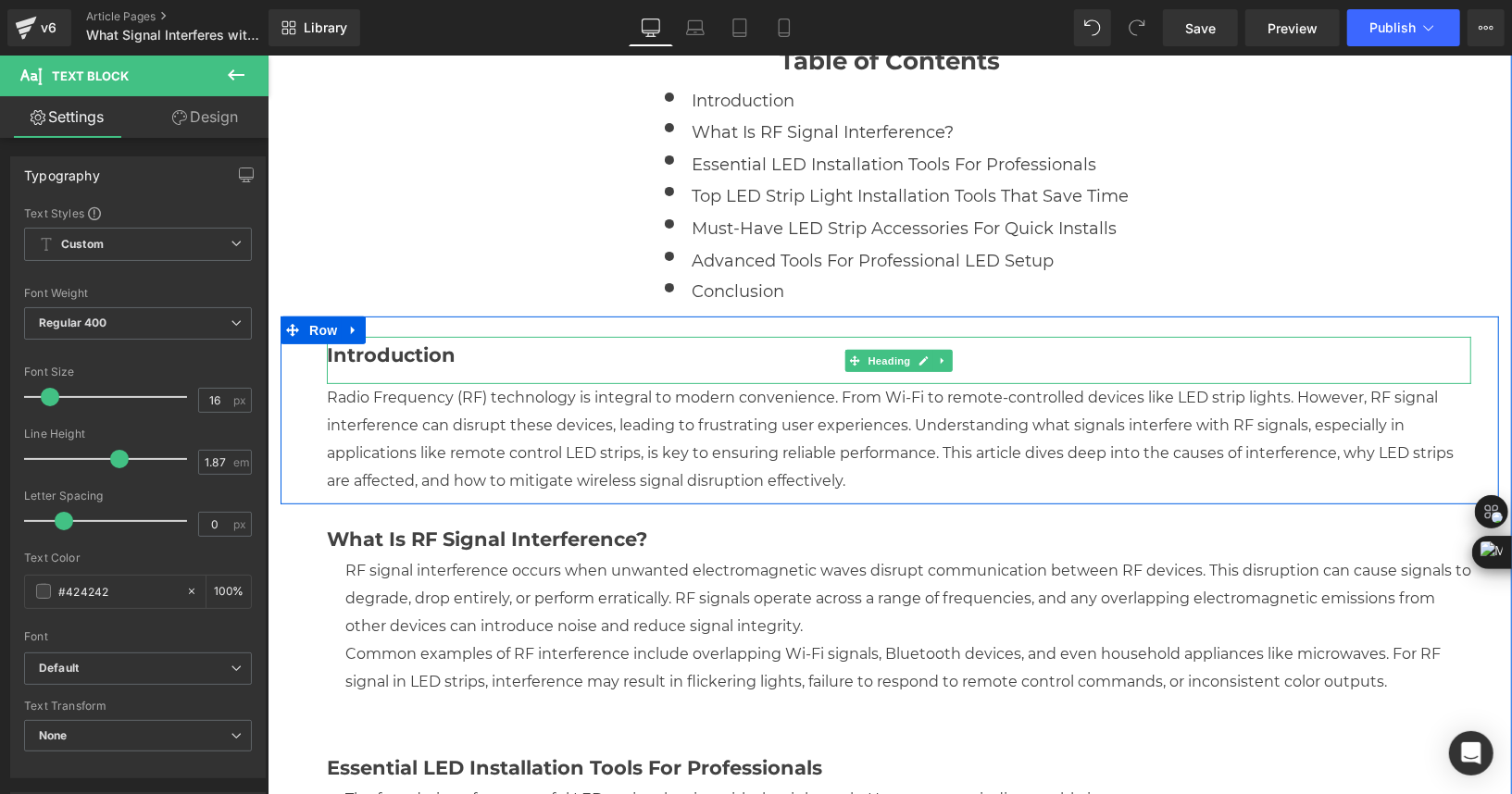 scroll, scrollTop: 422, scrollLeft: 0, axis: vertical 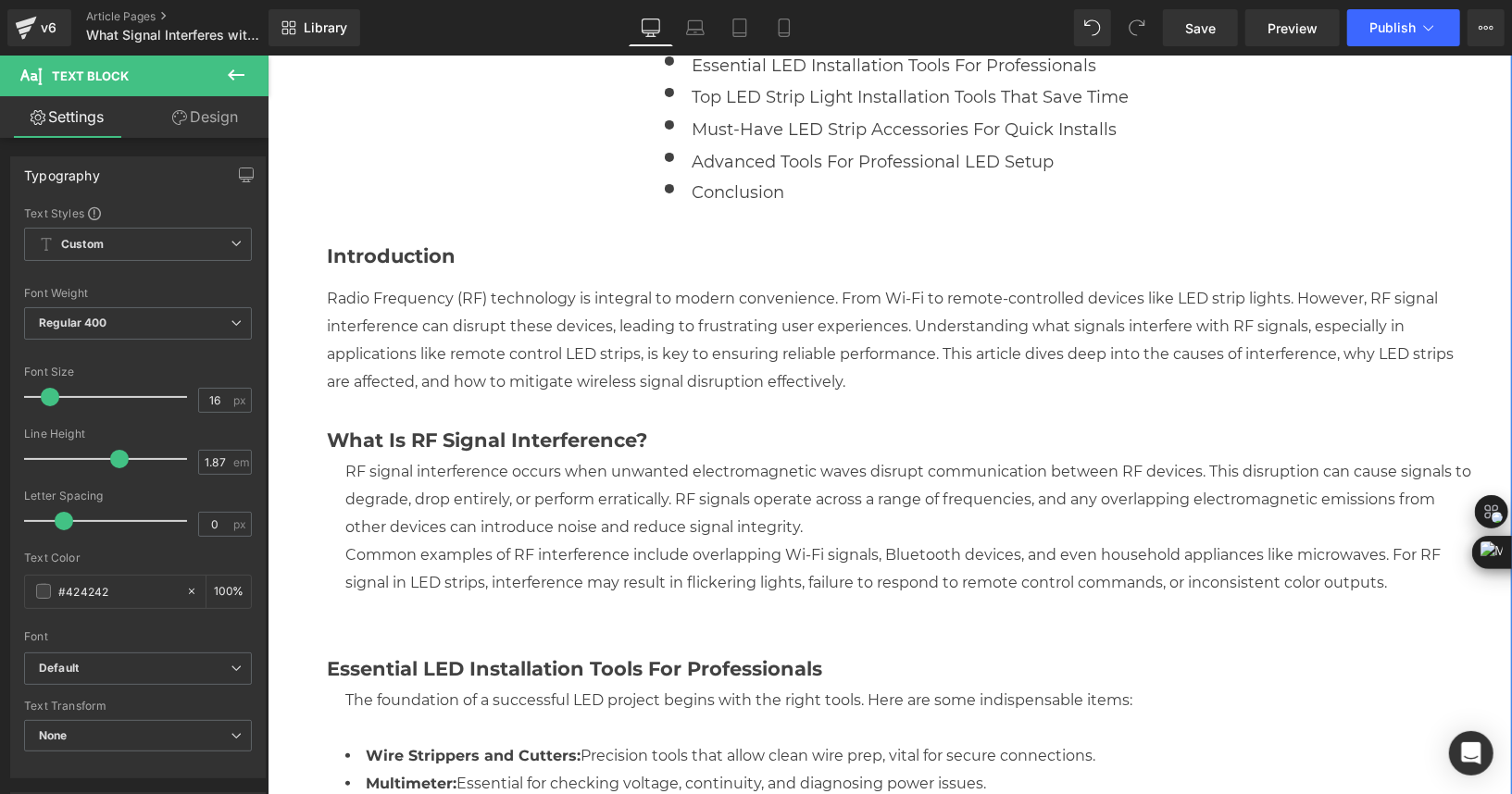 click on "Text Block" at bounding box center (888, 527) 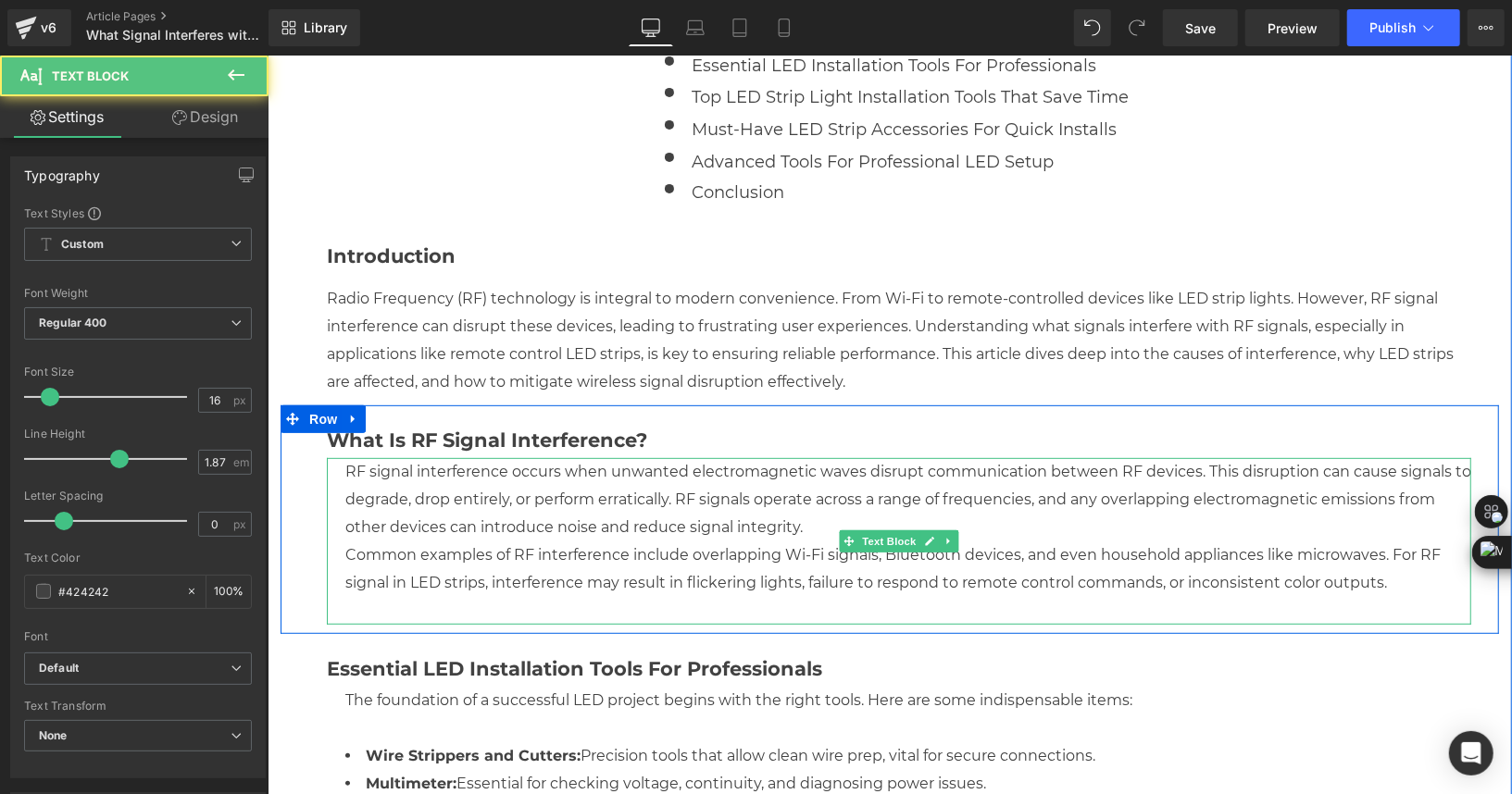 click on "RF signal interference occurs when unwanted electromagnetic waves disrupt communication between RF devices. This disruption can cause signals to degrade, drop entirely, or perform erratically. RF signals operate across a range of frequencies, and any overlapping electromagnetic emissions from other devices can introduce noise and reduce signal integrity." at bounding box center [907, 499] 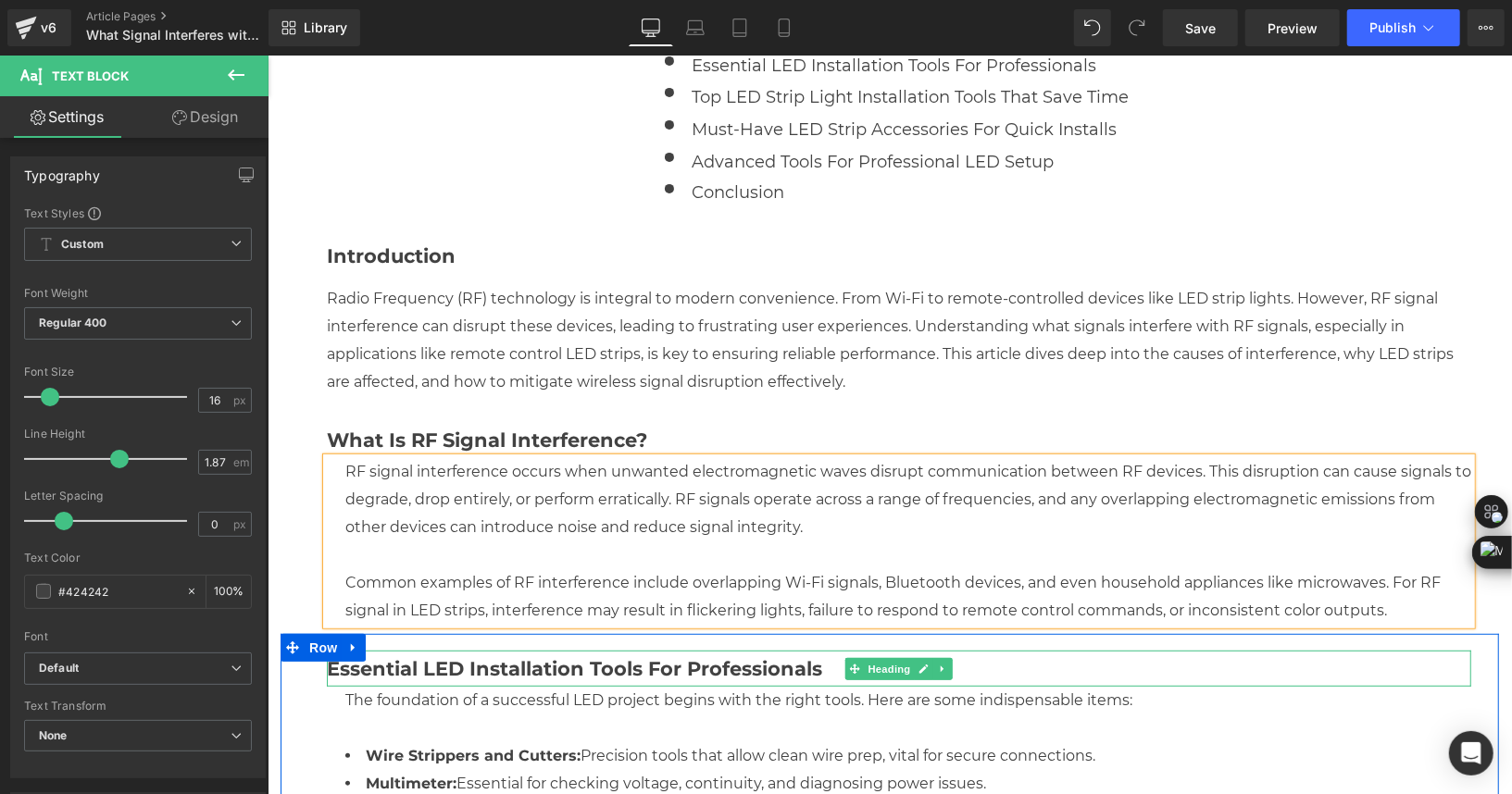 click on "Essential LED Installation Tools for Professionals" at bounding box center (573, 667) 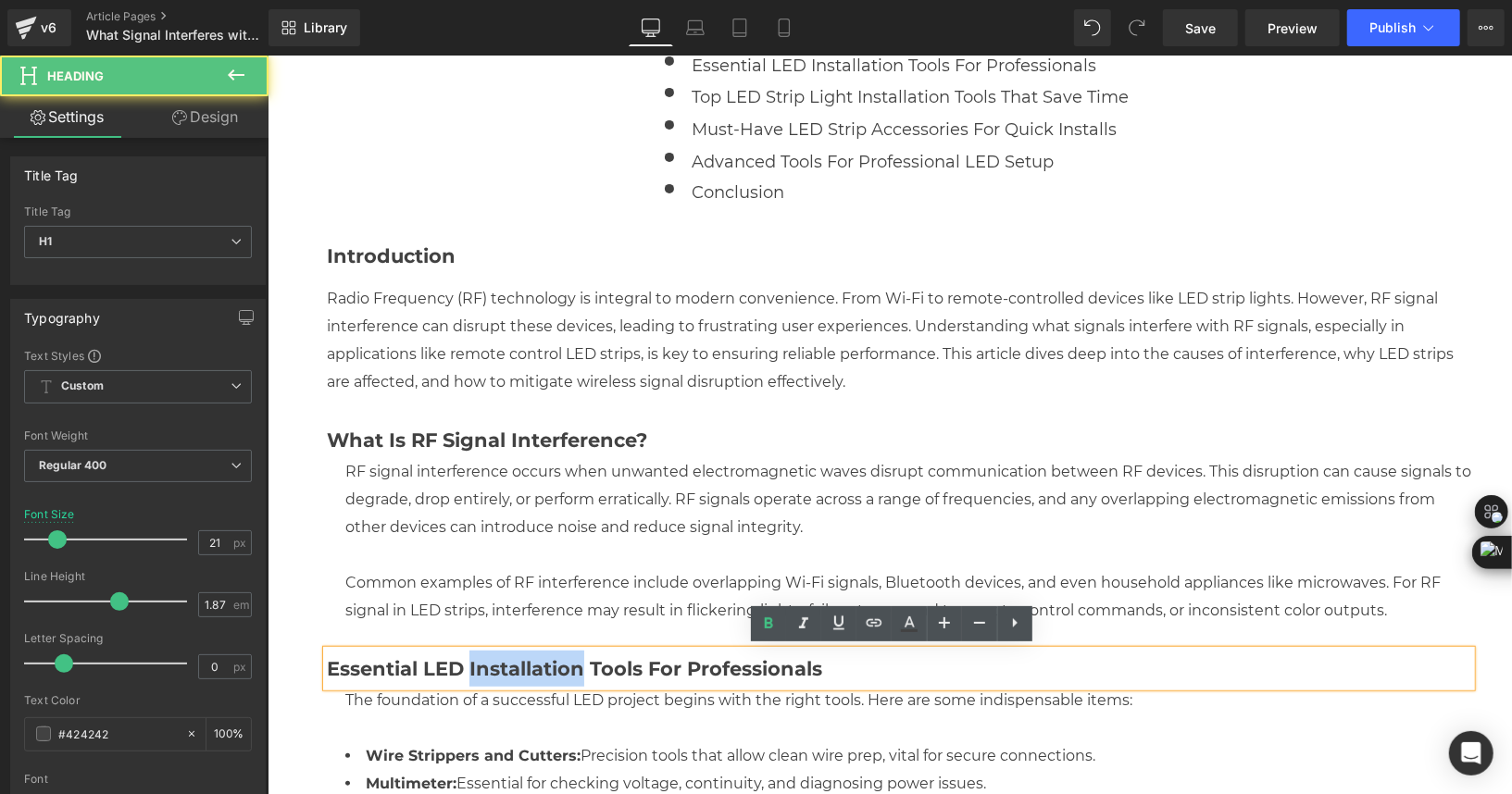 click on "Essential LED Installation Tools for Professionals" at bounding box center (573, 667) 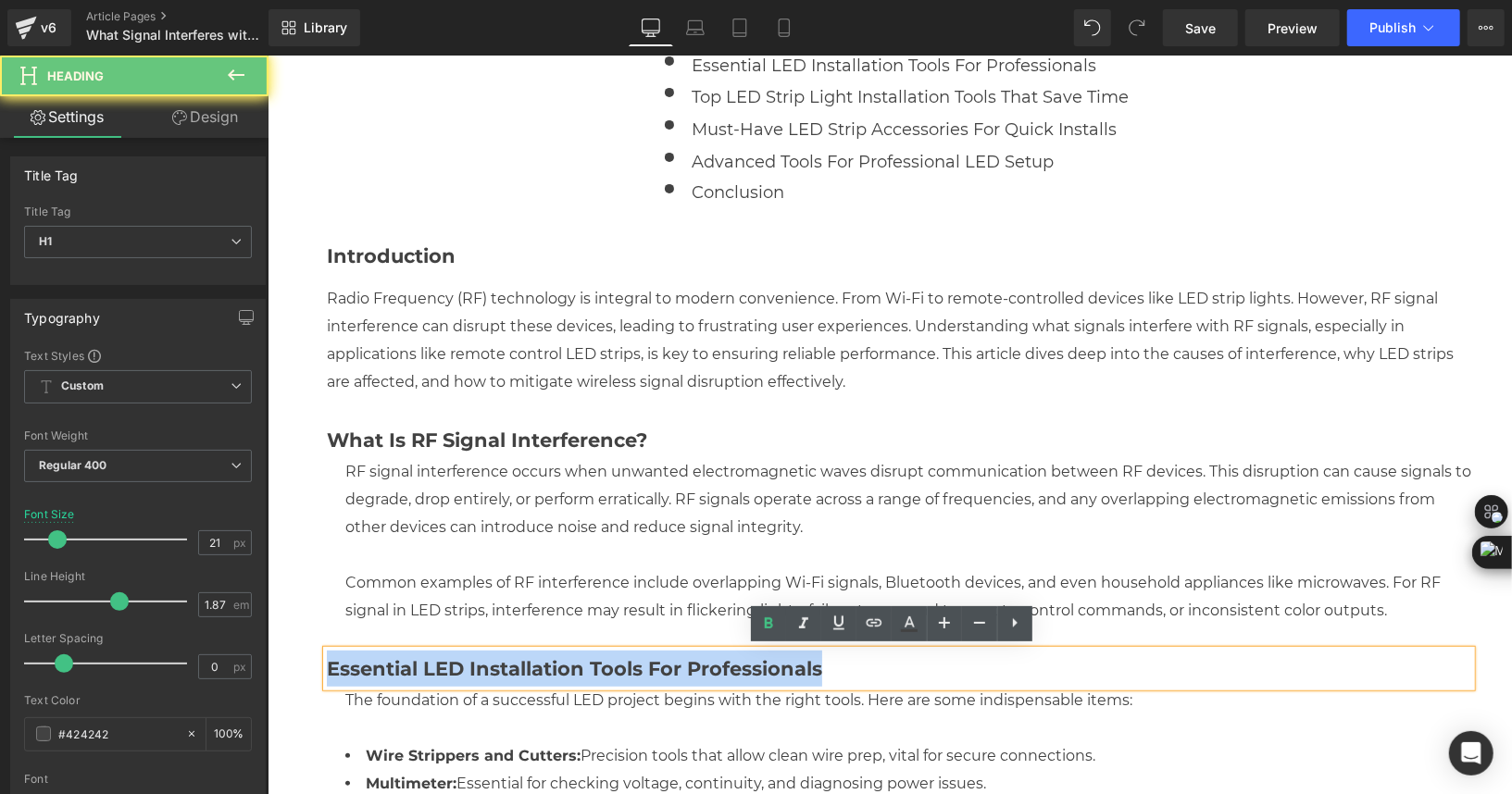 click on "Essential LED Installation Tools for Professionals" at bounding box center (573, 667) 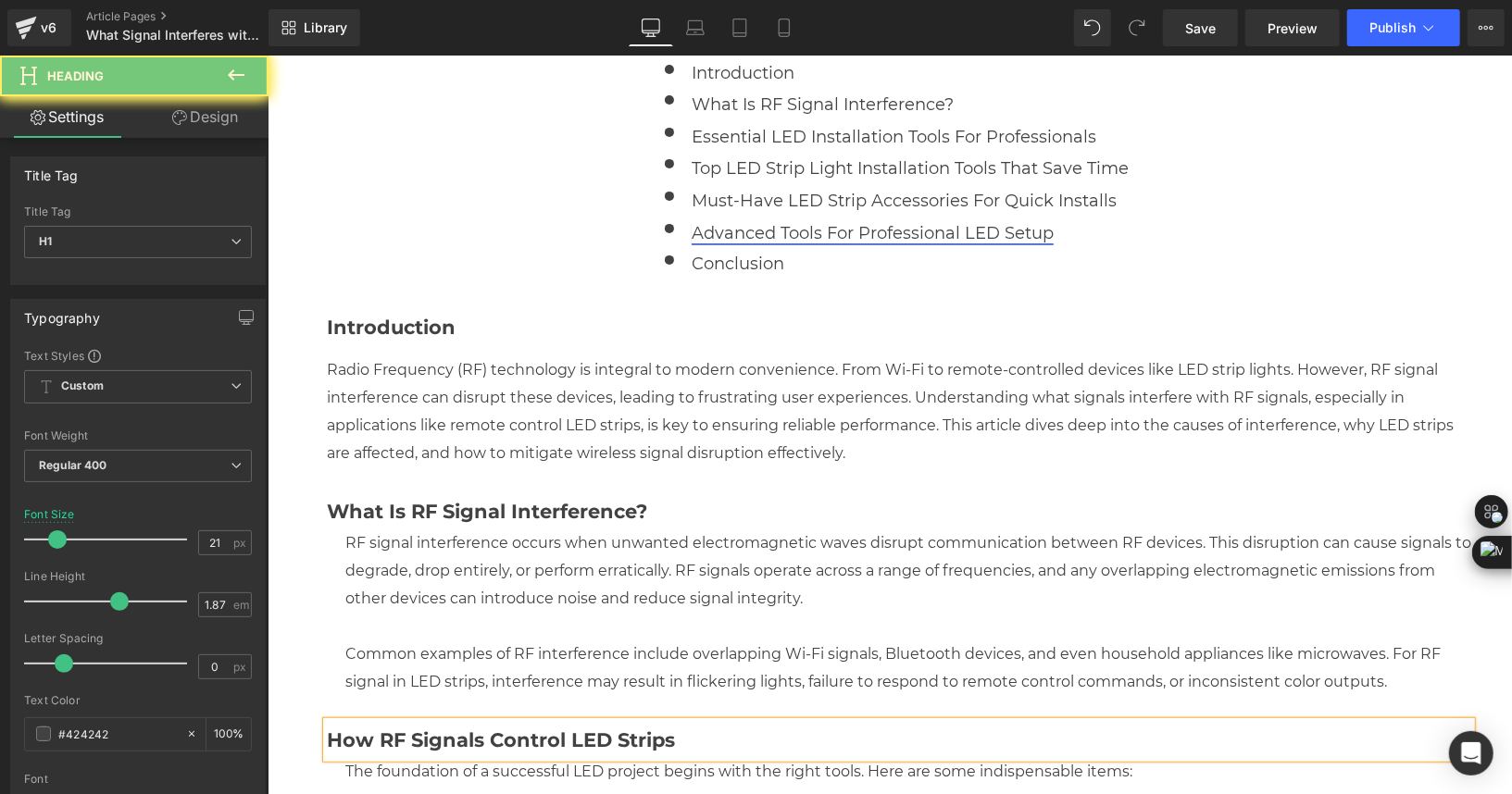 scroll, scrollTop: 268, scrollLeft: 0, axis: vertical 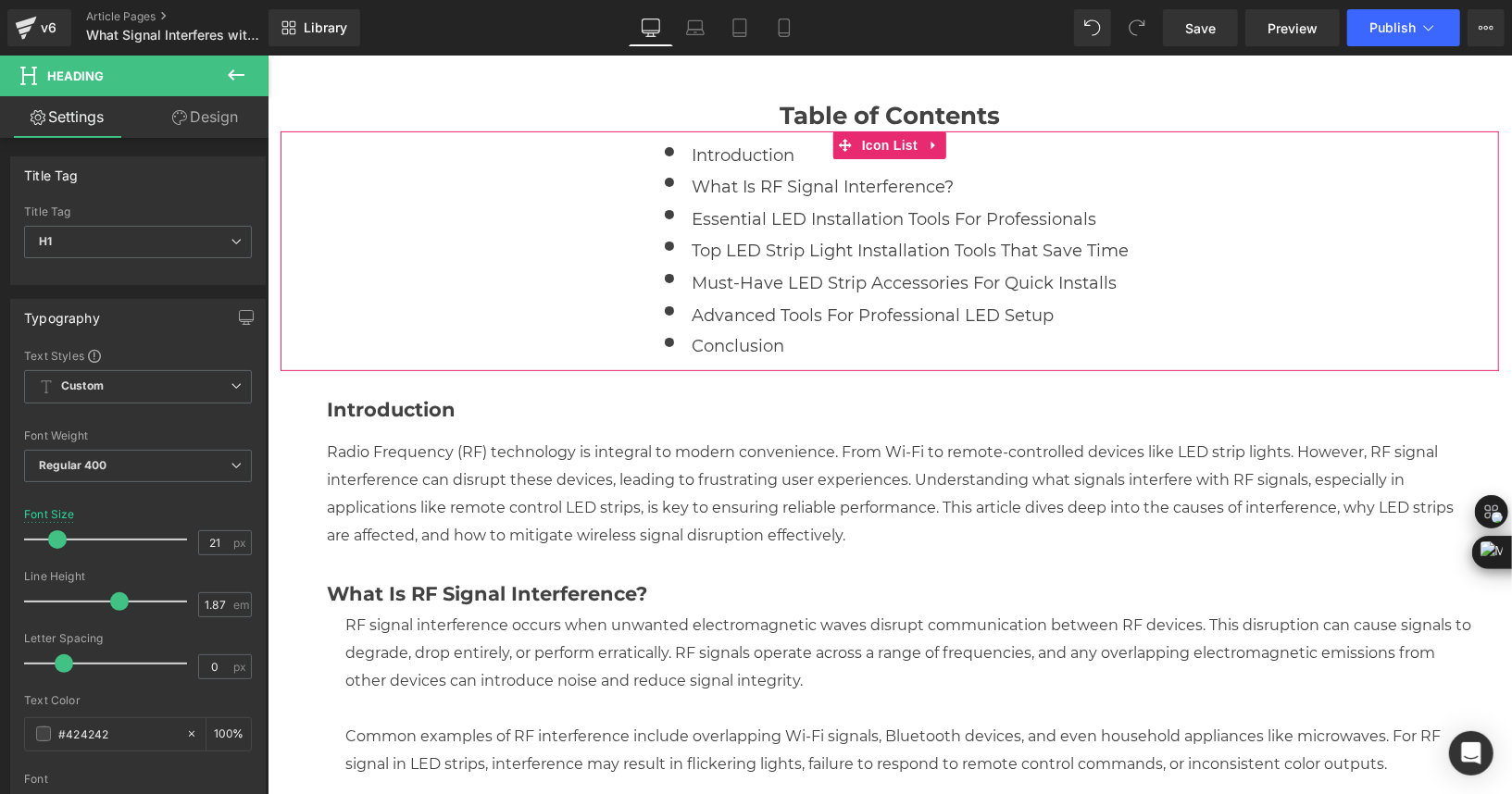 click on "Icon
Introduction Text Block
Icon
What is RF Signal Interference? Text Block
Icon" at bounding box center [889, 255] 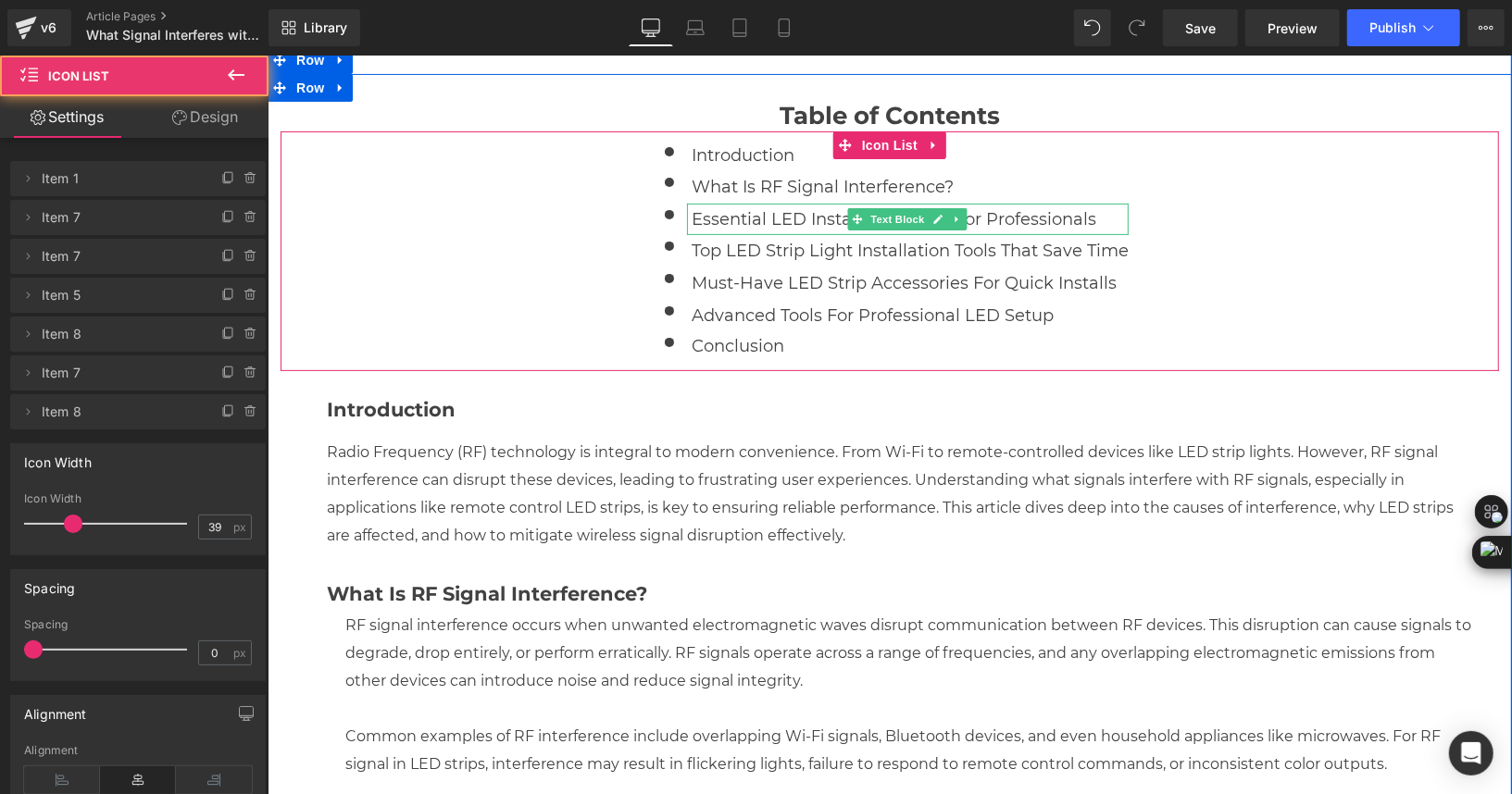 click on "Essential LED Installation Tools for Professionals" at bounding box center [909, 219] 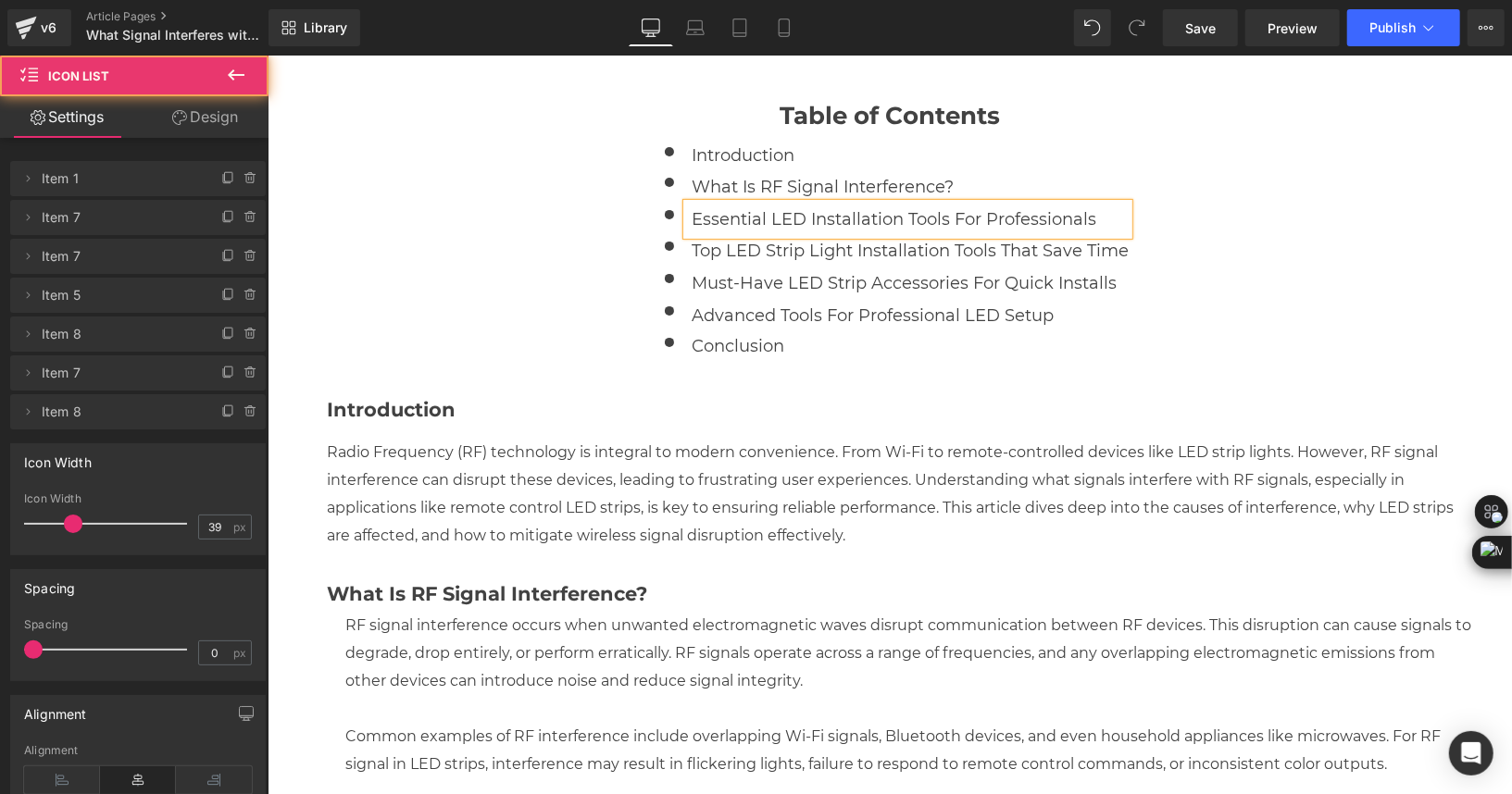 click on "Essential LED Installation Tools for Professionals" at bounding box center (909, 219) 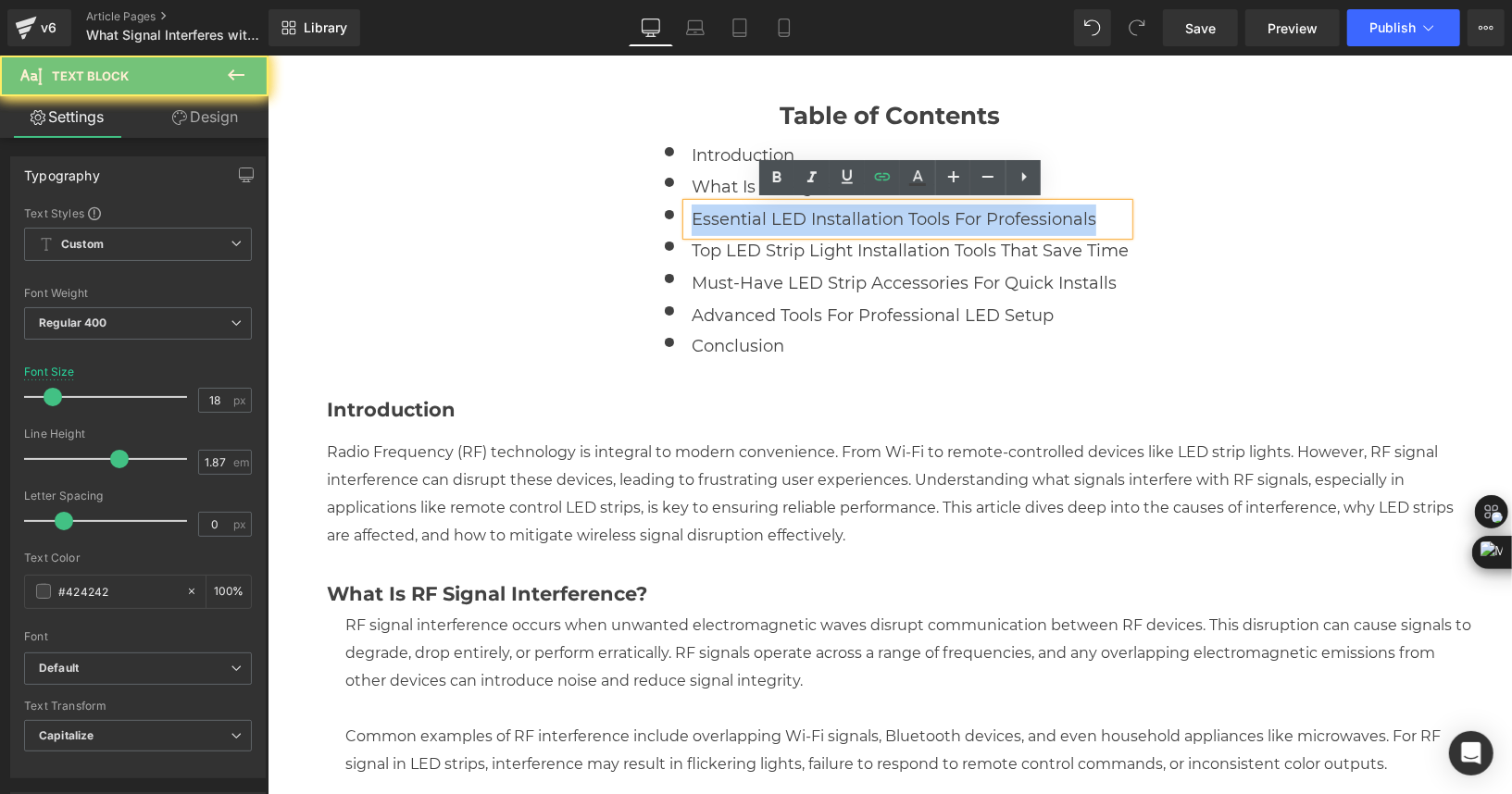 click on "Essential LED Installation Tools for Professionals" at bounding box center [909, 219] 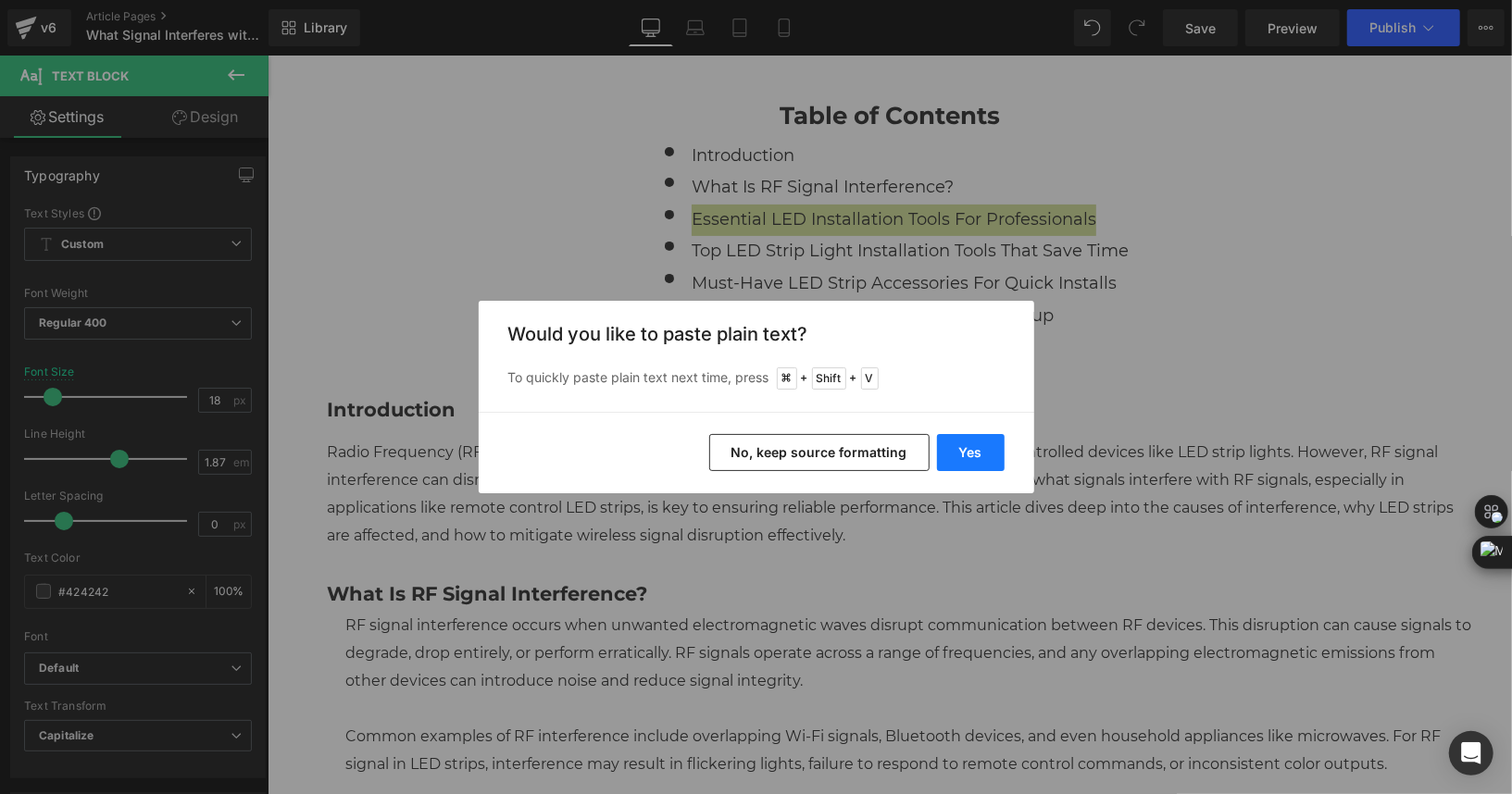 click on "Yes" at bounding box center (970, 453) 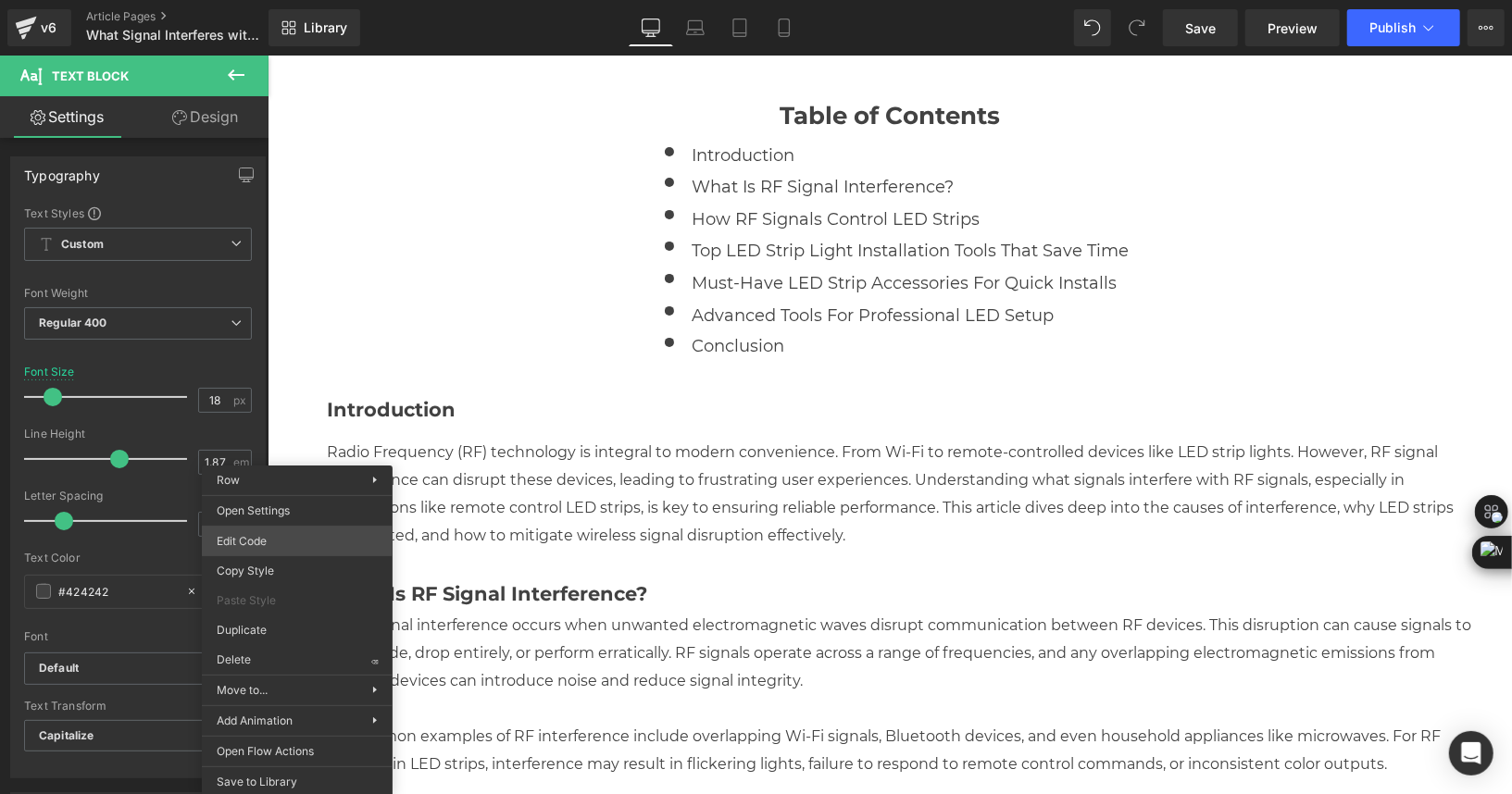 click on "Text Block  You are previewing how the   will restyle your page. You can not edit Elements in Preset Preview Mode.  v6 Article Pages What Signal Interferes with RF Signal? Tips for Remote Control LED Strip Performance | HitLights Library Desktop Desktop Laptop Tablet Mobile Save Preview Publish Scheduled View Live Page View with current Template Save Template to Library Schedule Publish  Optimize  Publish Settings Shortcuts  Your page can’t be published   You've reached the maximum number of published pages on your plan  (164/999999).  You need to upgrade your plan or unpublish all your pages to get 1 publish slot.   Unpublish pages   Upgrade plan  Elements Global Style Base Row  rows, columns, layouts, div Heading  headings, titles, h1,h2,h3,h4,h5,h6 Text Block  texts, paragraphs, contents, blocks Image  images, photos, alts, uploads Icon  icons, symbols Button  button, call to action, cta Separator  separators, dividers, horizontal lines Liquid  Banner Parallax  Hero Banner  Stack Tabs  Carousel  List" at bounding box center [756, 0] 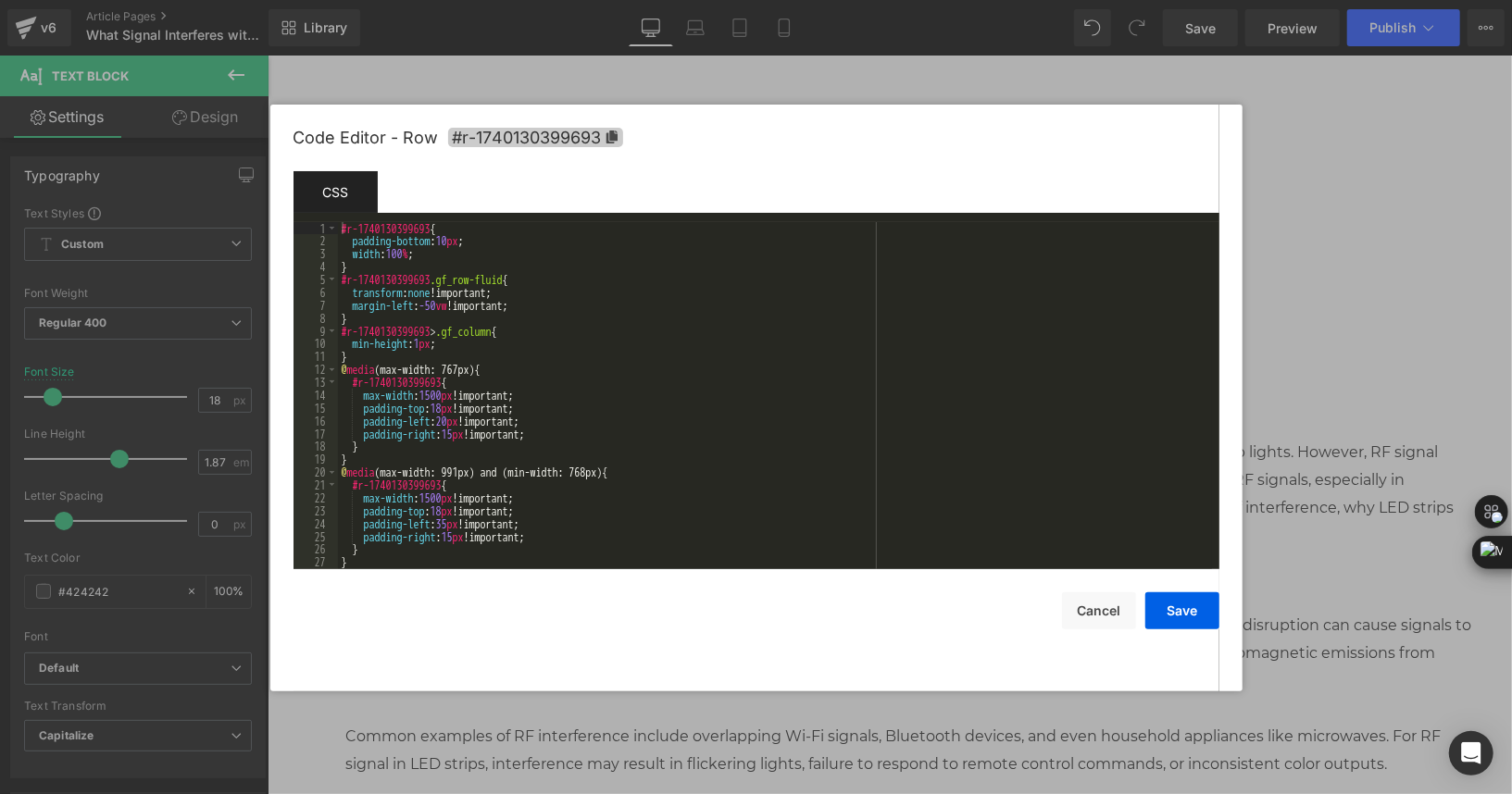 click 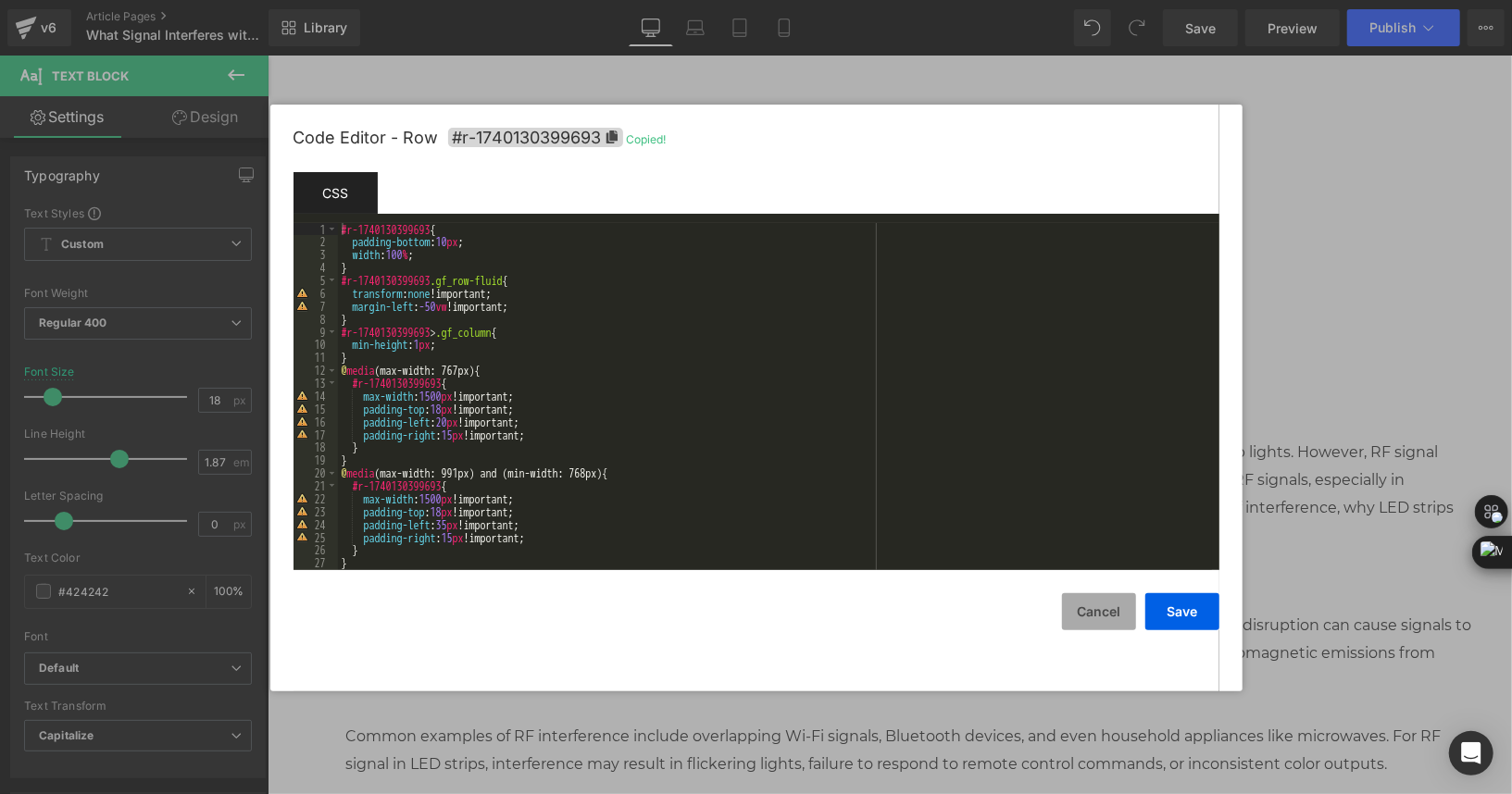 click on "Cancel" at bounding box center (1099, 612) 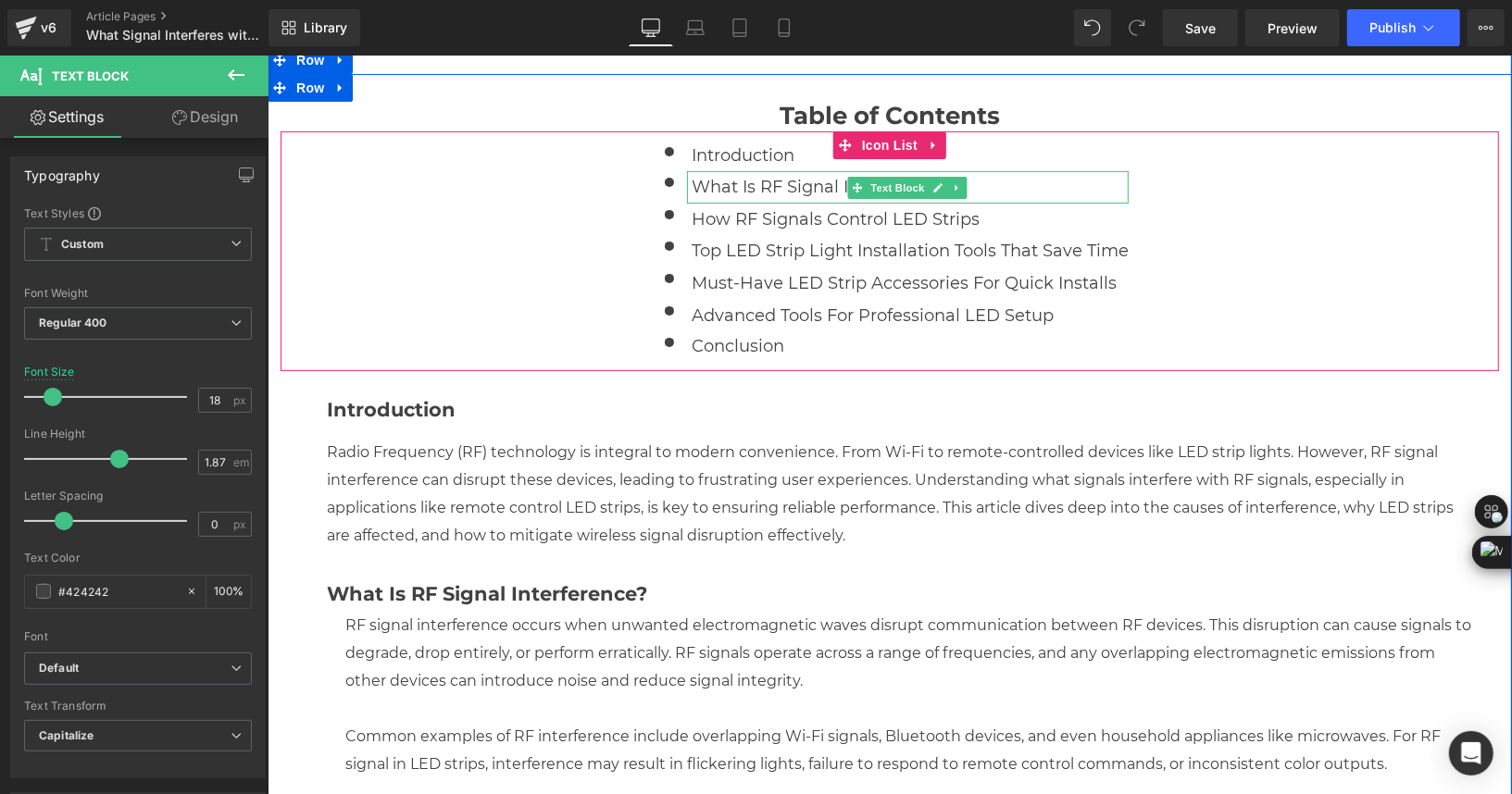 click on "What is RF Signal Interference?" at bounding box center (909, 187) 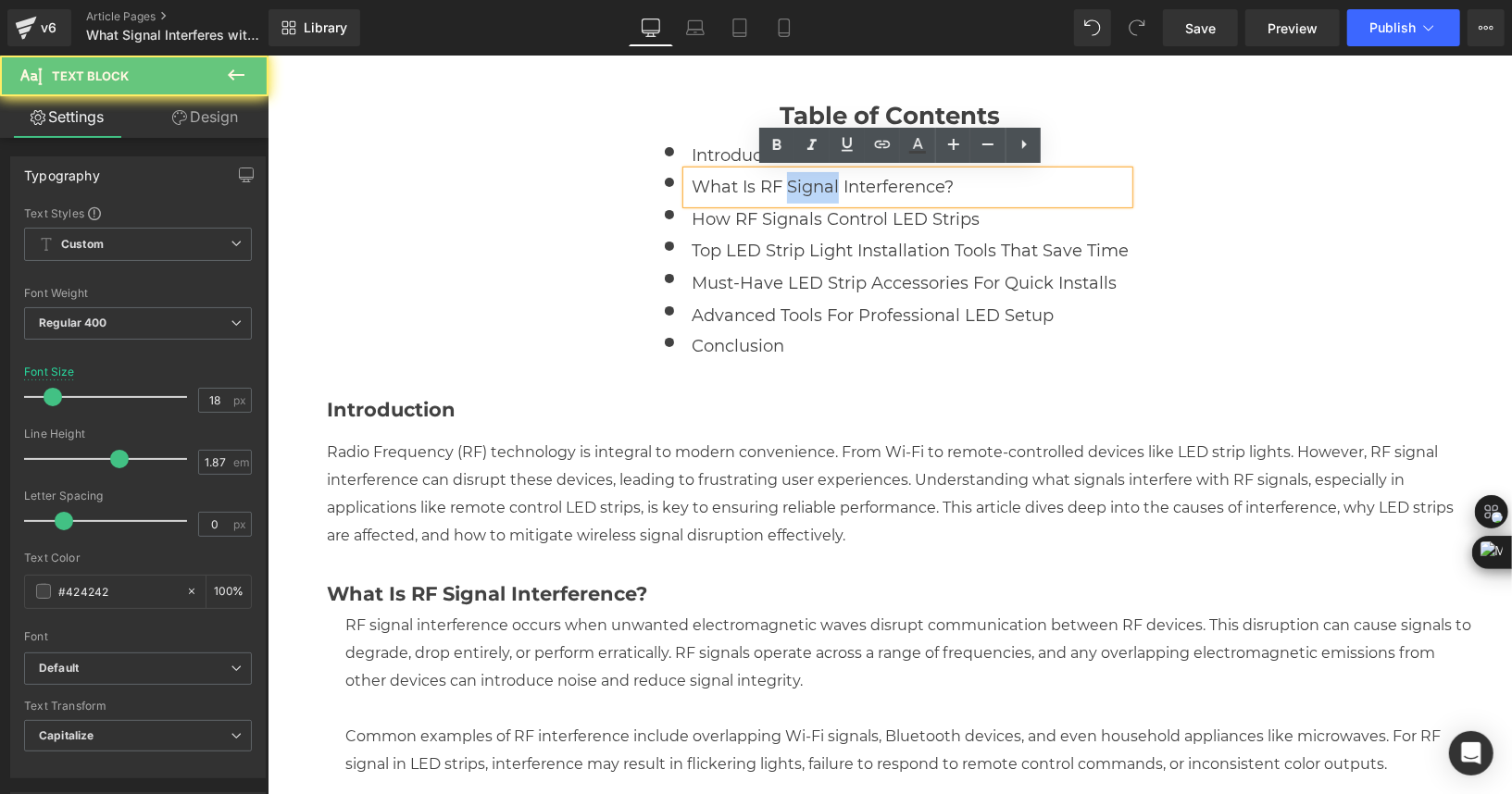 click on "What is RF Signal Interference?" at bounding box center (909, 187) 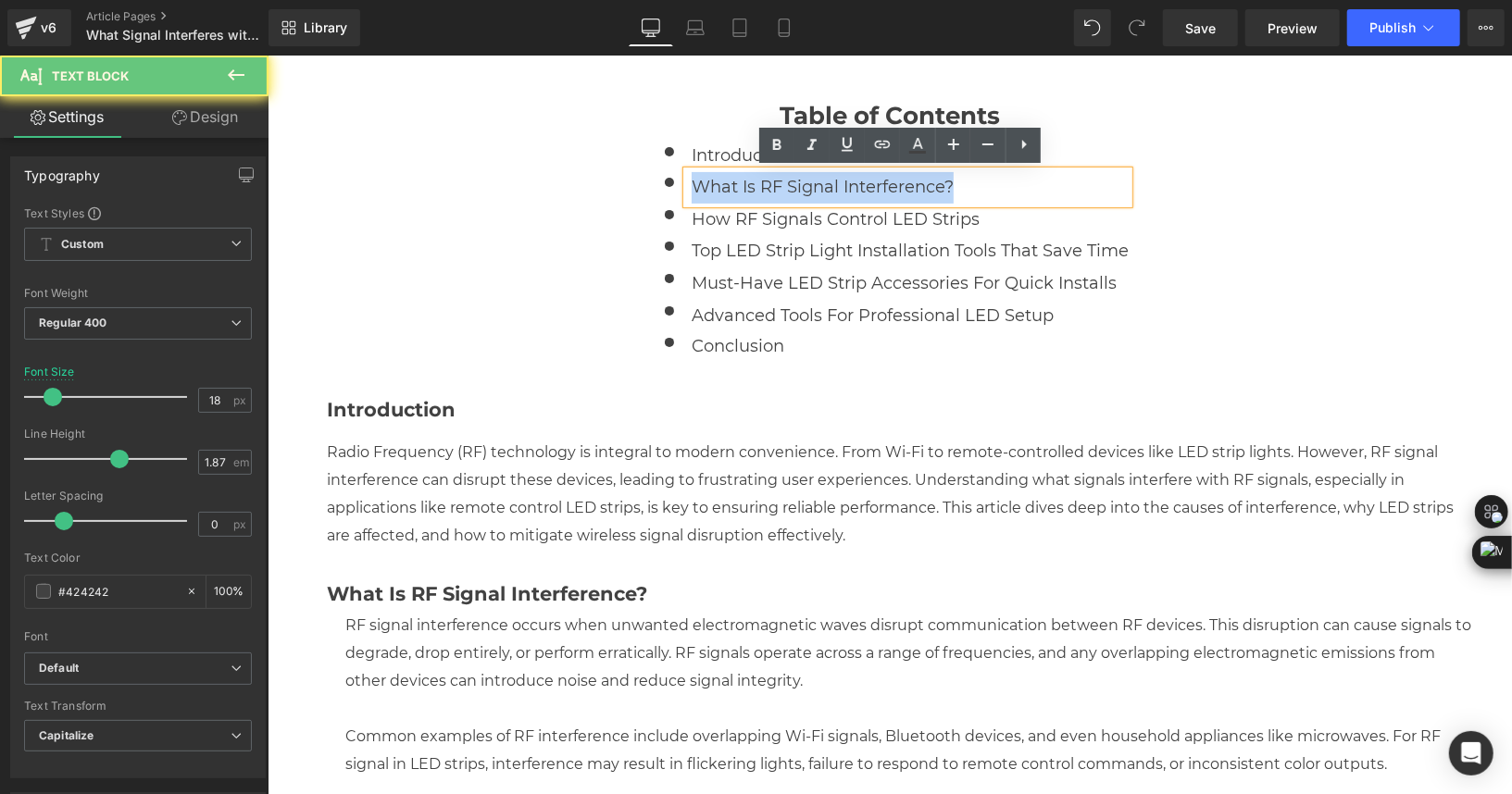 click on "What is RF Signal Interference?" at bounding box center (909, 187) 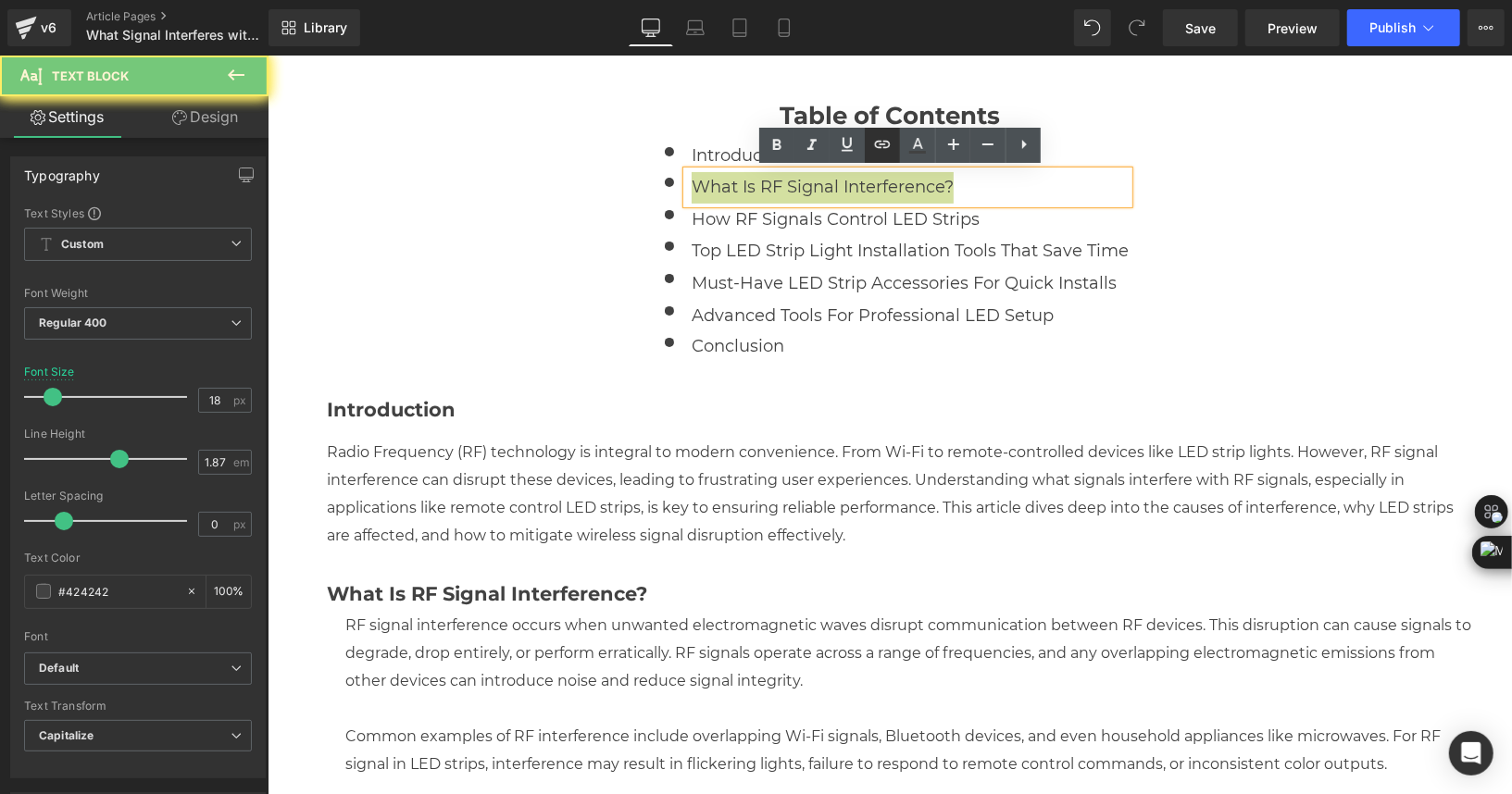 click 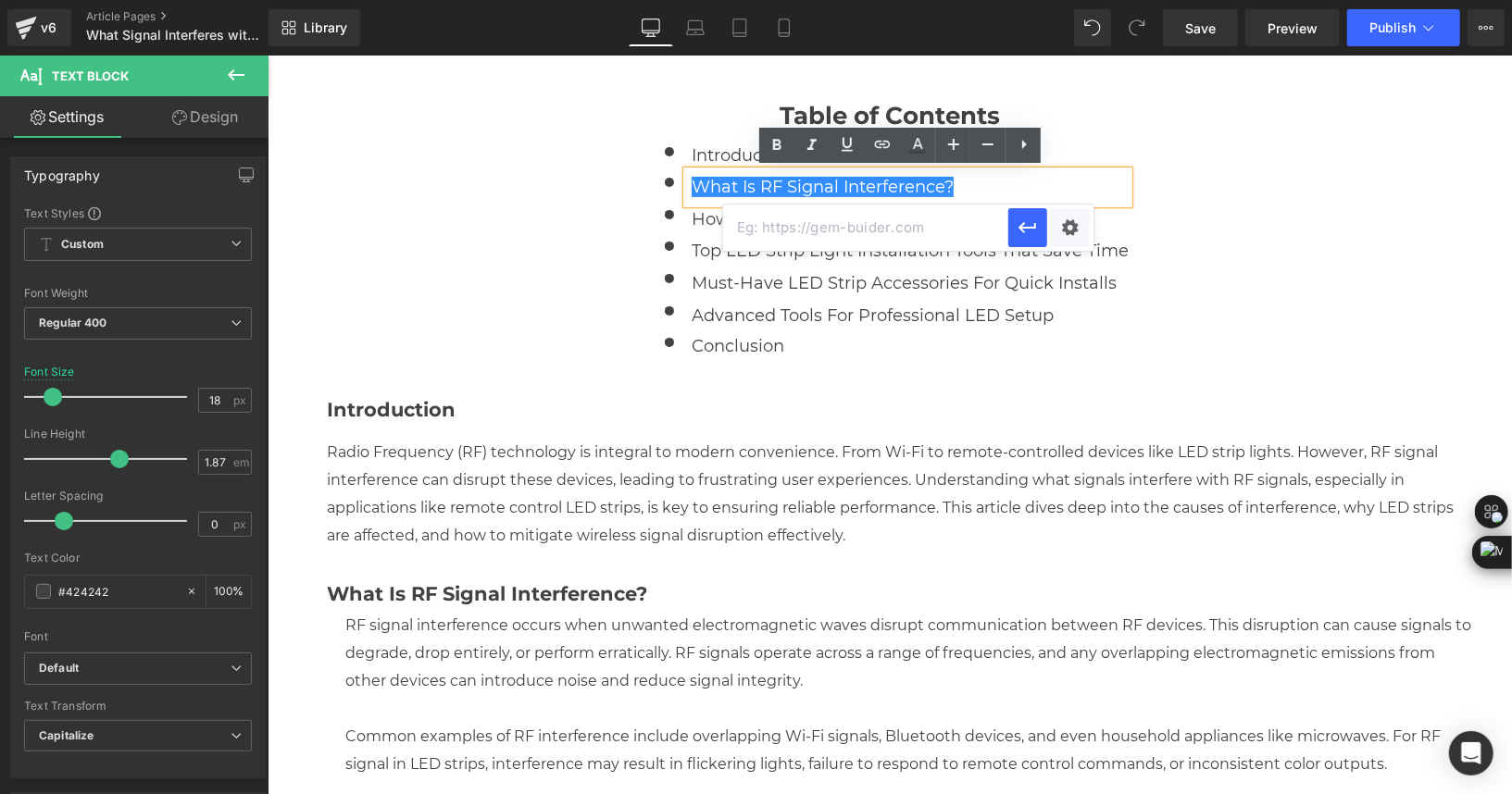 click at bounding box center [866, 228] 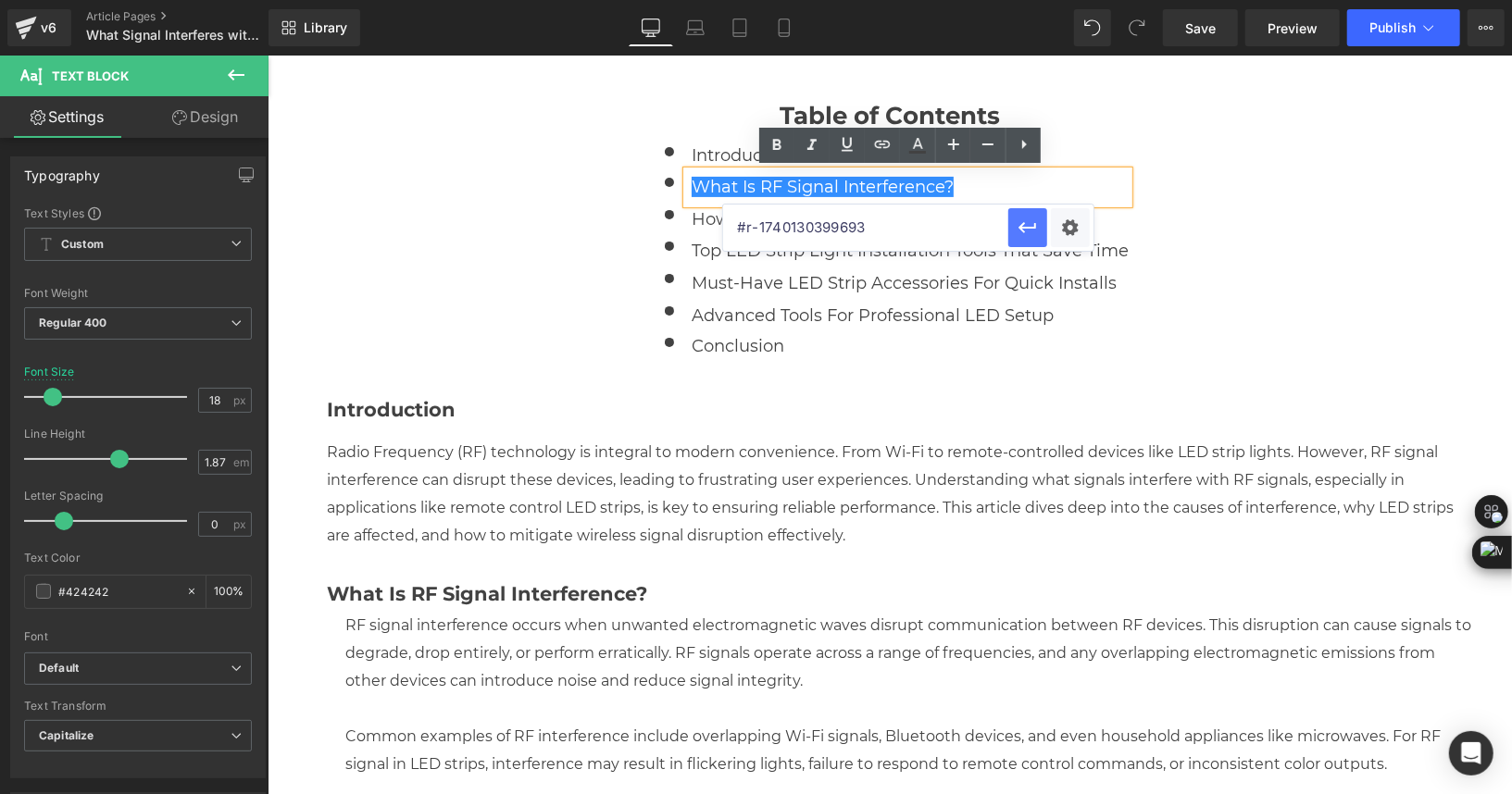 click 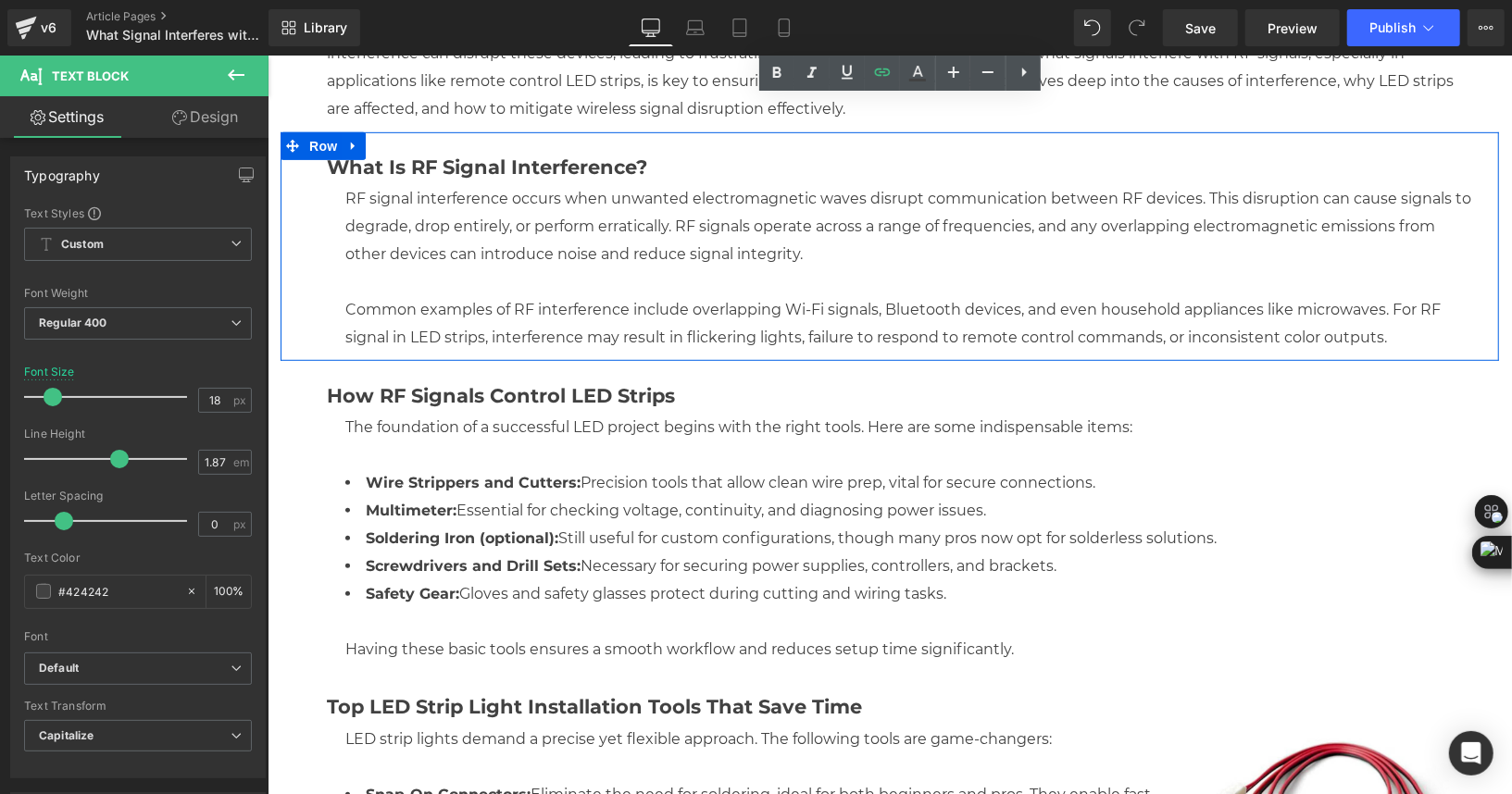 scroll, scrollTop: 729, scrollLeft: 0, axis: vertical 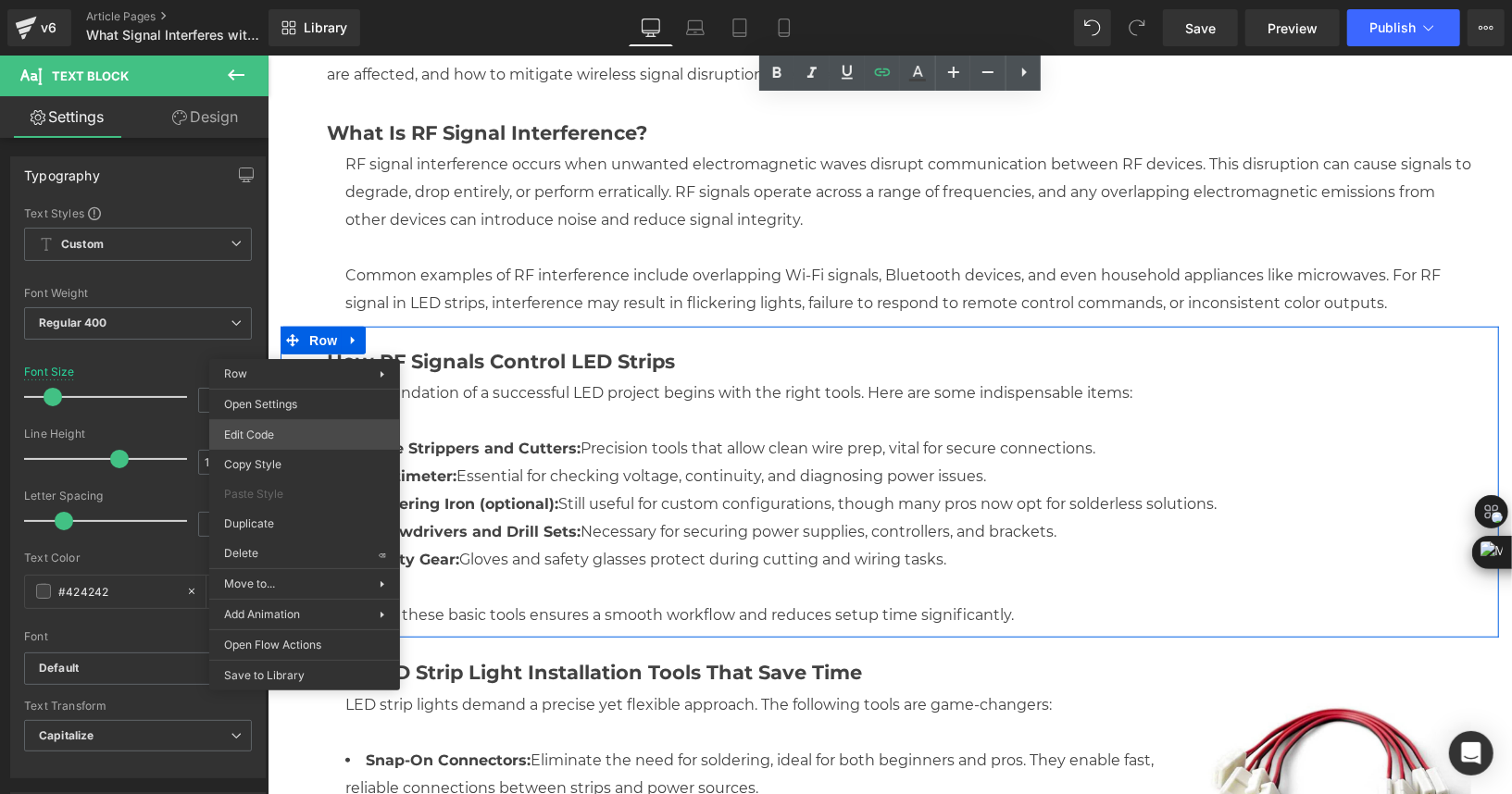 click on "Text Block  You are previewing how the   will restyle your page. You can not edit Elements in Preset Preview Mode.  v6 Article Pages What Signal Interferes with RF Signal? Tips for Remote Control LED Strip Performance | HitLights Library Desktop Desktop Laptop Tablet Mobile Save Preview Publish Scheduled View Live Page View with current Template Save Template to Library Schedule Publish  Optimize  Publish Settings Shortcuts  Your page can’t be published   You've reached the maximum number of published pages on your plan  (164/999999).  You need to upgrade your plan or unpublish all your pages to get 1 publish slot.   Unpublish pages   Upgrade plan  Elements Global Style Base Row  rows, columns, layouts, div Heading  headings, titles, h1,h2,h3,h4,h5,h6 Text Block  texts, paragraphs, contents, blocks Image  images, photos, alts, uploads Icon  icons, symbols Button  button, call to action, cta Separator  separators, dividers, horizontal lines Liquid  Banner Parallax  Hero Banner  Stack Tabs  Carousel  List" at bounding box center [756, 0] 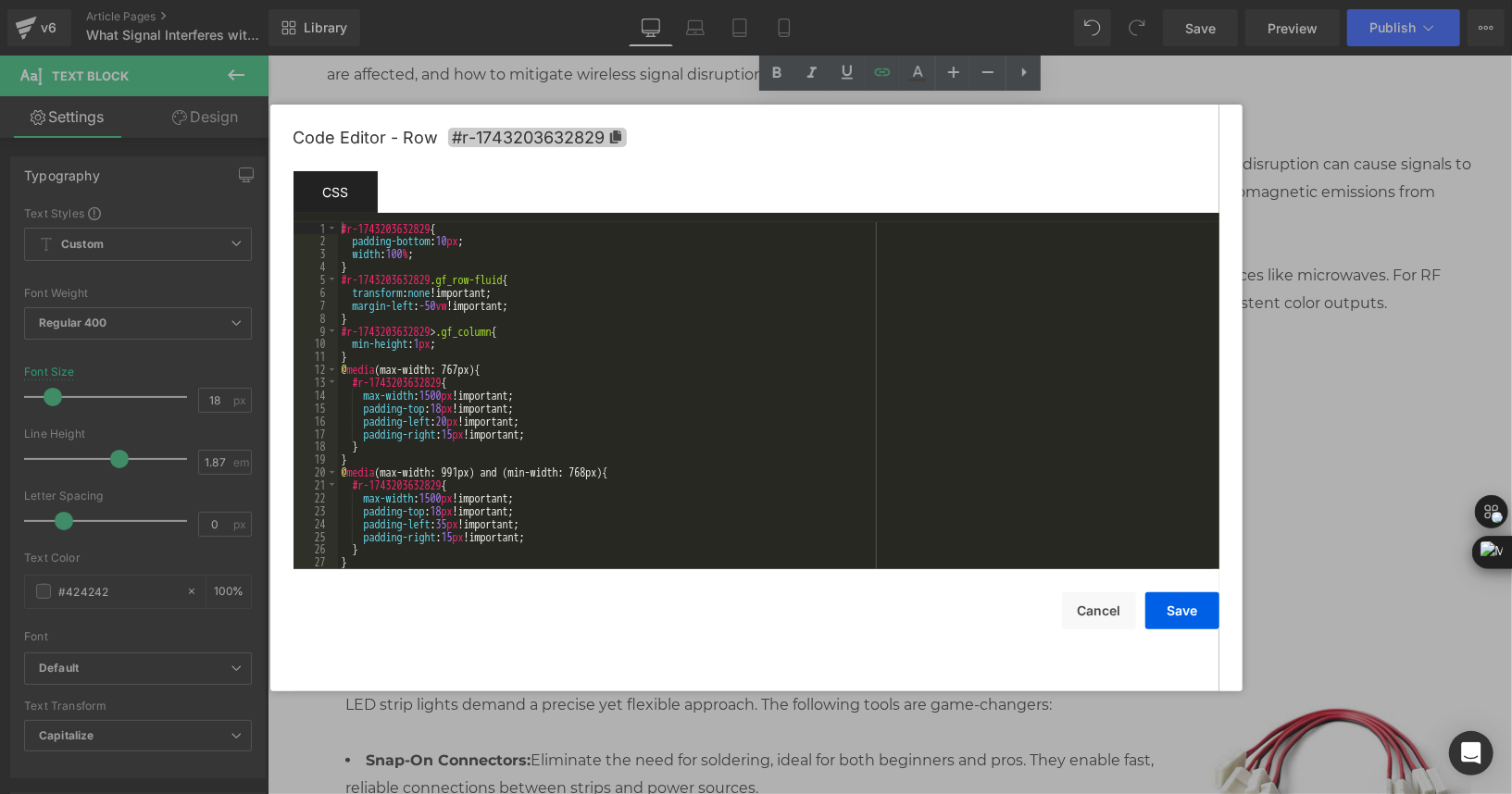 click on "#r-1743203632829" at bounding box center (537, 137) 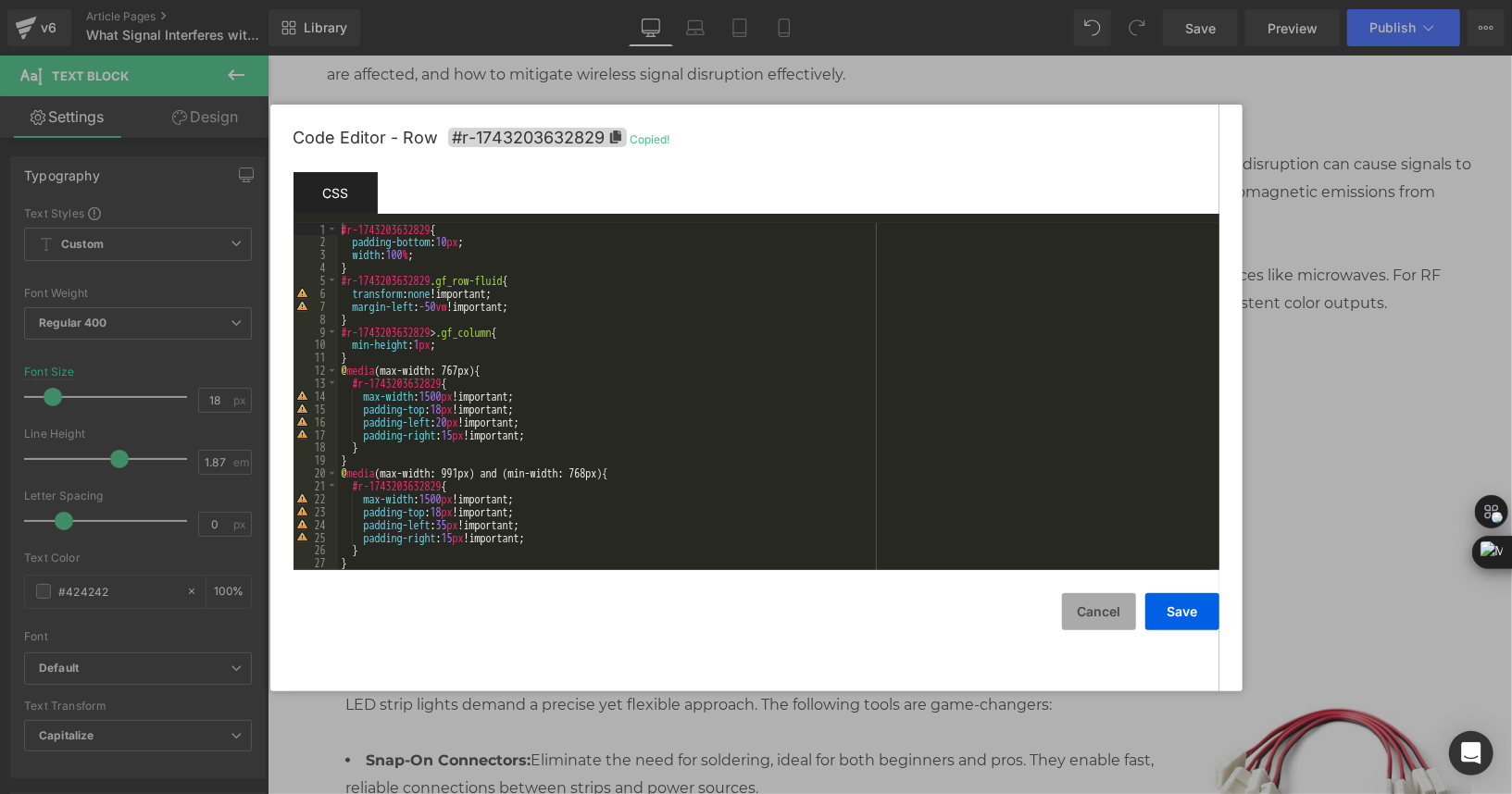 click on "Cancel" at bounding box center (1099, 612) 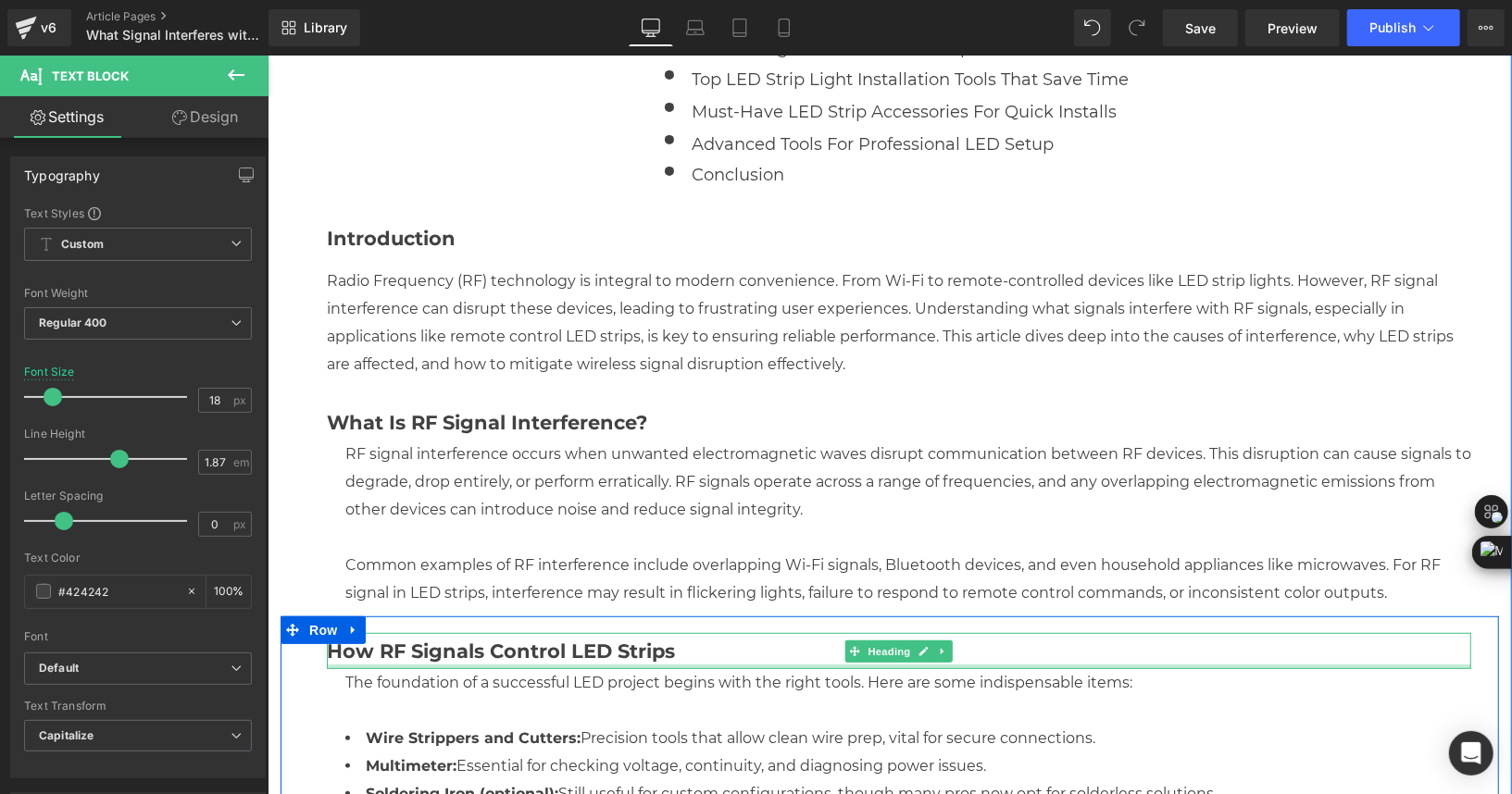 scroll, scrollTop: 58, scrollLeft: 0, axis: vertical 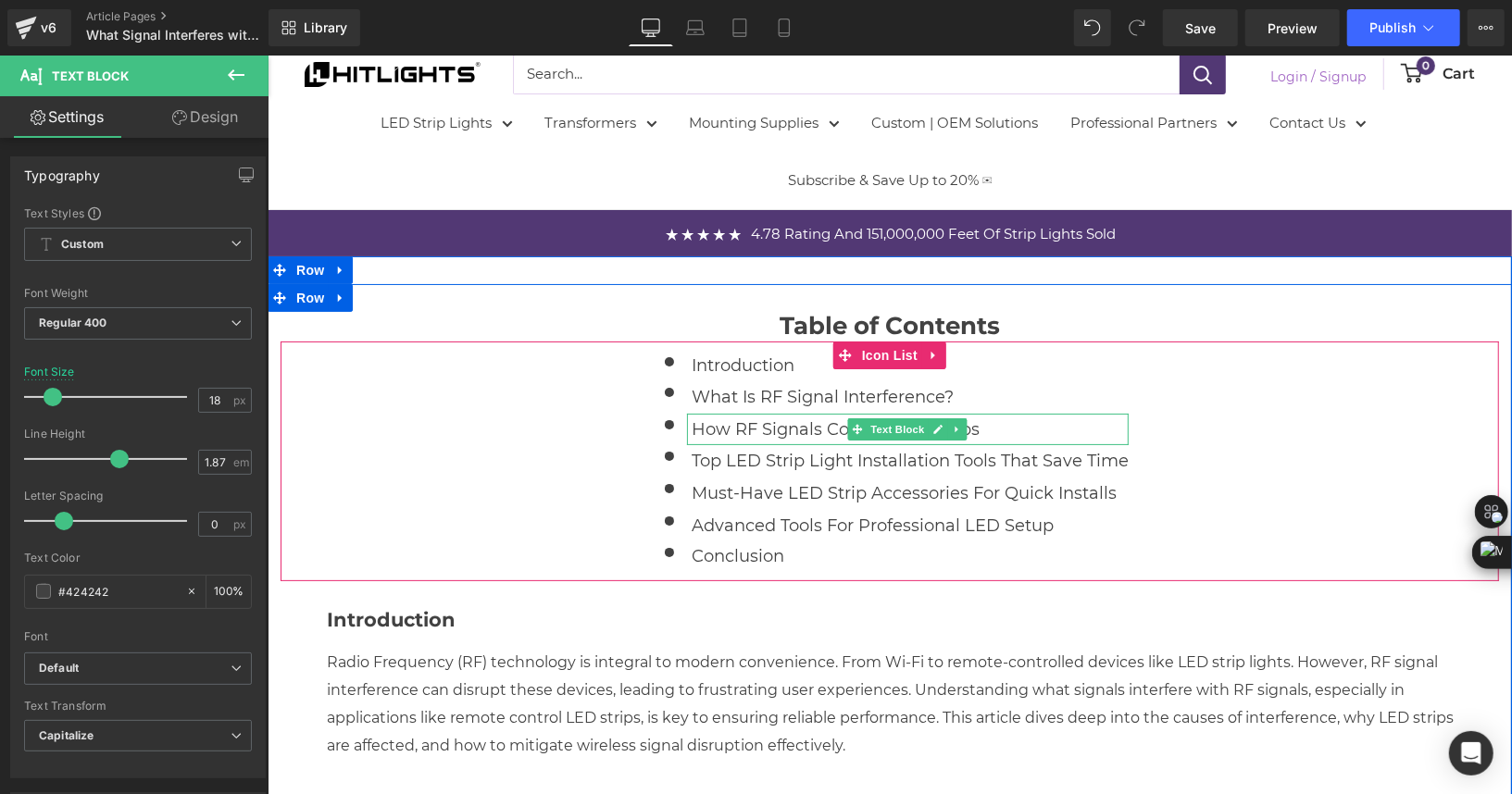 click on "How RF Signals Control LED Strips" at bounding box center (909, 429) 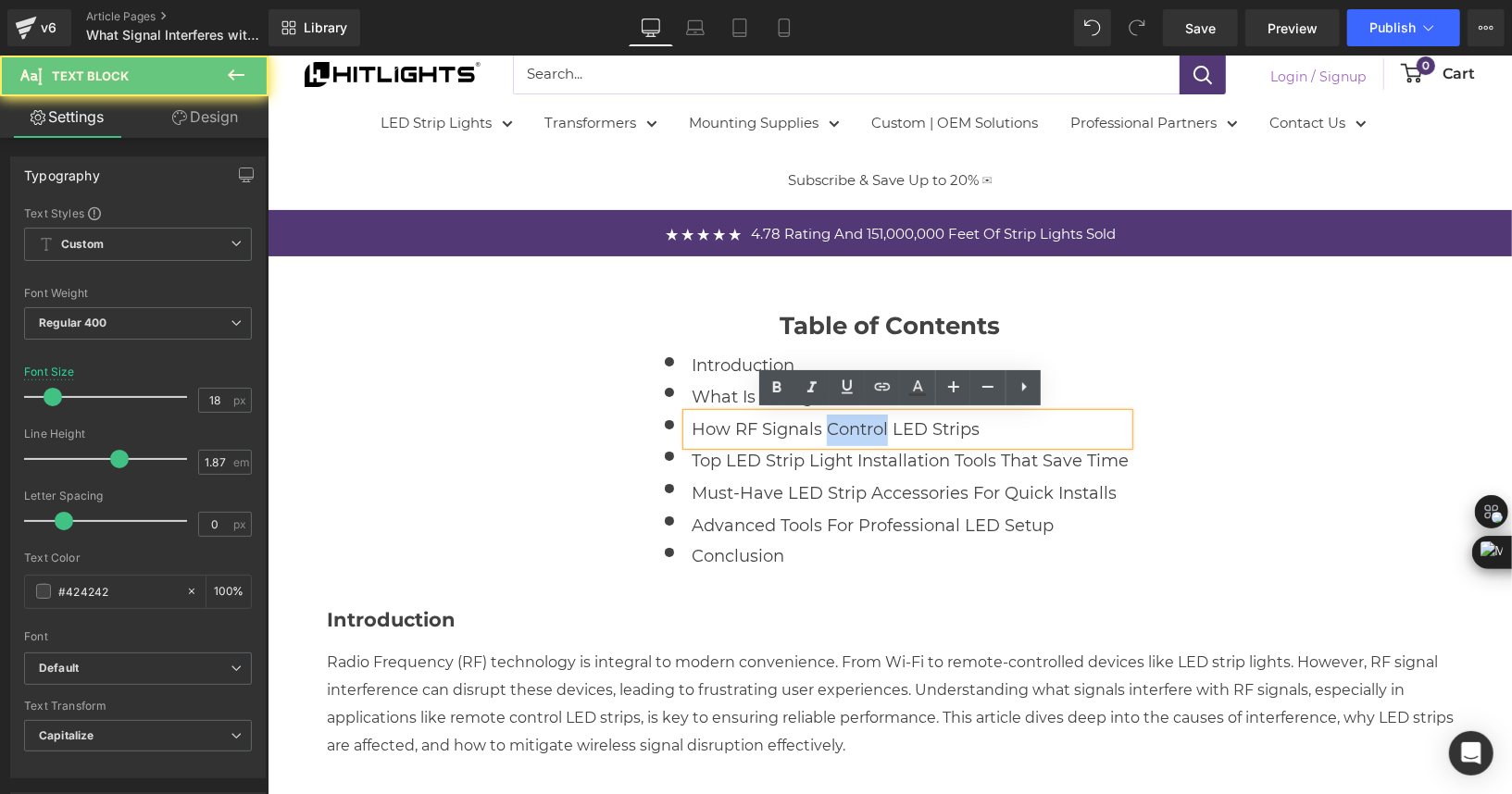 click on "How RF Signals Control LED Strips" at bounding box center (909, 429) 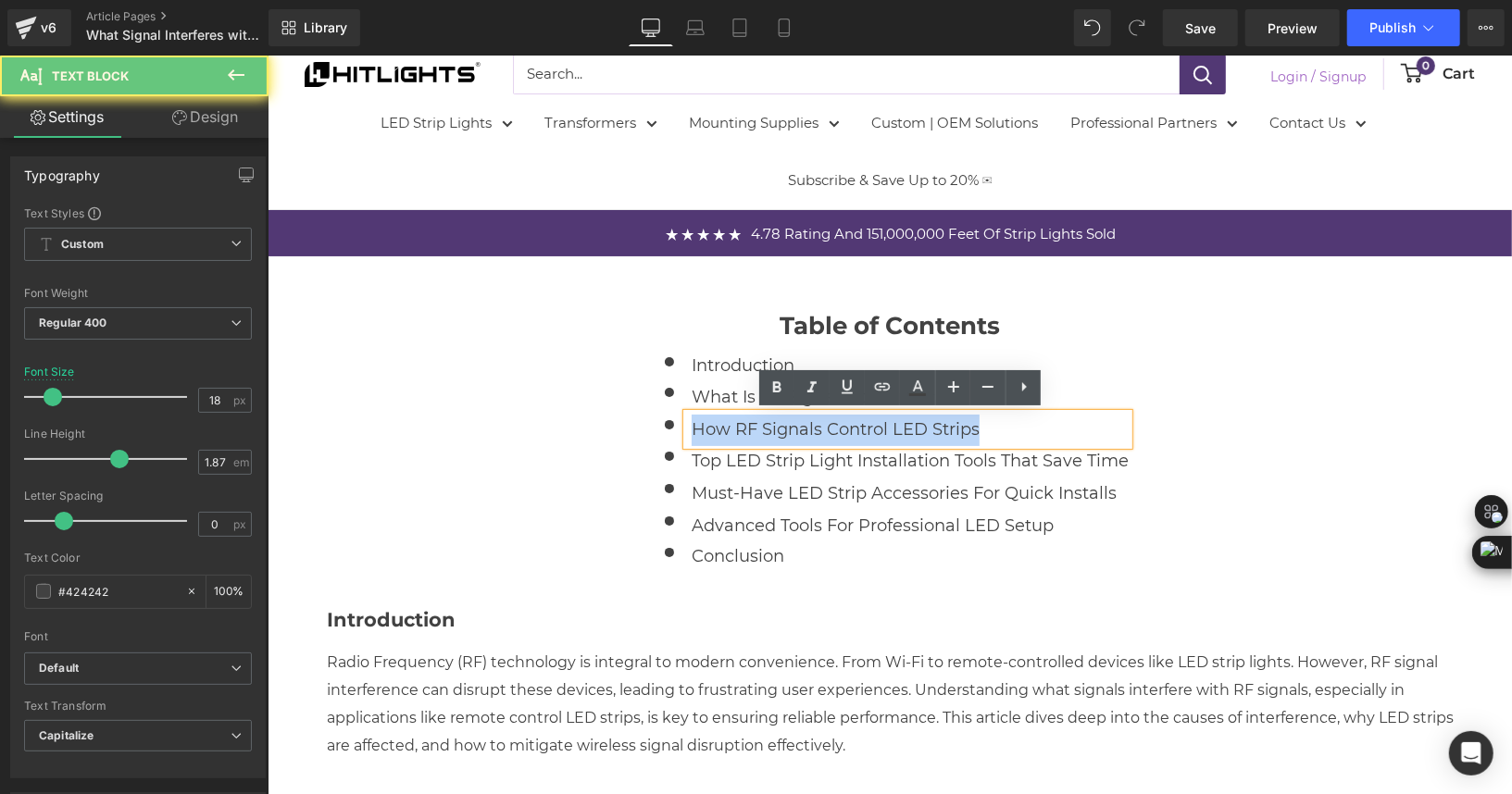click on "How RF Signals Control LED Strips" at bounding box center [909, 429] 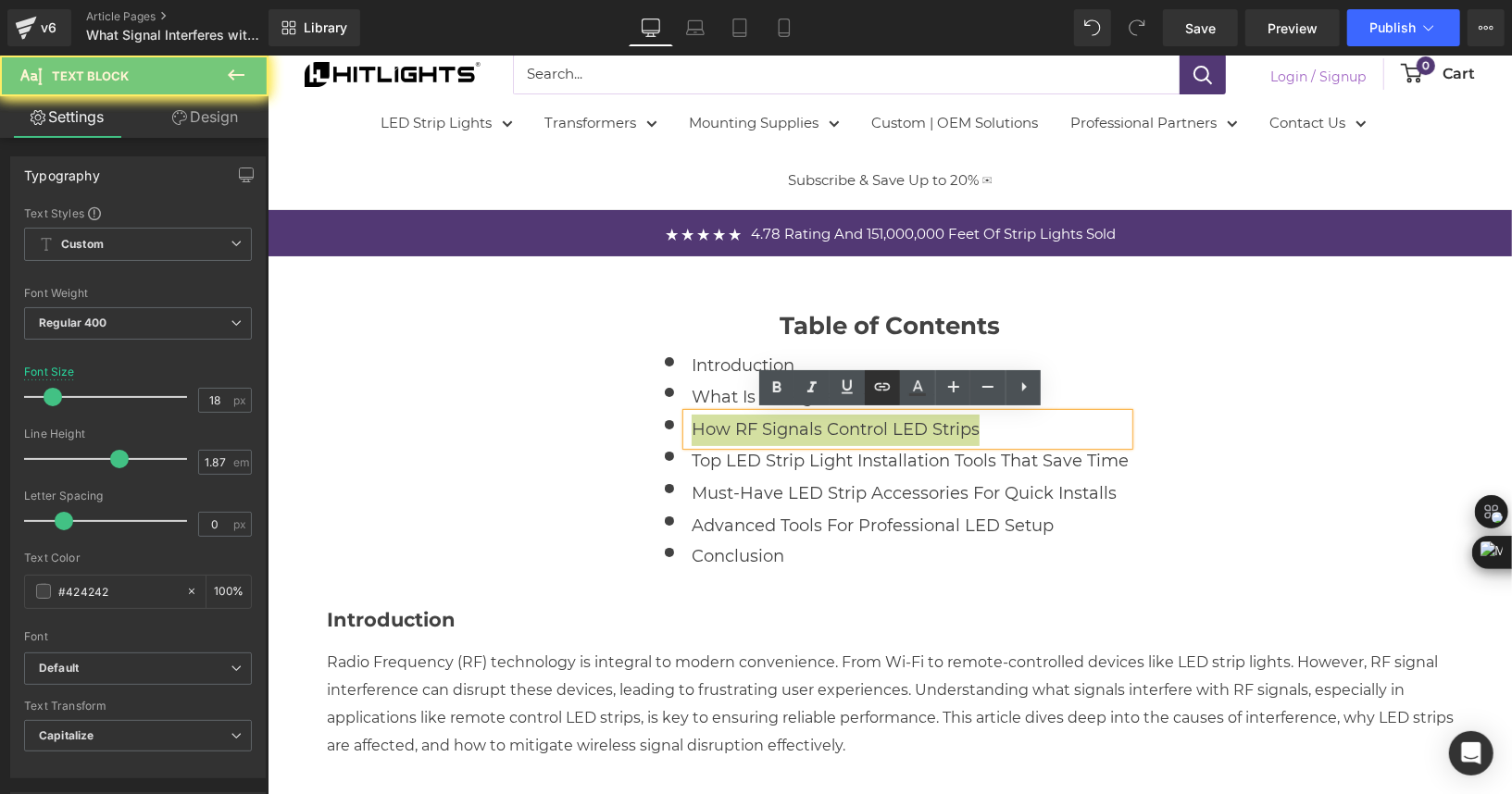 click 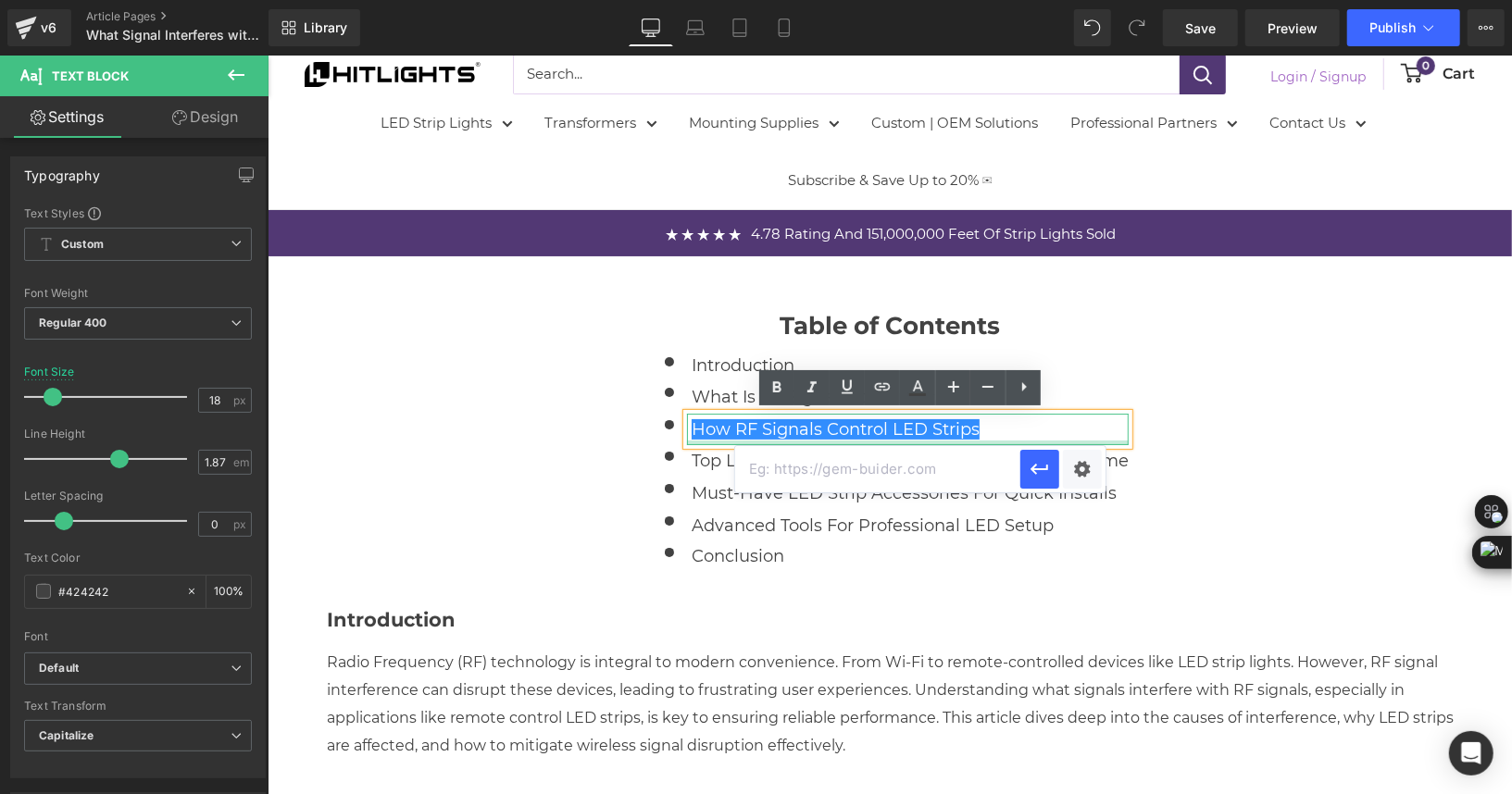 click at bounding box center [906, 441] 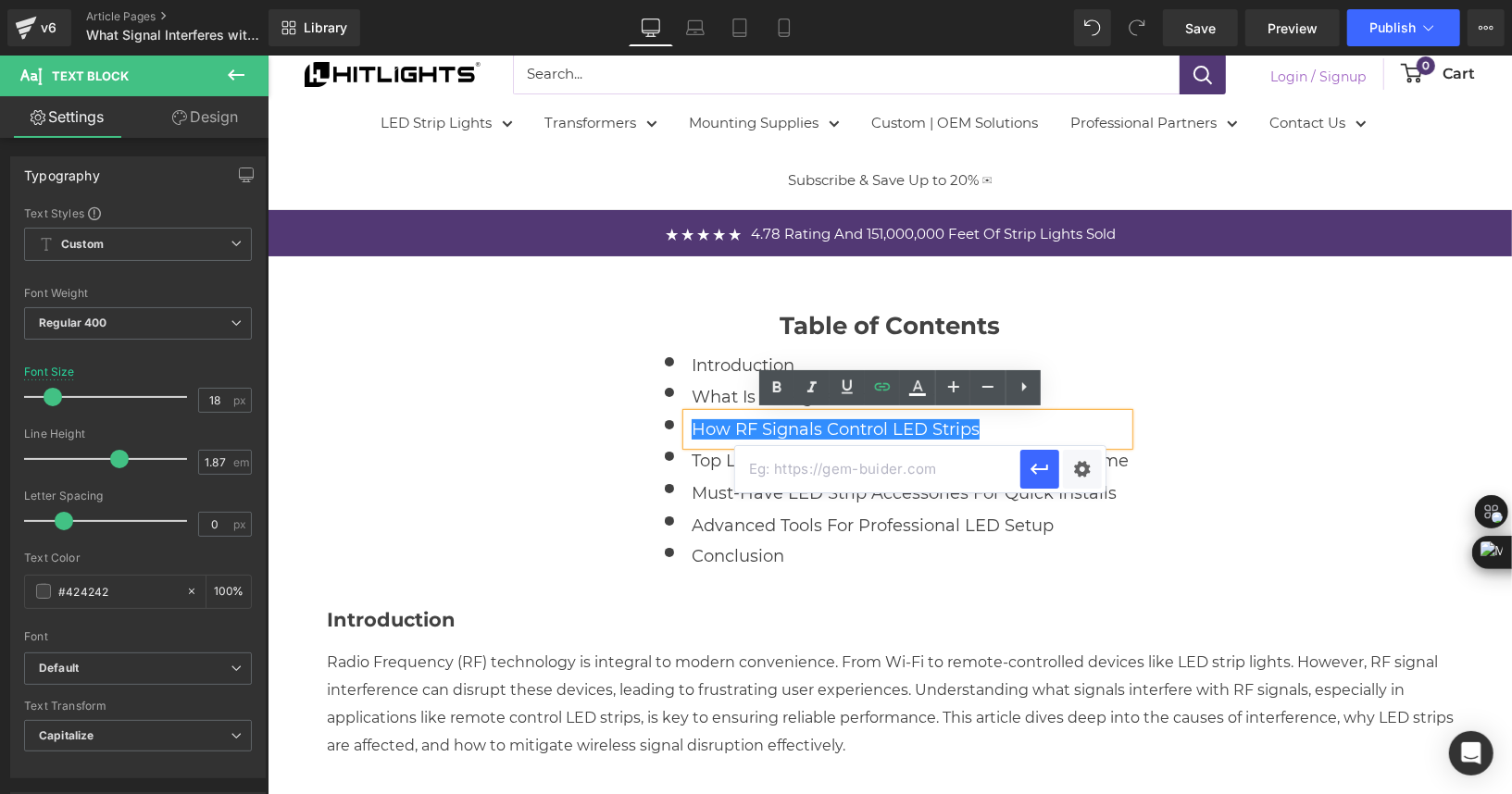 click at bounding box center (878, 469) 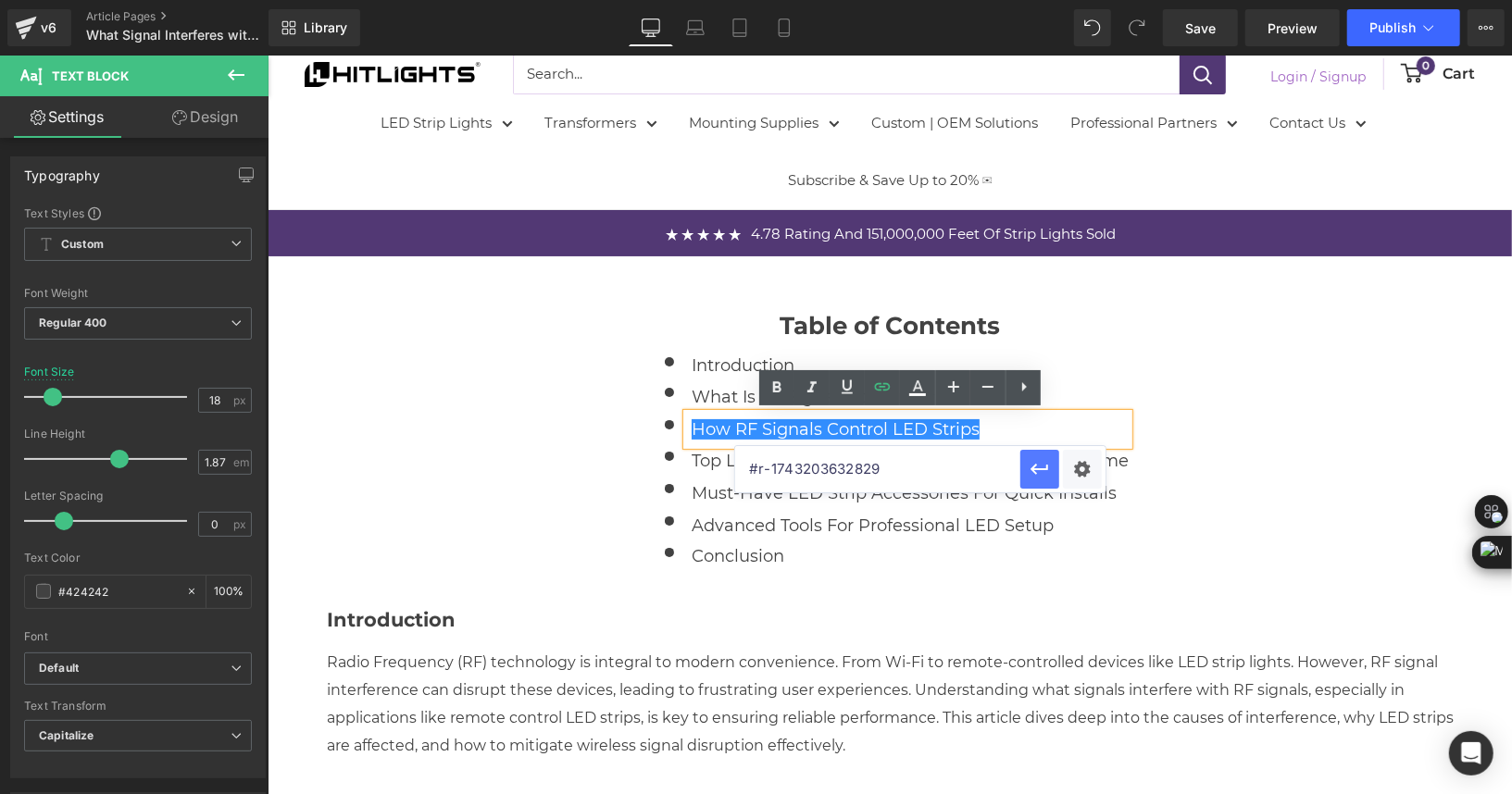 type on "#r-1743203632829" 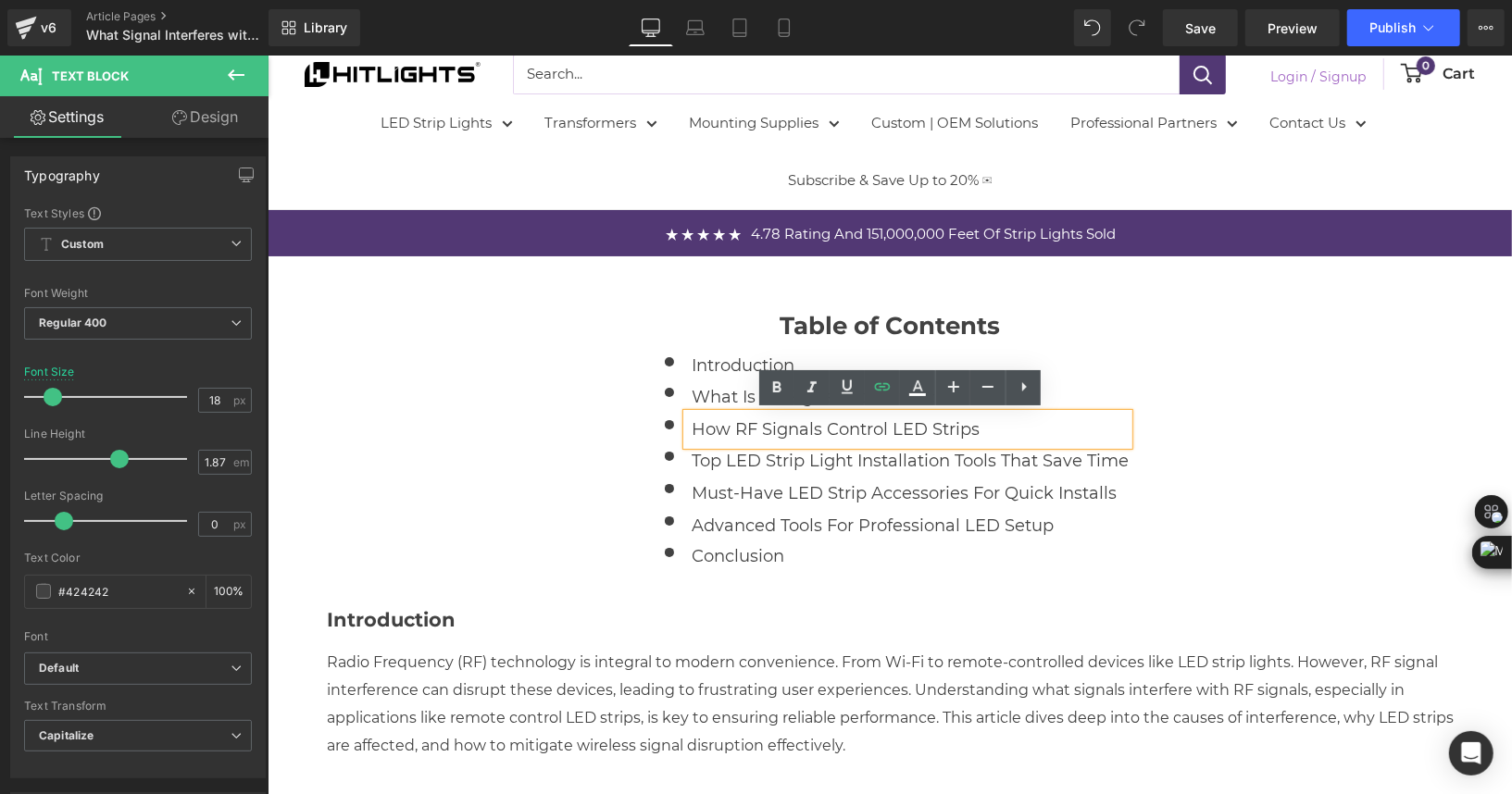 scroll, scrollTop: 450, scrollLeft: 0, axis: vertical 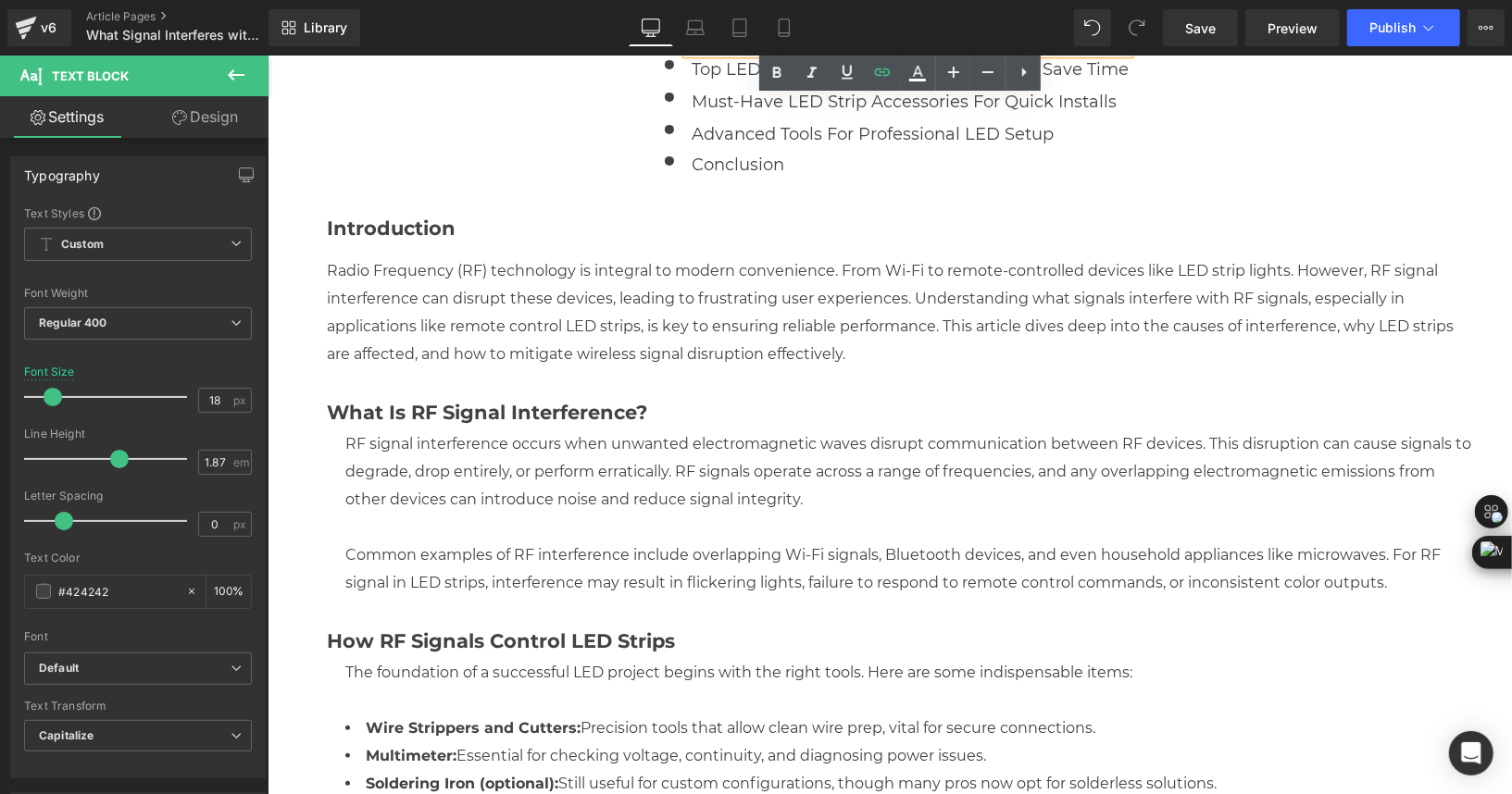 click on "The foundation of a successful LED project begins with the right tools. Here are some indispensable items:" at bounding box center [907, 672] 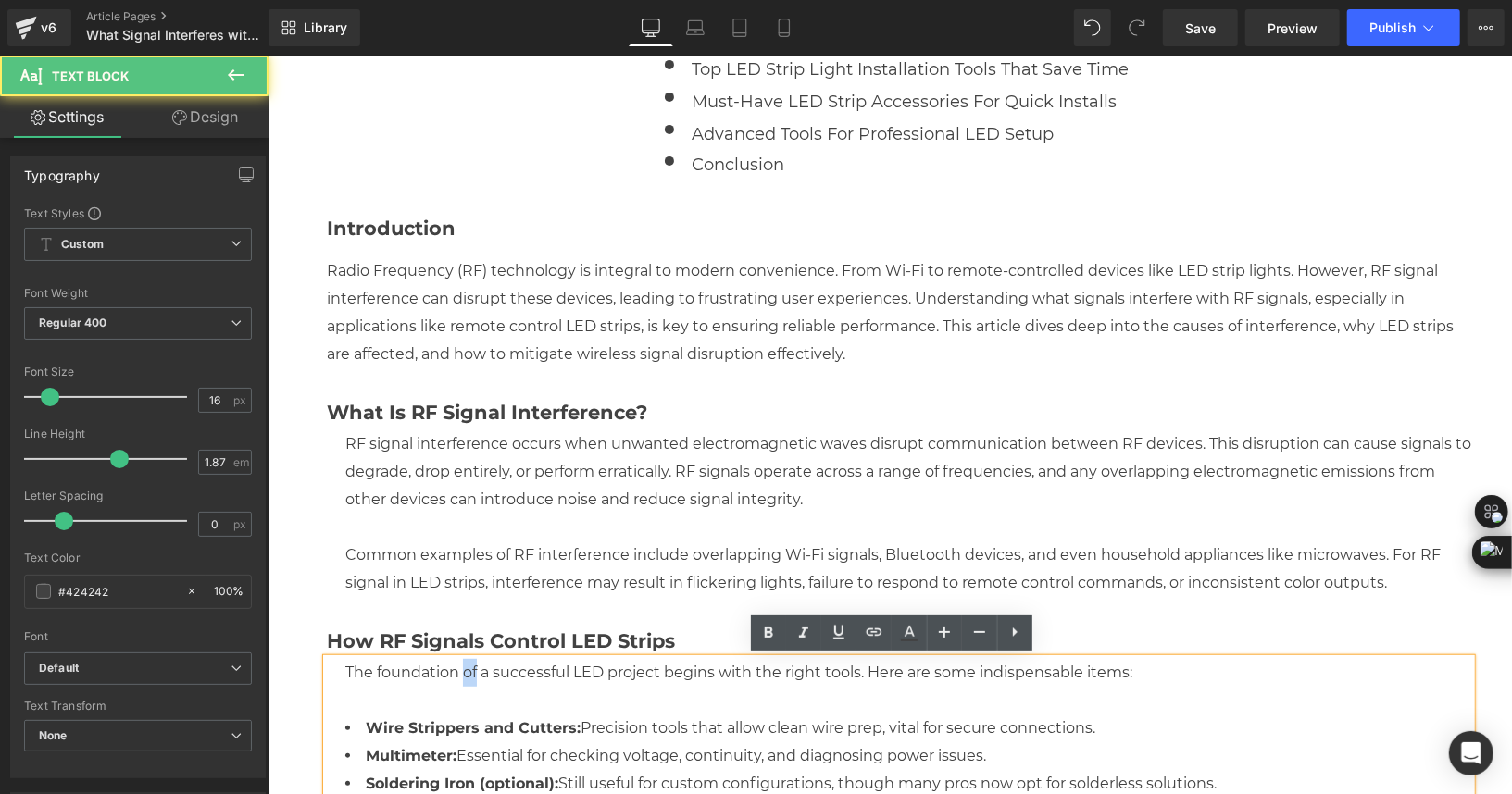 click on "The foundation of a successful LED project begins with the right tools. Here are some indispensable items:" at bounding box center [907, 672] 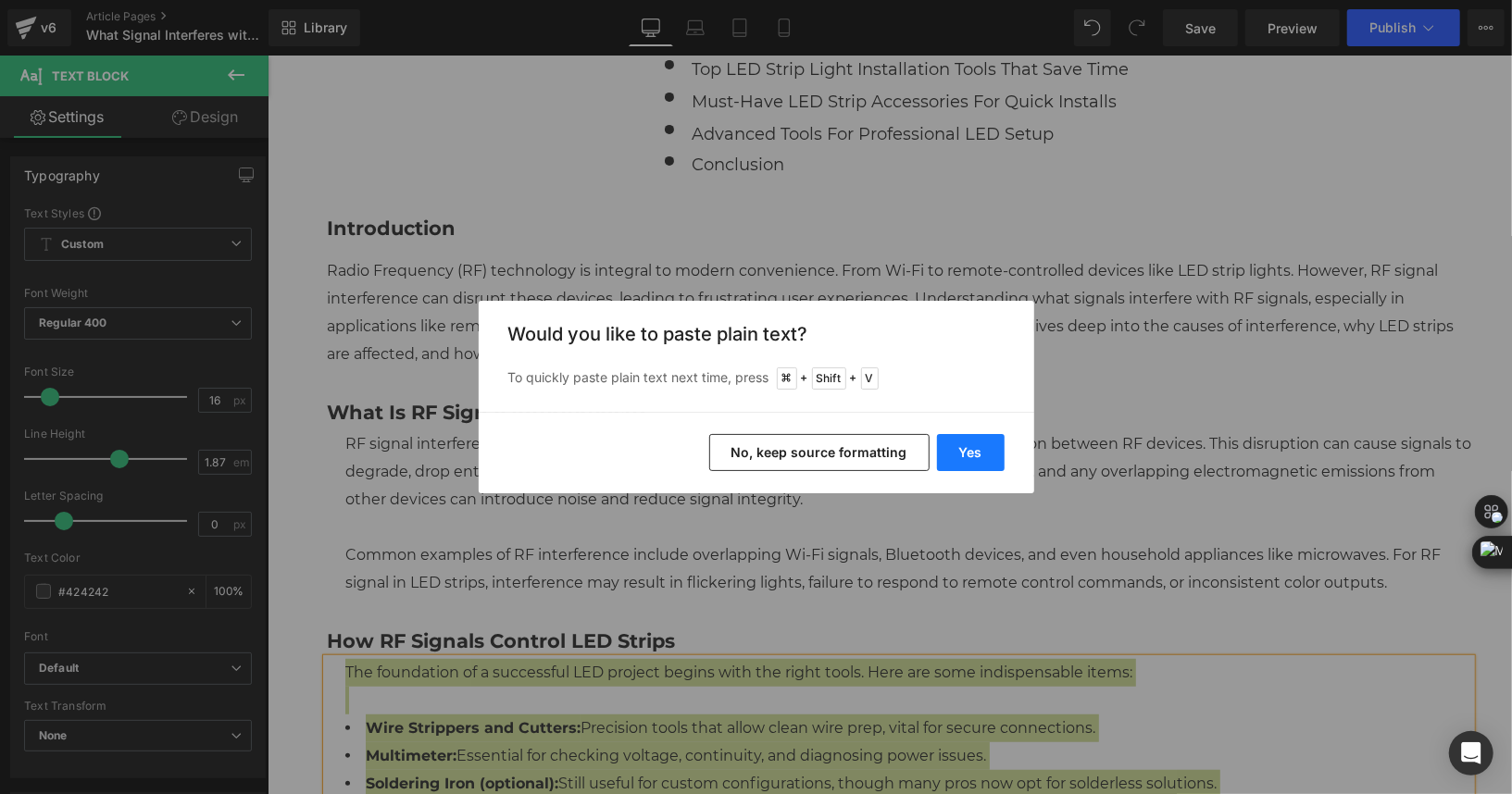 click on "Yes" at bounding box center (970, 453) 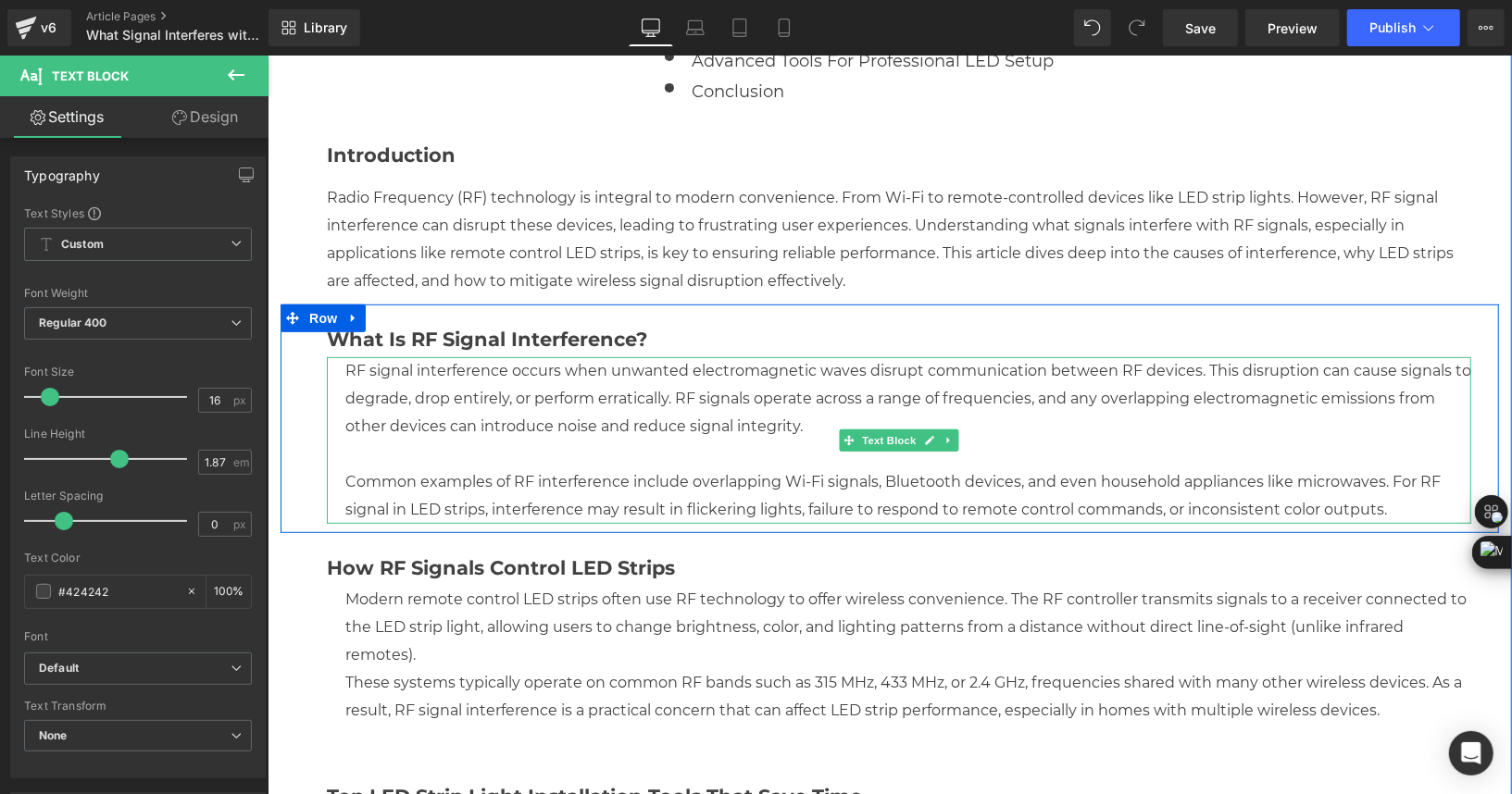 scroll, scrollTop: 605, scrollLeft: 0, axis: vertical 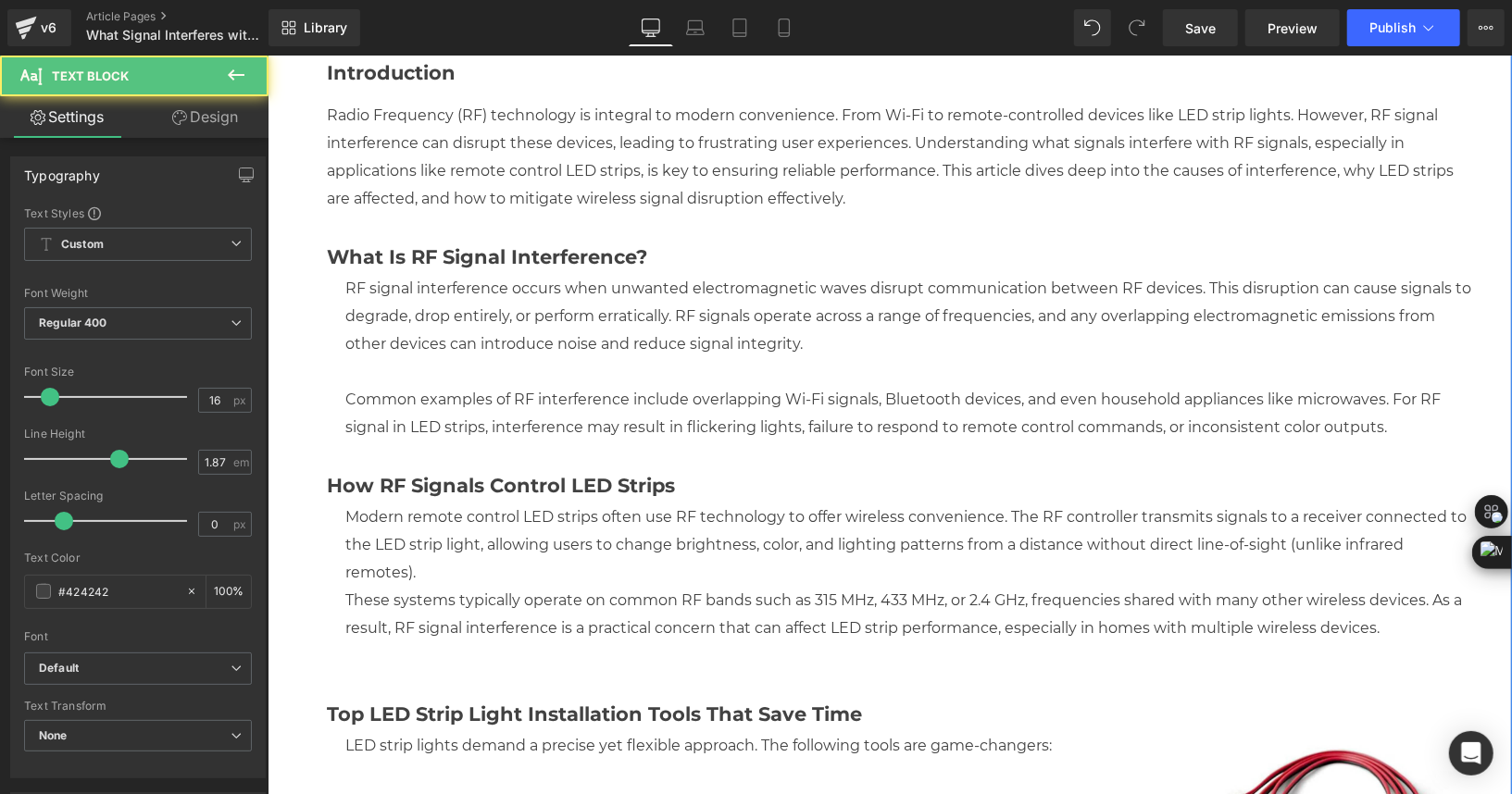 click on "Modern remote control LED strips often use RF technology to offer wireless convenience. The RF controller transmits signals to a receiver connected to the LED strip light, allowing users to change brightness, color, and lighting patterns from a distance without direct line-of-sight (unlike infrared remotes)." at bounding box center (907, 544) 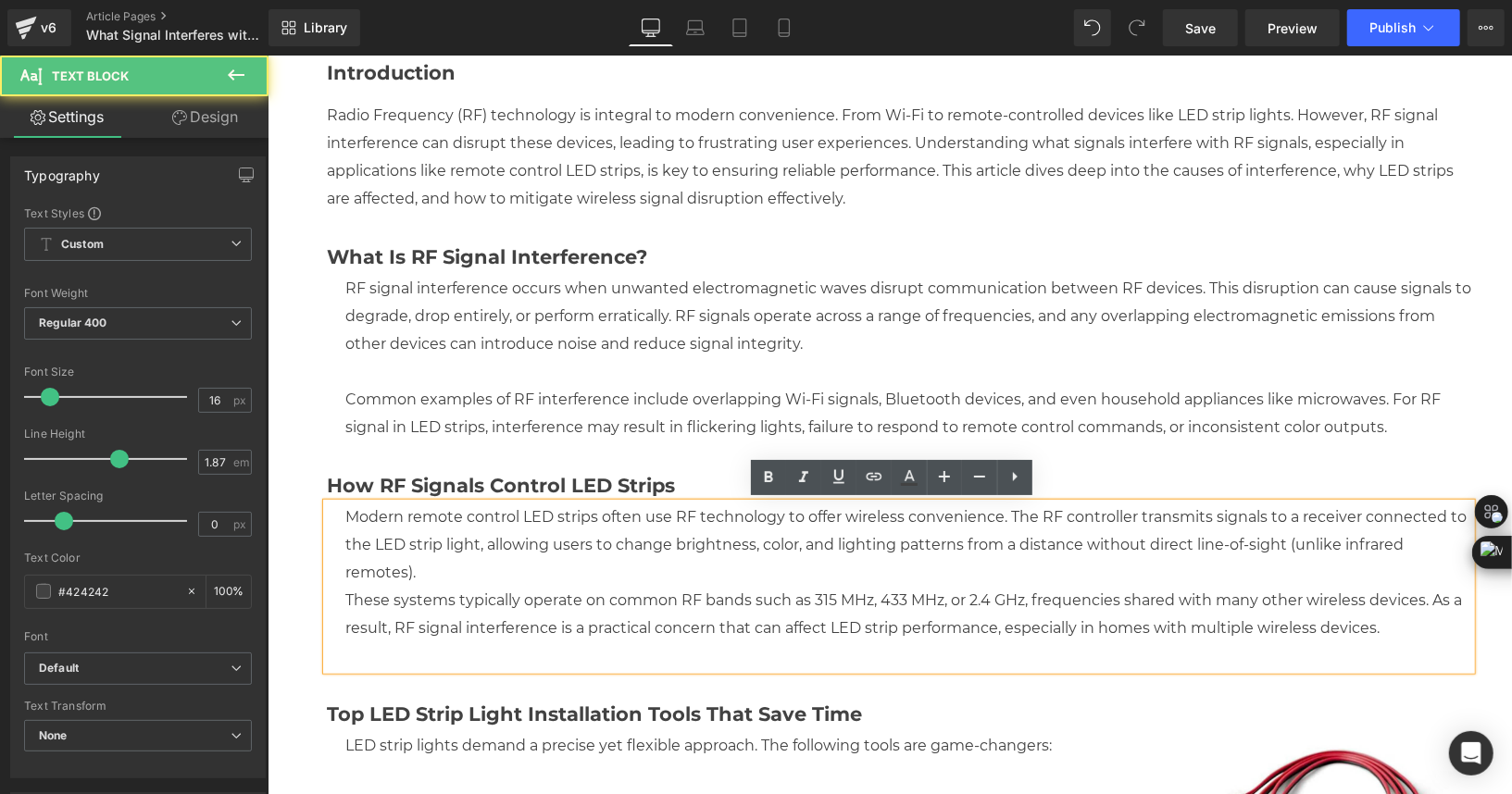click on "Modern remote control LED strips often use RF technology to offer wireless convenience. The RF controller transmits signals to a receiver connected to the LED strip light, allowing users to change brightness, color, and lighting patterns from a distance without direct line-of-sight (unlike infrared remotes)." at bounding box center [907, 544] 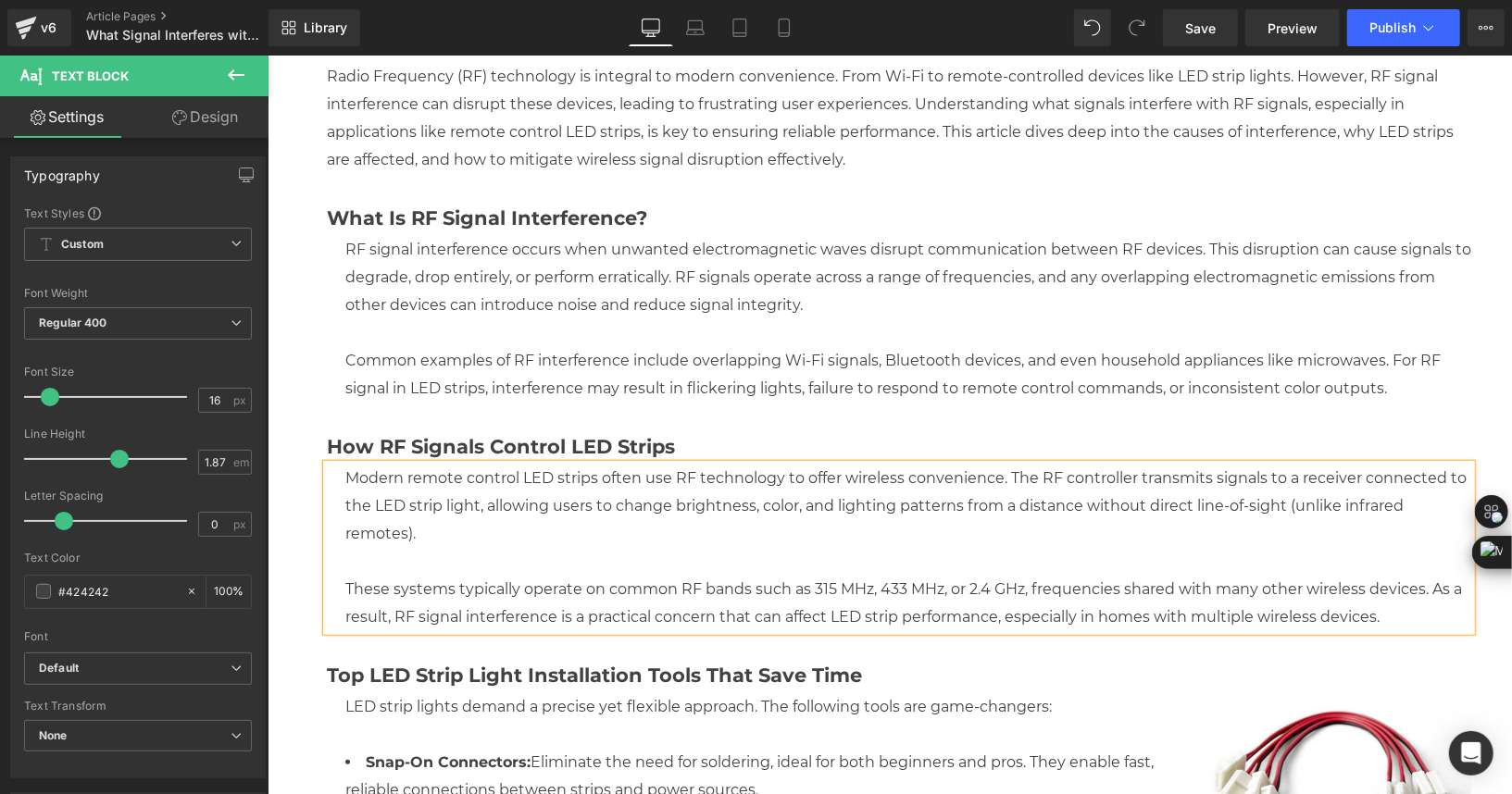scroll, scrollTop: 645, scrollLeft: 0, axis: vertical 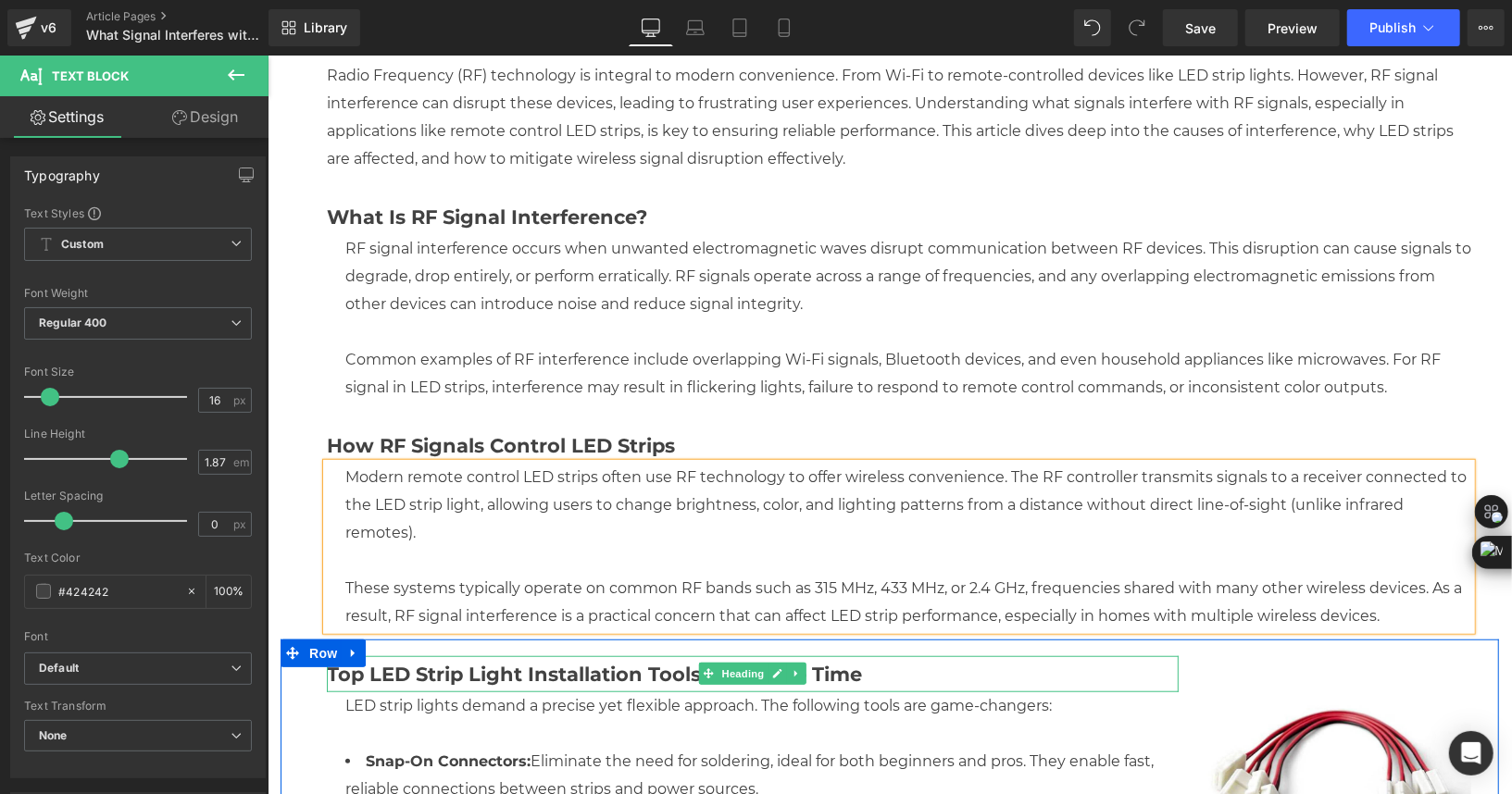 click on "Top LED Strip Light Installation Tools That Save Time" at bounding box center [594, 673] 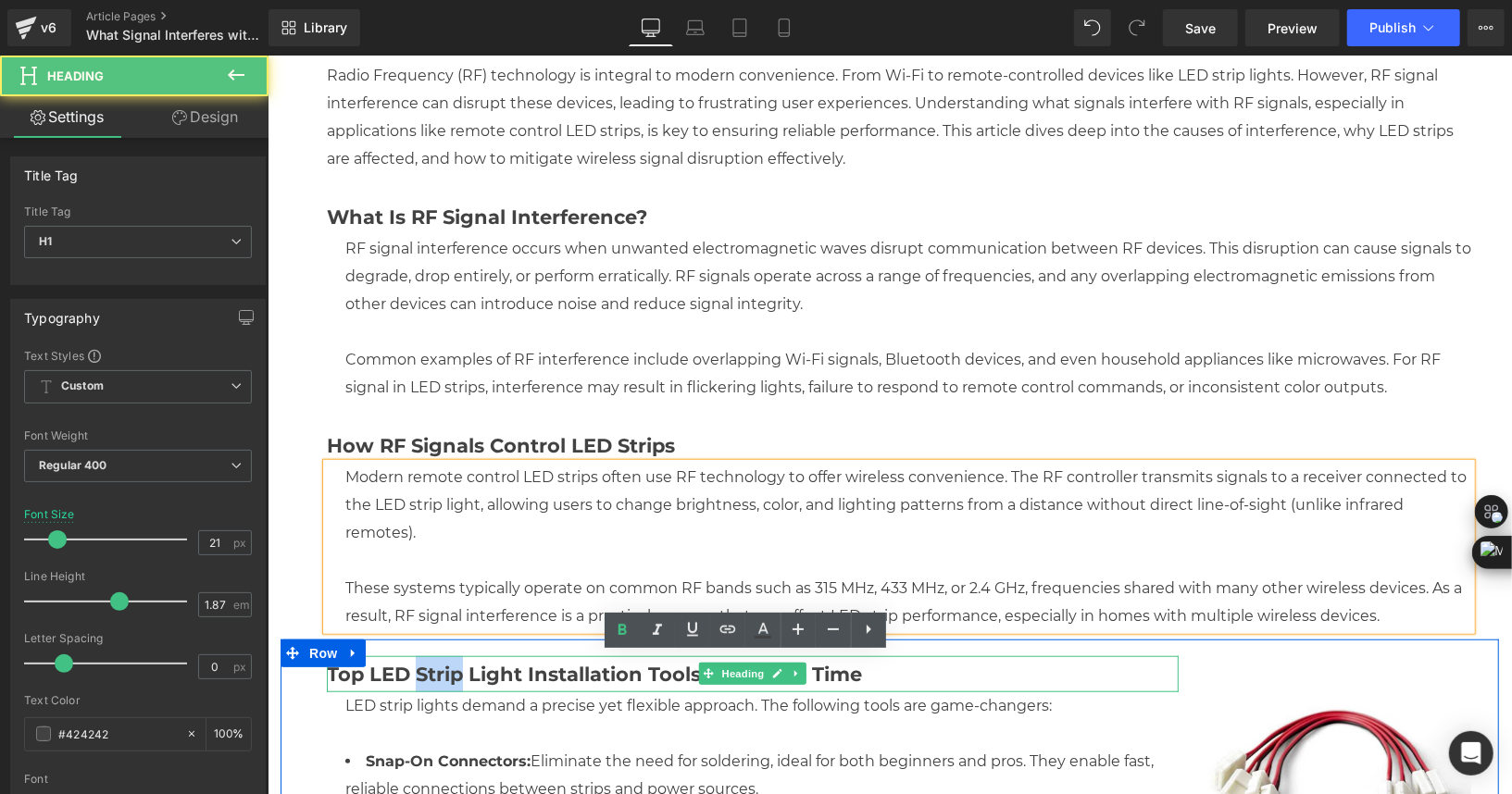 click on "Top LED Strip Light Installation Tools That Save Time" at bounding box center (594, 673) 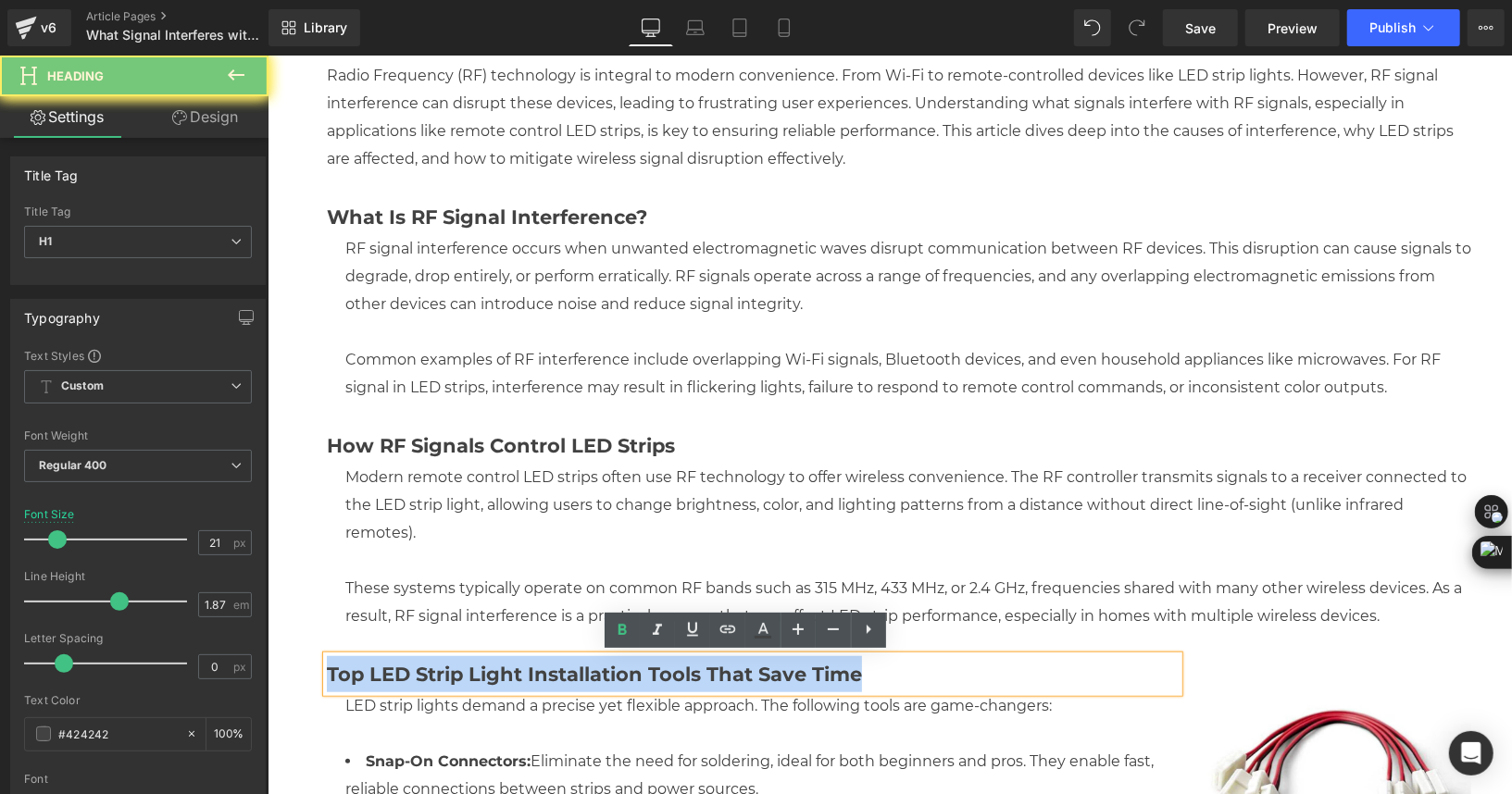 click on "Top LED Strip Light Installation Tools That Save Time" at bounding box center (594, 673) 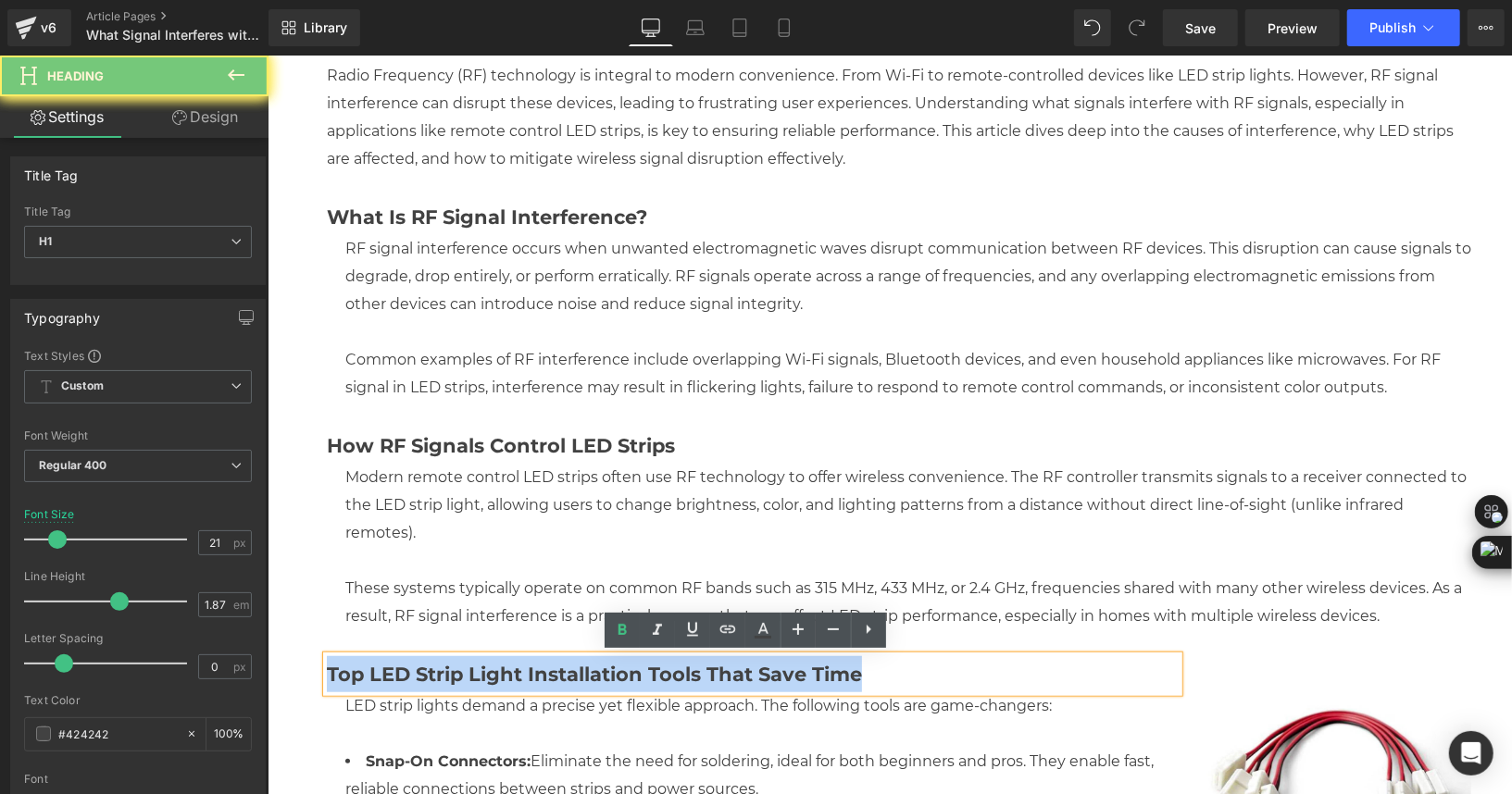 paste 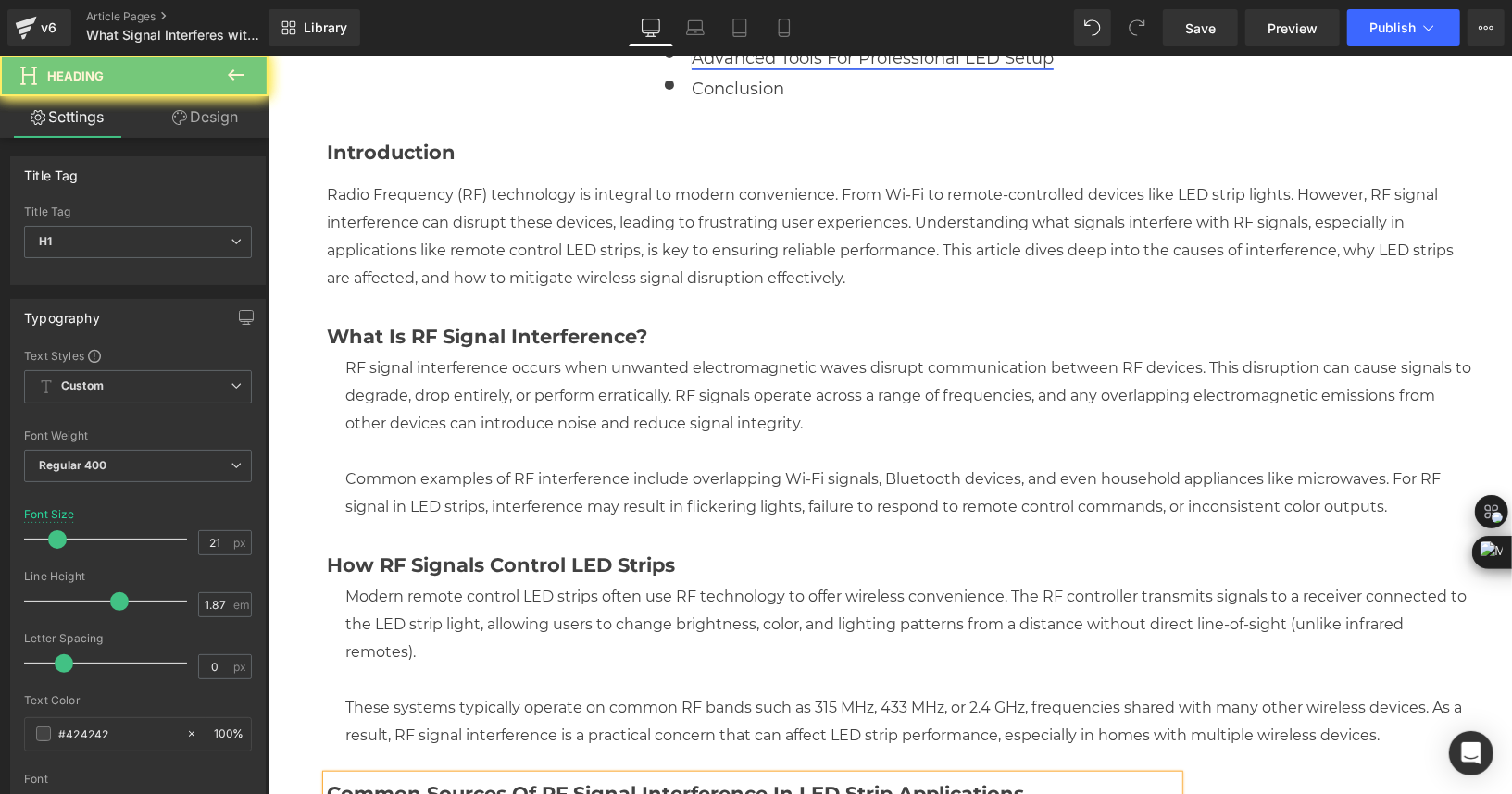 scroll, scrollTop: 354, scrollLeft: 0, axis: vertical 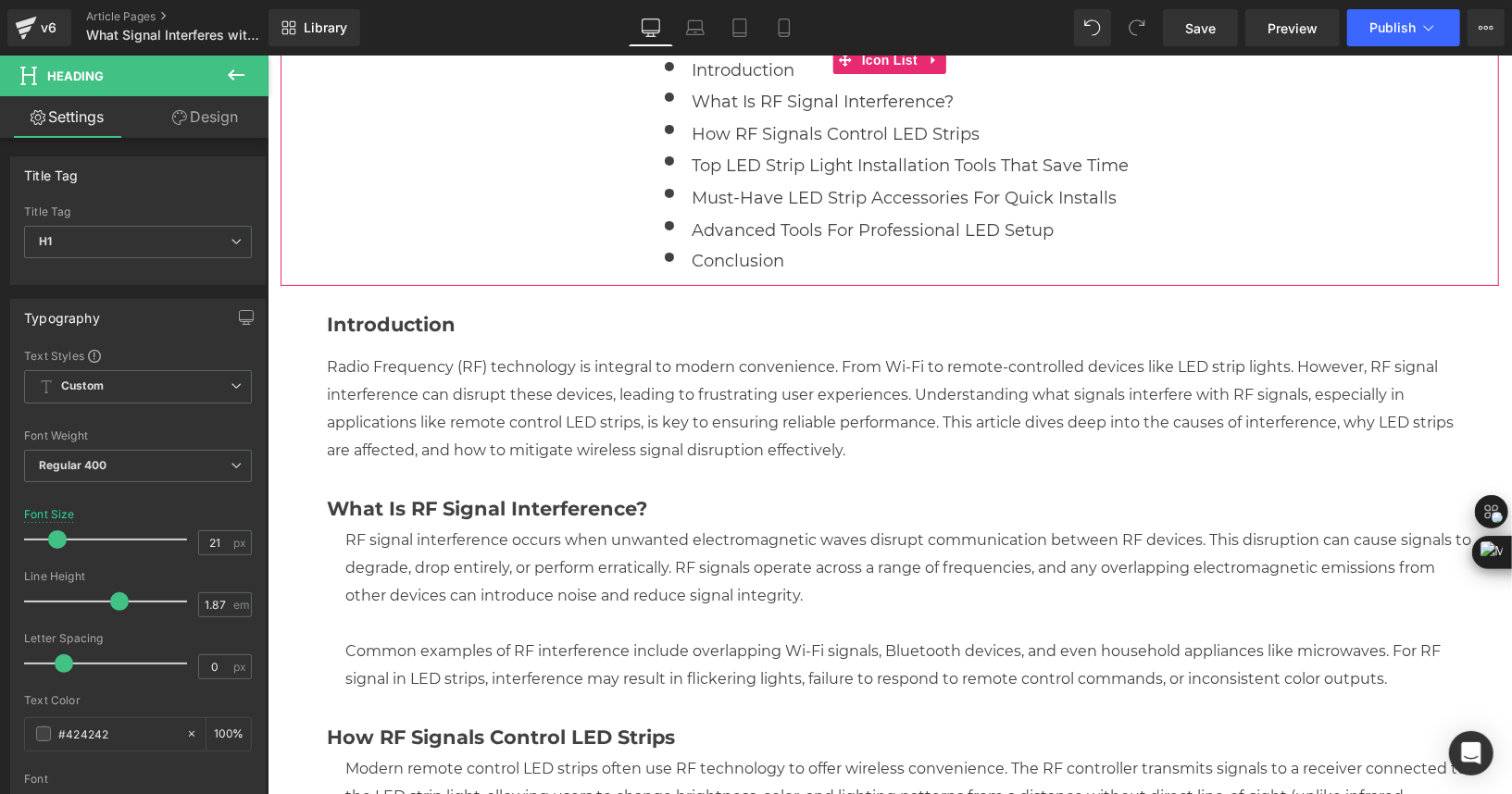 click on "Icon
Introduction Text Block
Icon
What is RF Signal Interference? Text Block
Icon" at bounding box center (889, 170) 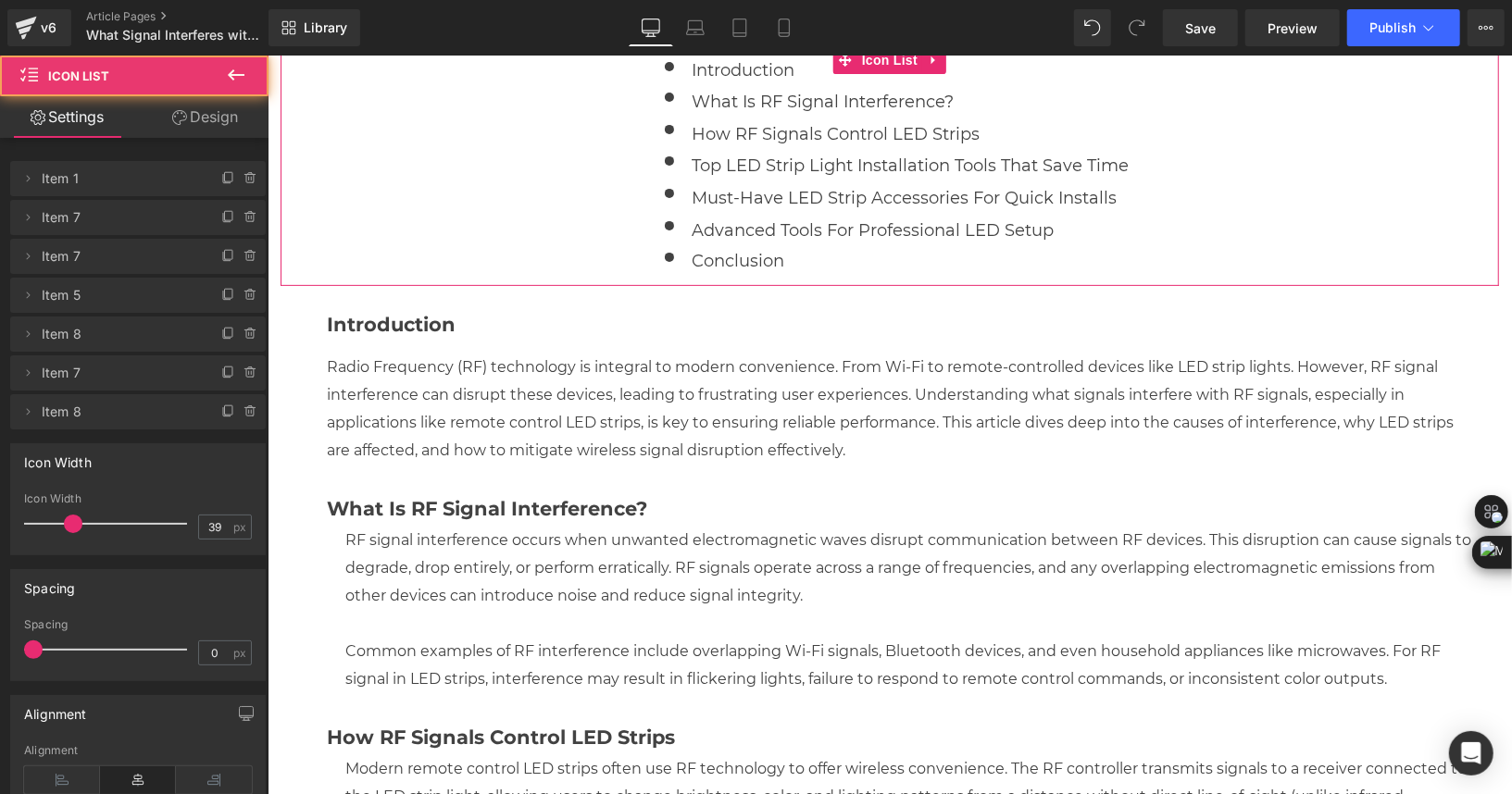 click on "Icon
Introduction Text Block
Icon
What is RF Signal Interference? Text Block
Icon" at bounding box center (889, 170) 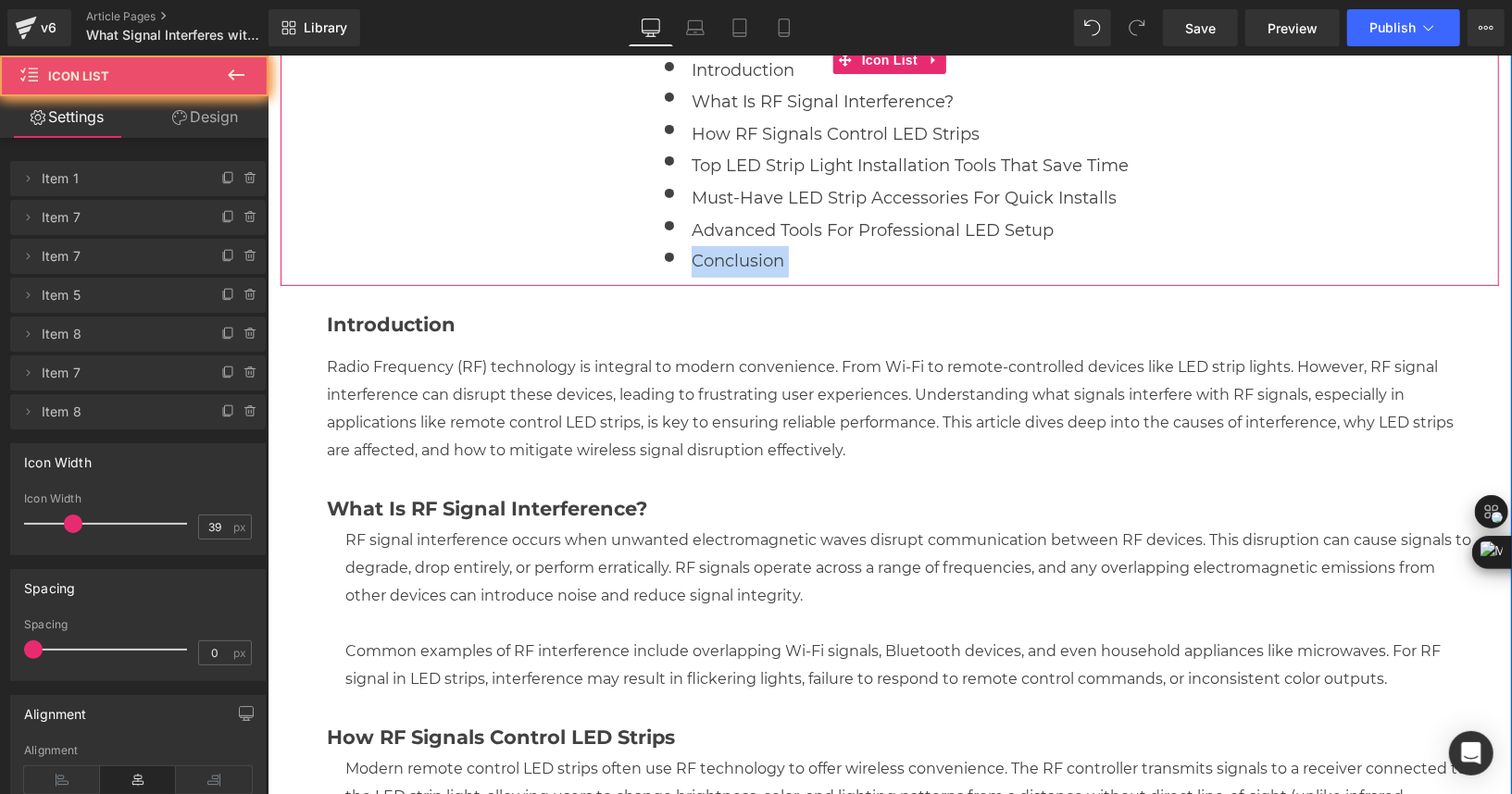 click on "Icon
Introduction Text Block
Icon
What is RF Signal Interference? Text Block
Icon" at bounding box center (889, 170) 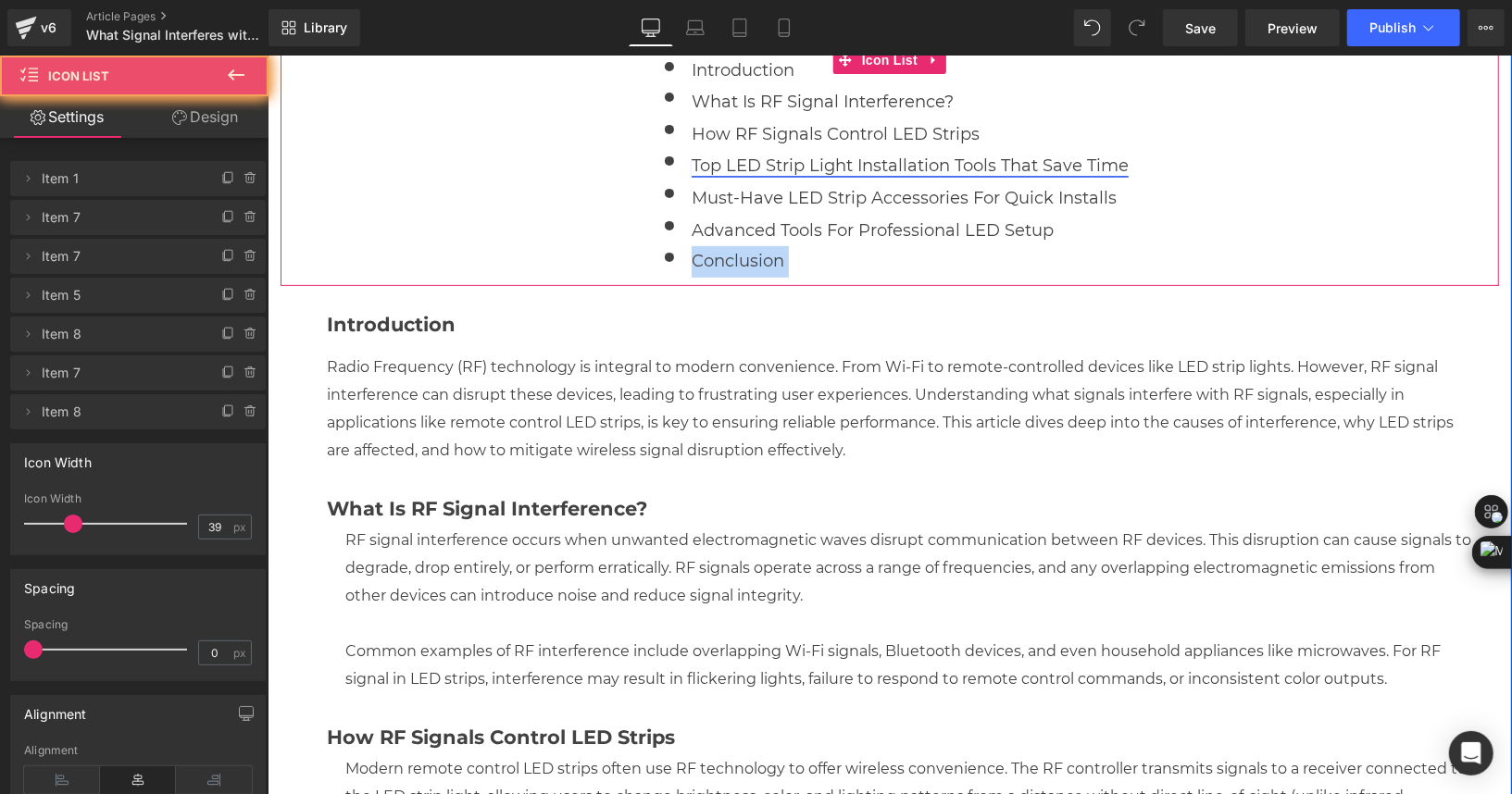 click on "Top LED Strip Light Installation Tools That Save Time Text Block" at bounding box center [906, 165] 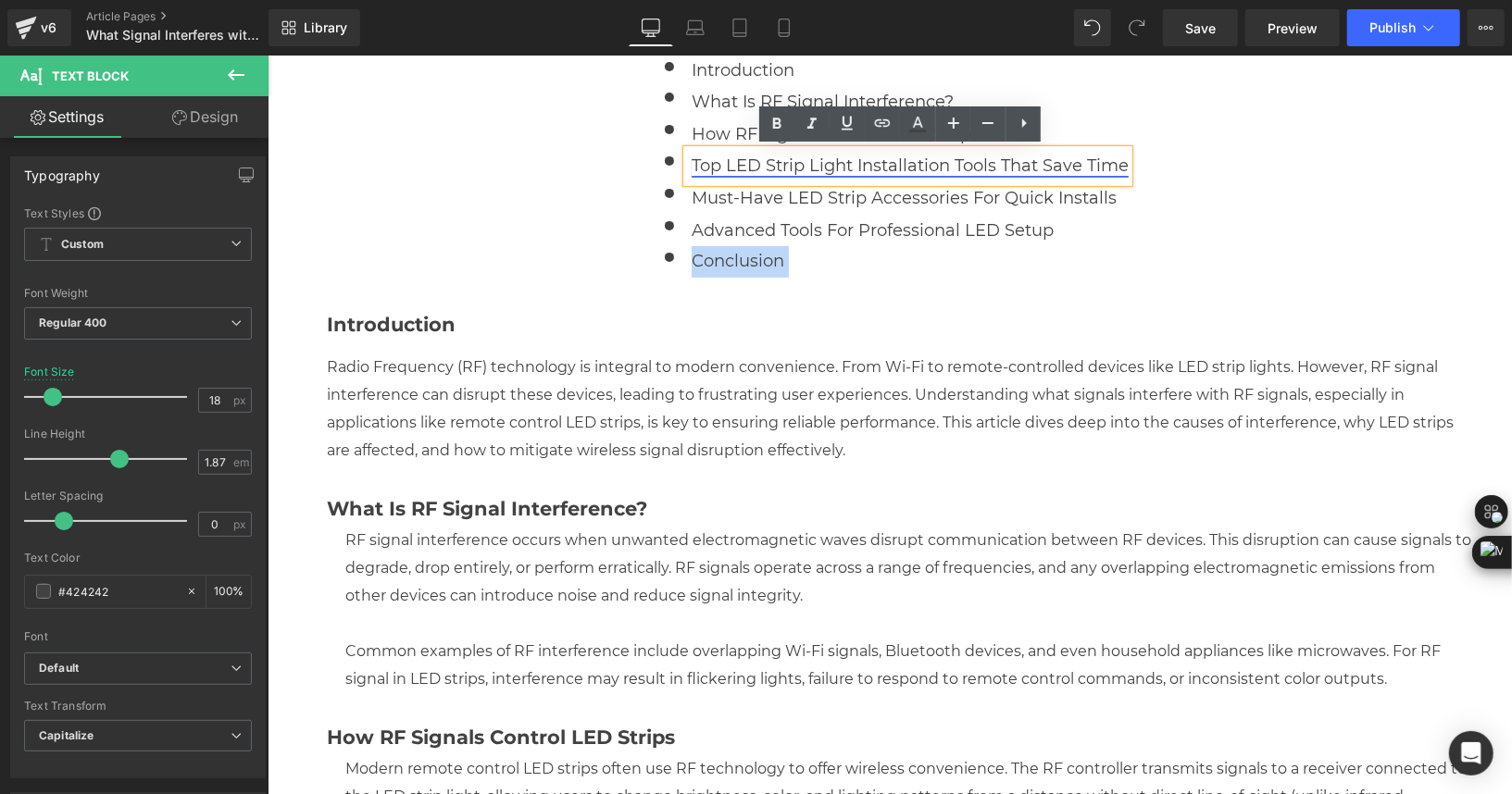 click on "Top LED Strip Light Installation Tools That Save Time Text Block" at bounding box center [906, 165] 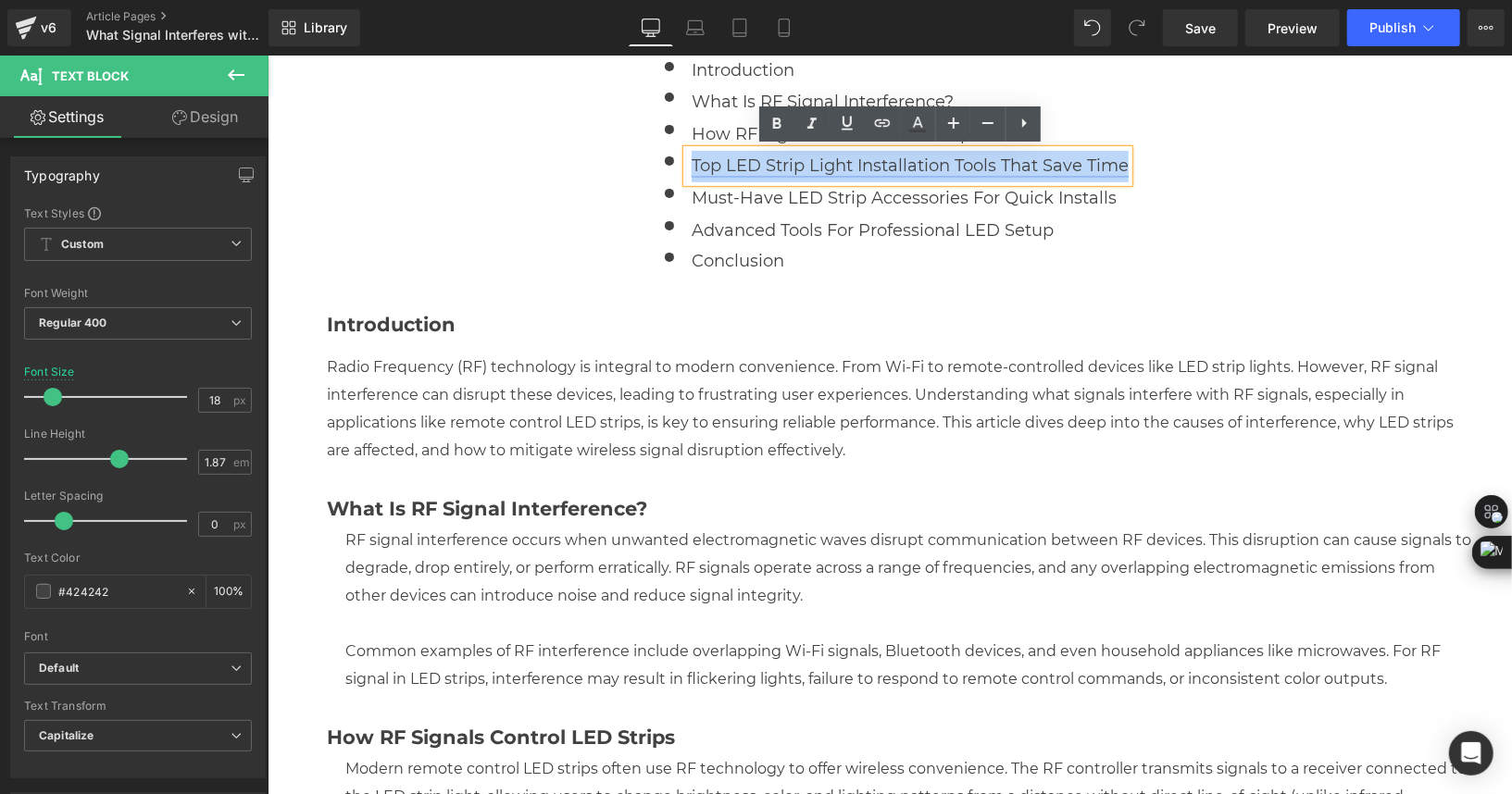 click on "Top LED Strip Light Installation Tools That Save Time" at bounding box center [909, 165] 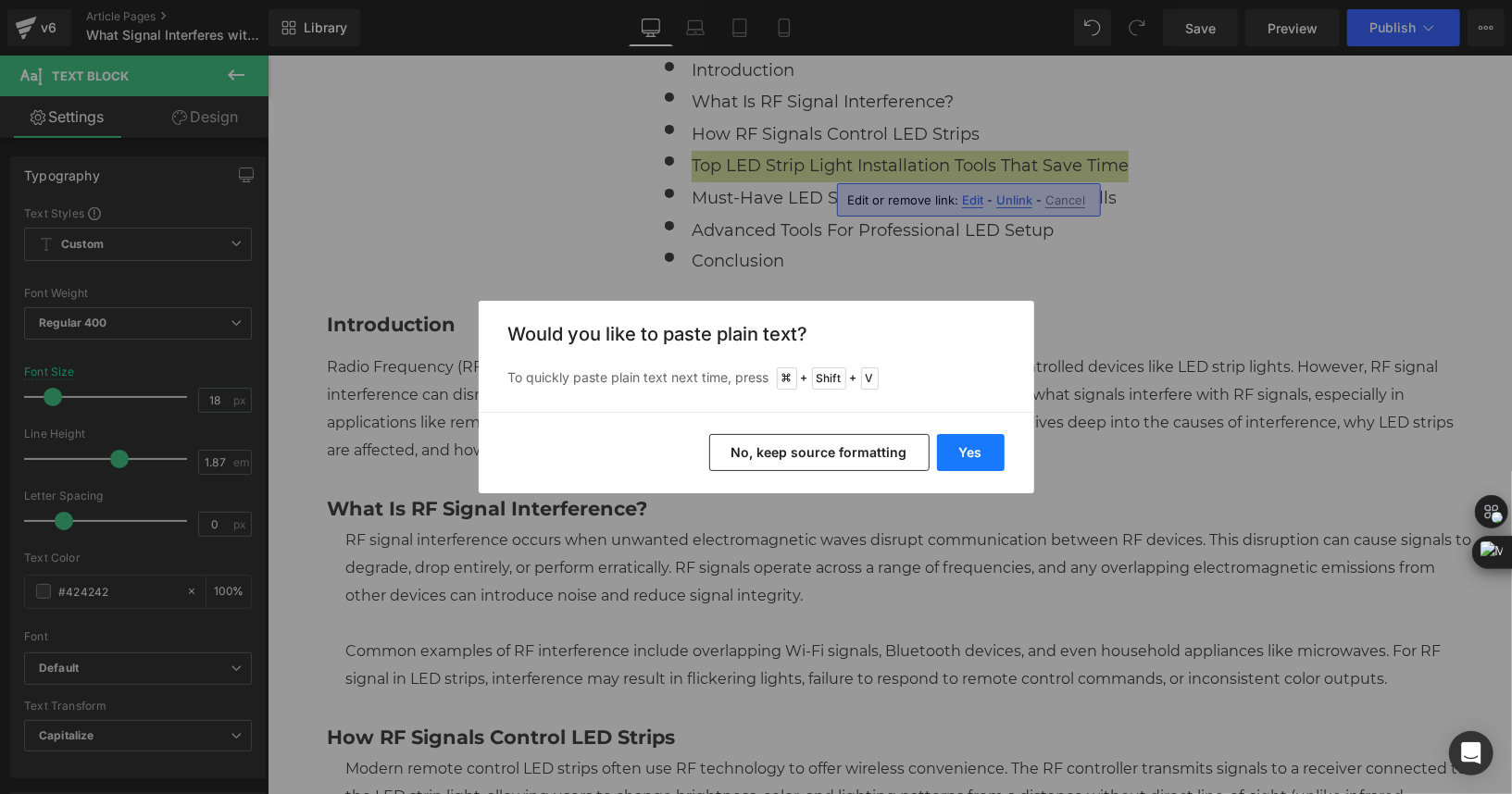 click on "Yes" at bounding box center (970, 453) 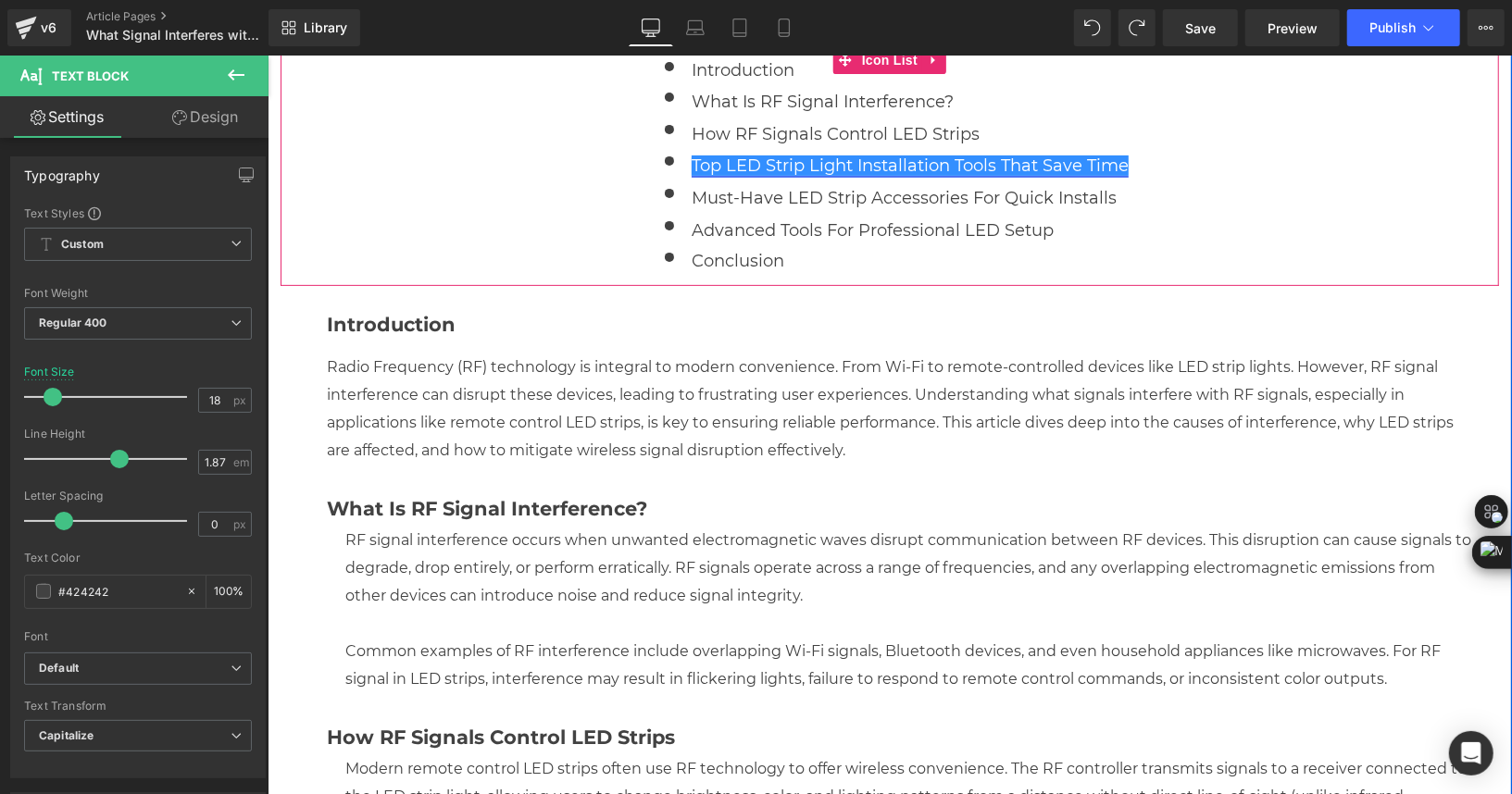 click at bounding box center (937, 166) 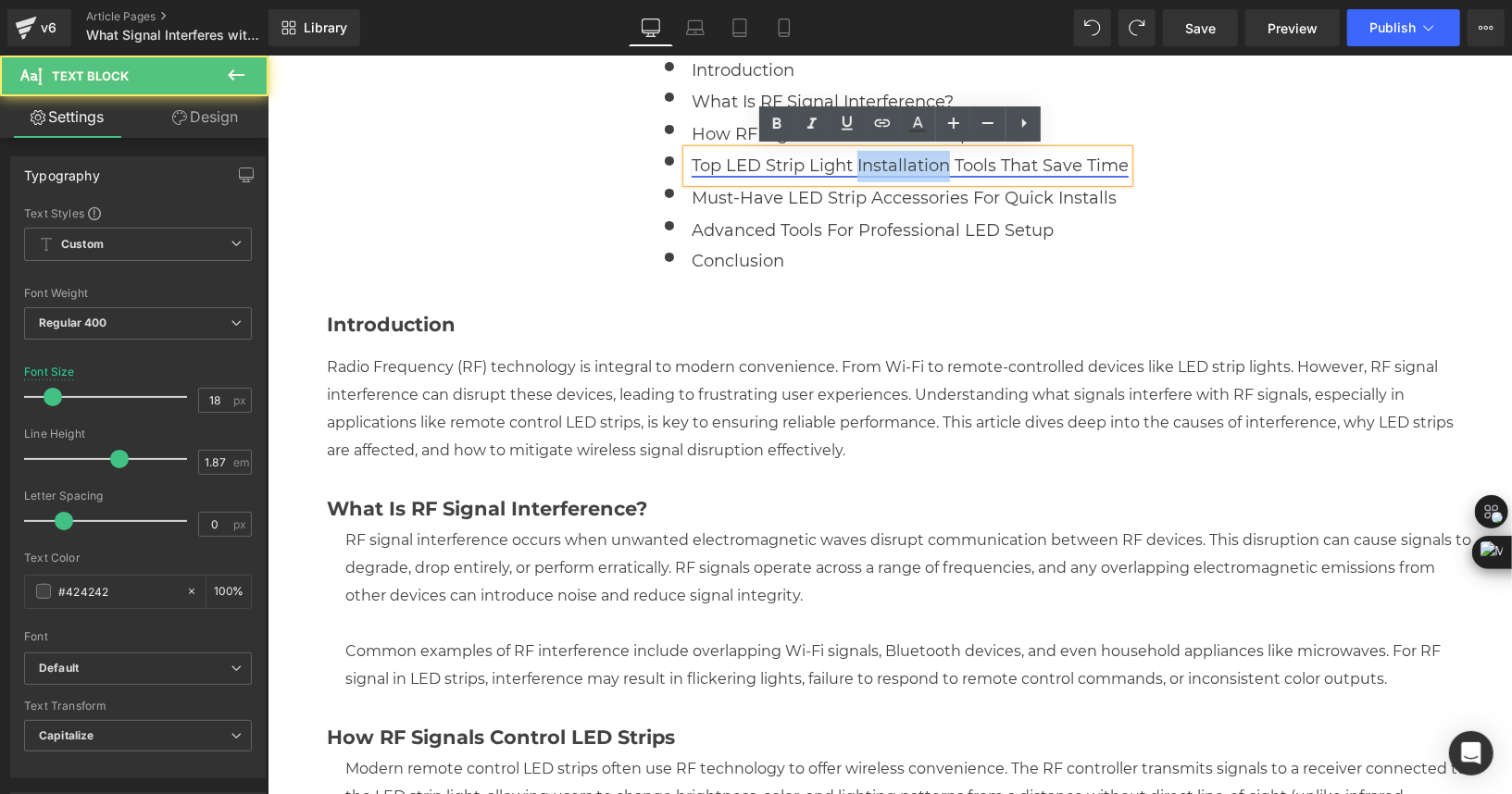 click on "Top LED Strip Light Installation Tools That Save Time" at bounding box center (909, 165) 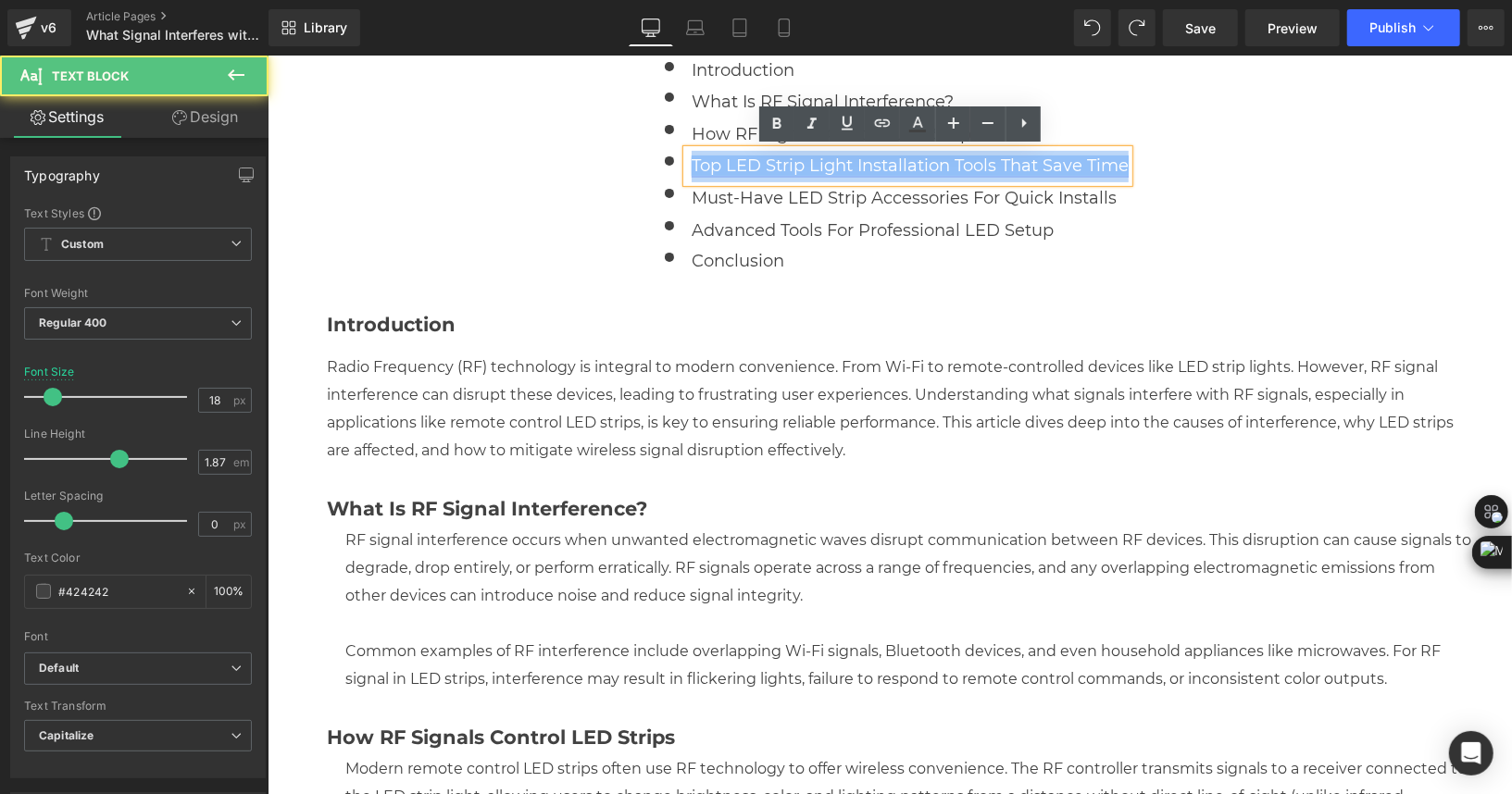 click on "Top LED Strip Light Installation Tools That Save Time" at bounding box center [909, 165] 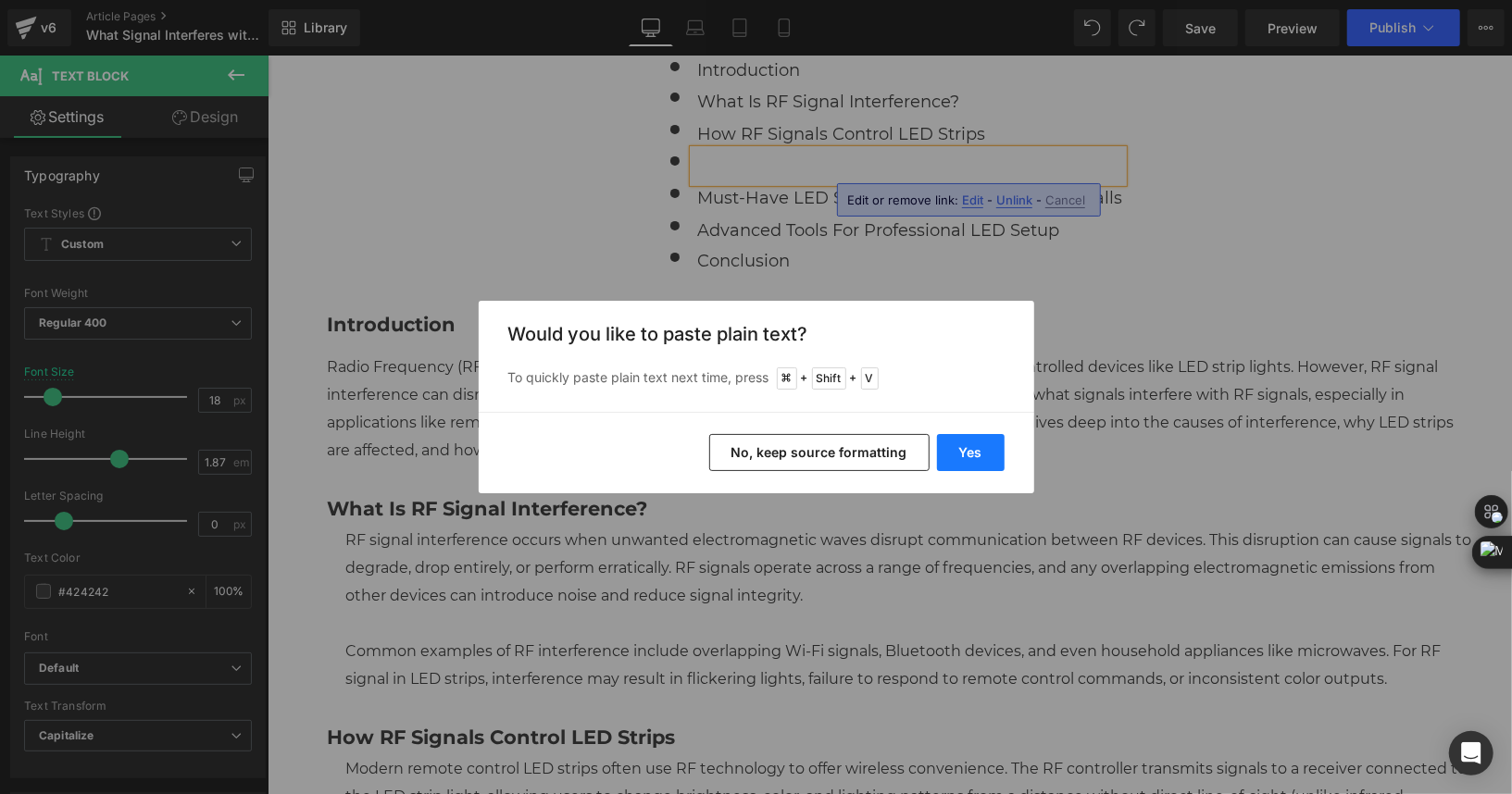 click on "Yes" at bounding box center [970, 453] 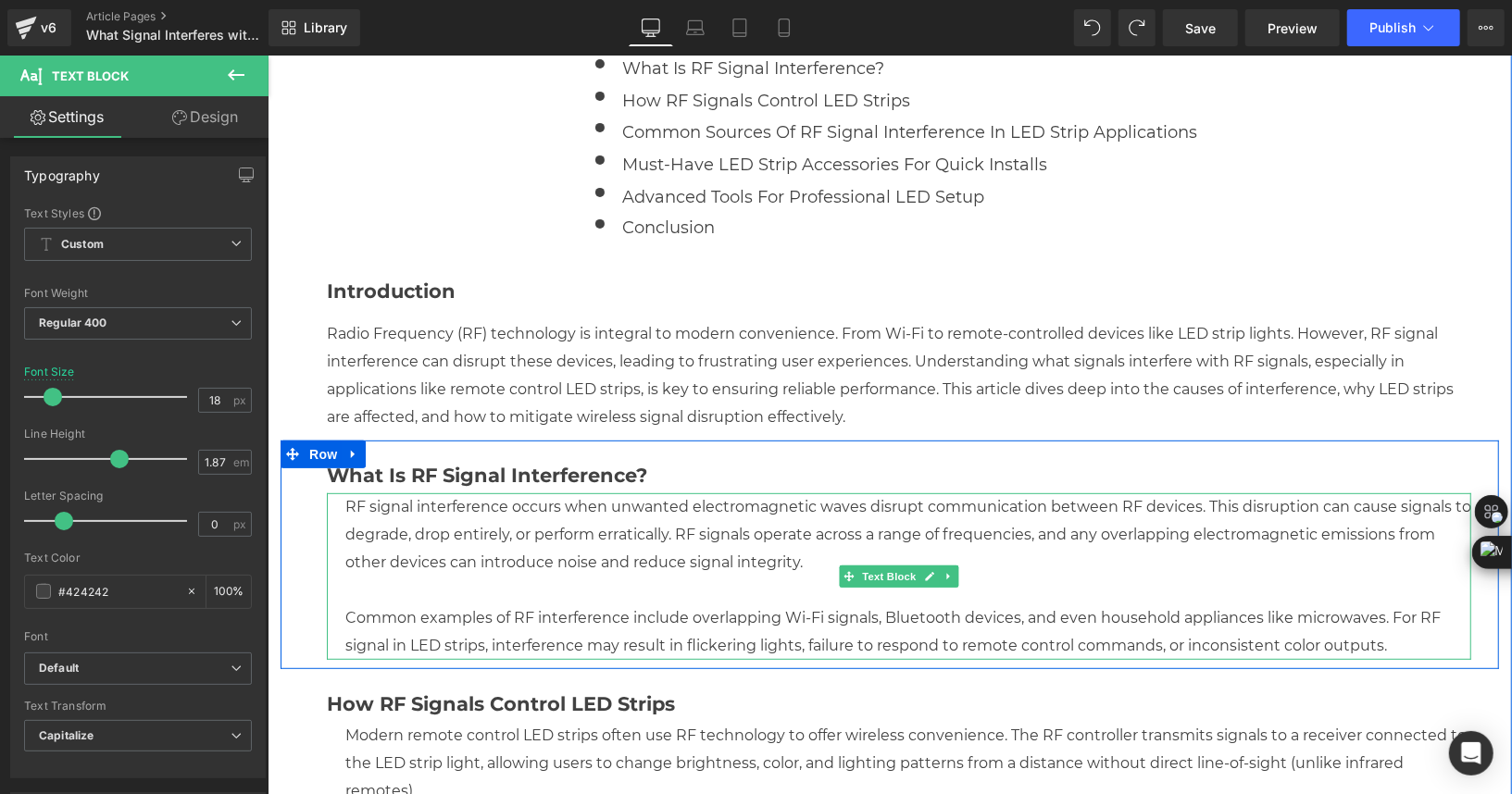 scroll, scrollTop: 886, scrollLeft: 0, axis: vertical 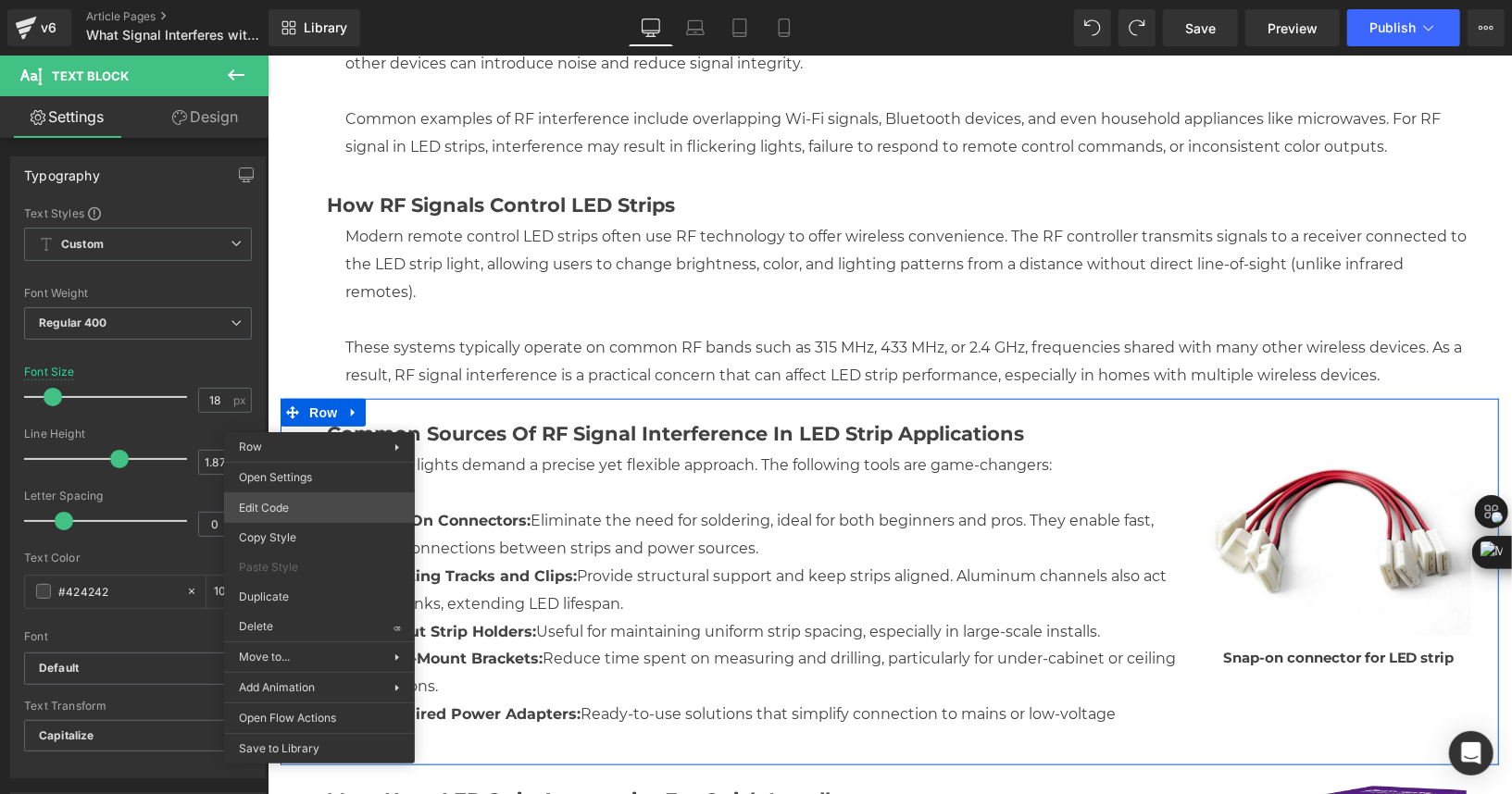 click on "Text Block  You are previewing how the   will restyle your page. You can not edit Elements in Preset Preview Mode.  v6 Article Pages What Signal Interferes with RF Signal? Tips for Remote Control LED Strip Performance | HitLights Library Desktop Desktop Laptop Tablet Mobile Save Preview Publish Scheduled View Live Page View with current Template Save Template to Library Schedule Publish  Optimize  Publish Settings Shortcuts  Your page can’t be published   You've reached the maximum number of published pages on your plan  (164/999999).  You need to upgrade your plan or unpublish all your pages to get 1 publish slot.   Unpublish pages   Upgrade plan  Elements Global Style Base Row  rows, columns, layouts, div Heading  headings, titles, h1,h2,h3,h4,h5,h6 Text Block  texts, paragraphs, contents, blocks Image  images, photos, alts, uploads Icon  icons, symbols Button  button, call to action, cta Separator  separators, dividers, horizontal lines Liquid  Banner Parallax  Hero Banner  Stack Tabs  Carousel  List" at bounding box center (756, 0) 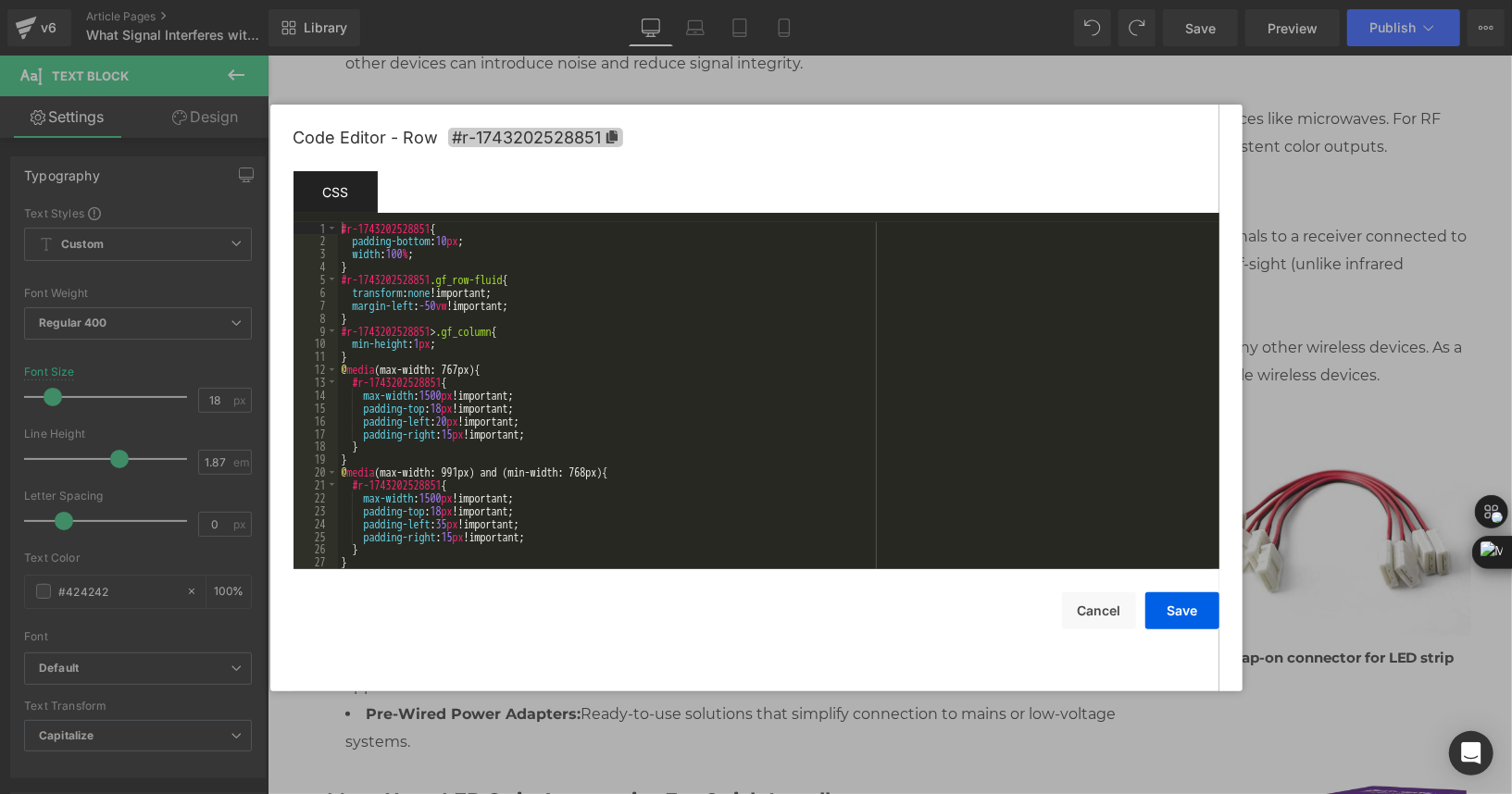 click on "#r-1743202528851" at bounding box center (535, 137) 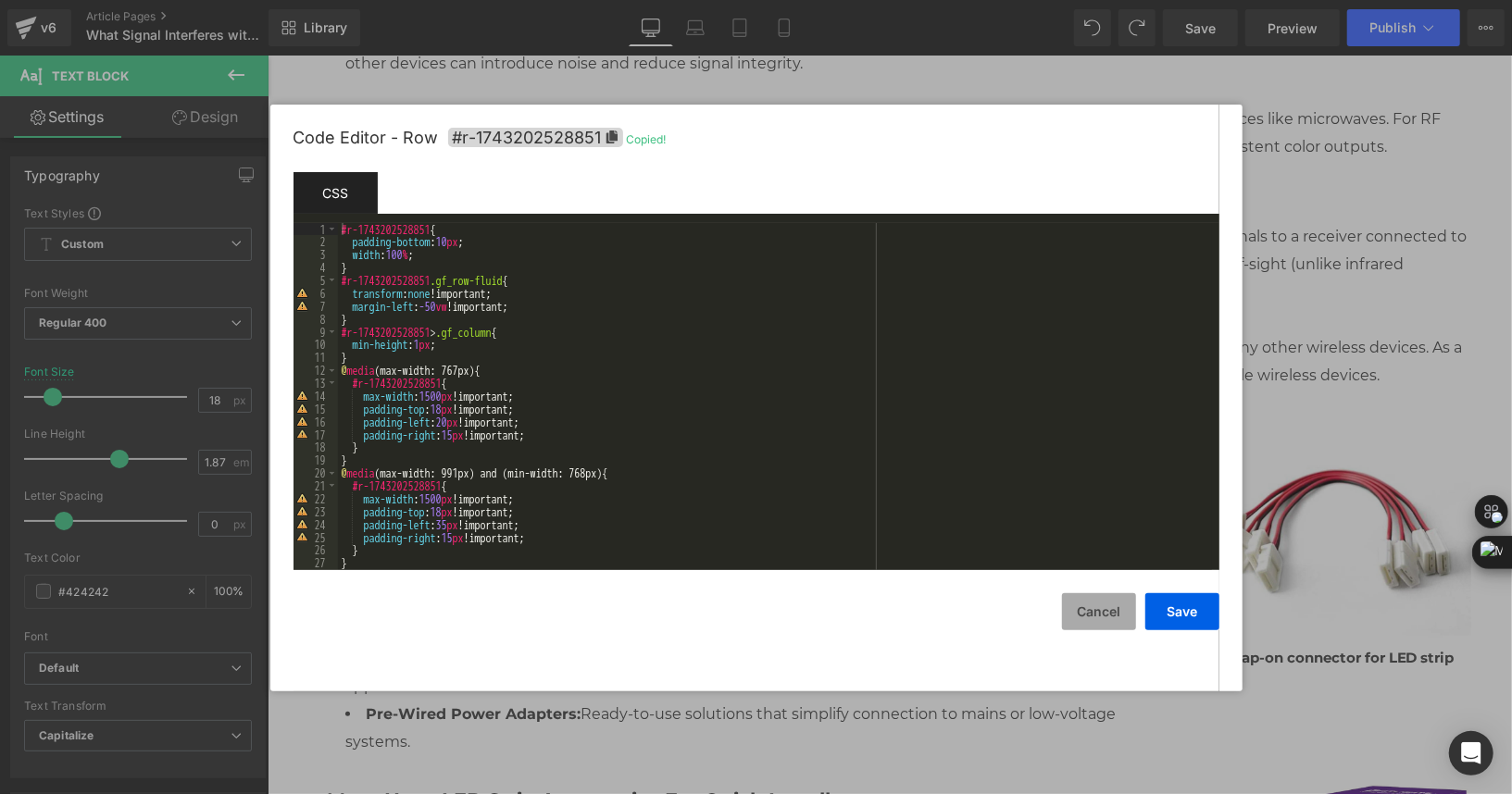 click on "Cancel" at bounding box center (1099, 612) 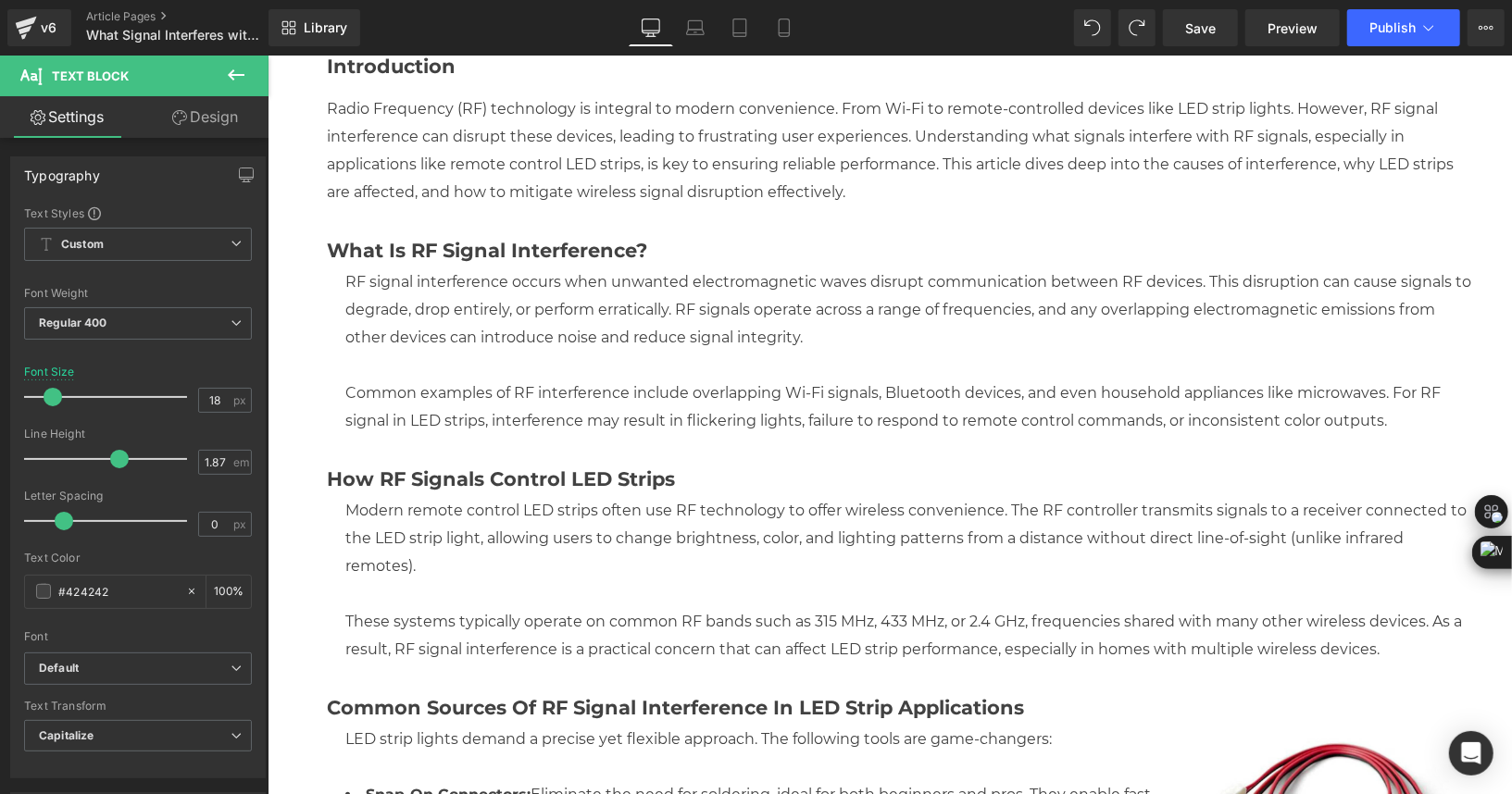 scroll, scrollTop: 192, scrollLeft: 0, axis: vertical 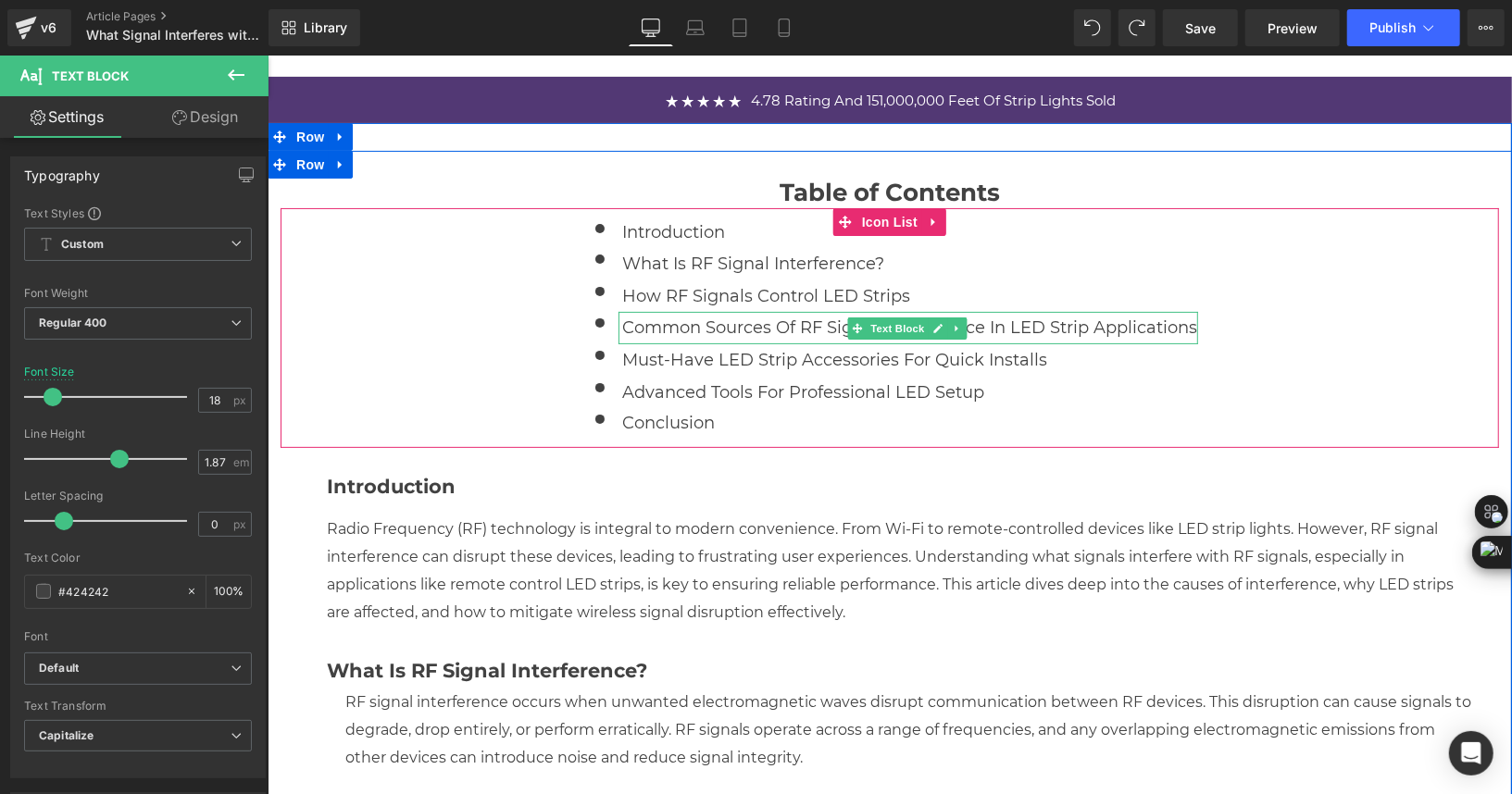 click on "Common Sources of RF Signal Interference in LED Strip Applications" at bounding box center [907, 327] 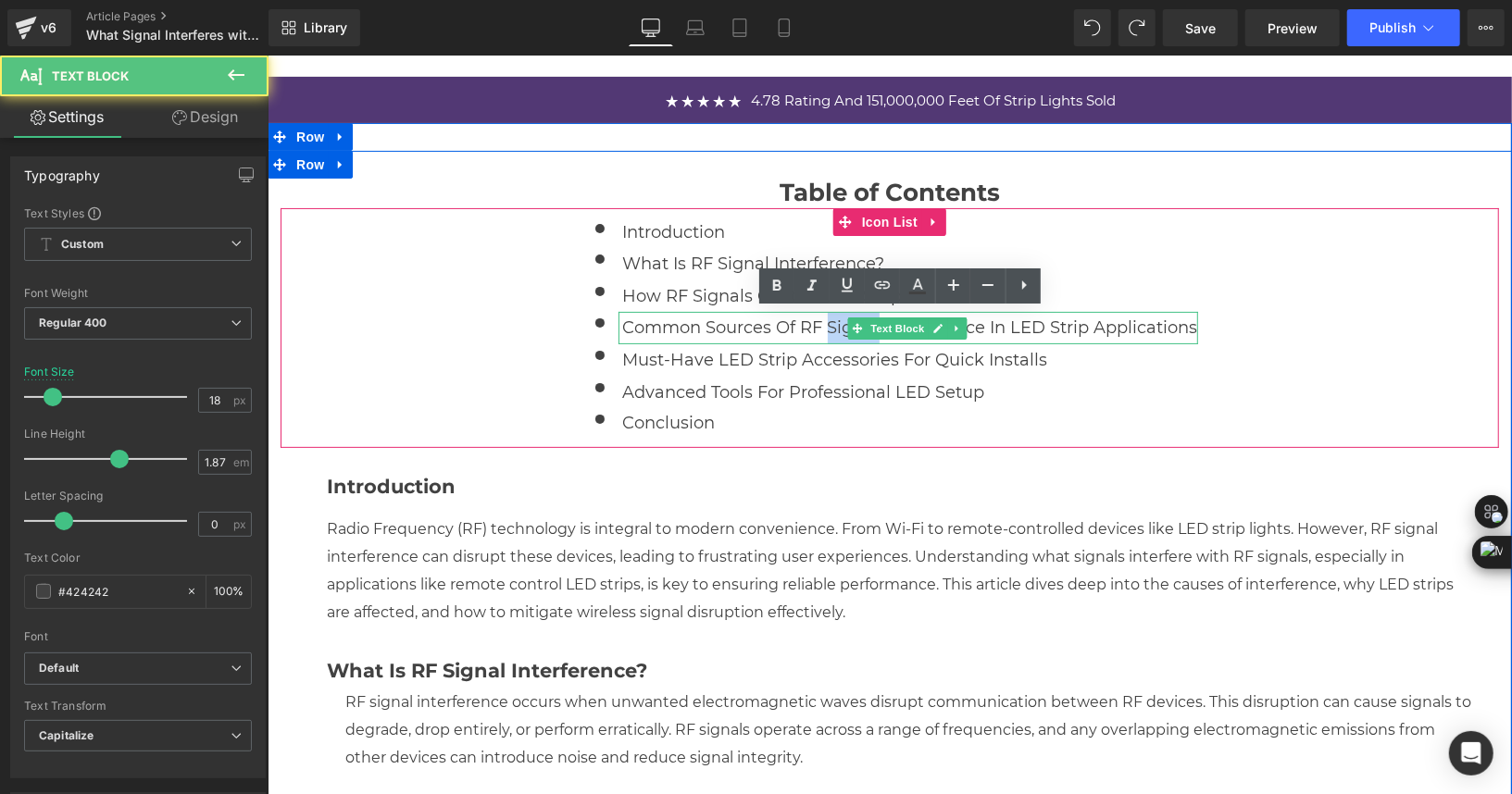 click on "Common Sources of RF Signal Interference in LED Strip Applications" at bounding box center (907, 327) 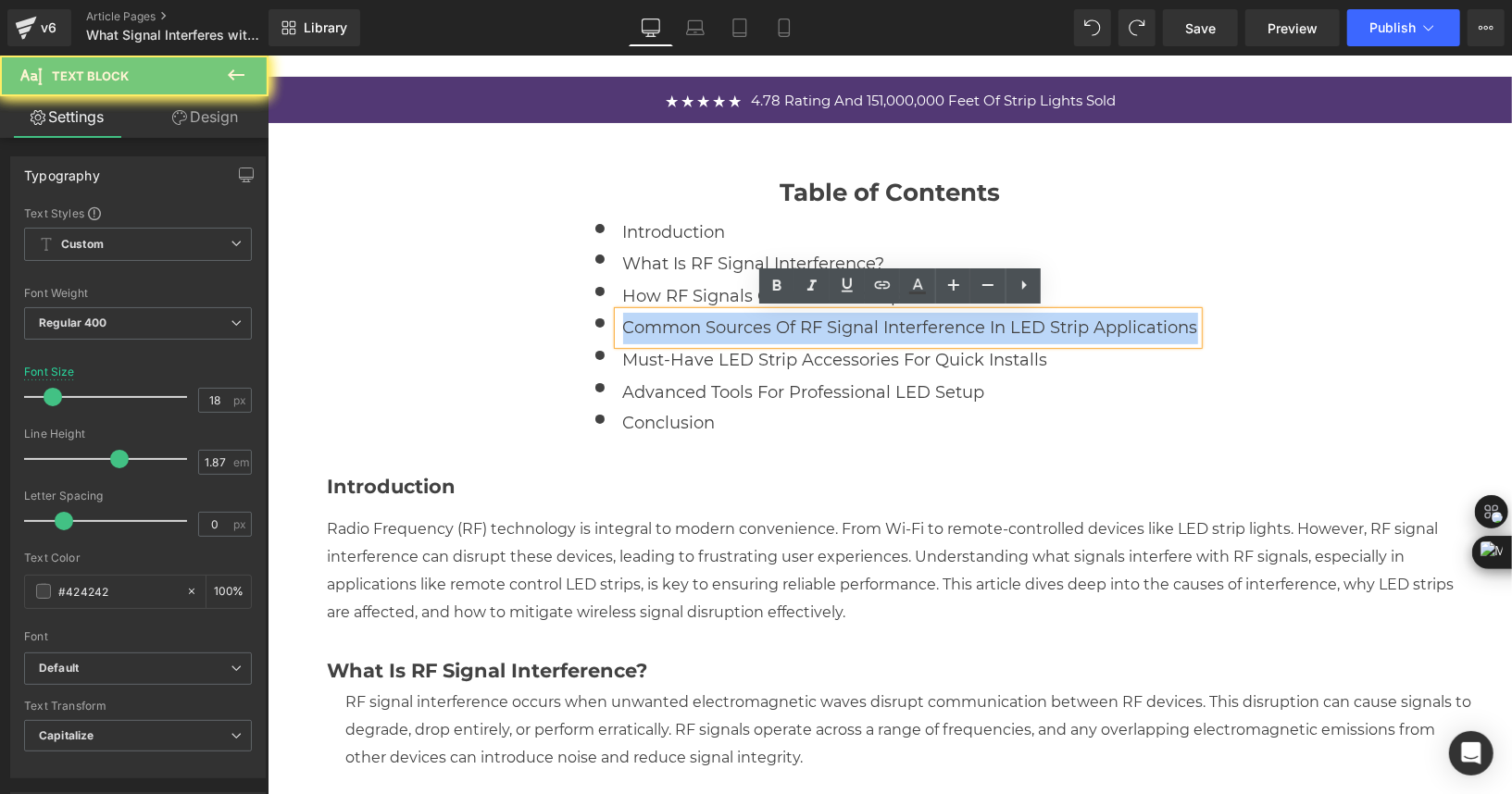click on "Common Sources of RF Signal Interference in LED Strip Applications" at bounding box center (907, 327) 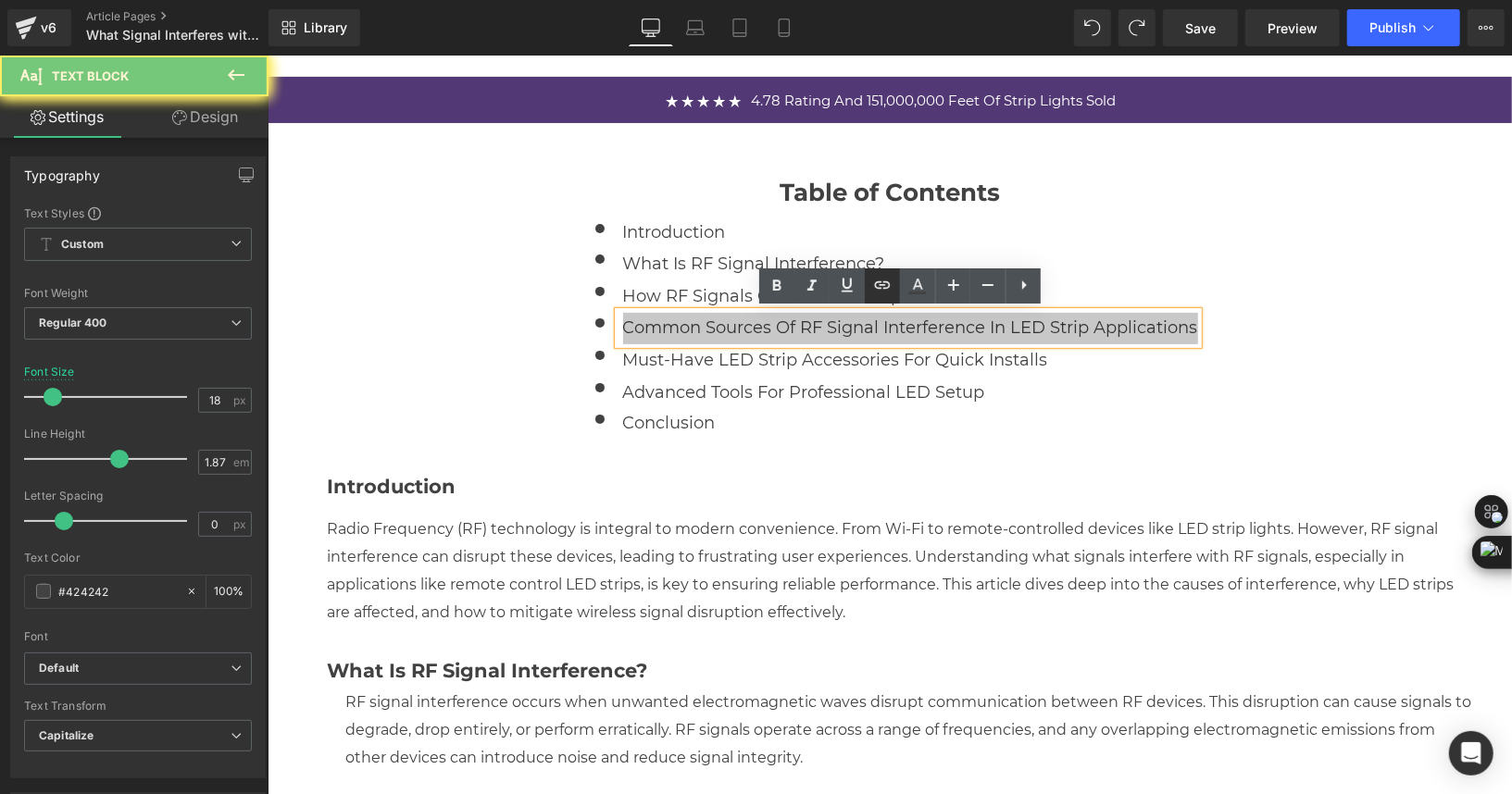 click at bounding box center [882, 286] 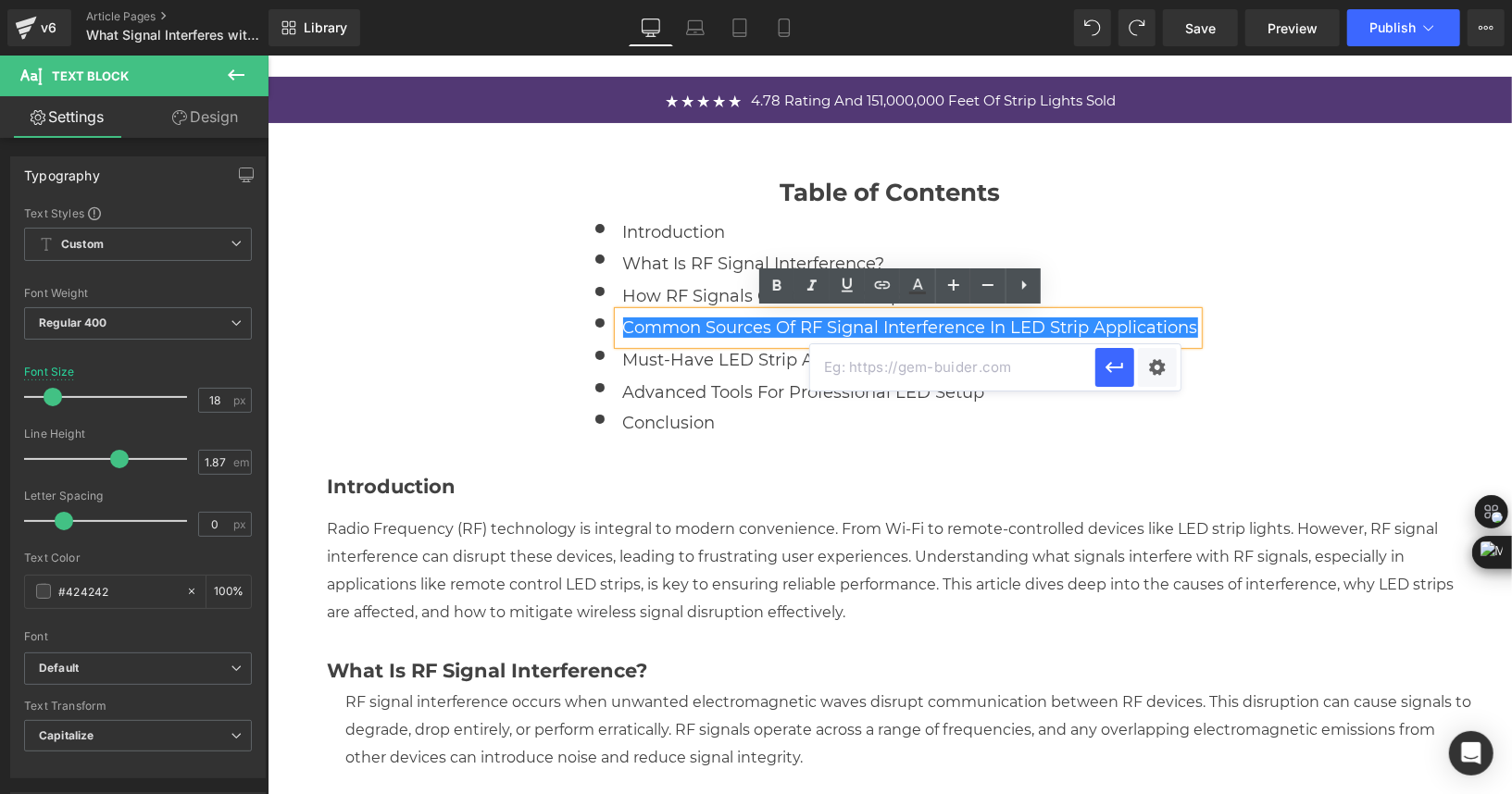 click at bounding box center [953, 367] 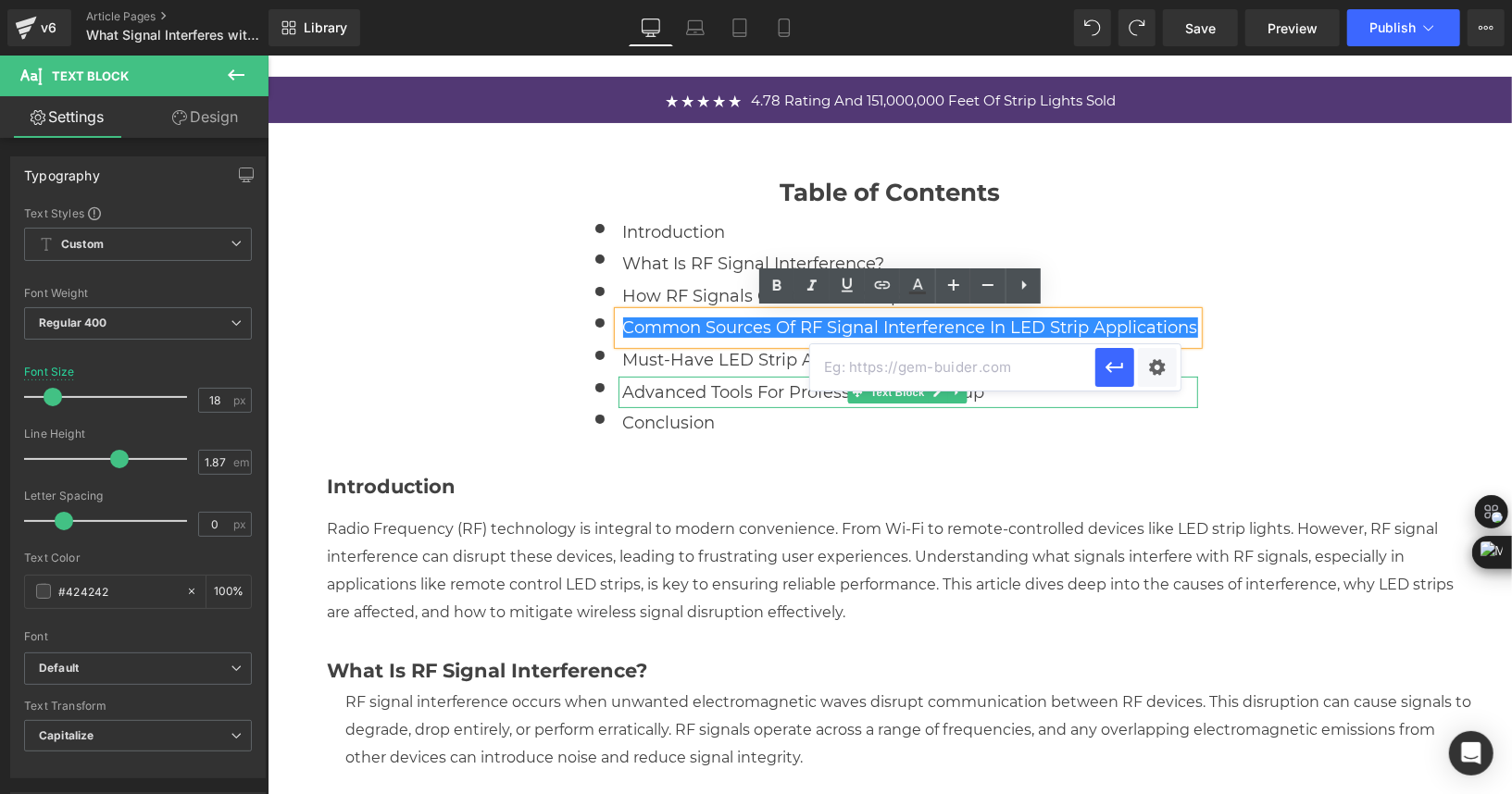 paste on "#r-1743202528851" 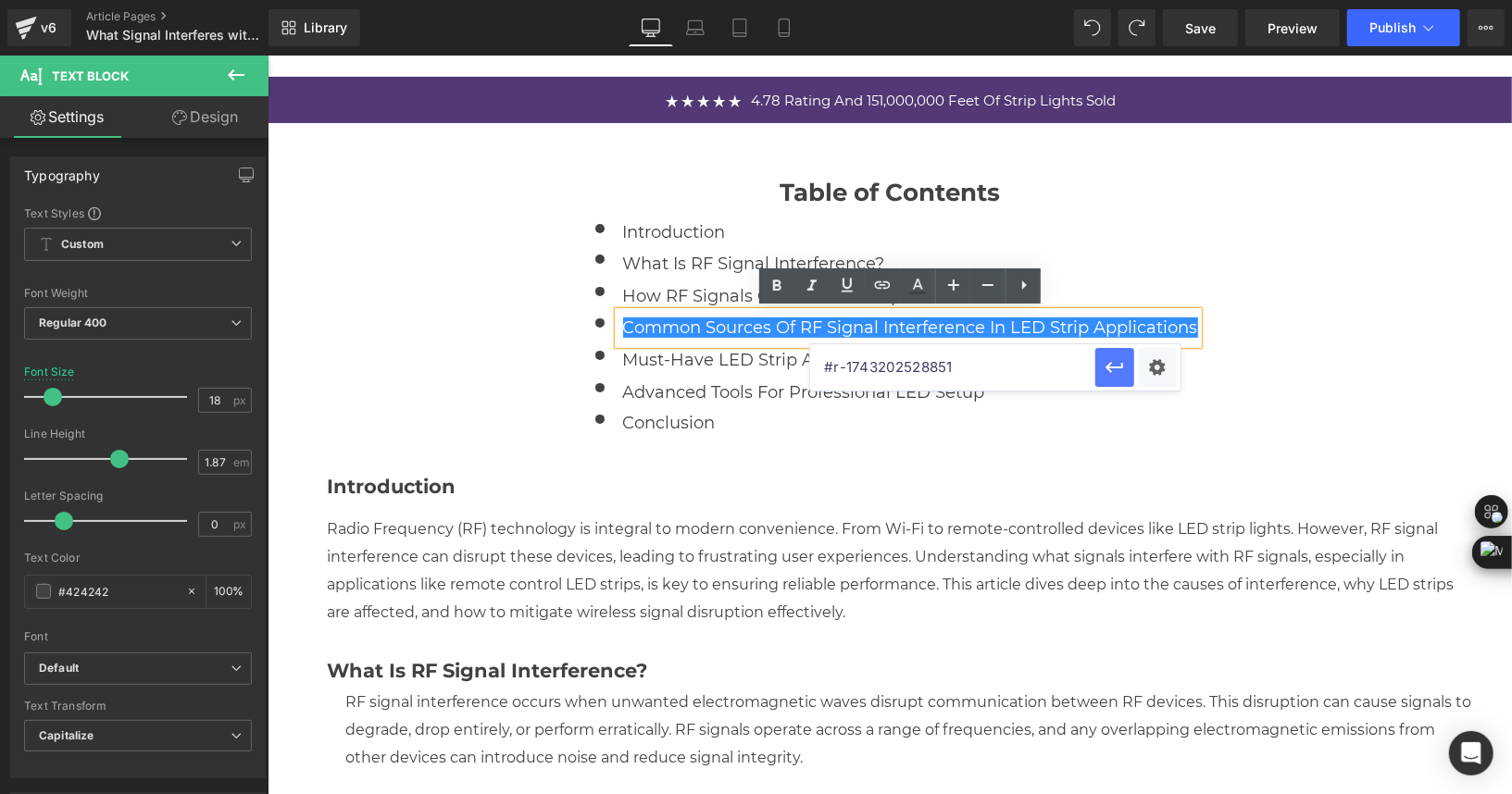 type on "#r-1743202528851" 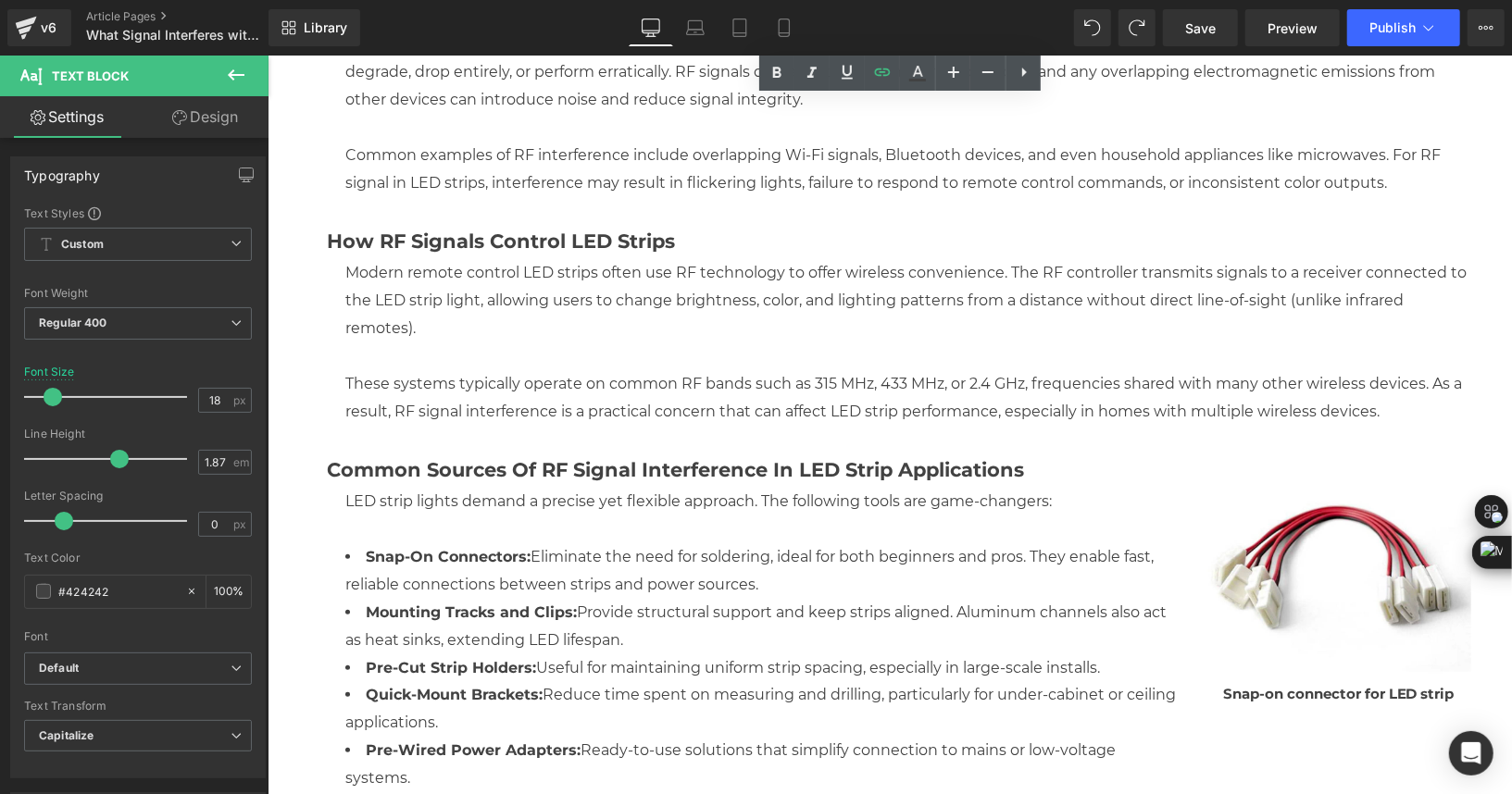 scroll, scrollTop: 1018, scrollLeft: 0, axis: vertical 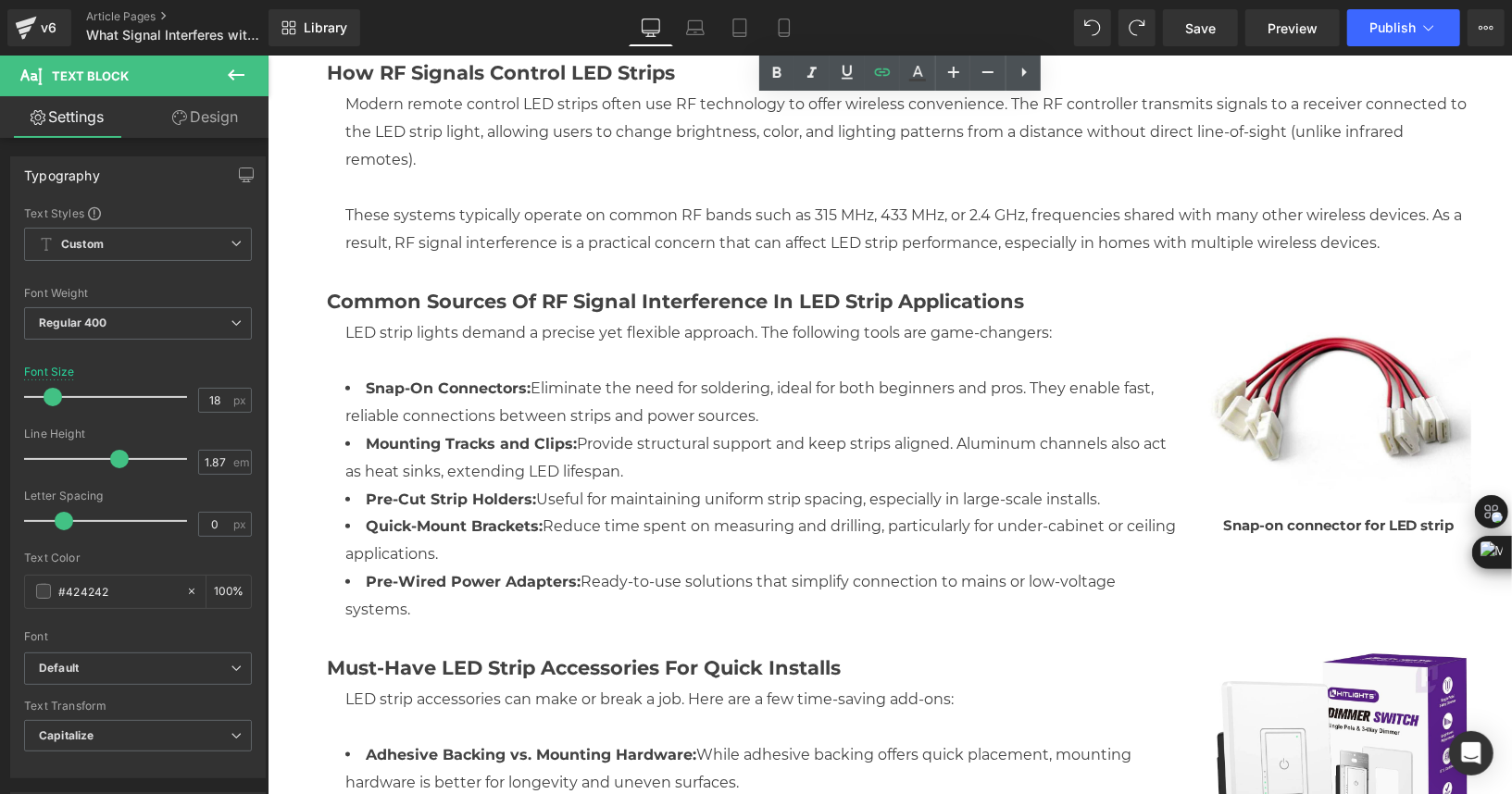 click on "Mounting Tracks and Clips:" at bounding box center (470, 442) 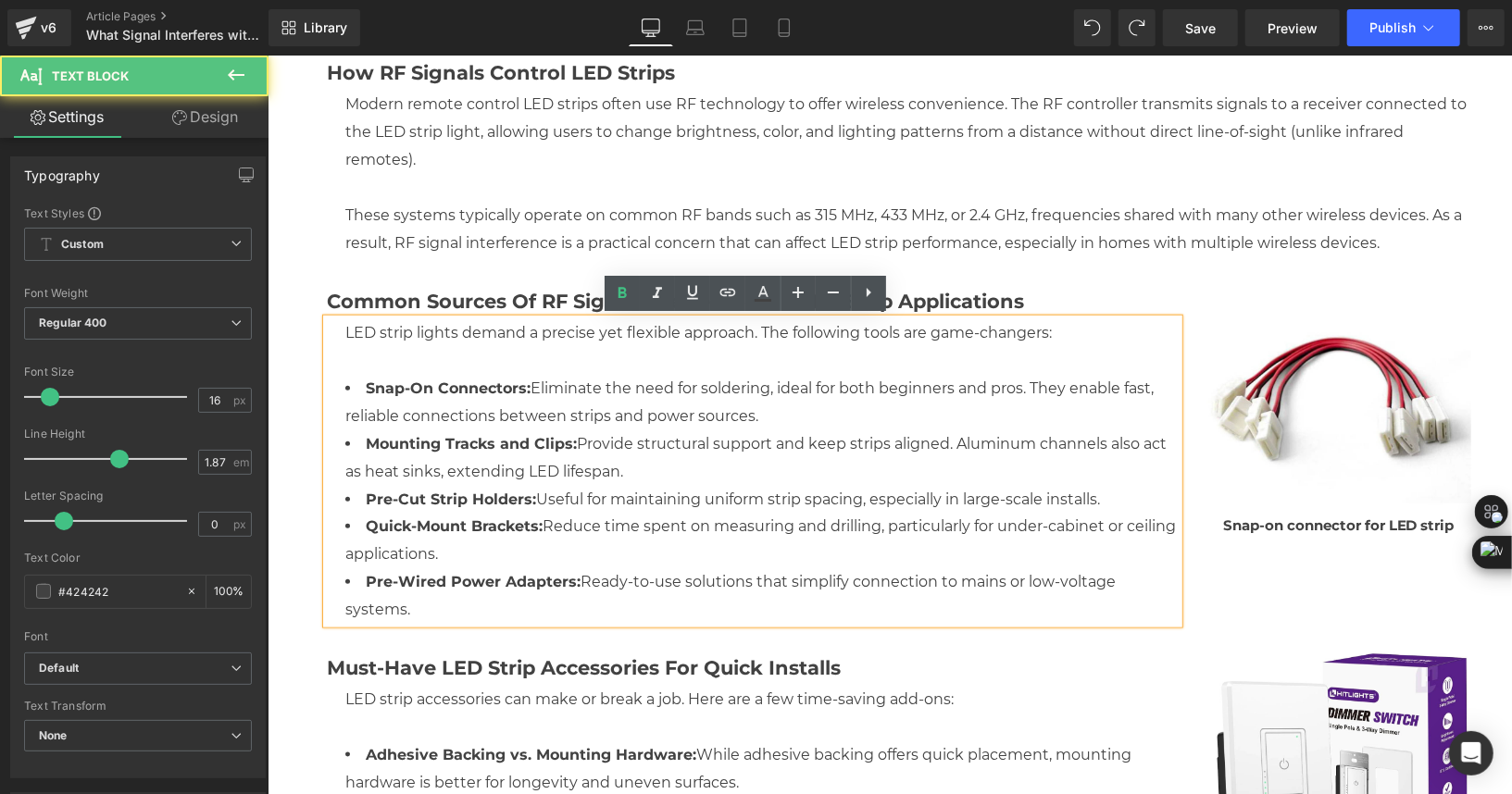 click on "Snap-On Connectors:  Eliminate the need for soldering, ideal for both beginners and pros. They enable fast, reliable connections between strips and power sources." at bounding box center [748, 401] 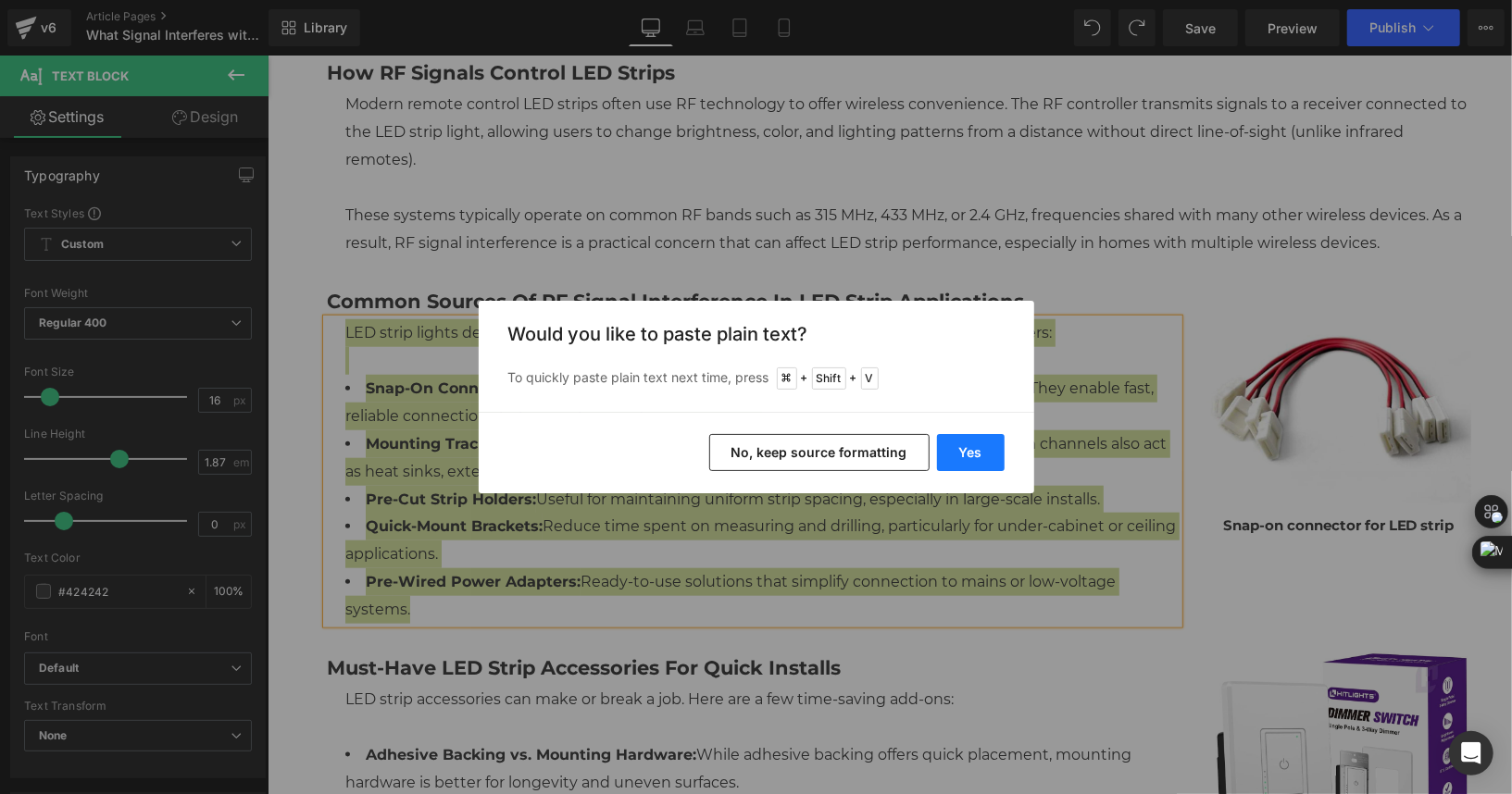 click on "Yes" at bounding box center [970, 453] 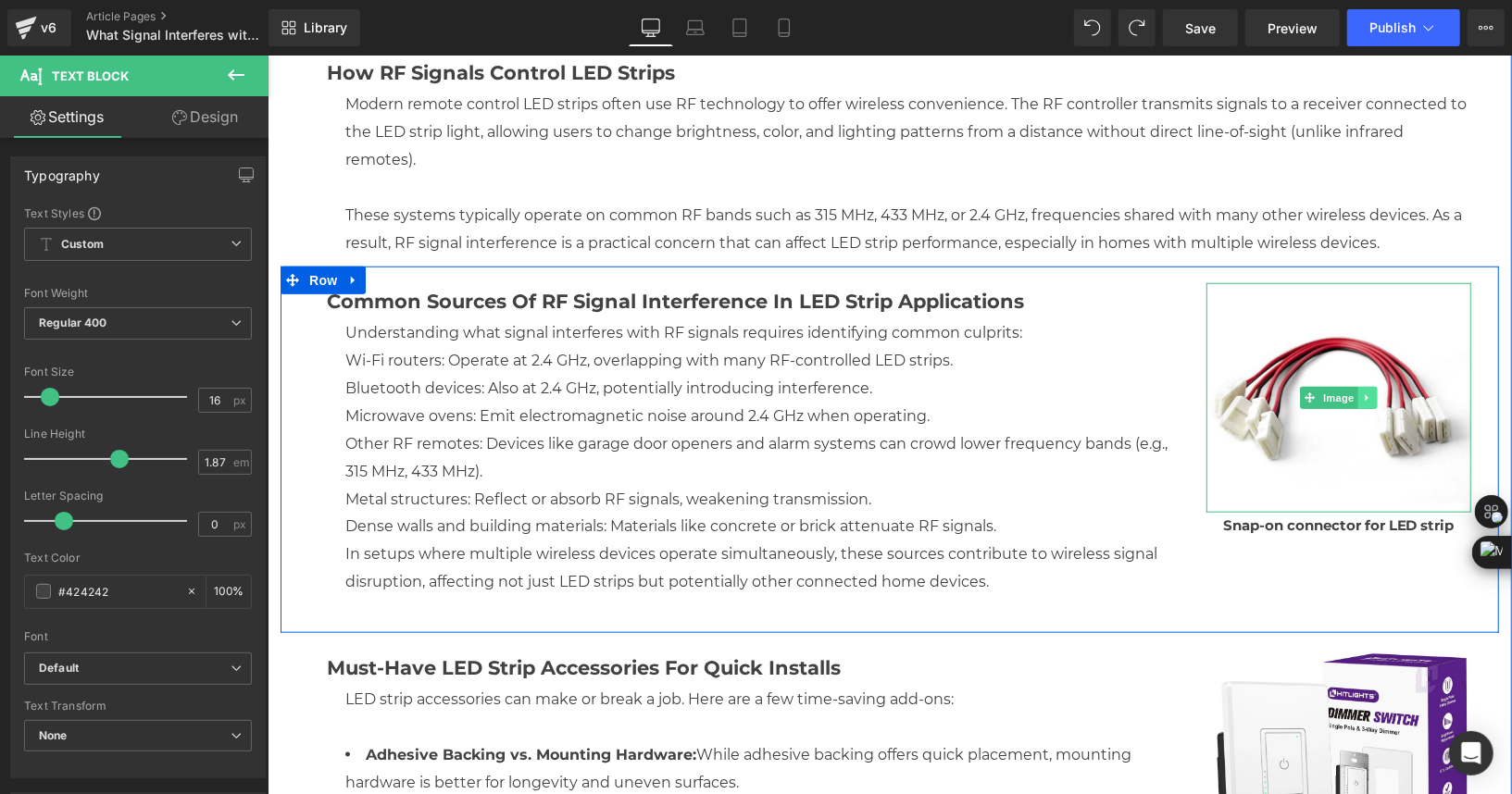 click 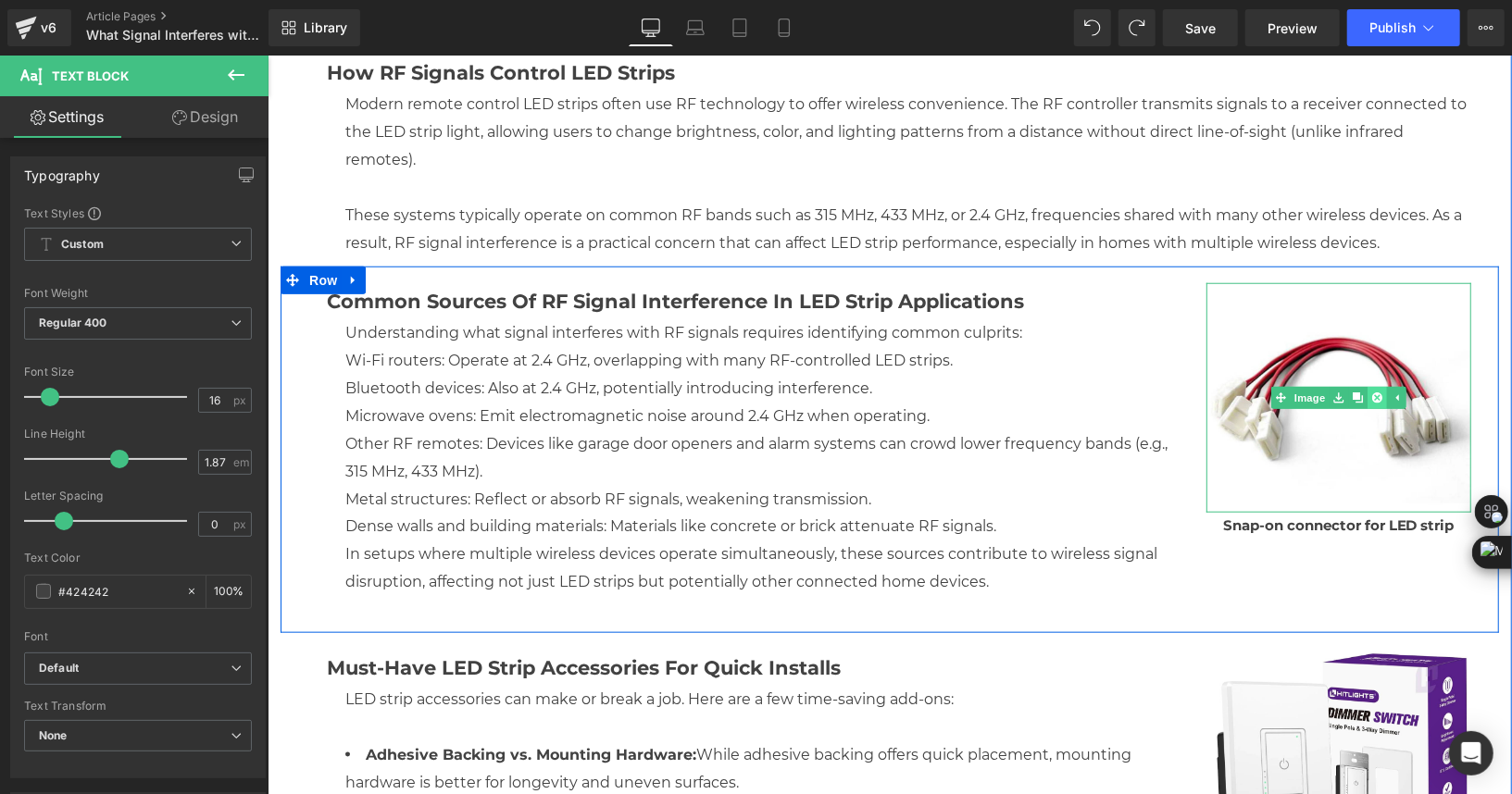click 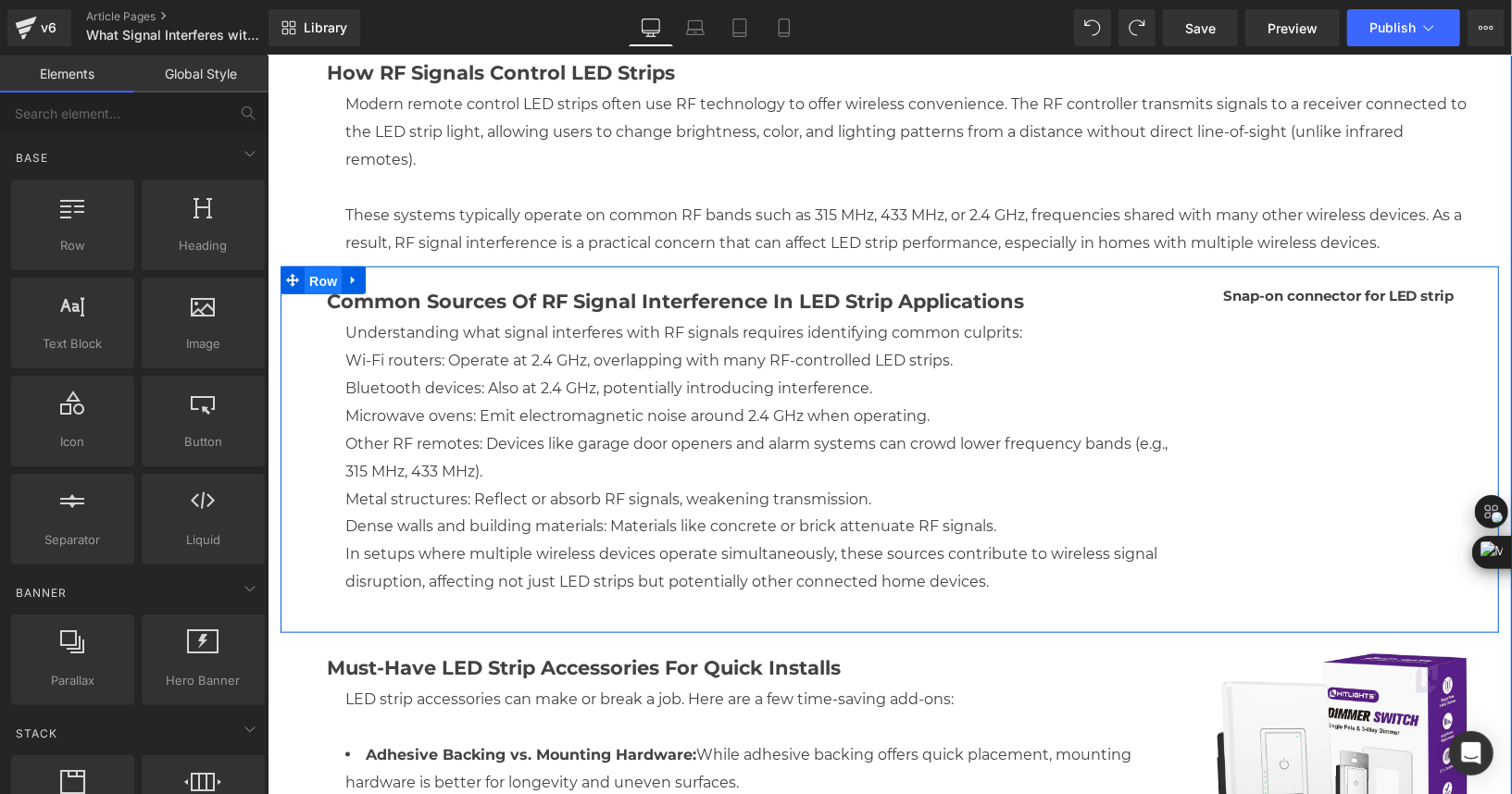 click on "Row" at bounding box center (322, 280) 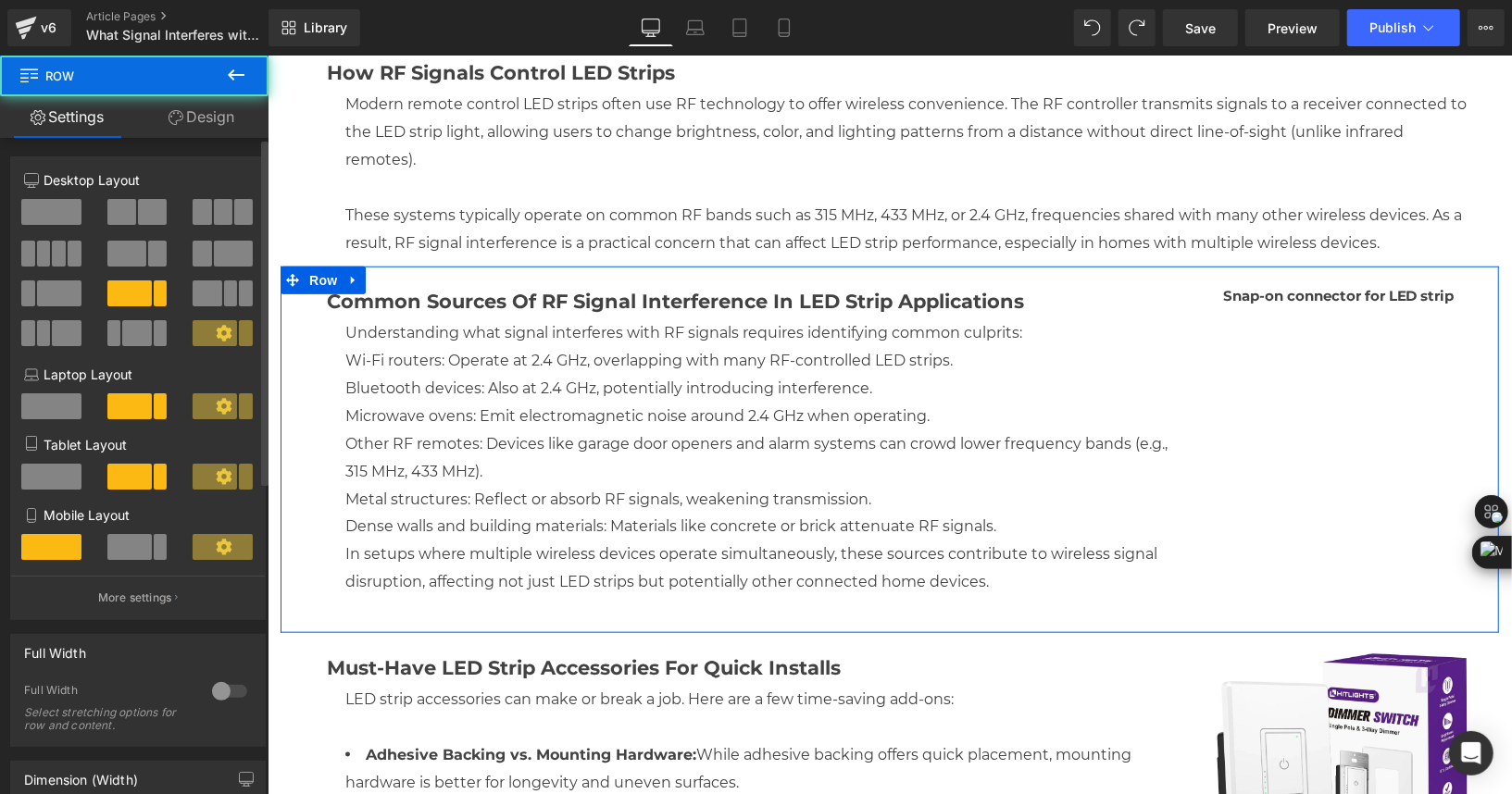click at bounding box center [51, 212] 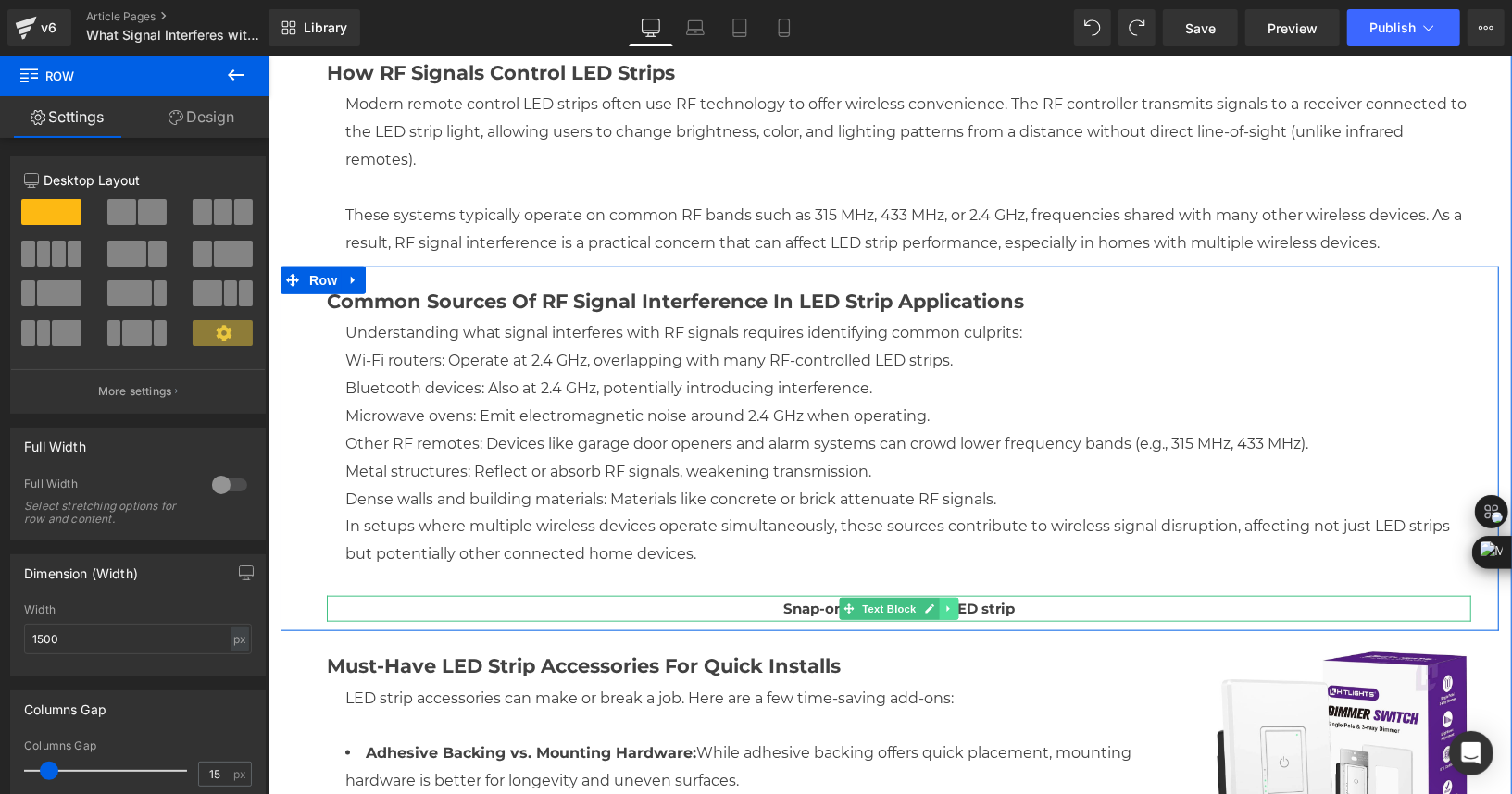 click 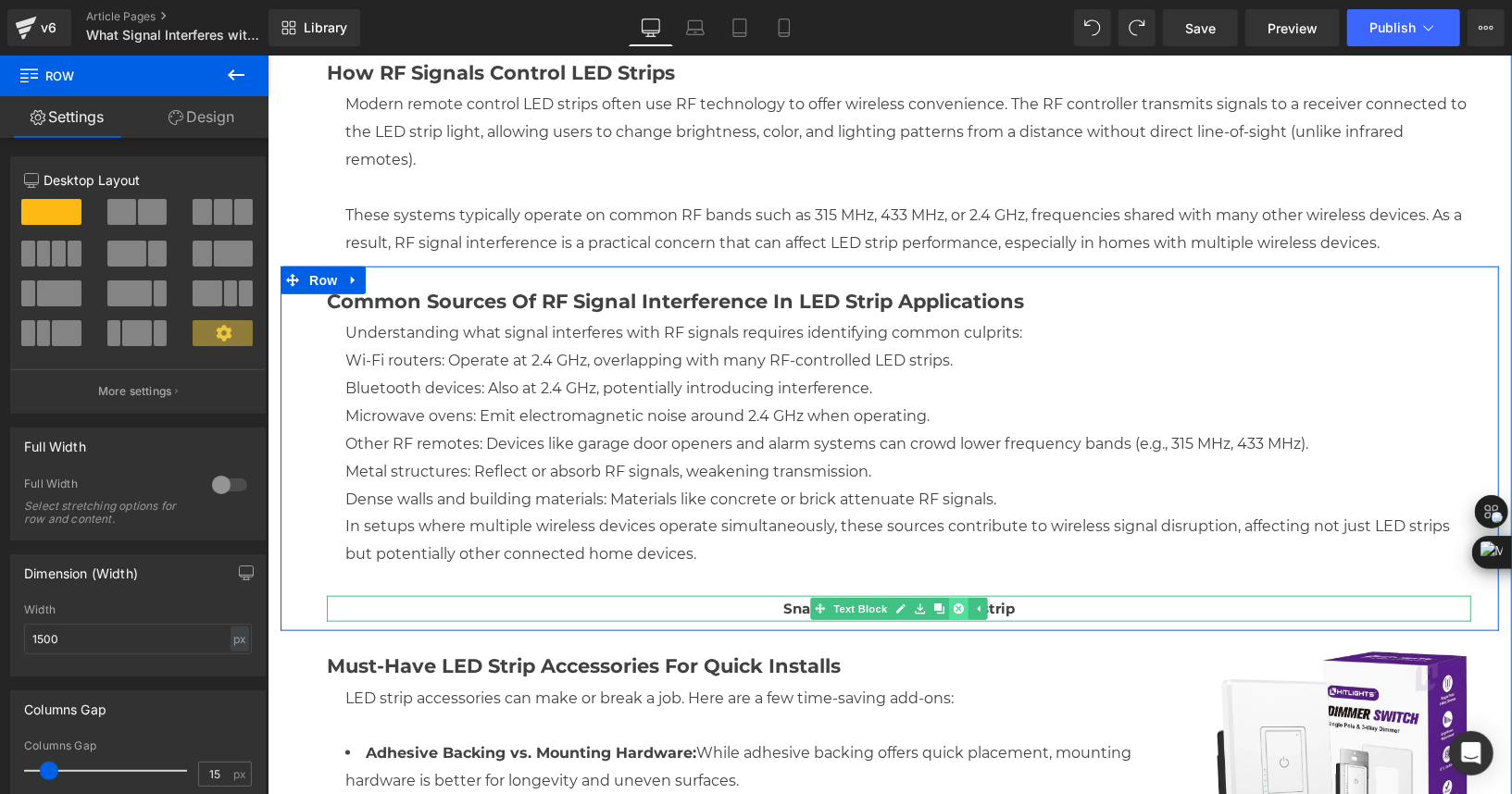 click 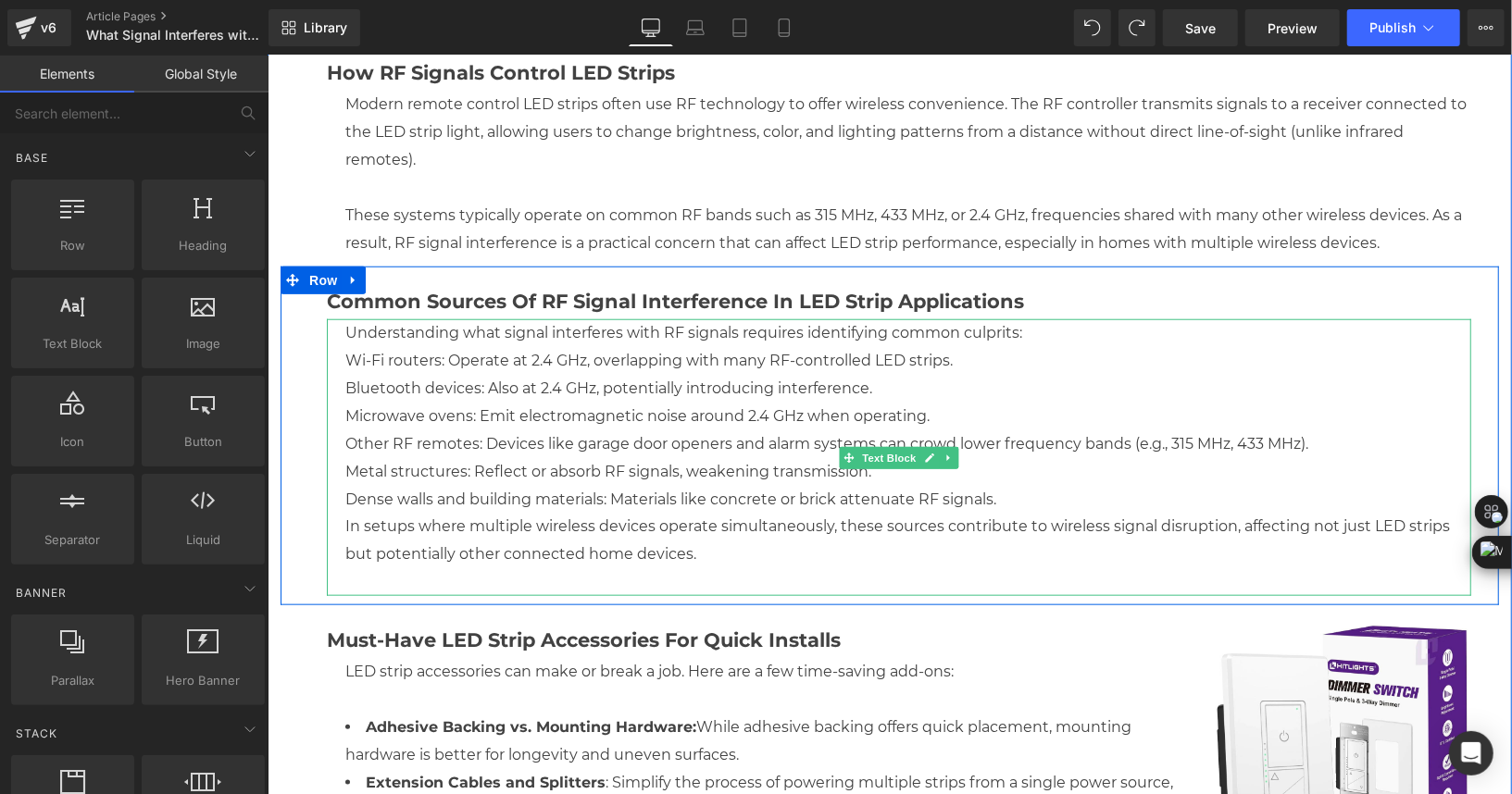 click on "Bluetooth devices: Also at 2.4 GHz, potentially introducing interference." at bounding box center (907, 388) 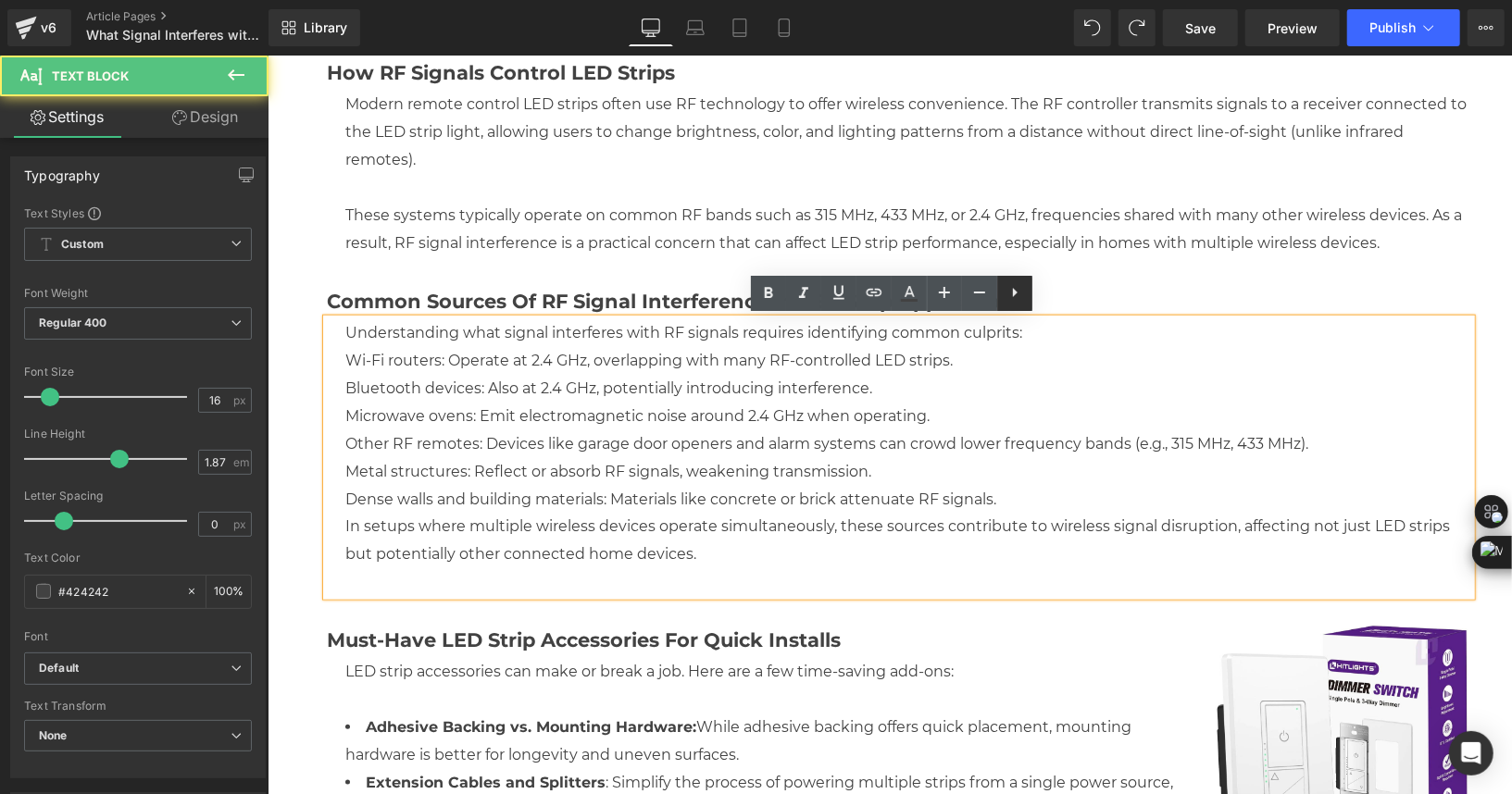 click 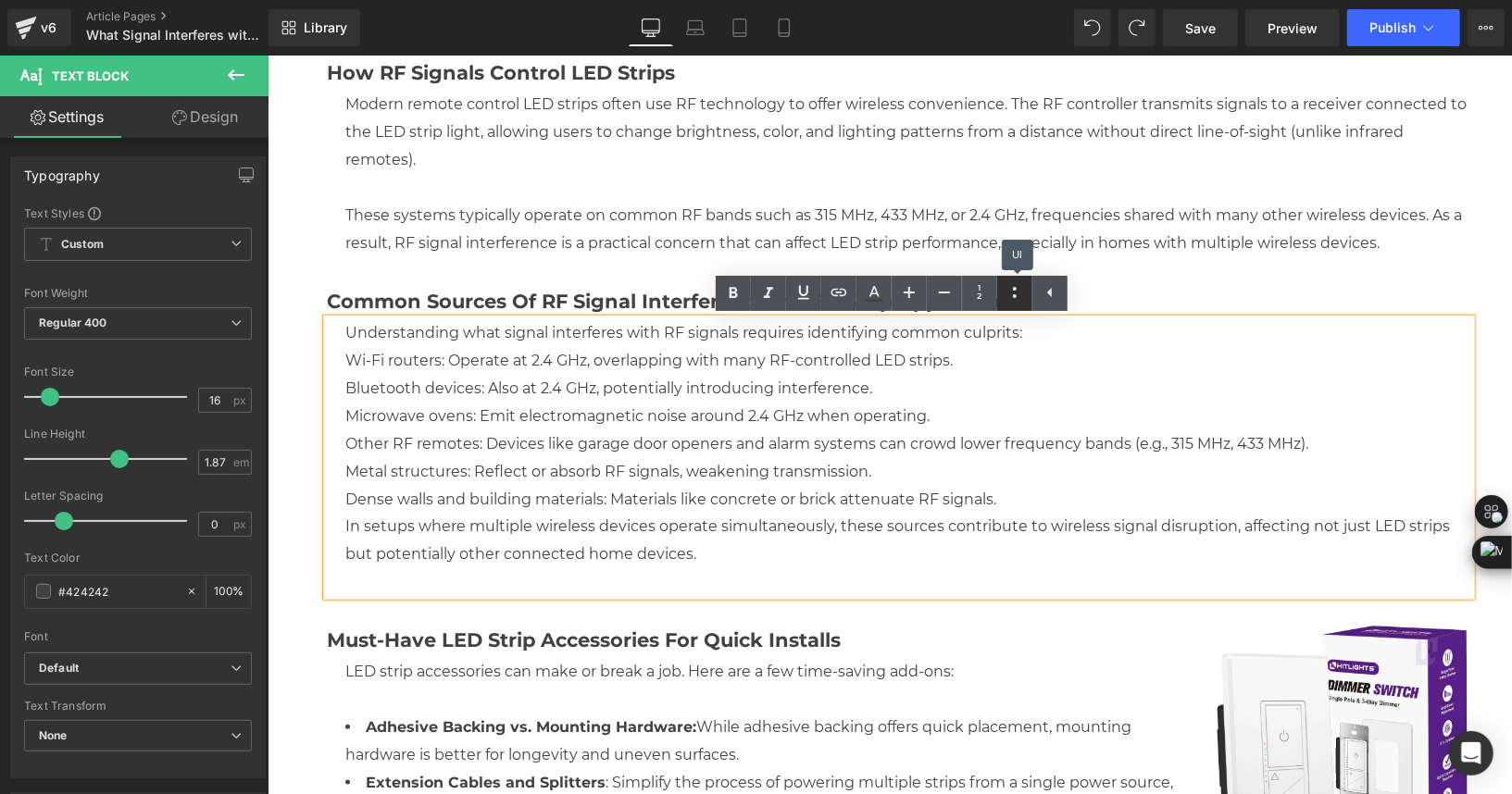 click 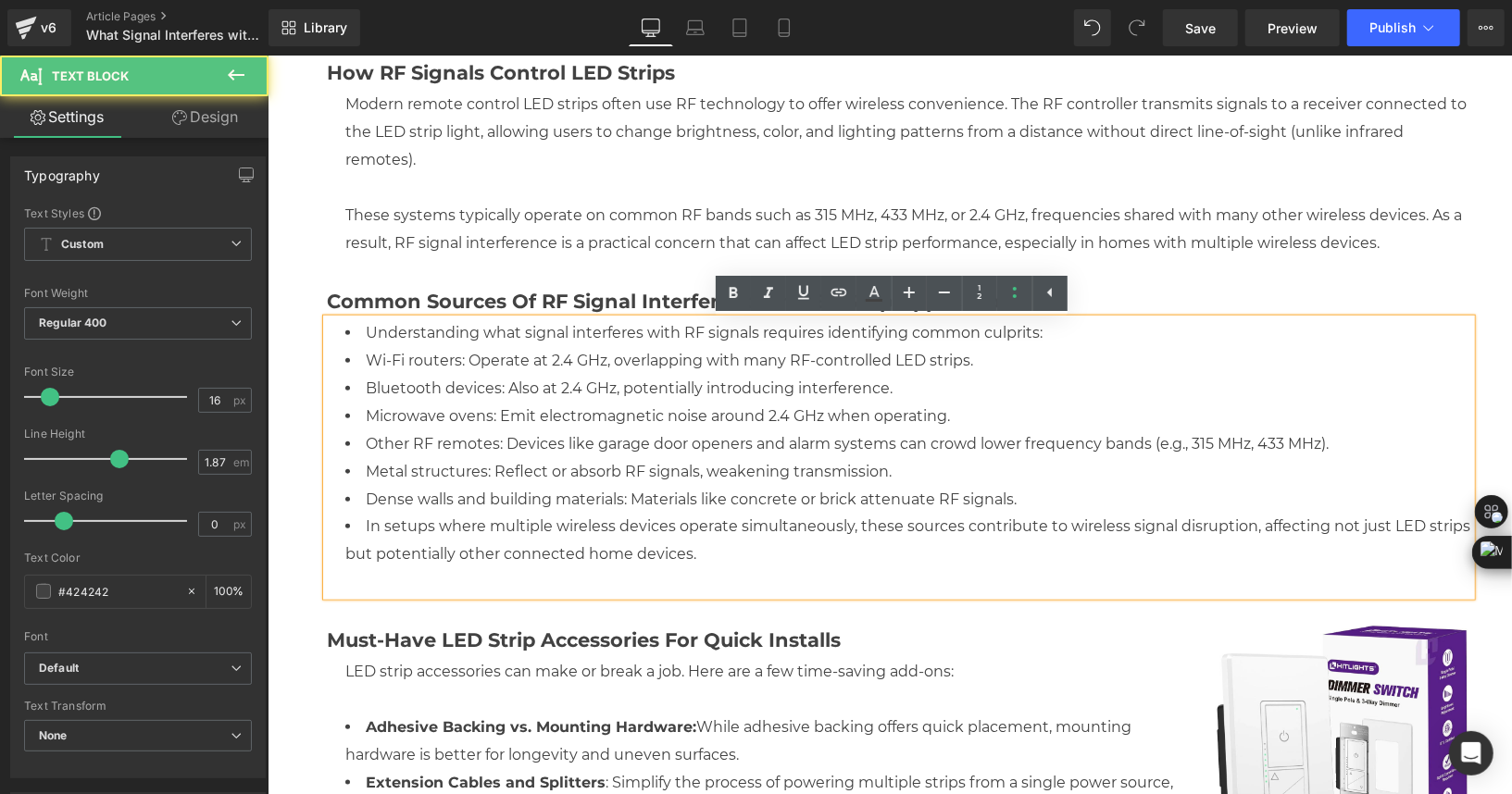 click on "Wi-Fi routers: Operate at 2.4 GHz, overlapping with many RF-controlled LED strips." at bounding box center (907, 360) 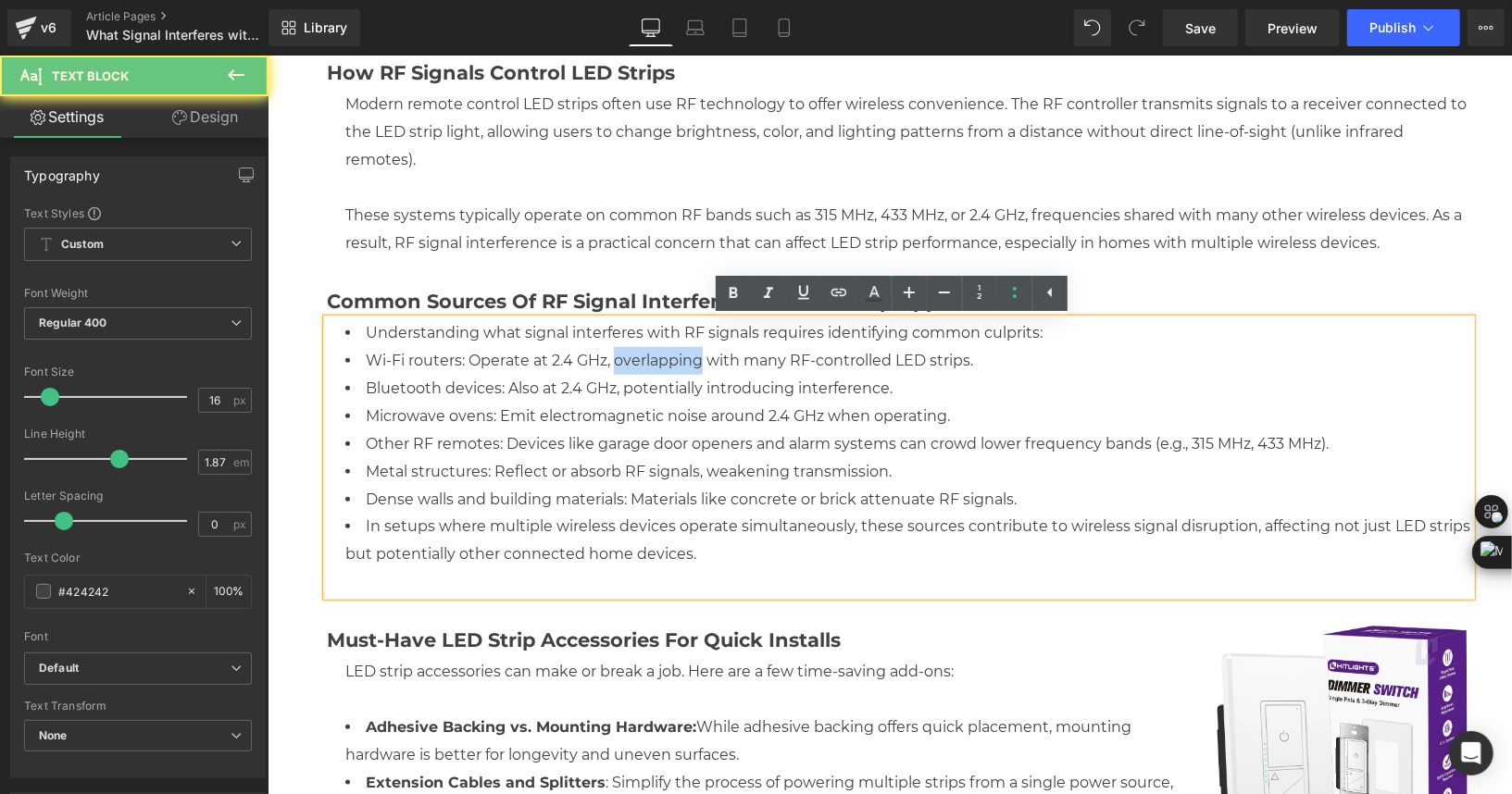 click on "Wi-Fi routers: Operate at 2.4 GHz, overlapping with many RF-controlled LED strips." at bounding box center (907, 360) 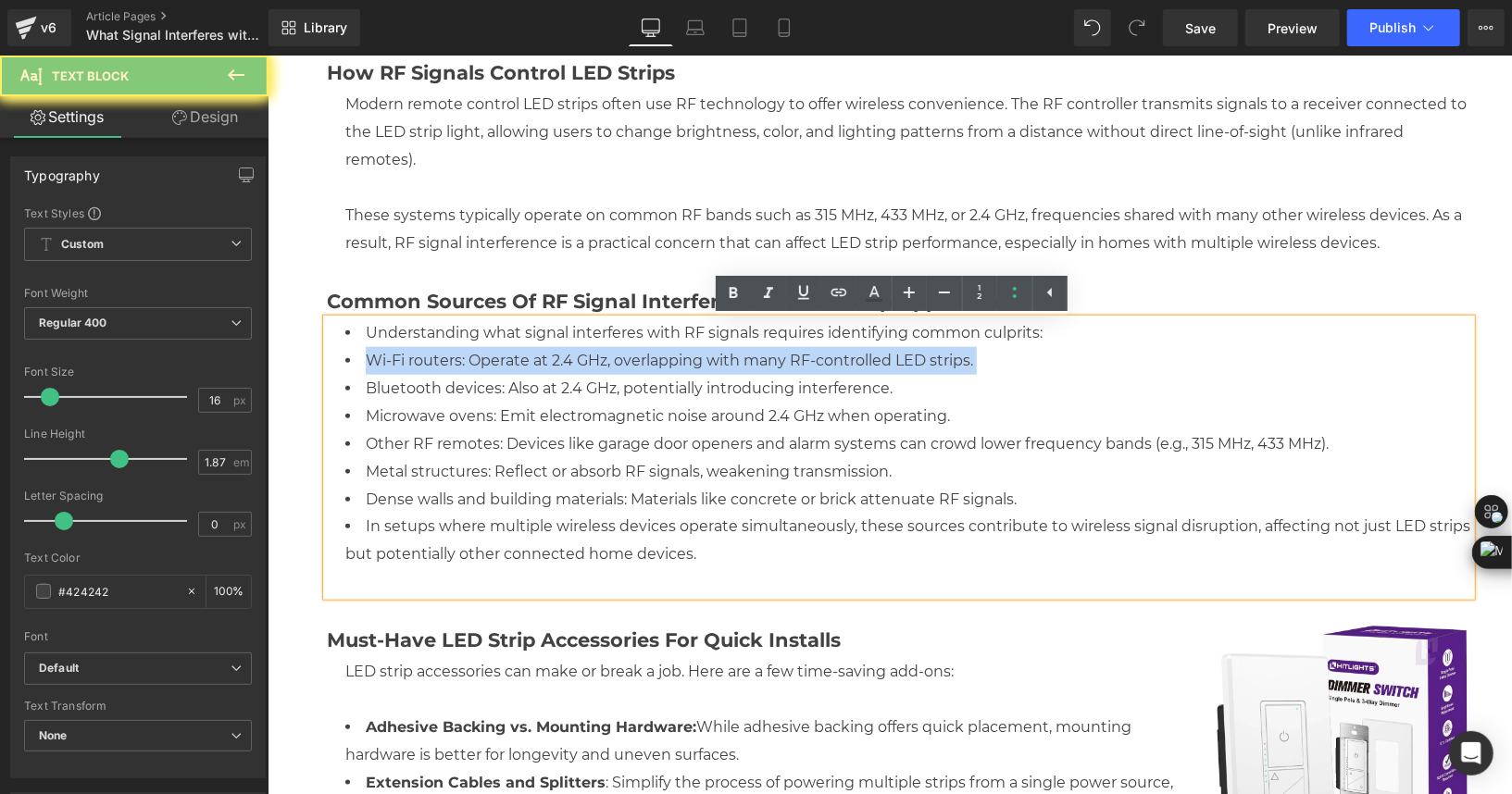 click on "Wi-Fi routers: Operate at 2.4 GHz, overlapping with many RF-controlled LED strips." at bounding box center [907, 360] 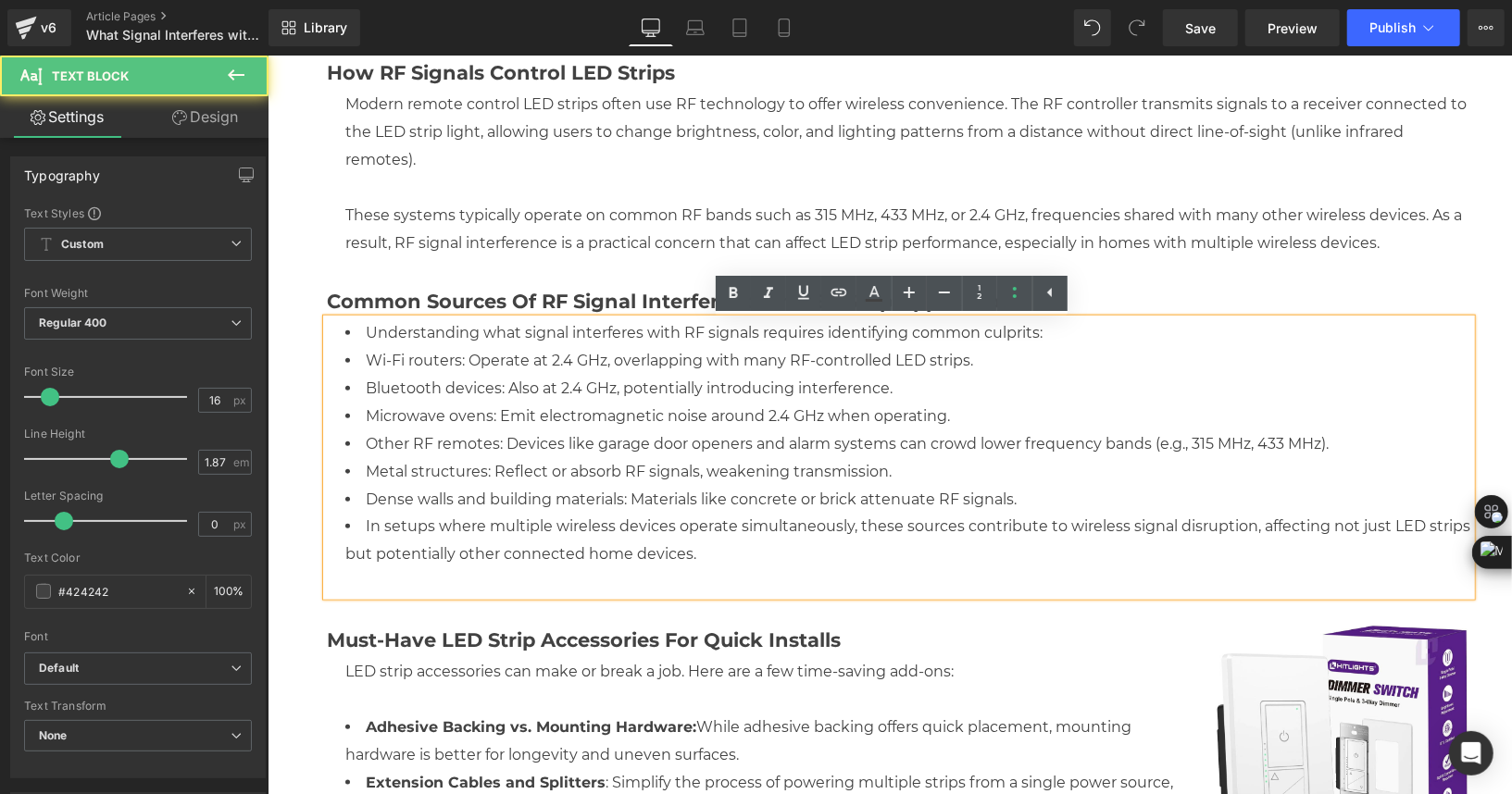 click on "Understanding what signal interferes with RF signals requires identifying common culprits:" at bounding box center (907, 332) 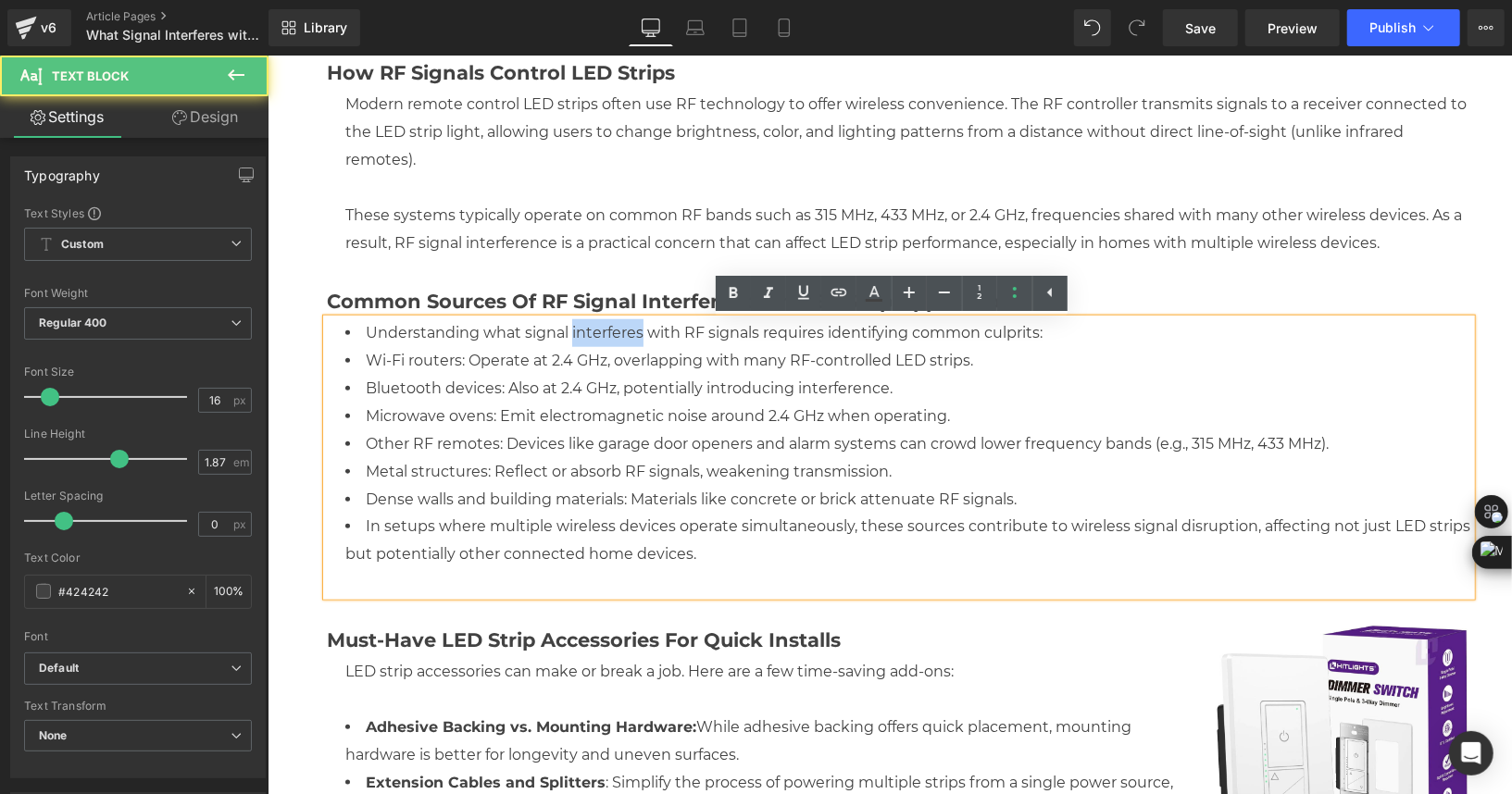 click on "Understanding what signal interferes with RF signals requires identifying common culprits:" at bounding box center [907, 332] 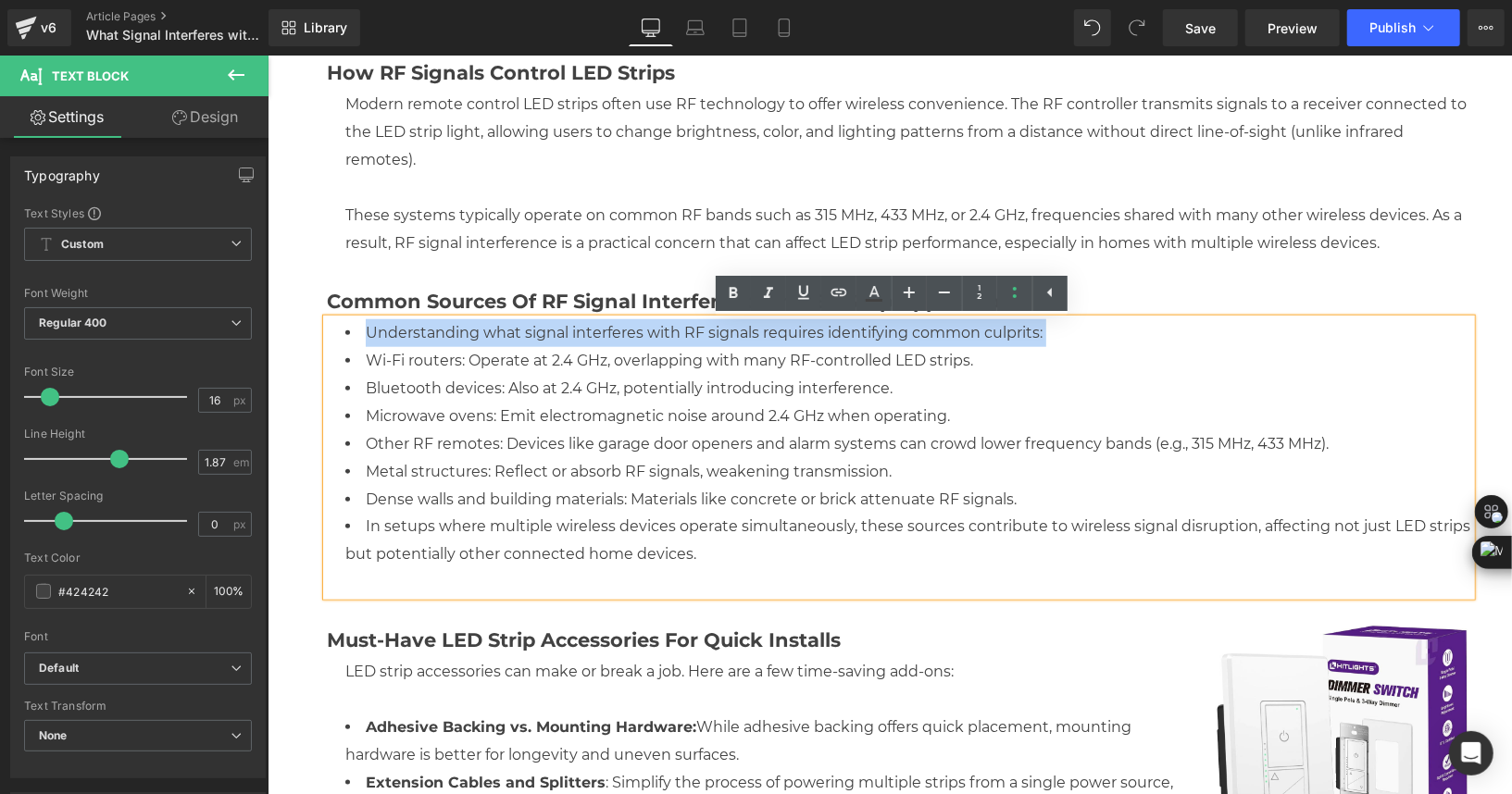 click on "Understanding what signal interferes with RF signals requires identifying common culprits:" at bounding box center [907, 332] 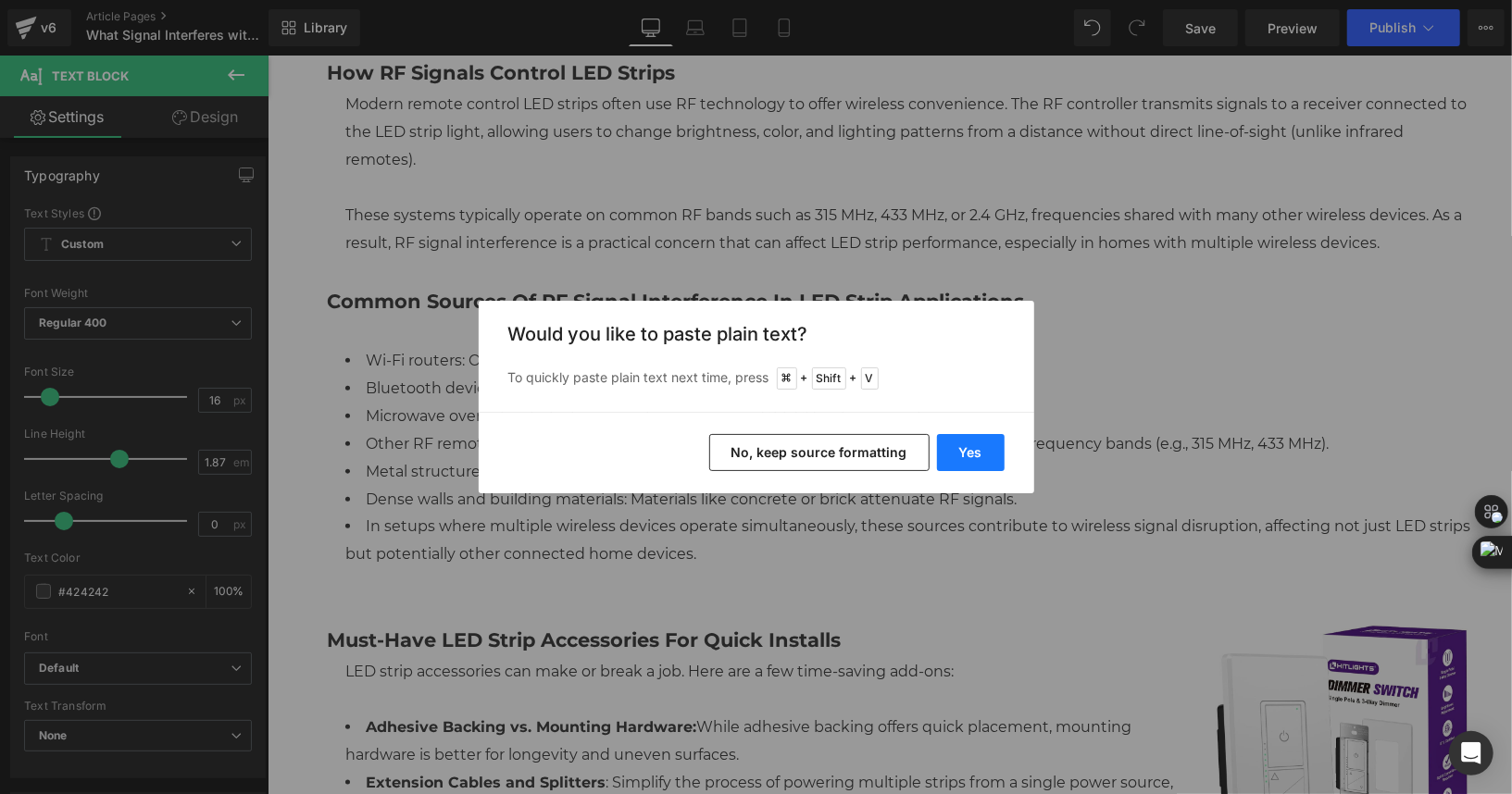 click on "Yes" at bounding box center (970, 453) 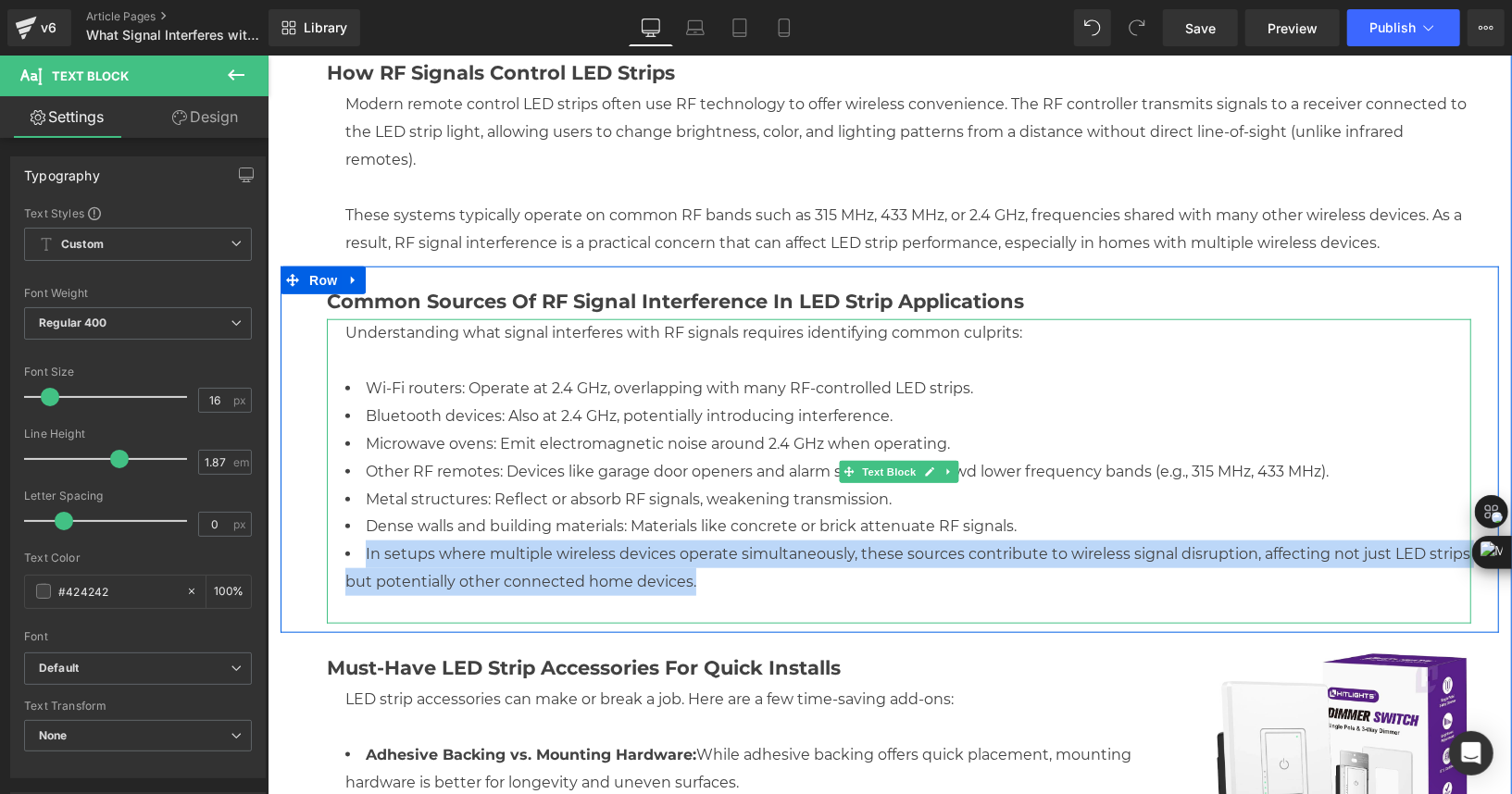 drag, startPoint x: 723, startPoint y: 579, endPoint x: 334, endPoint y: 557, distance: 389.62161 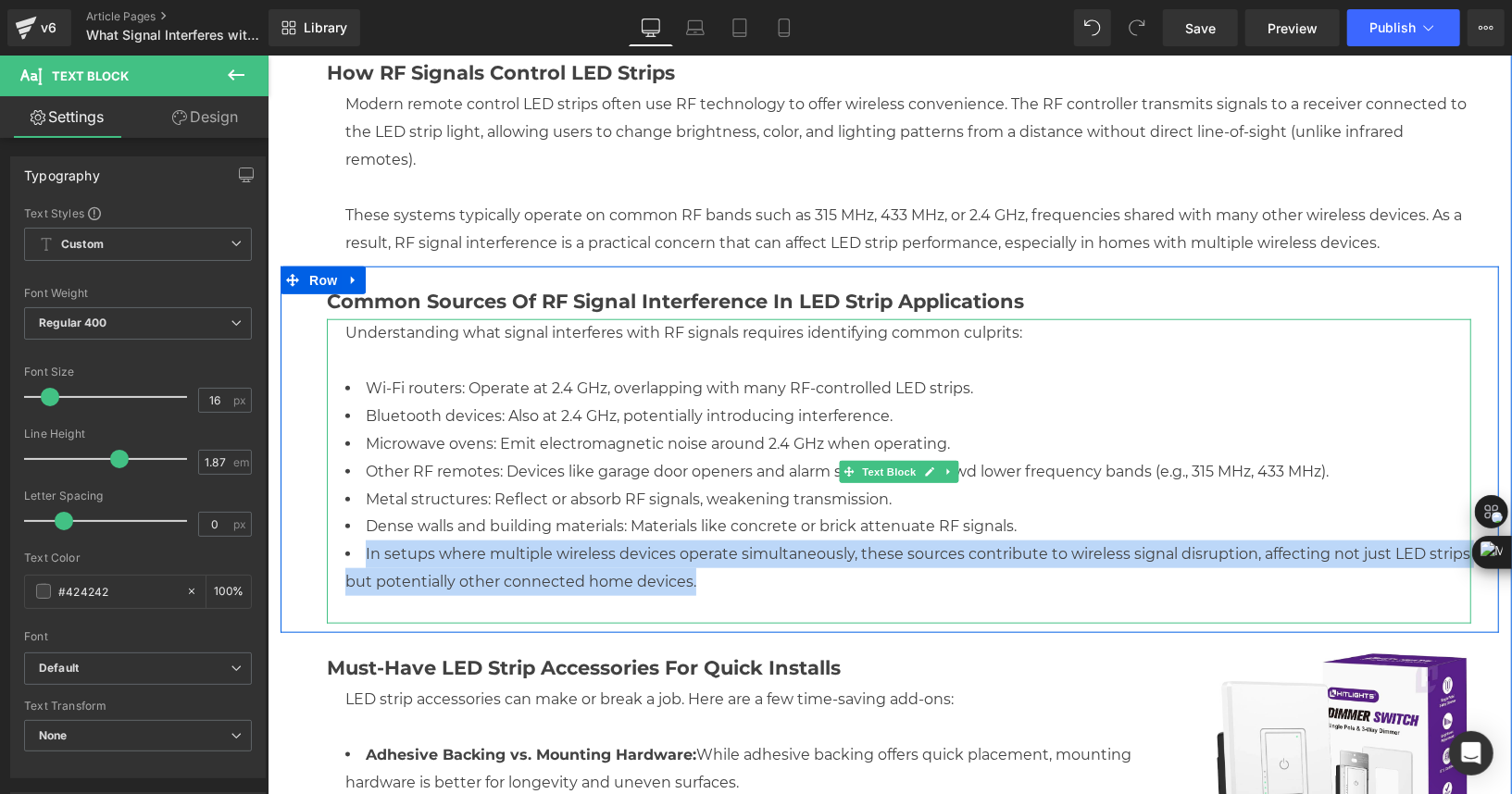 click on "Understanding what signal interferes with RF signals requires identifying common culprits: Wi-Fi routers: Operate at 2.4 GHz, overlapping with many RF-controlled LED strips. Bluetooth devices: Also at 2.4 GHz, potentially introducing interference. Microwave ovens: Emit electromagnetic noise around 2.4 GHz when operating. Other RF remotes: Devices like garage door openers and alarm systems can crowd lower frequency bands (e.g., 315 MHz, 433 MHz). Metal structures: Reflect or absorb RF signals, weakening transmission. Dense walls and building materials: Materials like concrete or brick attenuate RF signals. In setups where multiple wireless devices operate simultaneously, these sources contribute to wireless signal disruption, affecting not just LED strips but potentially other connected home devices." at bounding box center [898, 470] 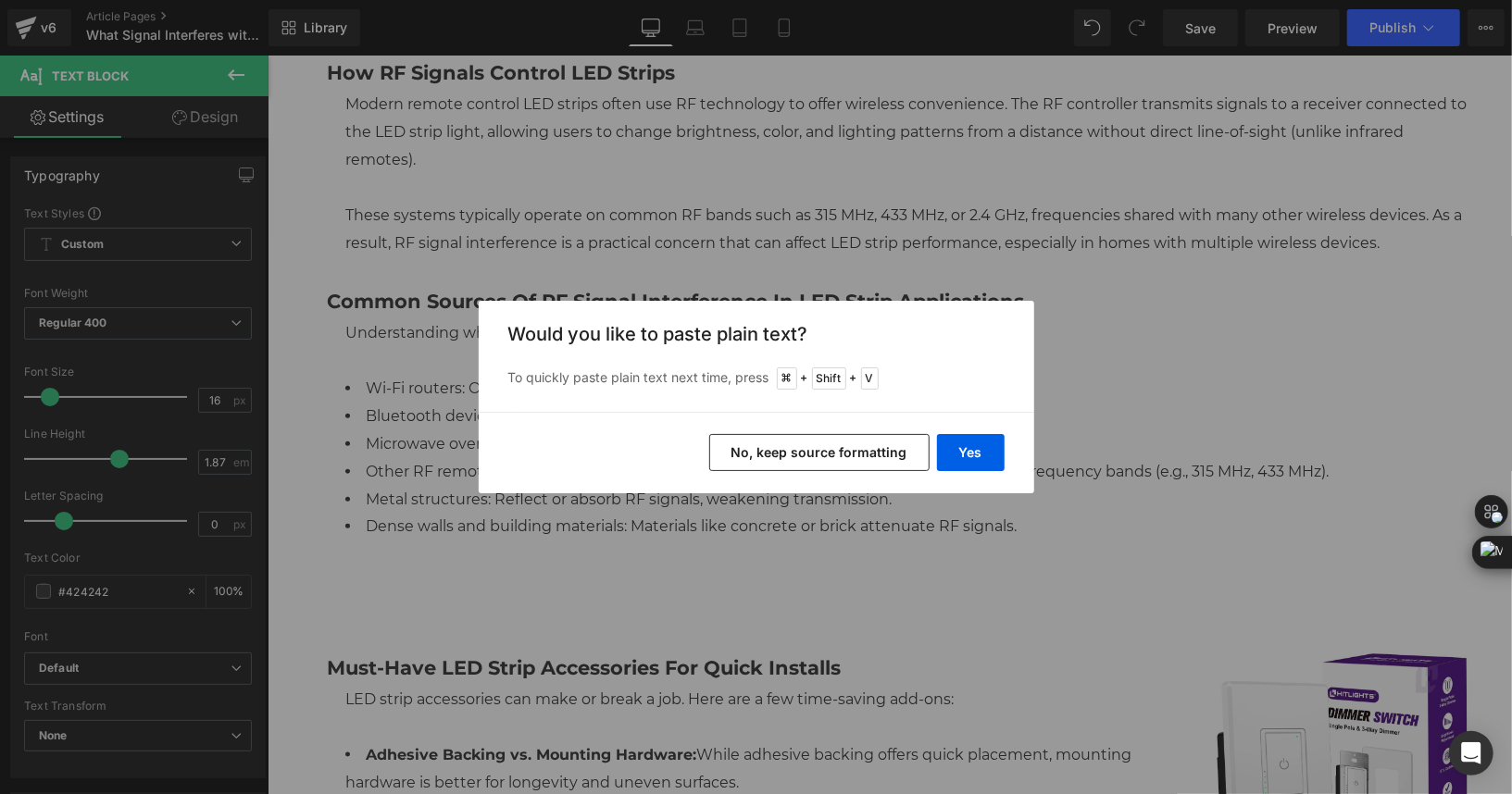 click on "Yes No, keep source formatting" at bounding box center [756, 453] 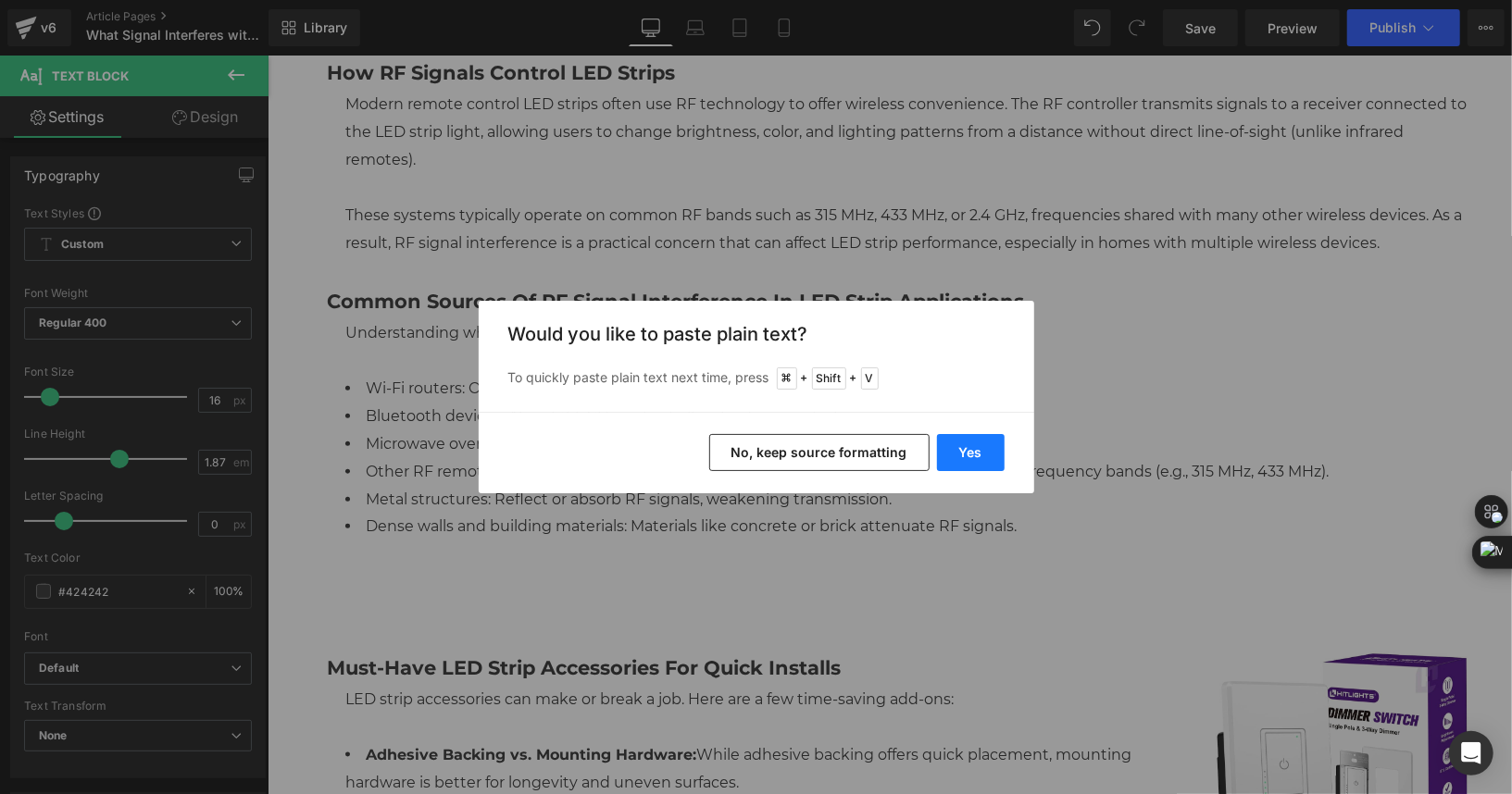 click on "Yes" at bounding box center (970, 453) 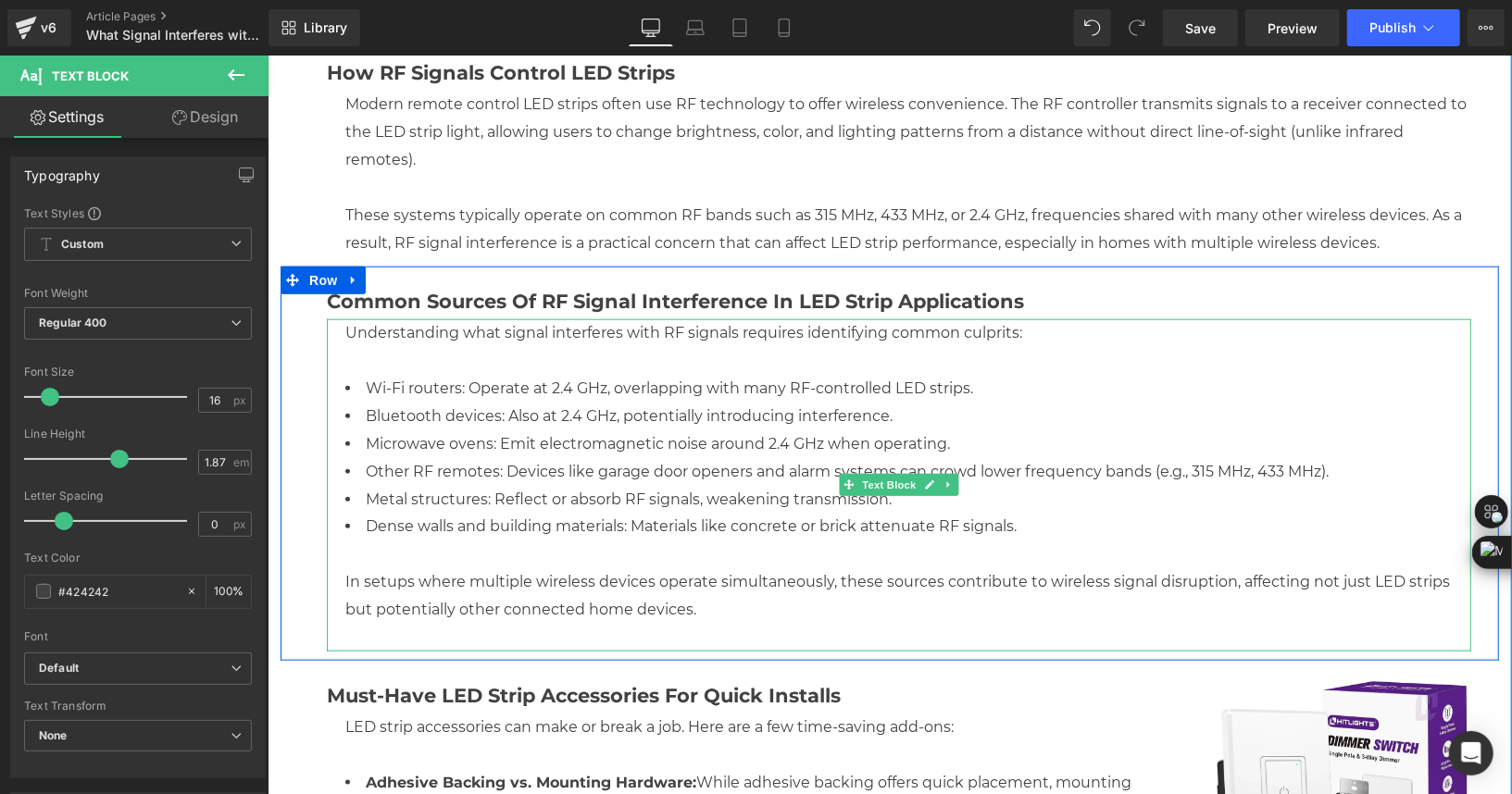 click at bounding box center (907, 637) 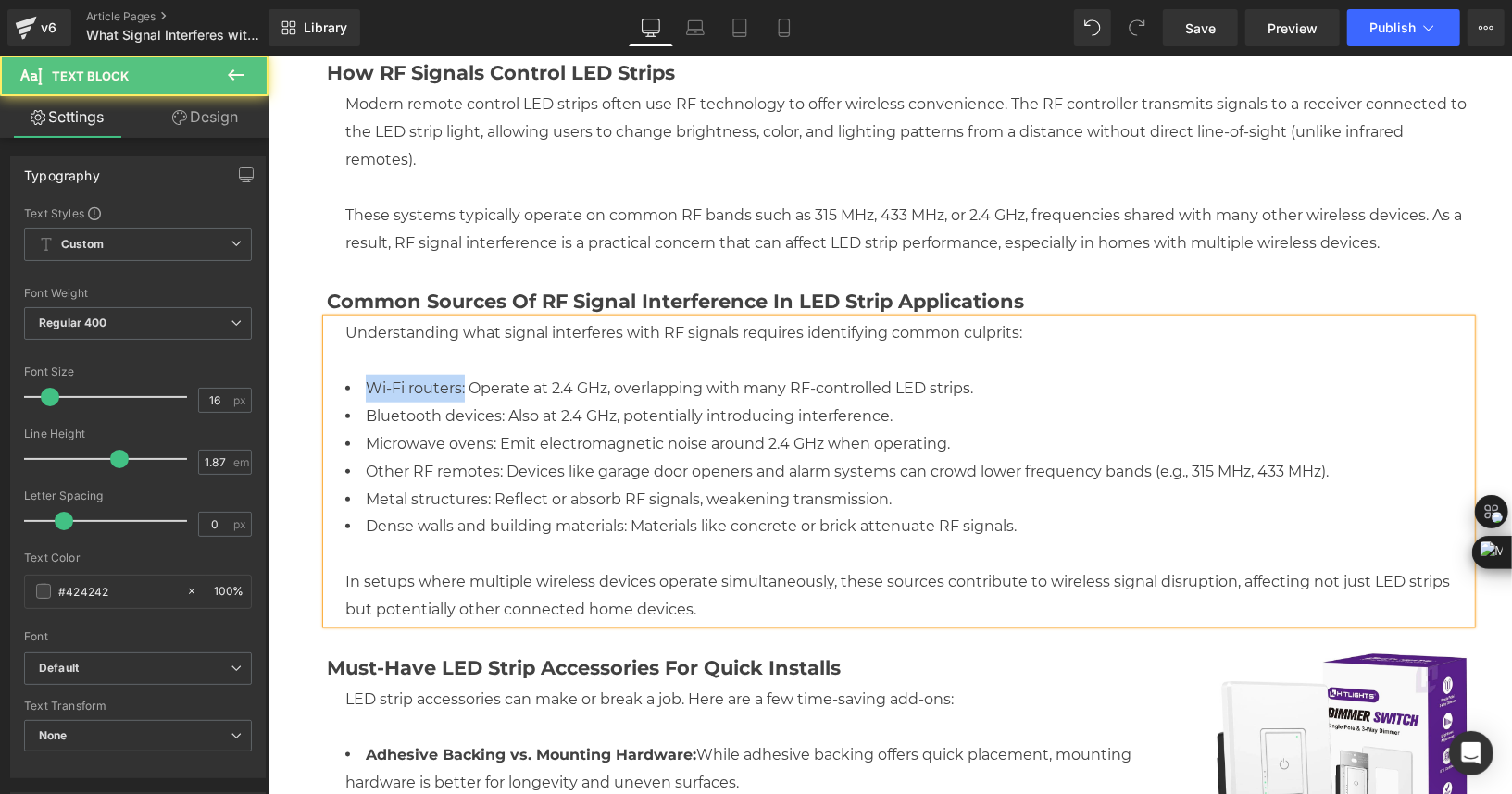 drag, startPoint x: 455, startPoint y: 386, endPoint x: 252, endPoint y: 375, distance: 203.29781 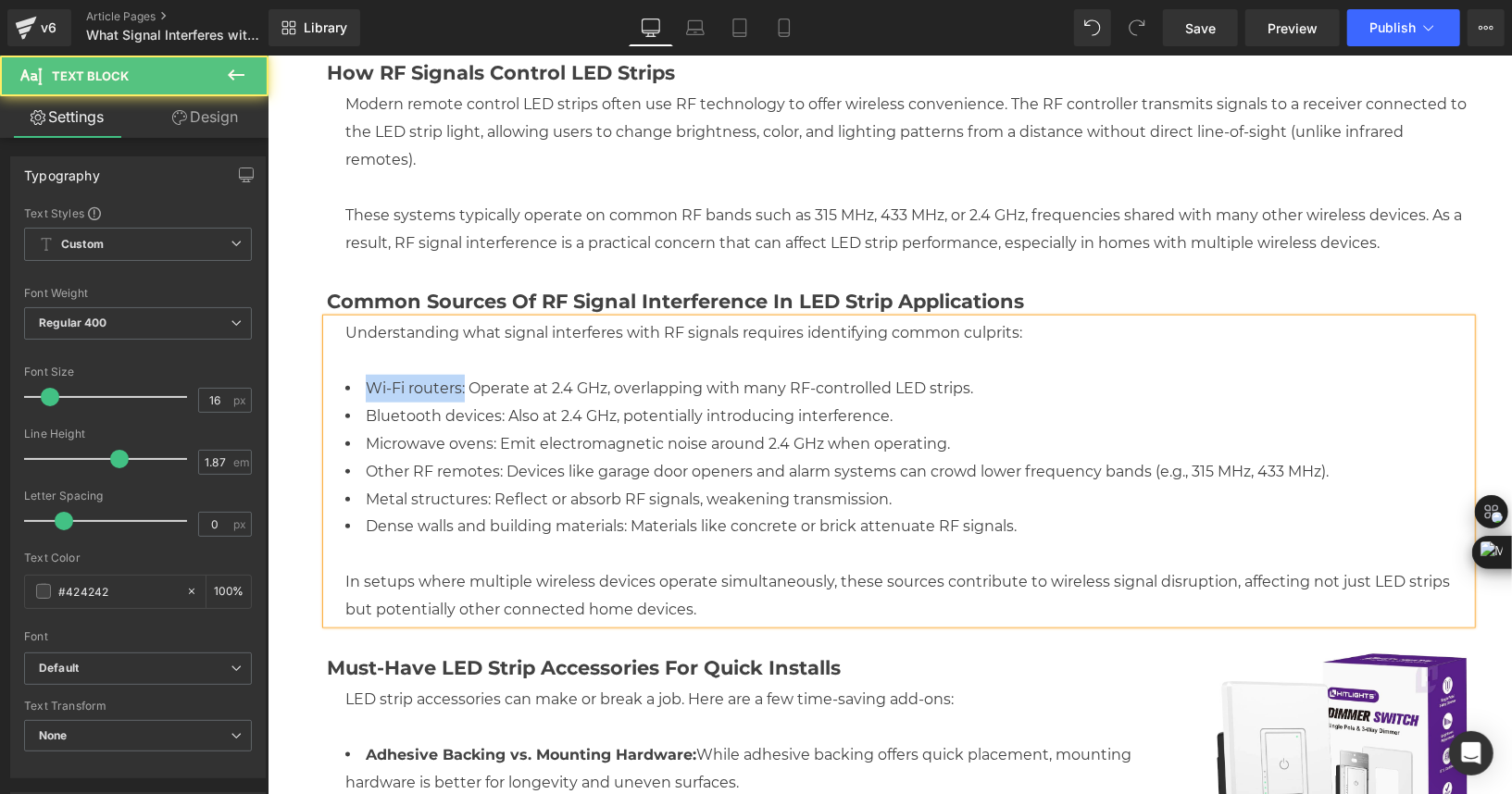 click on "0" at bounding box center (889, 1073) 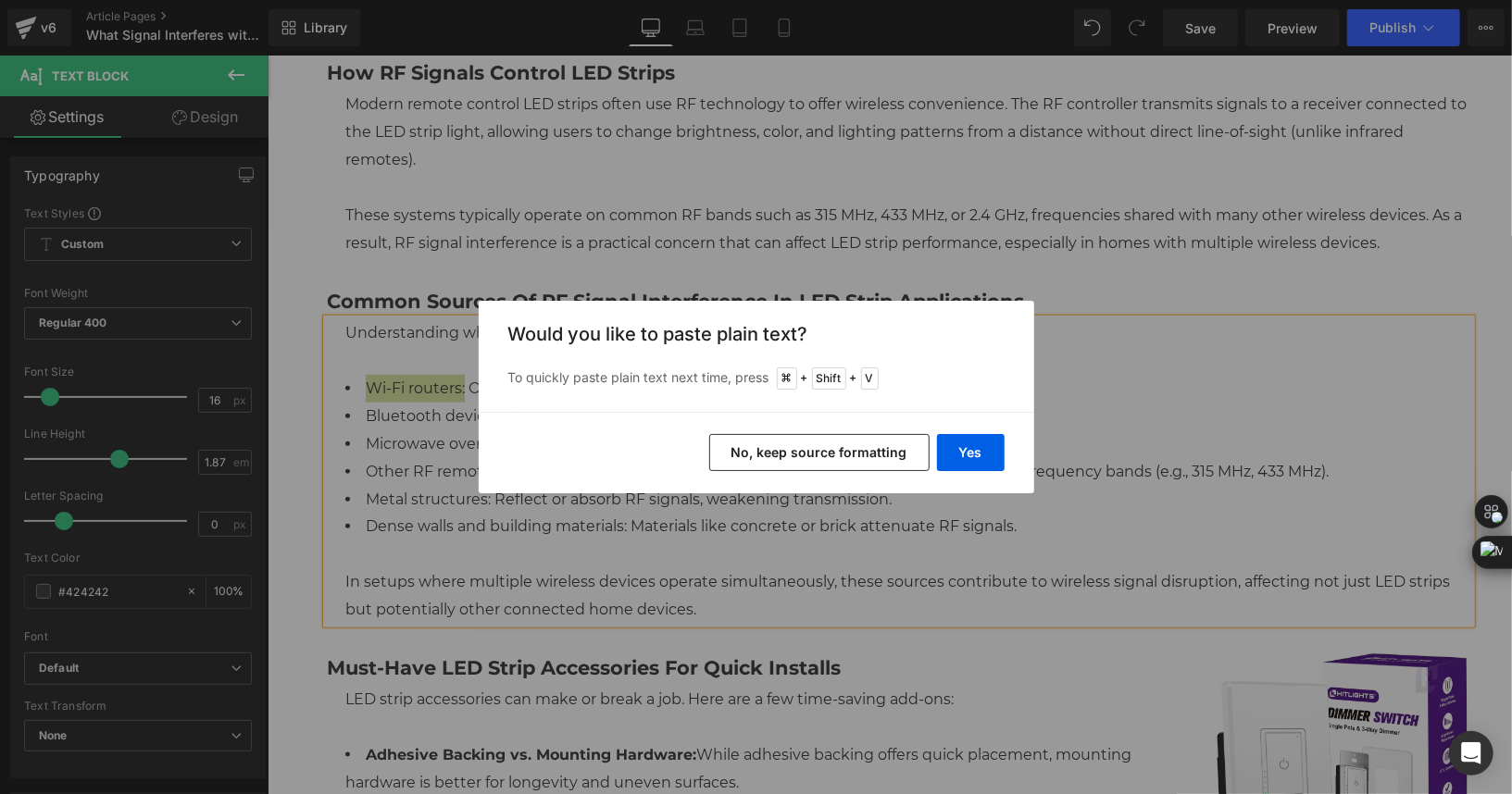 click on "No, keep source formatting" at bounding box center [819, 453] 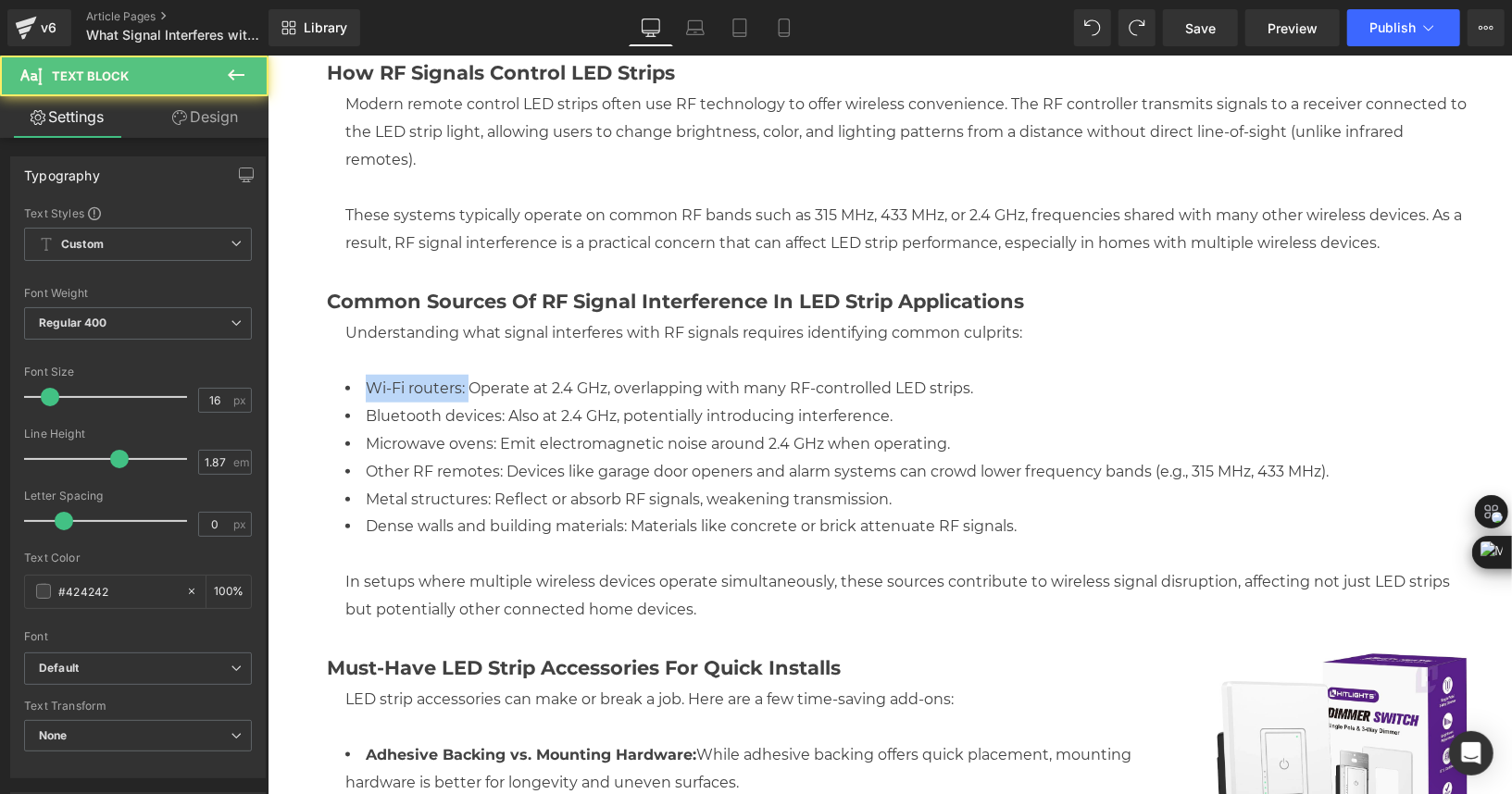 drag, startPoint x: 439, startPoint y: 387, endPoint x: 215, endPoint y: 388, distance: 224.00223 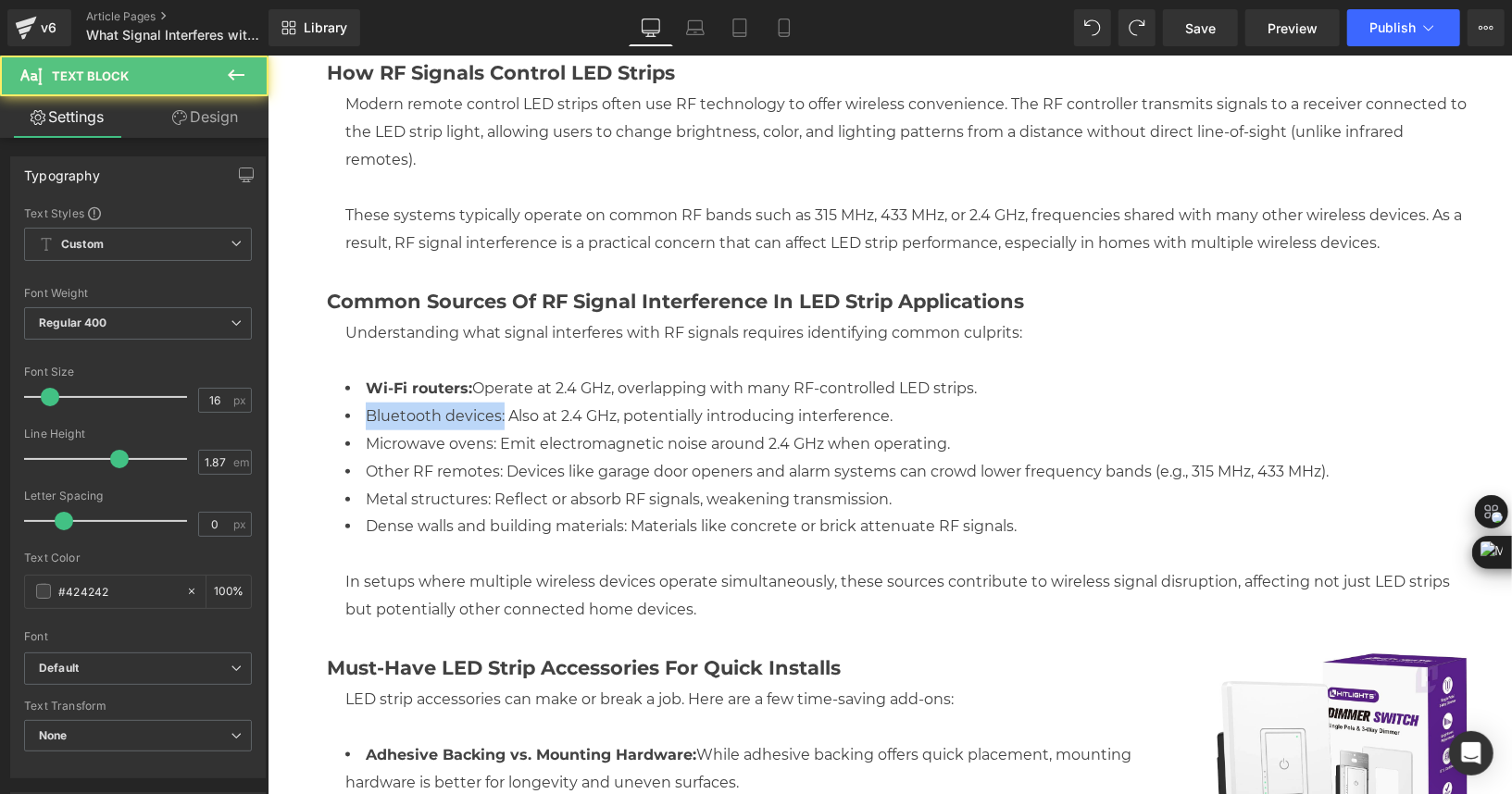 drag, startPoint x: 494, startPoint y: 418, endPoint x: 200, endPoint y: 424, distance: 294.06122 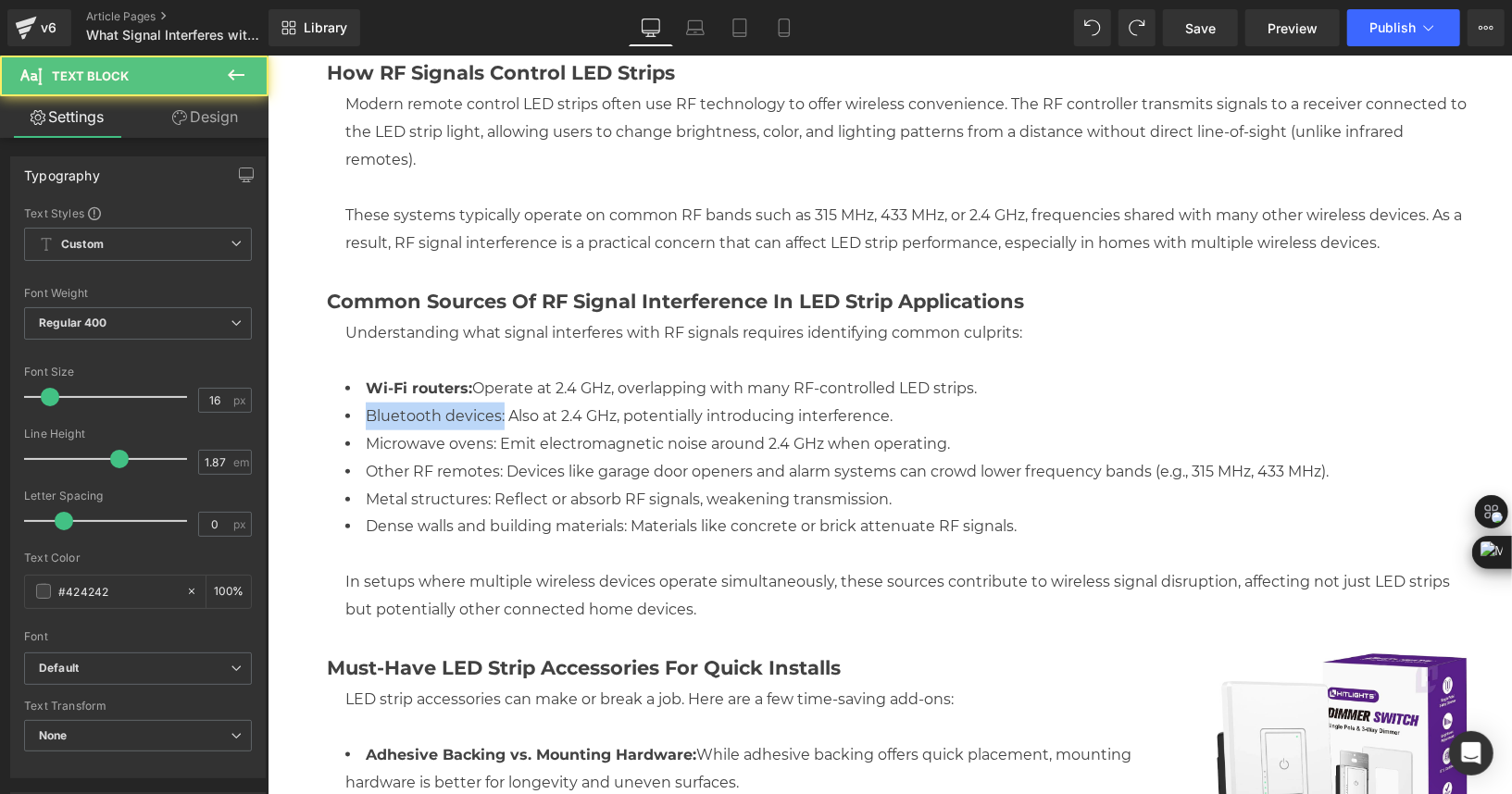 click on "0" at bounding box center (889, 1073) 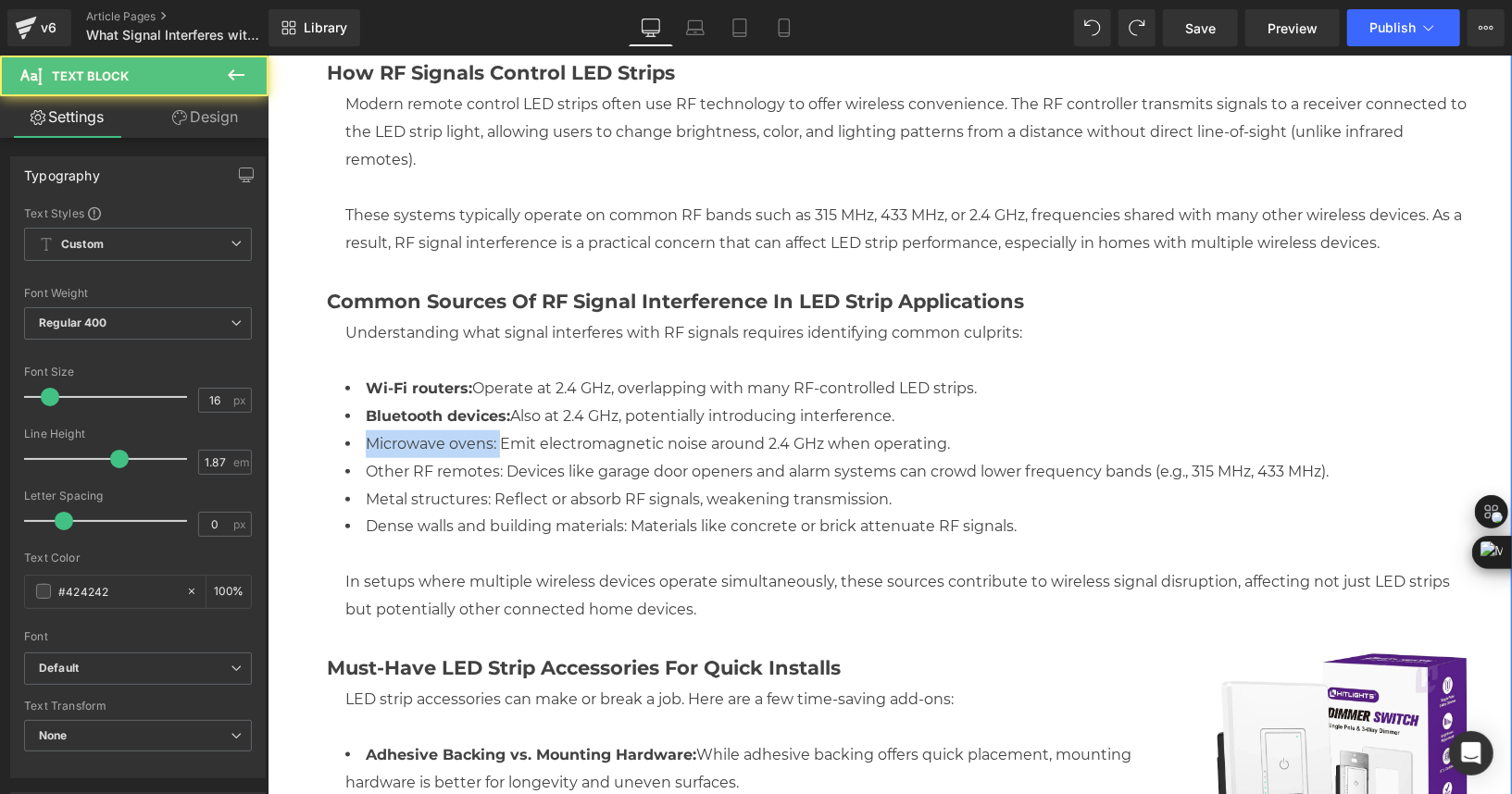 drag, startPoint x: 488, startPoint y: 444, endPoint x: 256, endPoint y: 449, distance: 232.05387 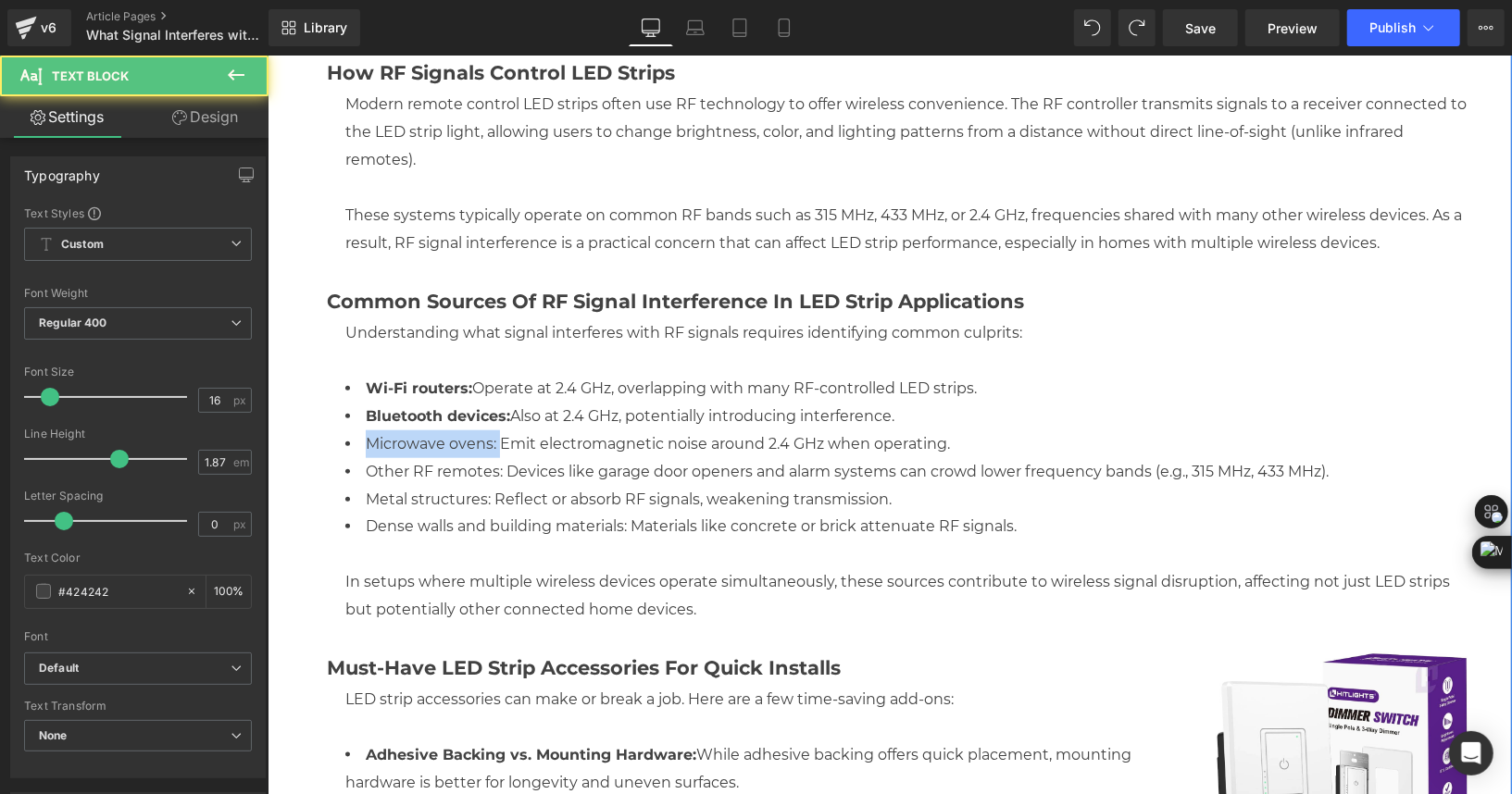 click on "0" at bounding box center (889, 1073) 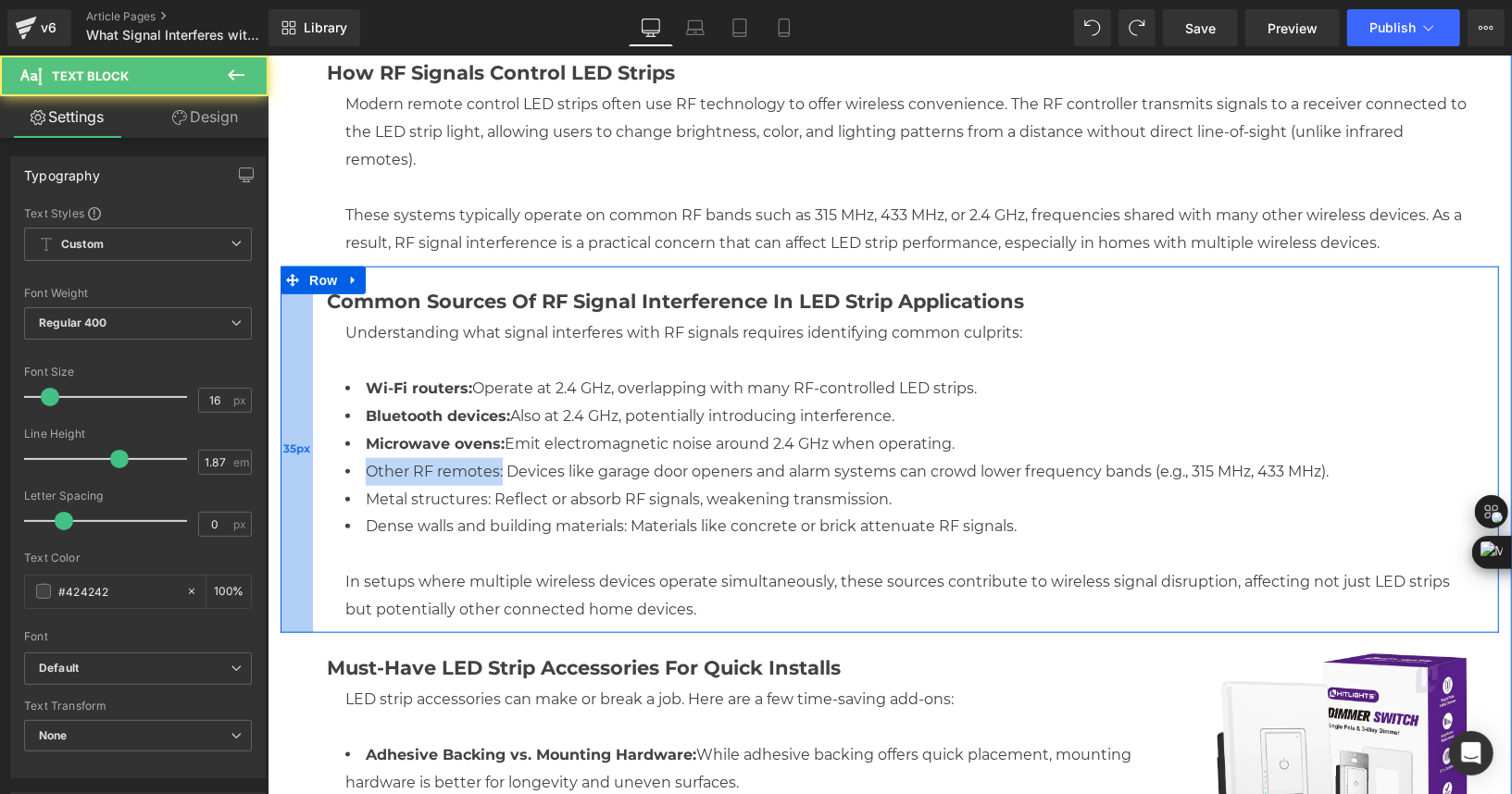 drag, startPoint x: 493, startPoint y: 468, endPoint x: 296, endPoint y: 474, distance: 197.09135 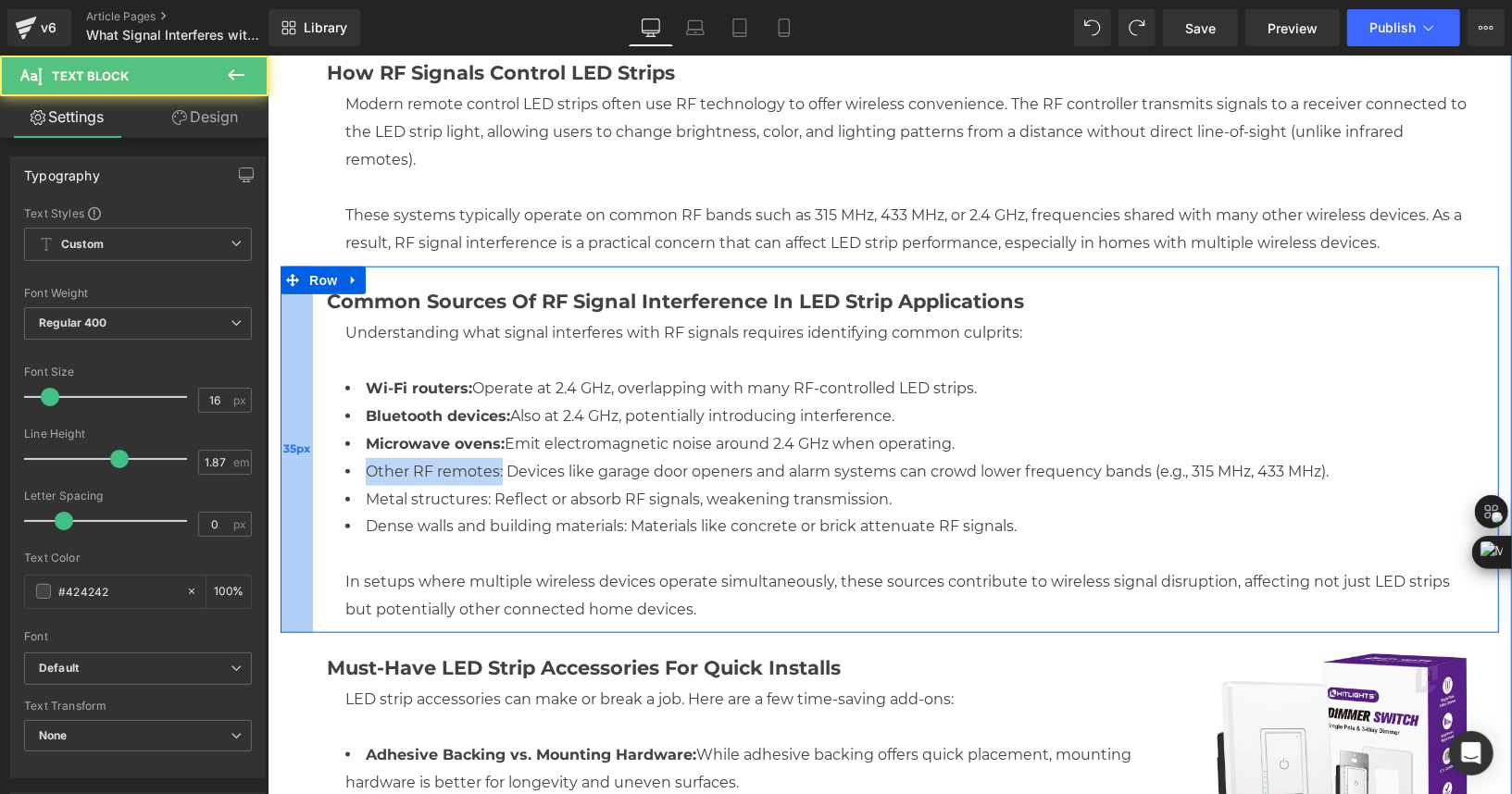 click on "Common Sources of RF Signal Interference in LED Strip Applications Heading         Understanding what signal interferes with RF signals requires identifying common culprits: Wi-Fi routers:  Operate at 2.4 GHz, overlapping with many RF-controlled LED strips. Bluetooth devices:  Also at 2.4 GHz, potentially introducing interference. Microwave ovens:  Emit electromagnetic noise around 2.4 GHz when operating. Other RF remotes: Devices like garage door openers and alarm systems can crowd lower frequency bands (e.g., 315 MHz, 433 MHz). Metal structures: Reflect or absorb RF signals, weakening transmission. Dense walls and building materials: Materials like concrete or brick attenuate RF signals. In setups where multiple wireless devices operate simultaneously, these sources contribute to wireless signal disruption, affecting not just LED strips but potentially other connected home devices. Text Block         Row       35px" at bounding box center [889, 449] 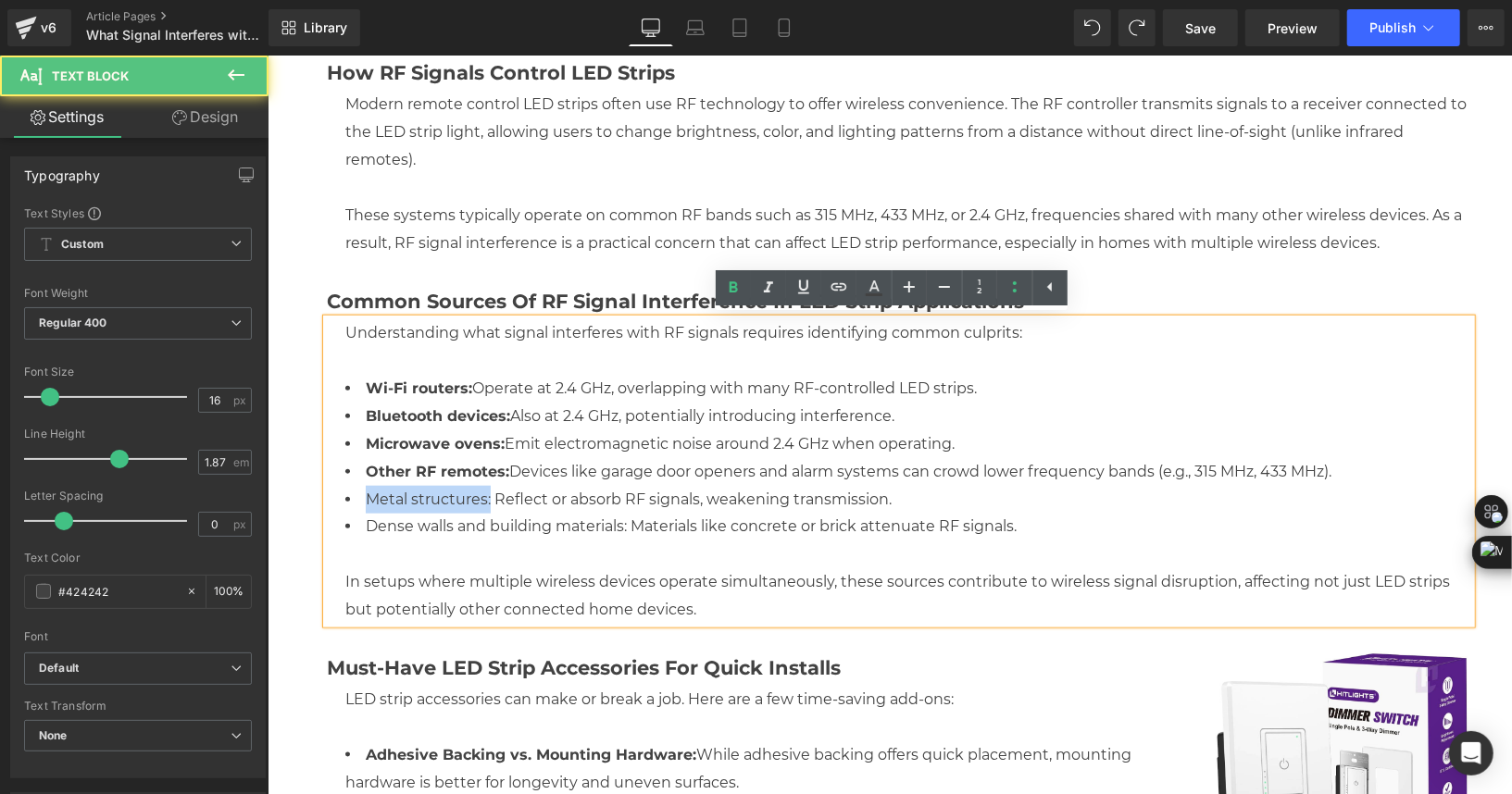 drag, startPoint x: 482, startPoint y: 498, endPoint x: 253, endPoint y: 500, distance: 229.00873 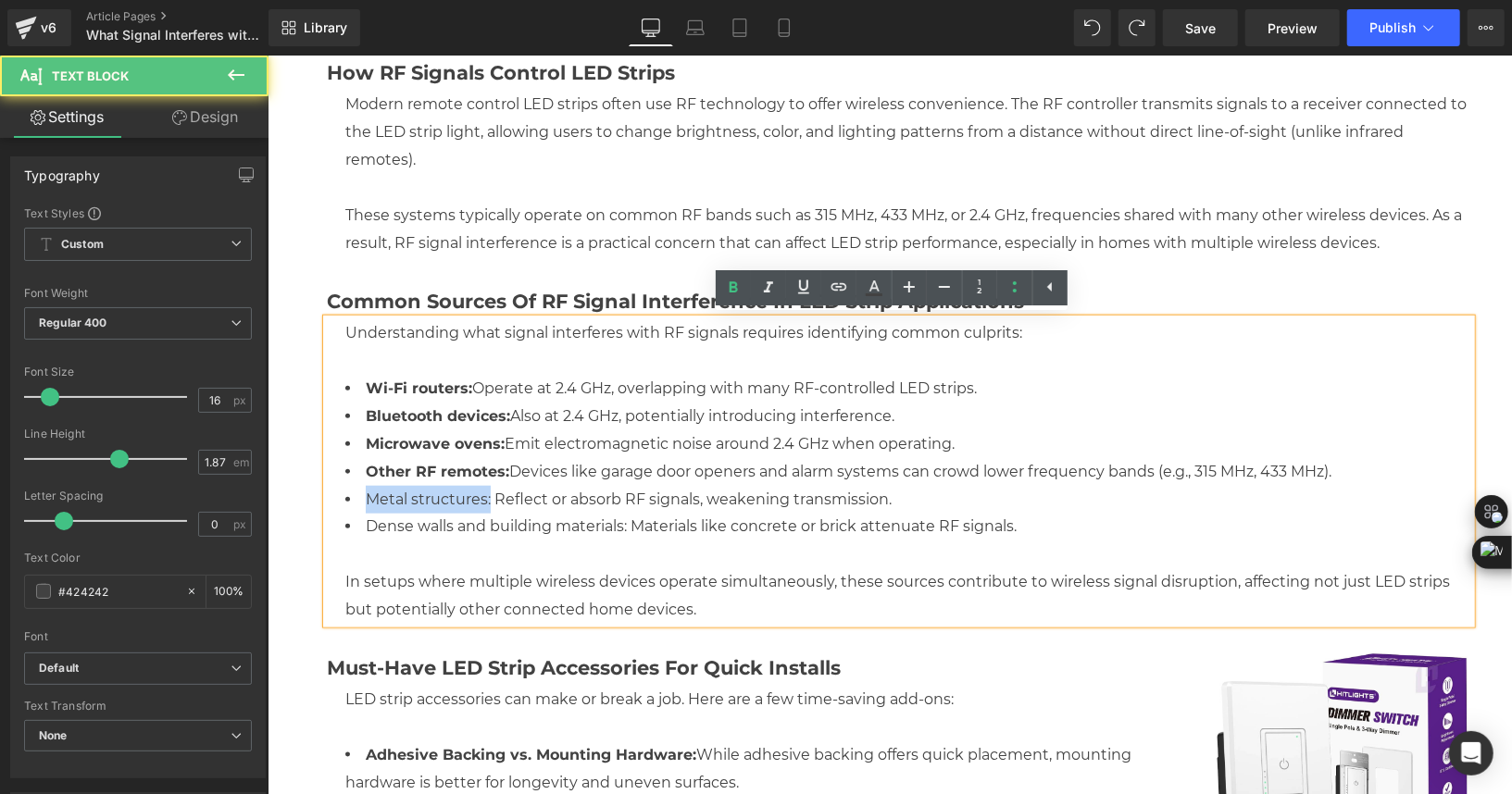 click on "0" at bounding box center [889, 1073] 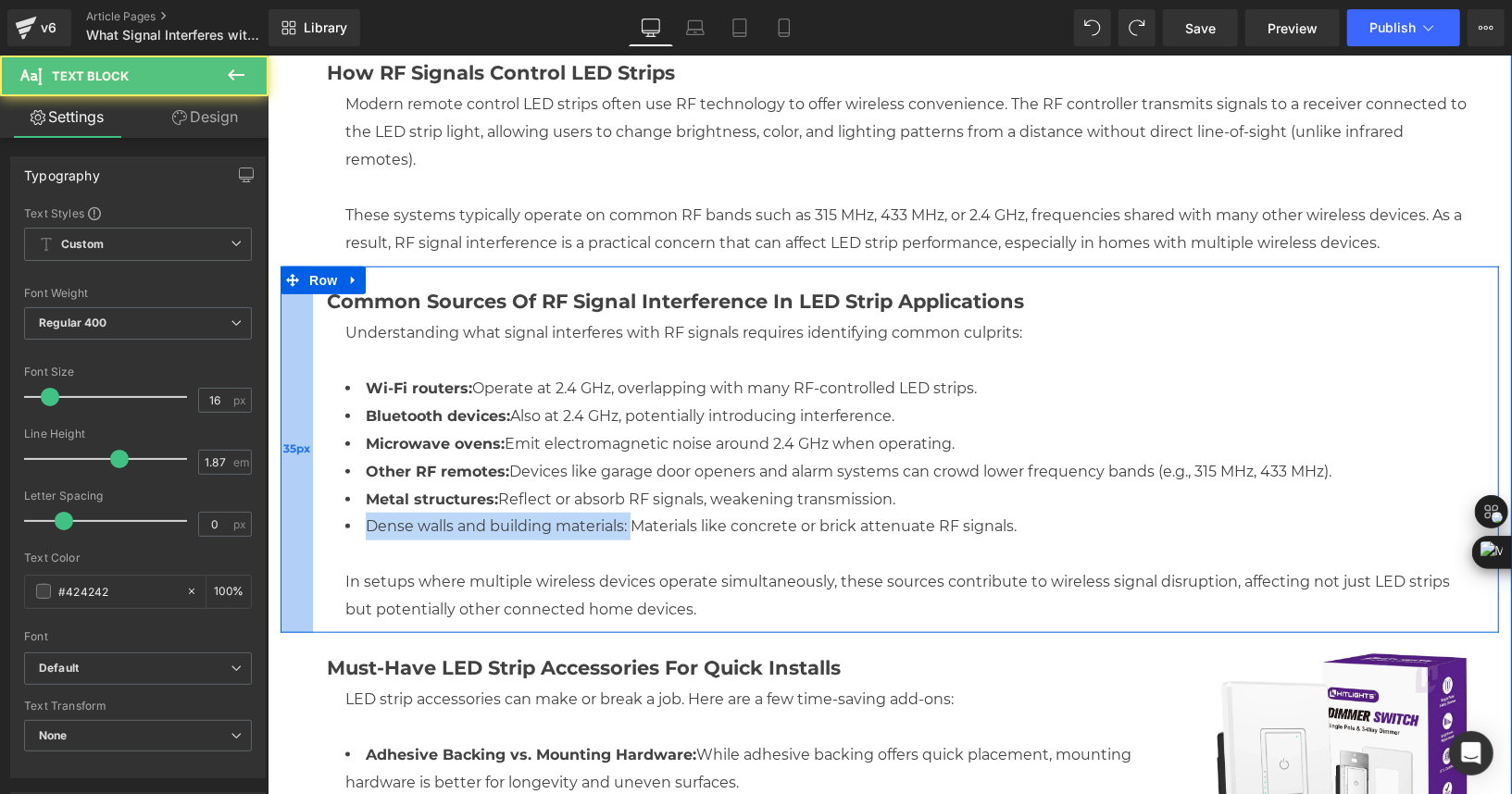 drag, startPoint x: 623, startPoint y: 526, endPoint x: 276, endPoint y: 526, distance: 347 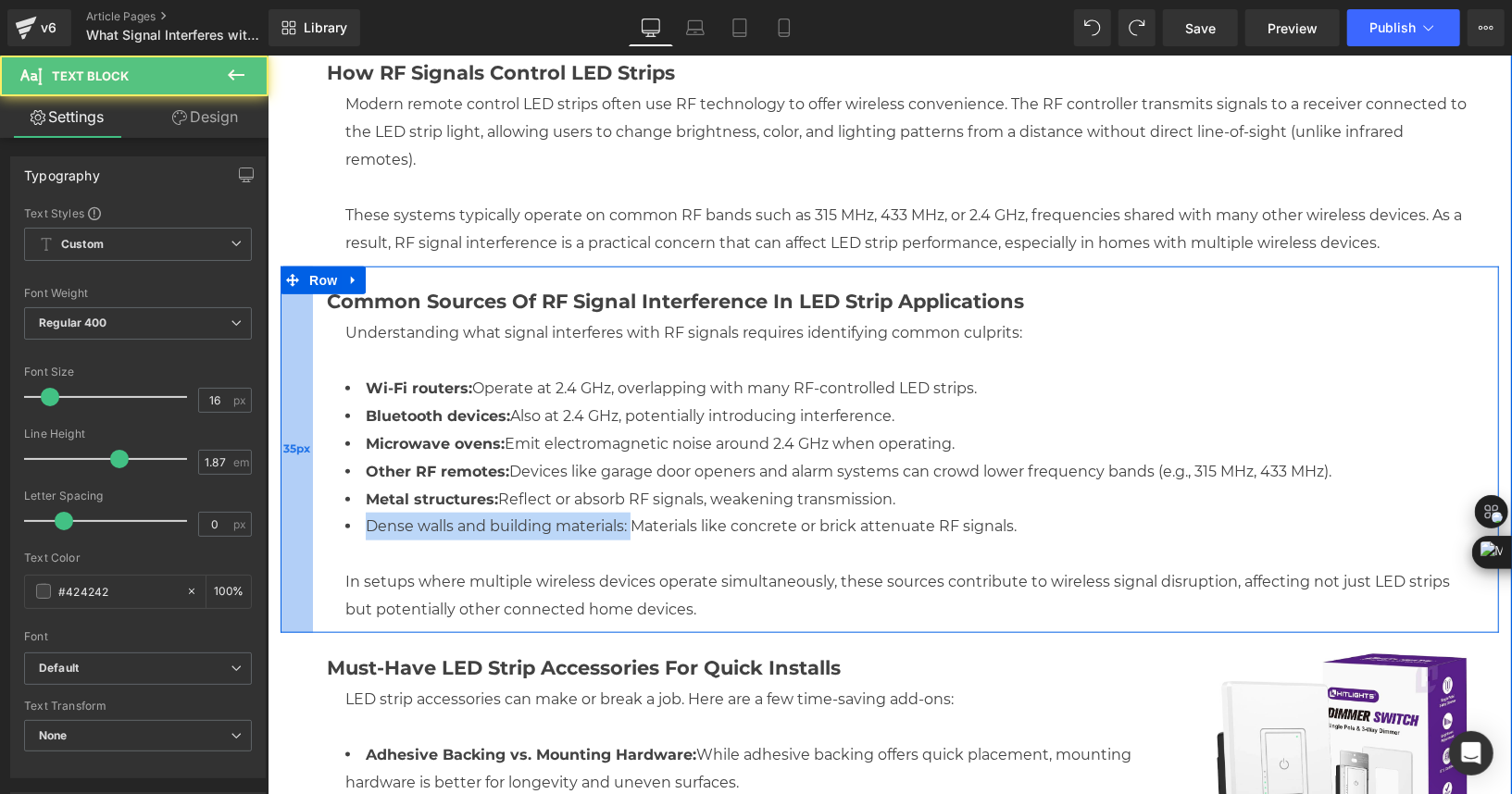 click on "Common Sources of RF Signal Interference in LED Strip Applications Heading         Understanding what signal interferes with RF signals requires identifying common culprits: Wi-Fi routers:  Operate at 2.4 GHz, overlapping with many RF-controlled LED strips. Bluetooth devices:  Also at 2.4 GHz, potentially introducing interference. Microwave ovens:  Emit electromagnetic noise around 2.4 GHz when operating. Other RF remotes:  Devices like garage door openers and alarm systems can crowd lower frequency bands (e.g., 315 MHz, 433 MHz). Metal structures:  Reflect or absorb RF signals, weakening transmission. Dense walls and building materials: Materials like concrete or brick attenuate RF signals. In setups where multiple wireless devices operate simultaneously, these sources contribute to wireless signal disruption, affecting not just LED strips but potentially other connected home devices. Text Block         Row       35px" at bounding box center [889, 449] 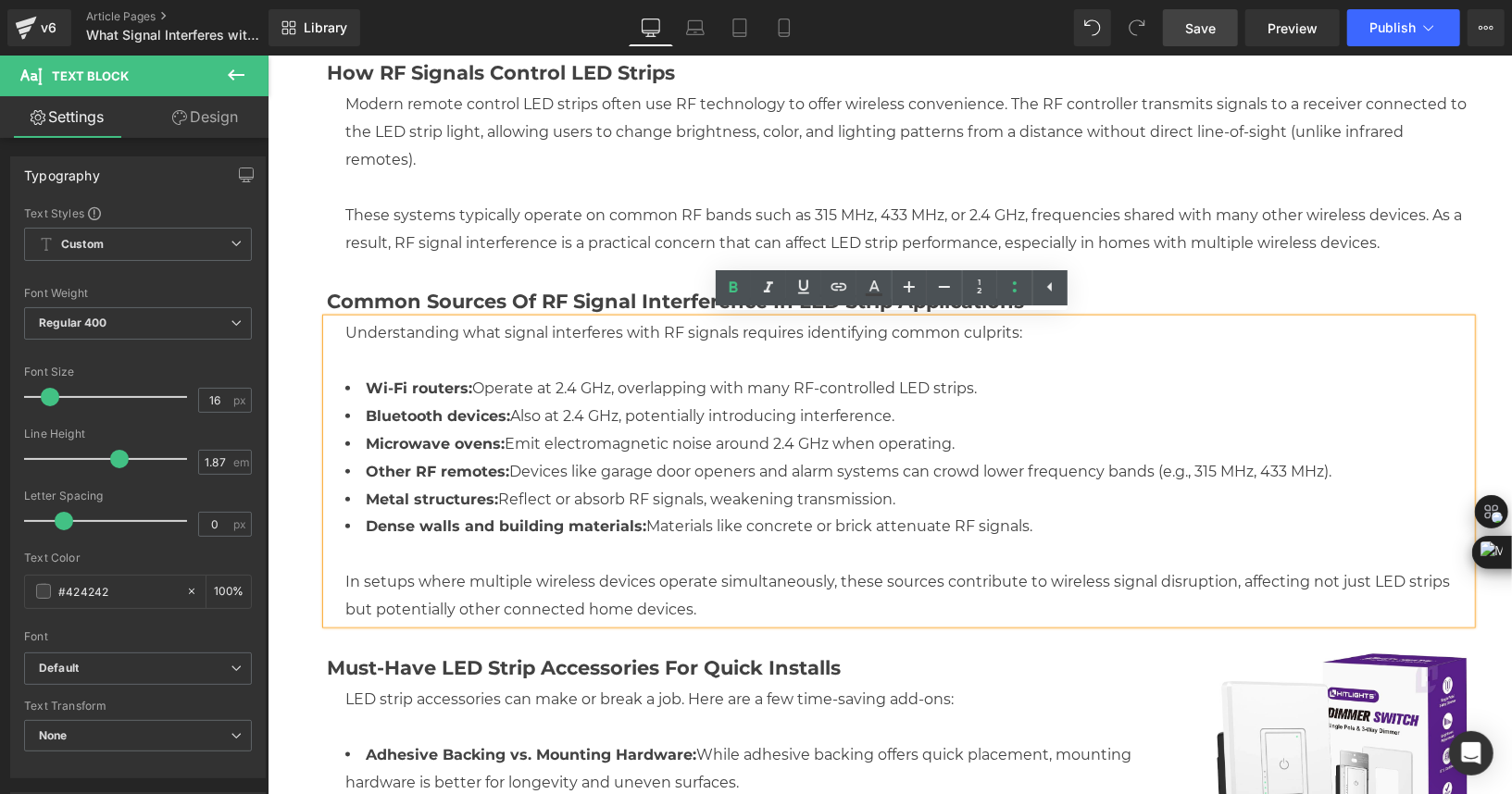 click on "Save" at bounding box center (1200, 28) 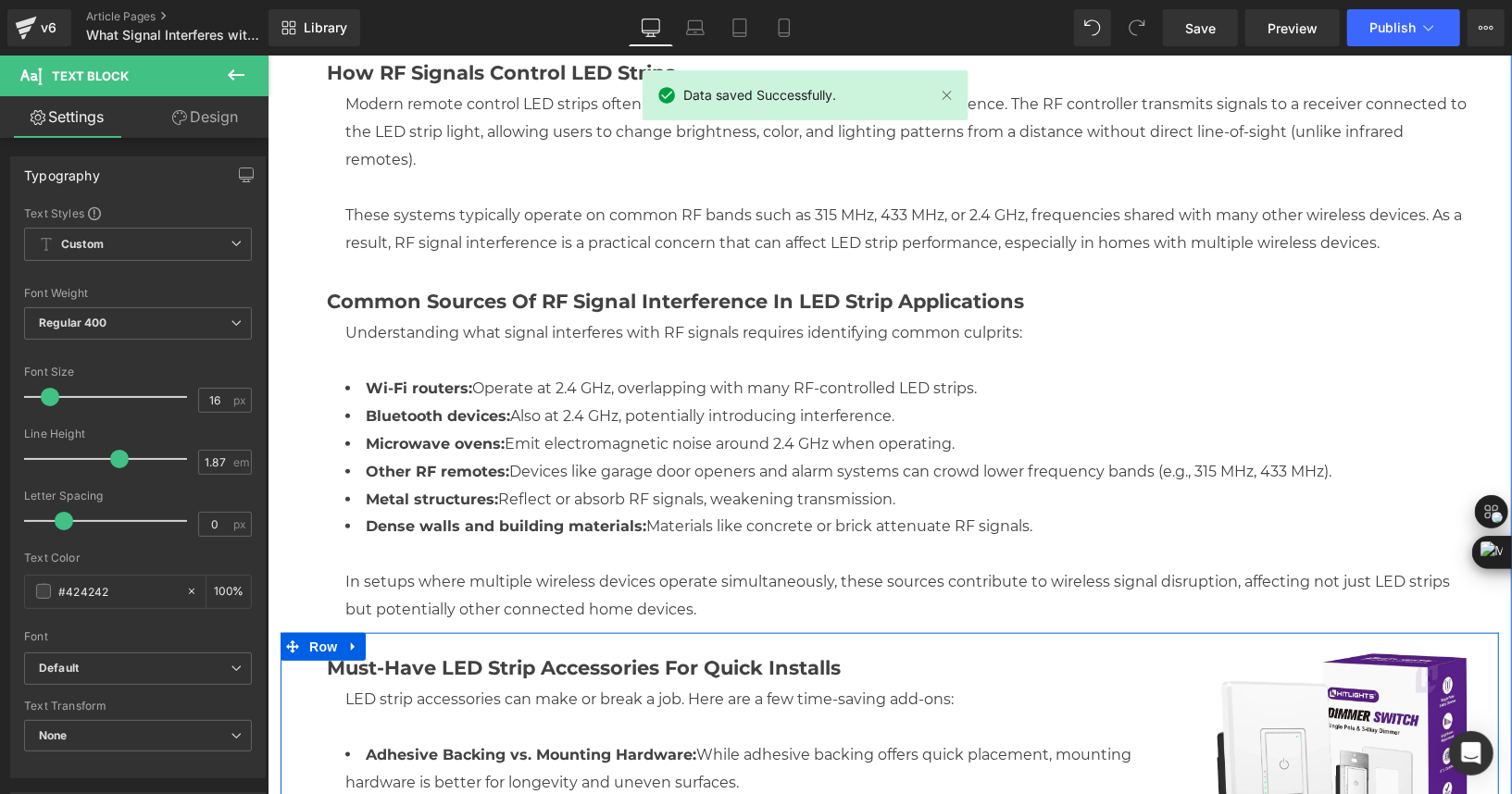 drag, startPoint x: 409, startPoint y: 683, endPoint x: 424, endPoint y: 674, distance: 17.492856 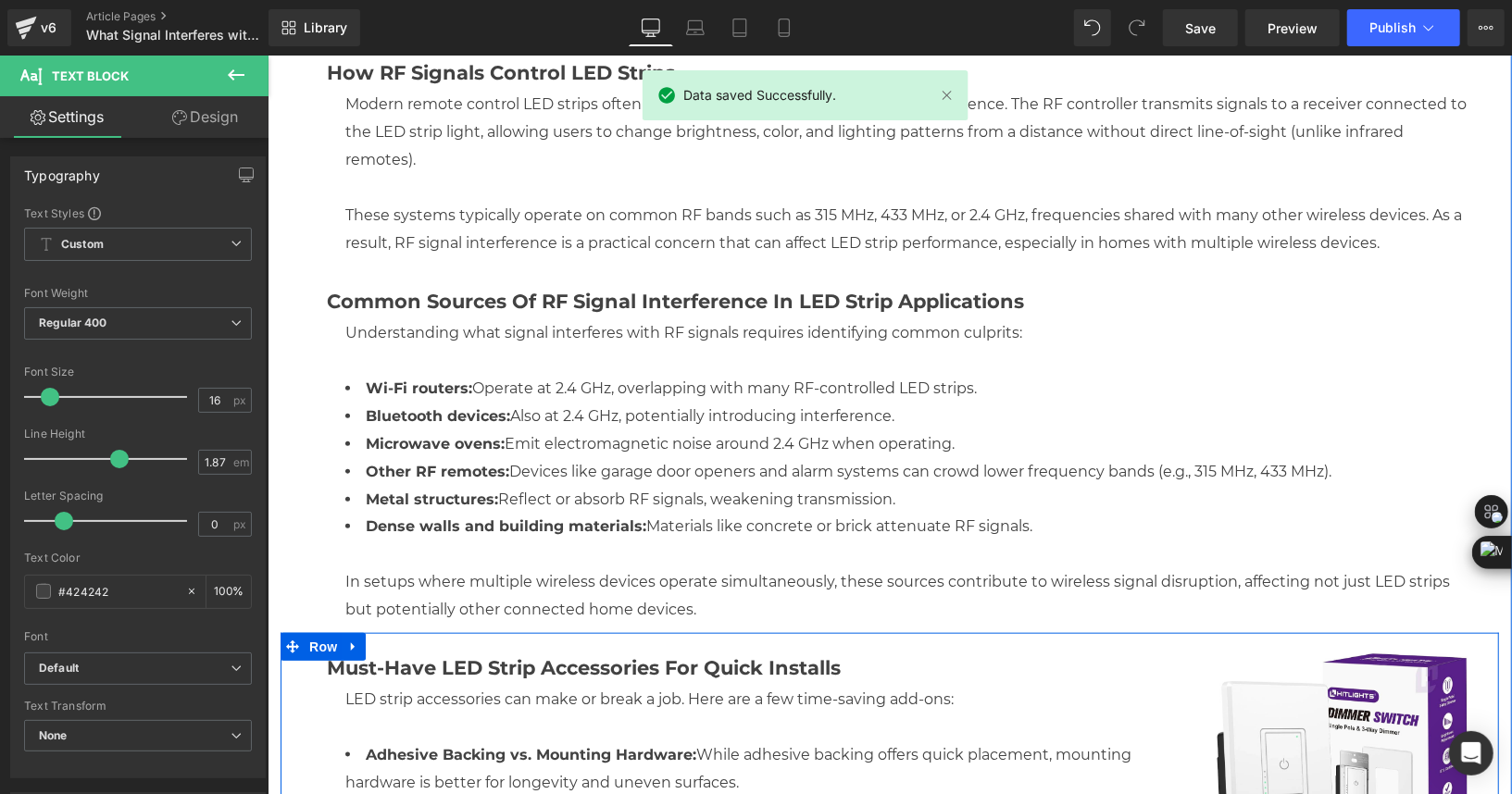 click at bounding box center (267, 55) 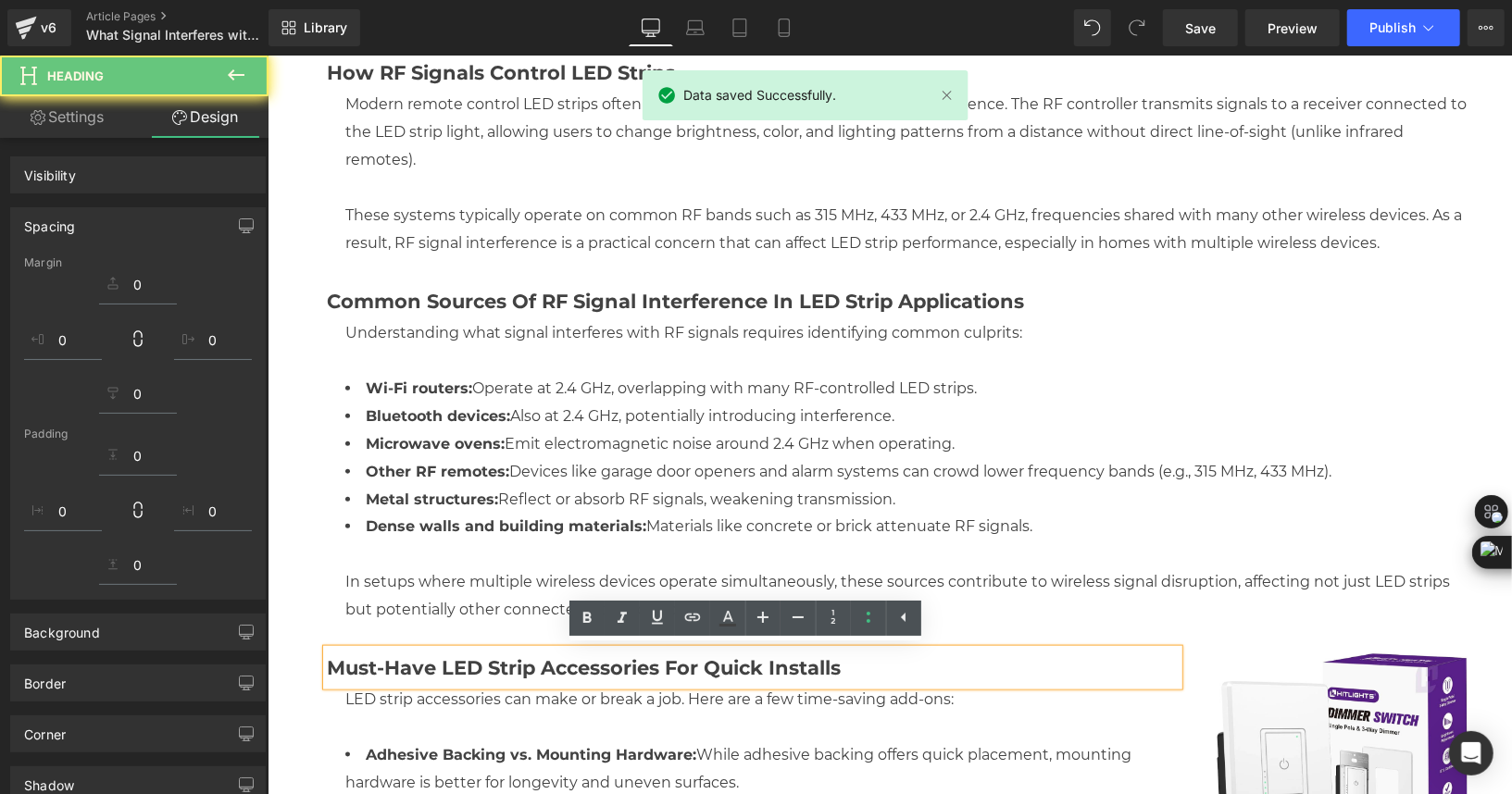 click on "Must-Have LED Strip Accessories for Quick Installs" at bounding box center [582, 666] 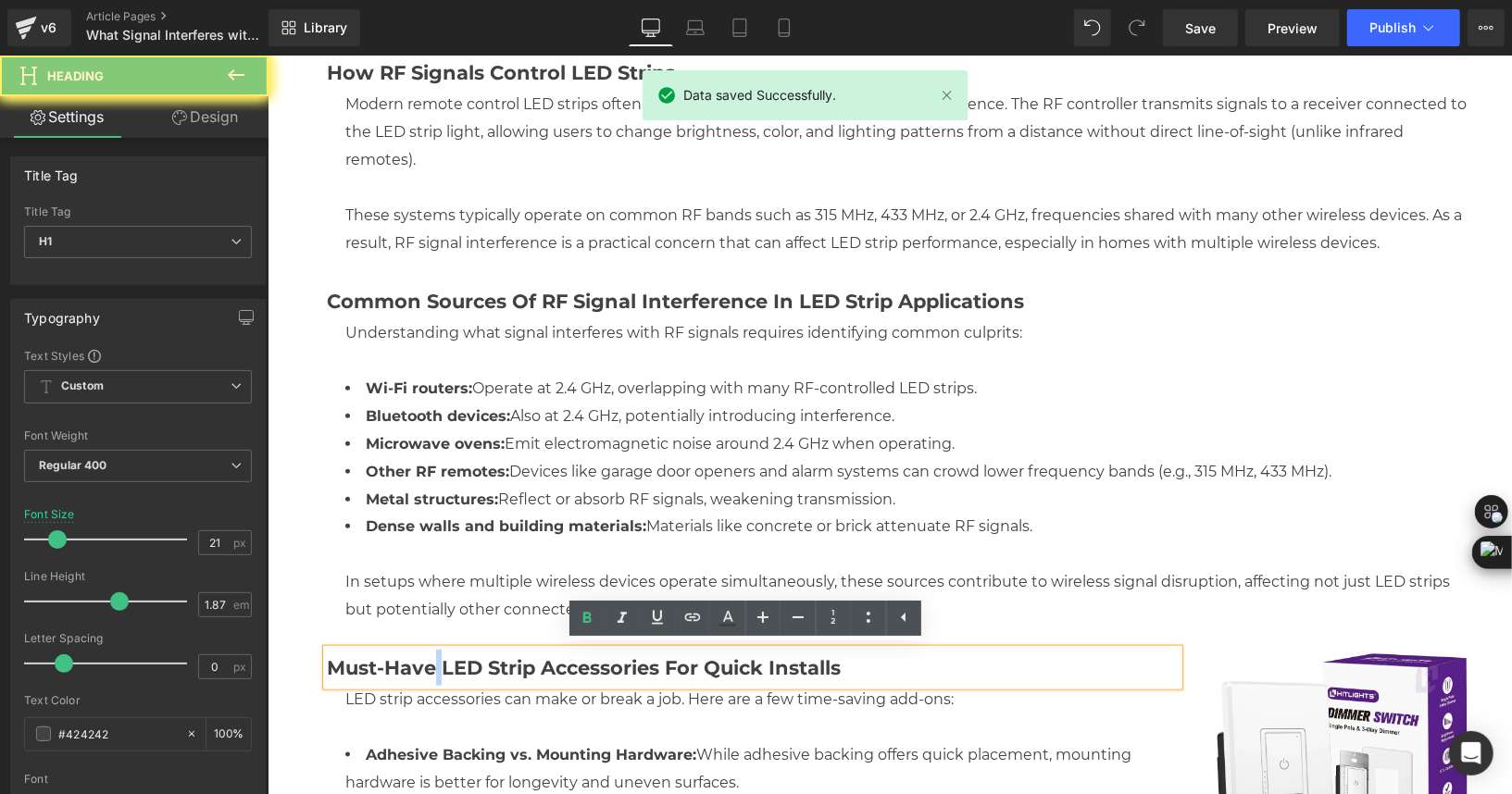 click on "Must-Have LED Strip Accessories for Quick Installs" at bounding box center (582, 666) 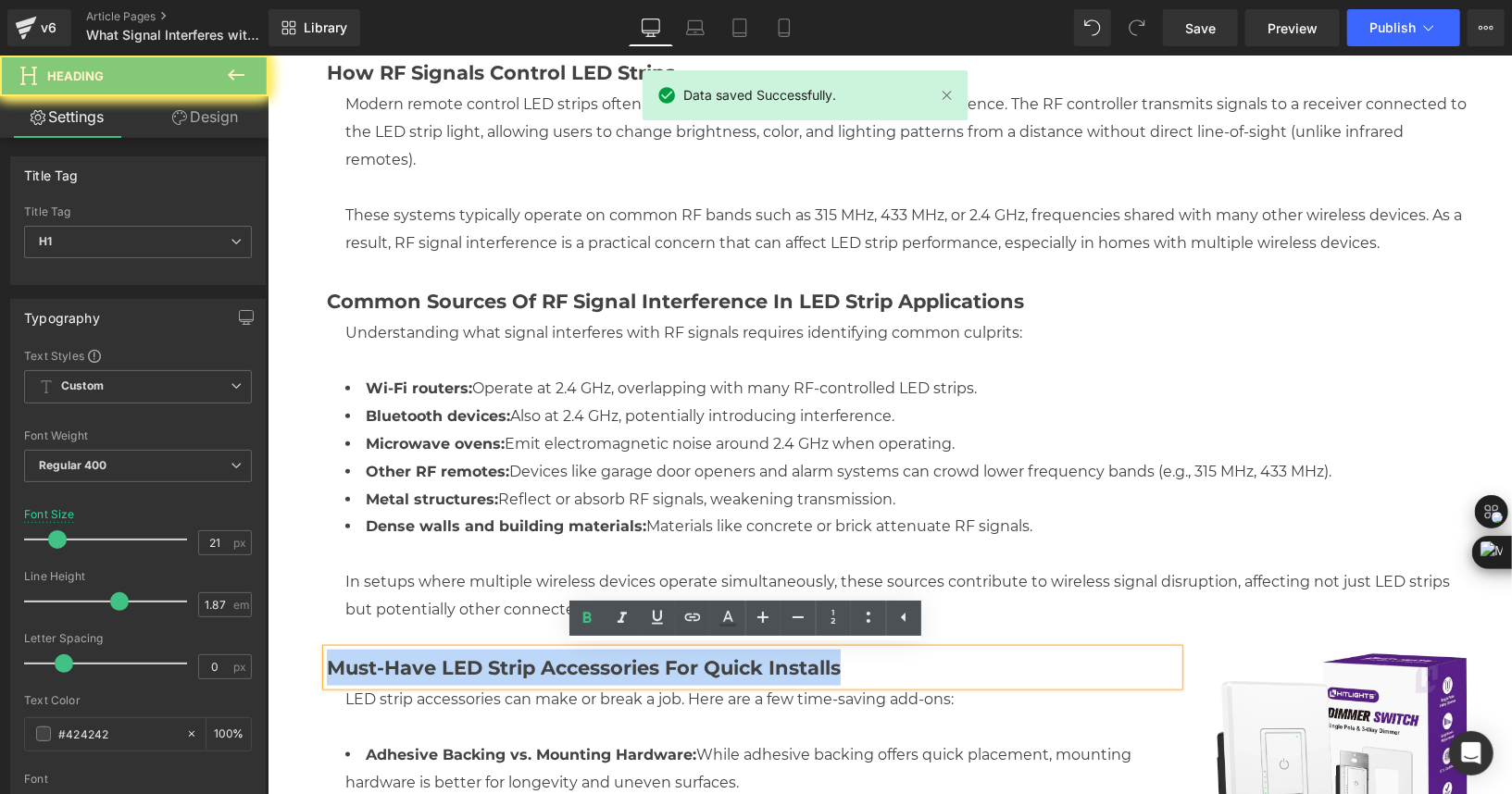 click on "Must-Have LED Strip Accessories for Quick Installs" at bounding box center [582, 666] 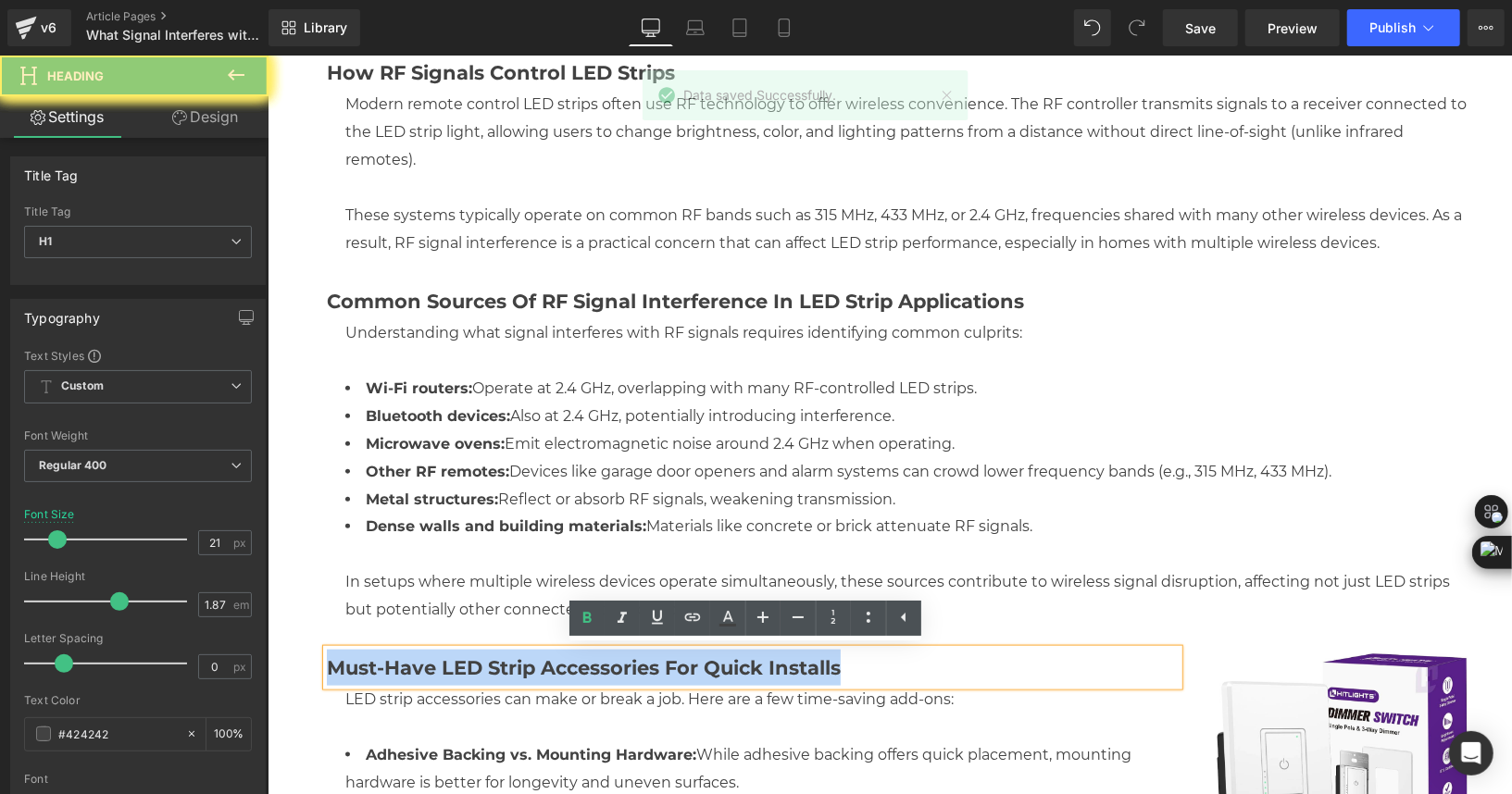 paste 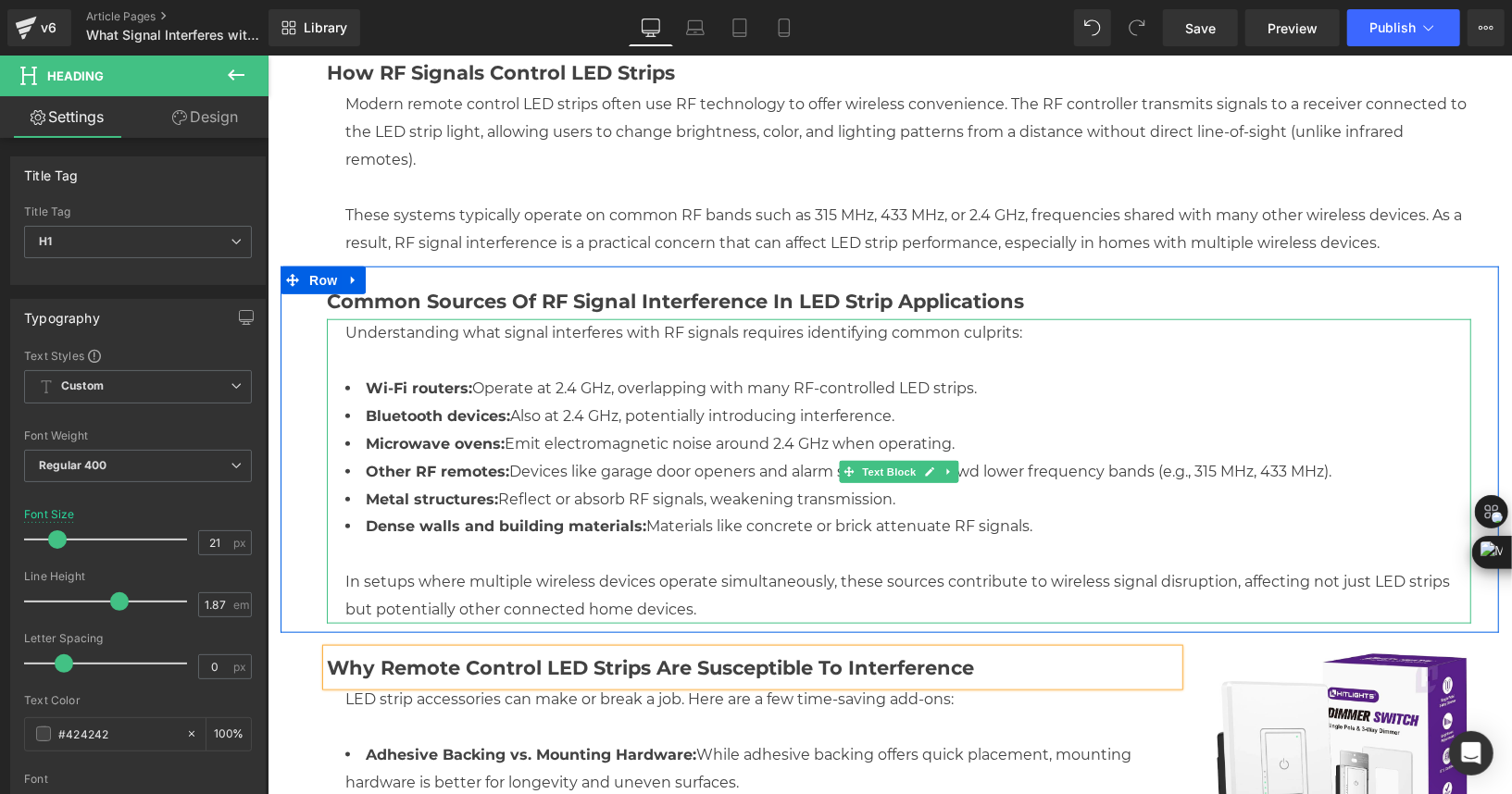 click on "Microwave ovens:" at bounding box center (434, 442) 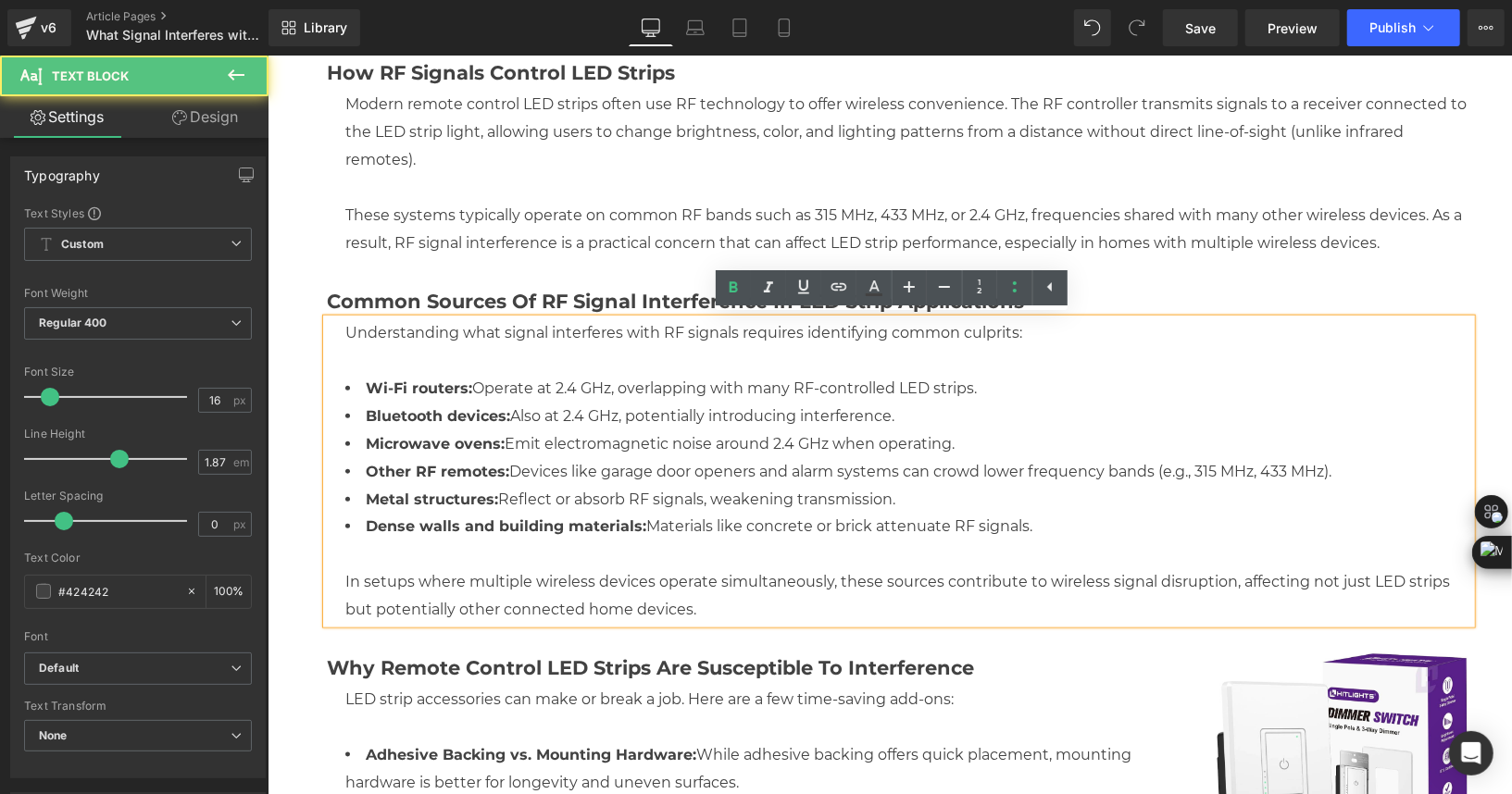 click on "Microwave ovens:" at bounding box center [434, 442] 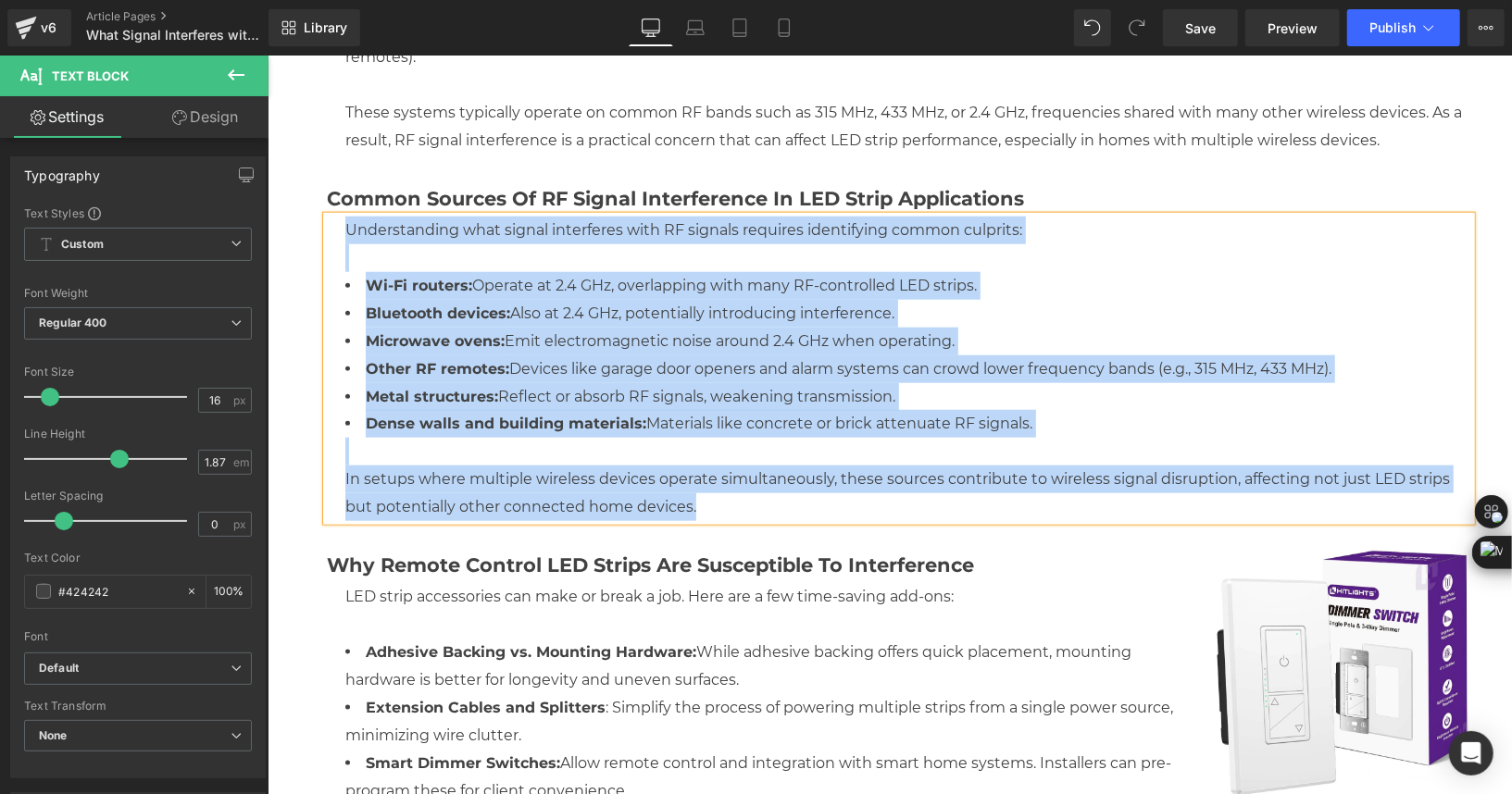 scroll, scrollTop: 1413, scrollLeft: 0, axis: vertical 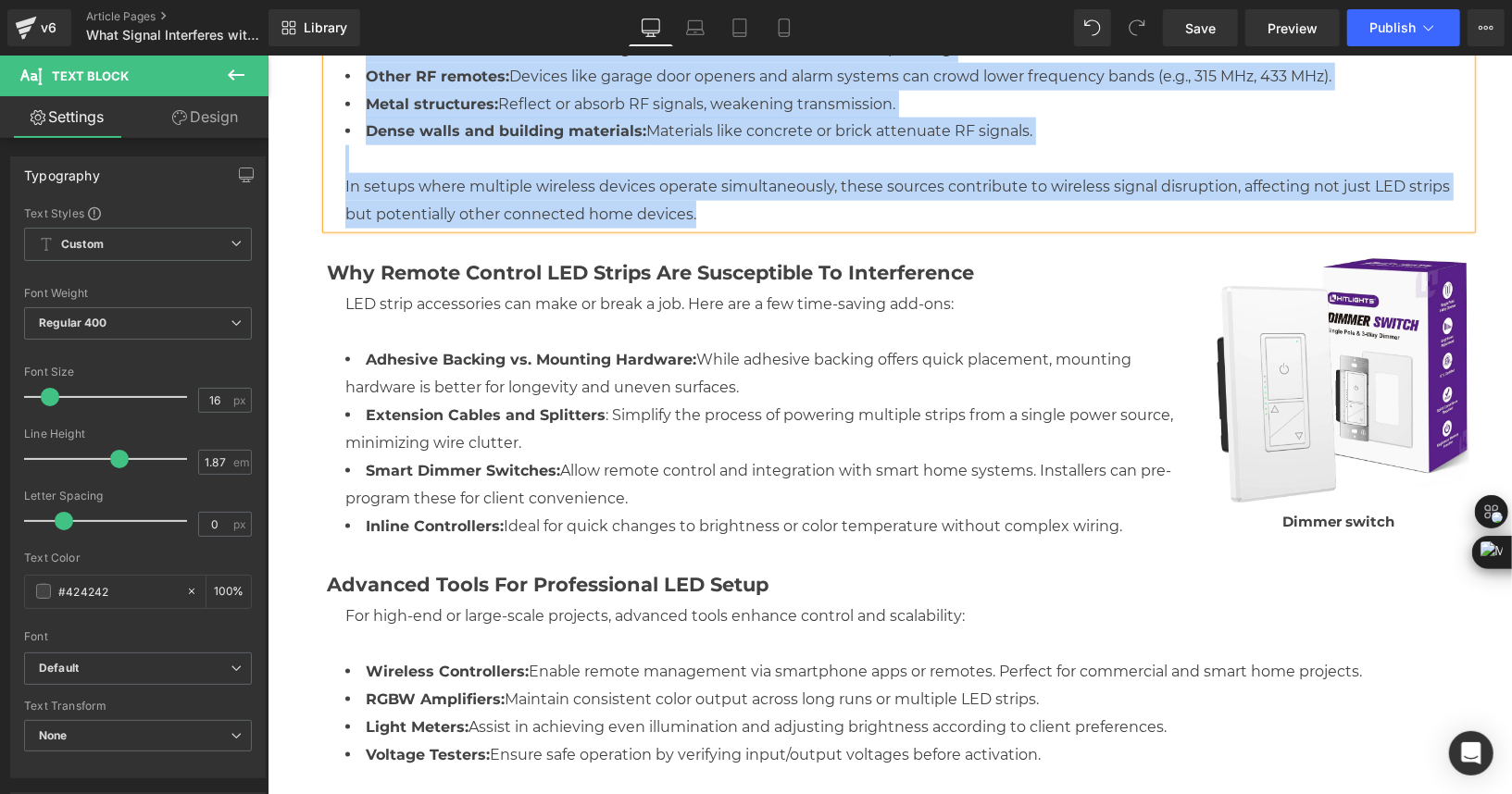 click on "Adhesive Backing vs. Mounting Hardware:  While adhesive backing offers quick placement, mounting hardware is better for longevity and uneven surfaces." at bounding box center (761, 373) 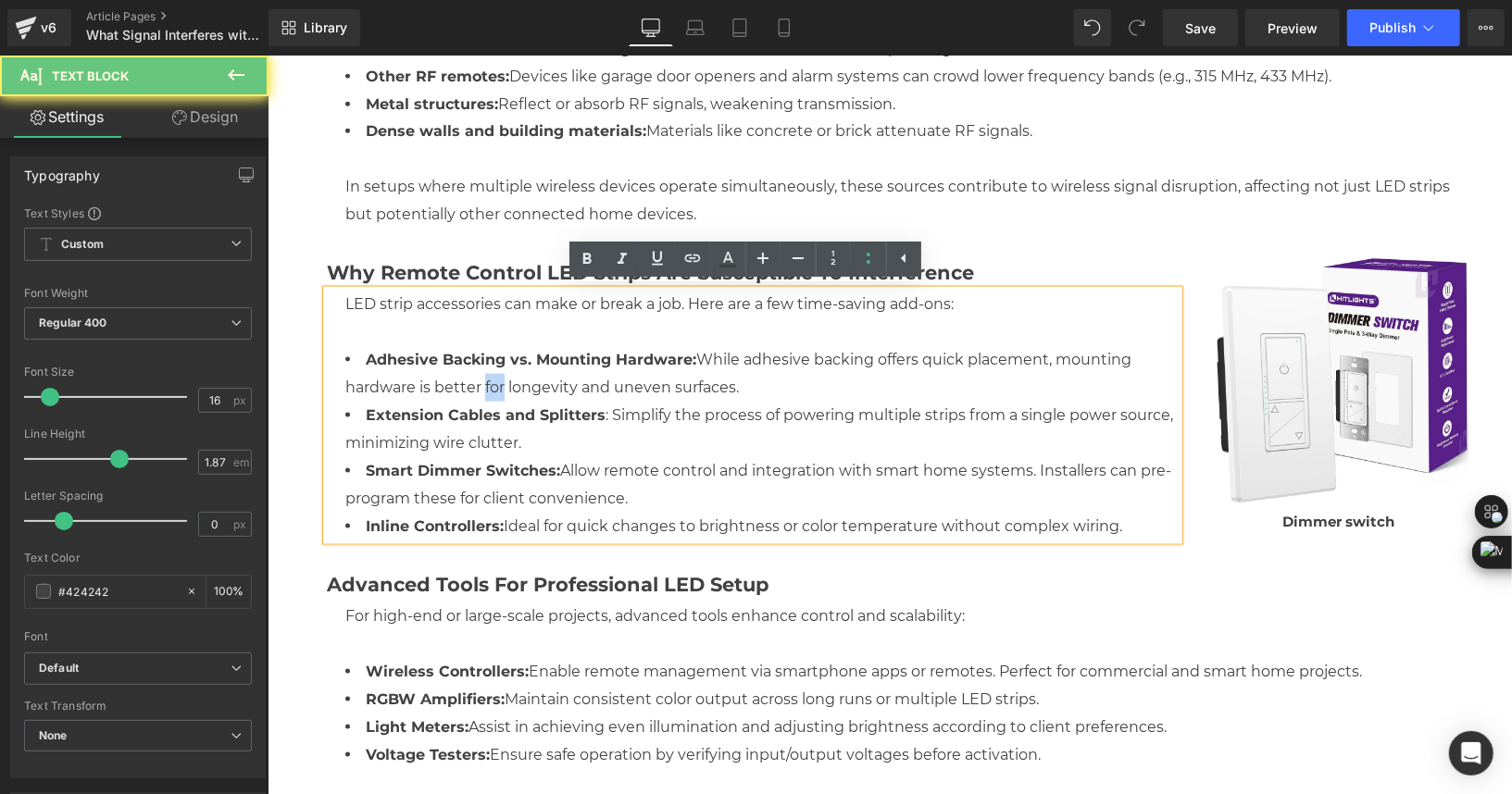 click on "Adhesive Backing vs. Mounting Hardware:  While adhesive backing offers quick placement, mounting hardware is better for longevity and uneven surfaces." at bounding box center [761, 373] 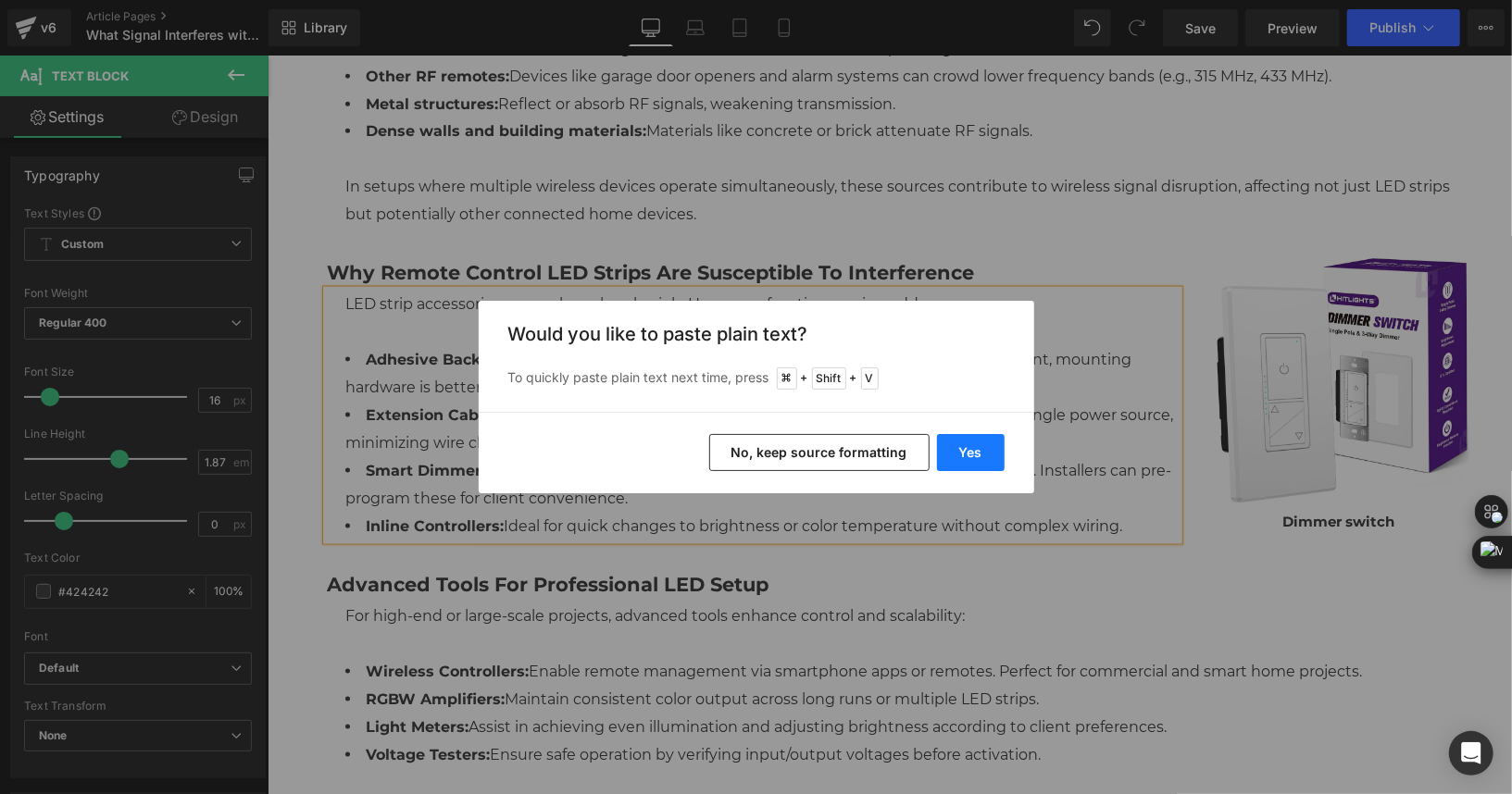 click on "Yes" at bounding box center [970, 453] 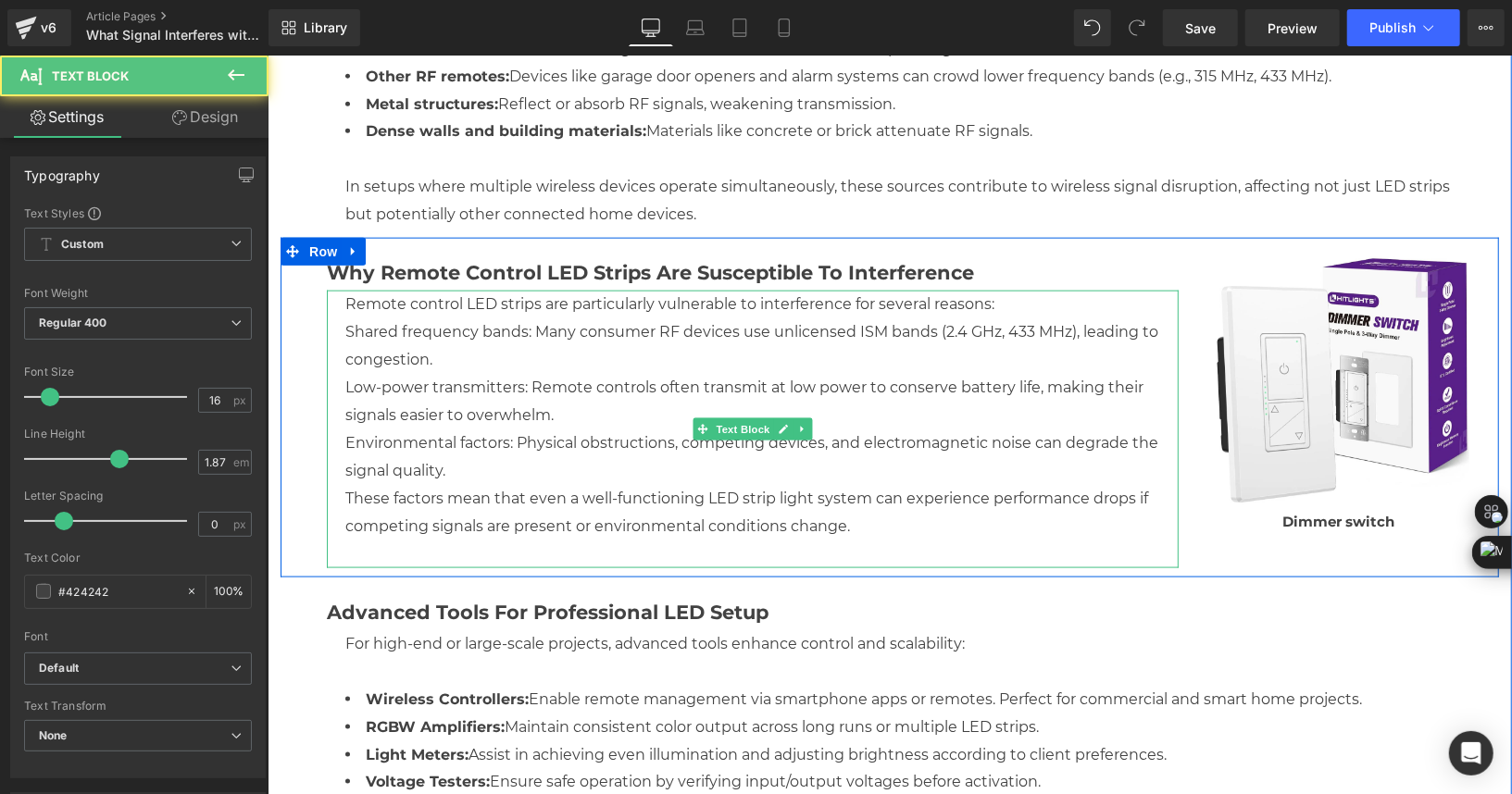 click on "Environmental factors: Physical obstructions, competing devices, and electromagnetic noise can degrade the signal quality." at bounding box center [761, 456] 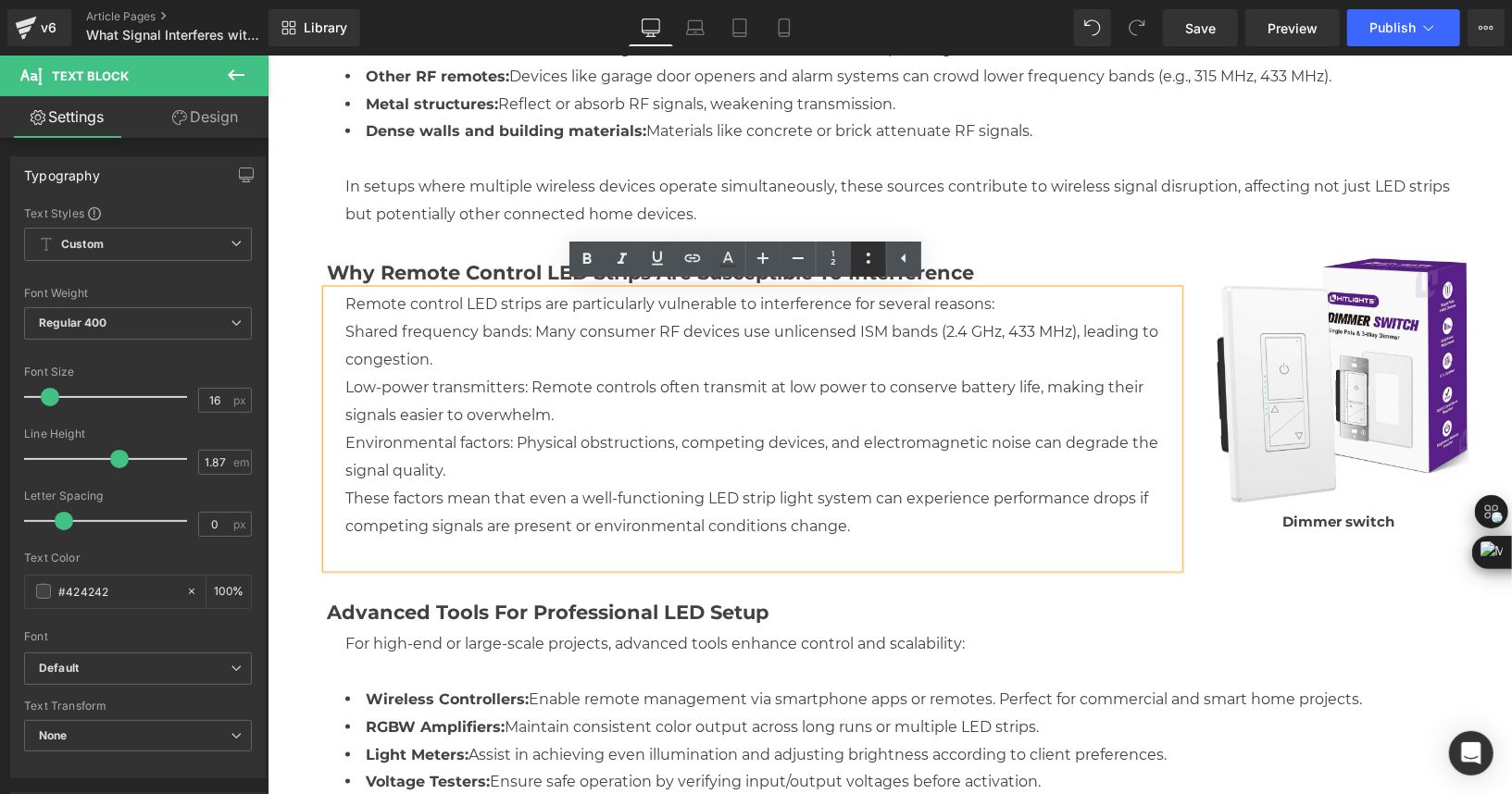click 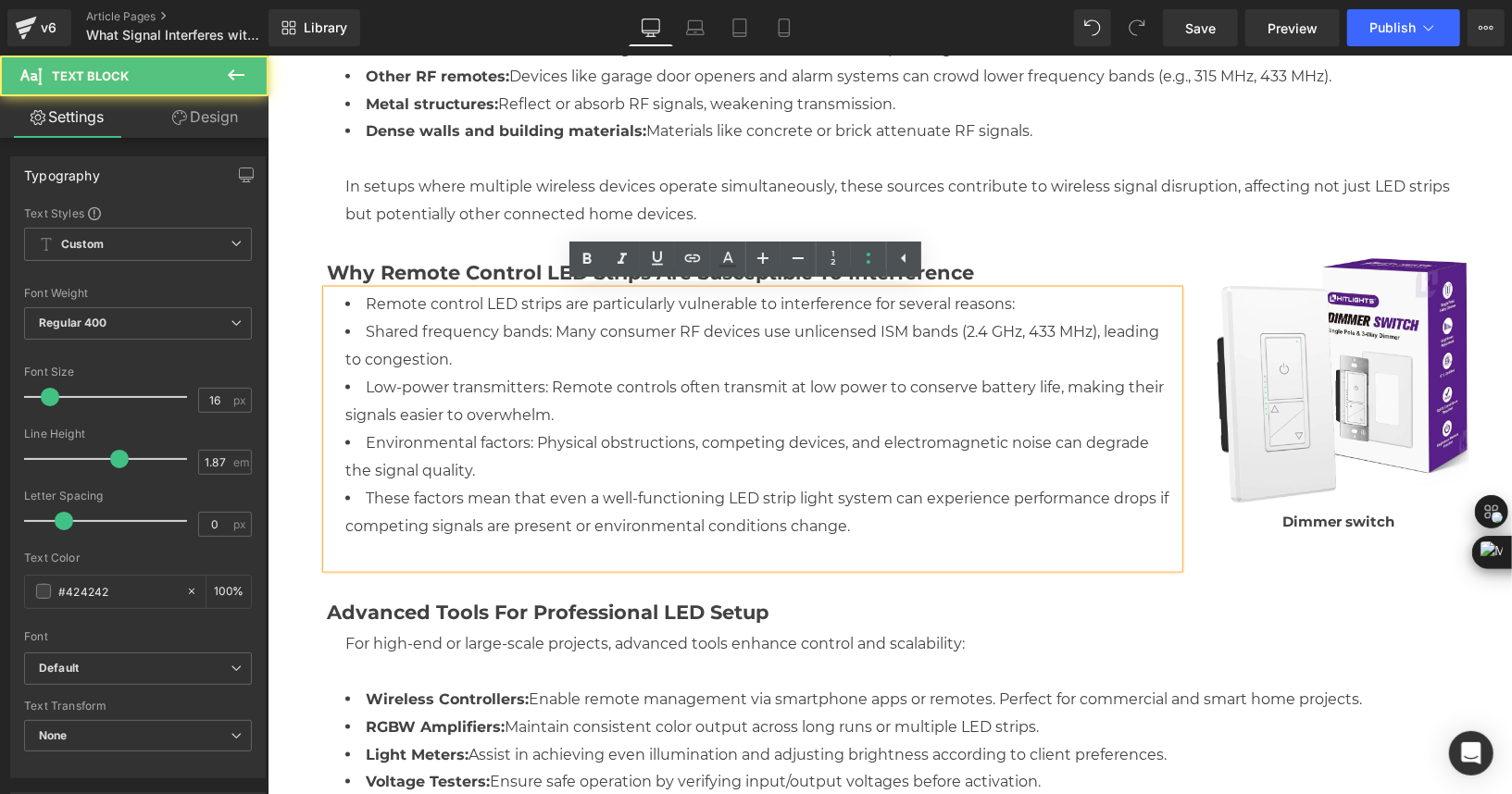 click on "Remote control LED strips are particularly vulnerable to interference for several reasons:" at bounding box center [761, 304] 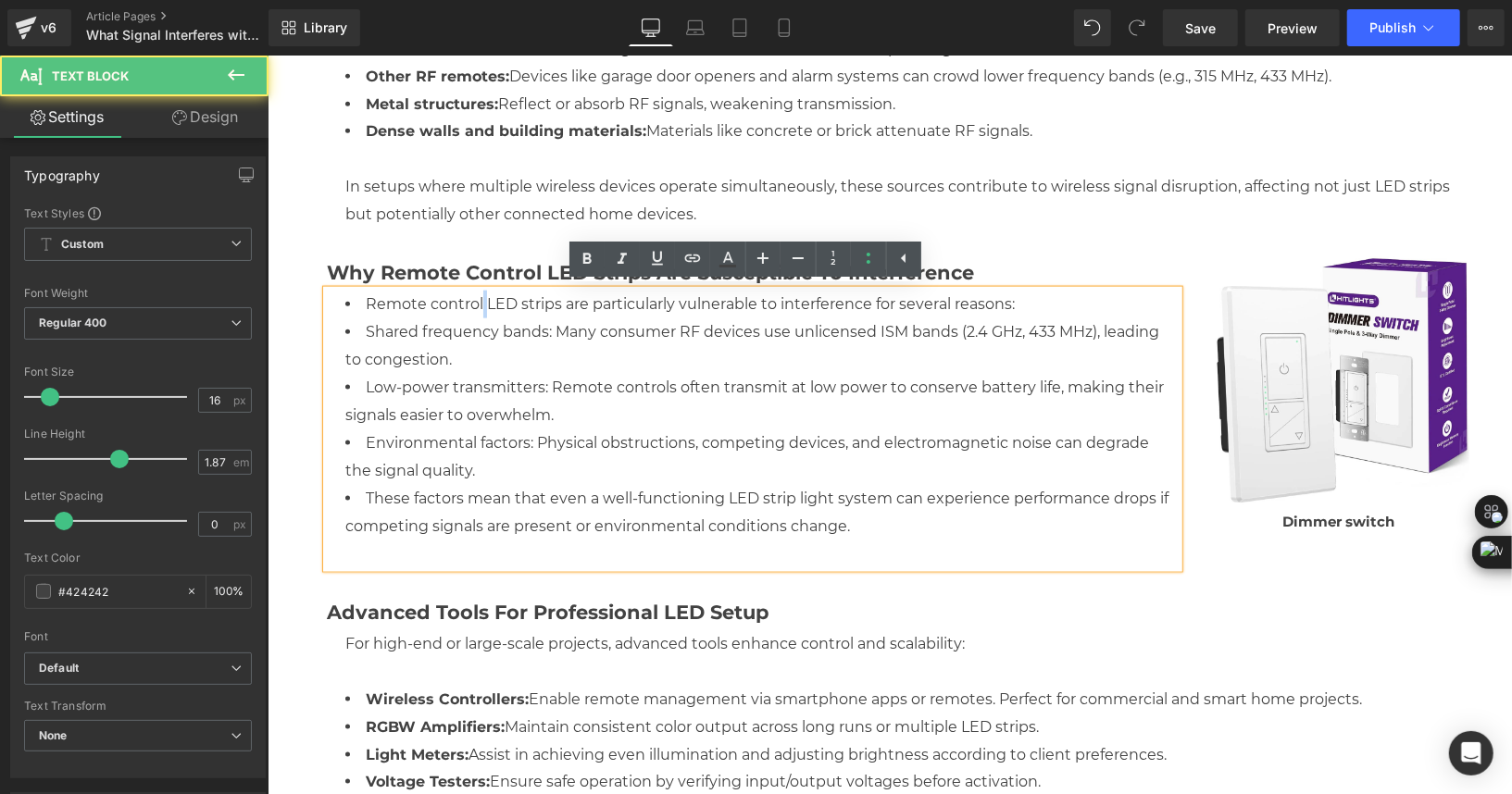 click on "Remote control LED strips are particularly vulnerable to interference for several reasons:" at bounding box center (761, 304) 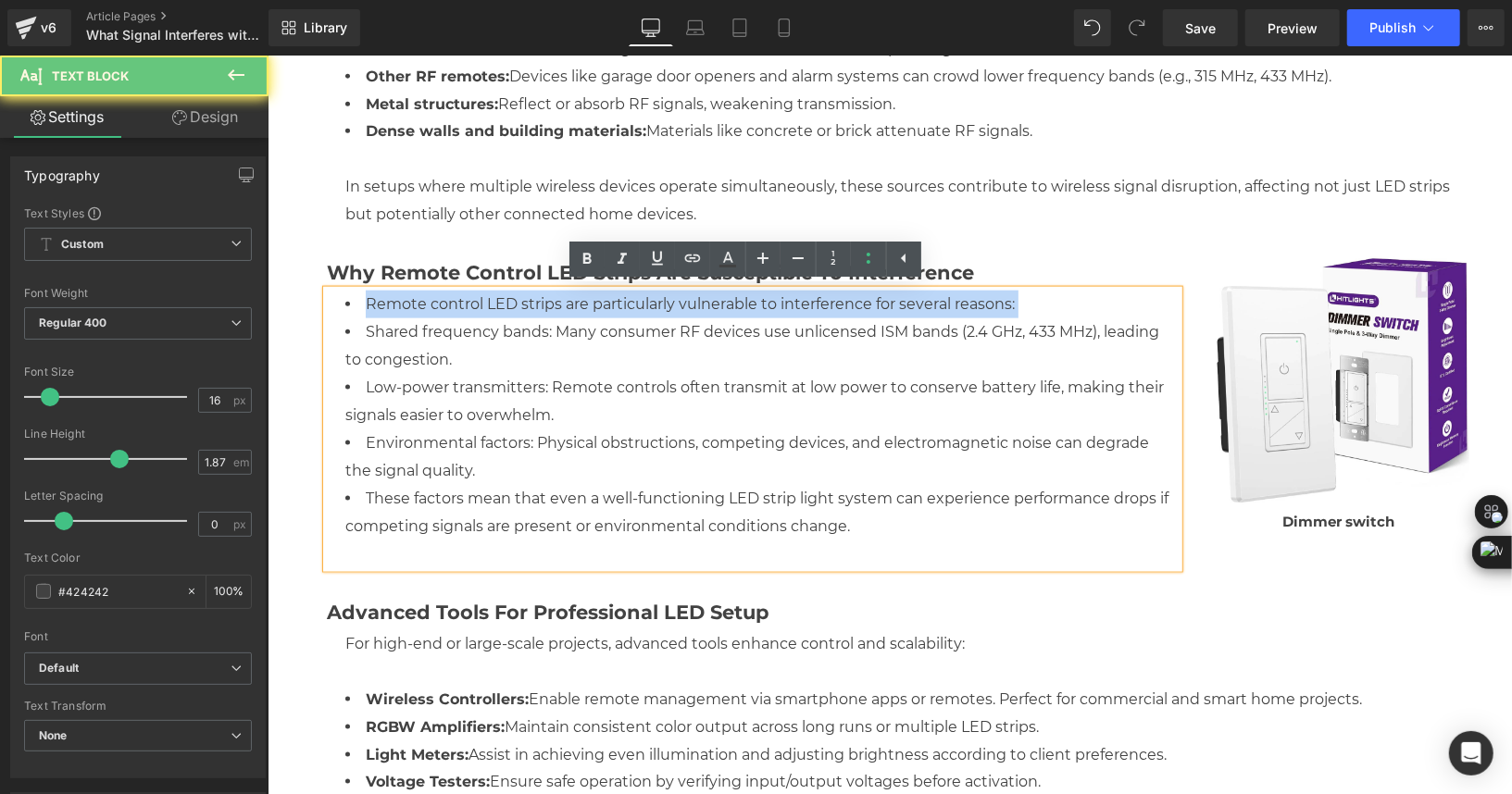 click on "Remote control LED strips are particularly vulnerable to interference for several reasons:" at bounding box center [761, 304] 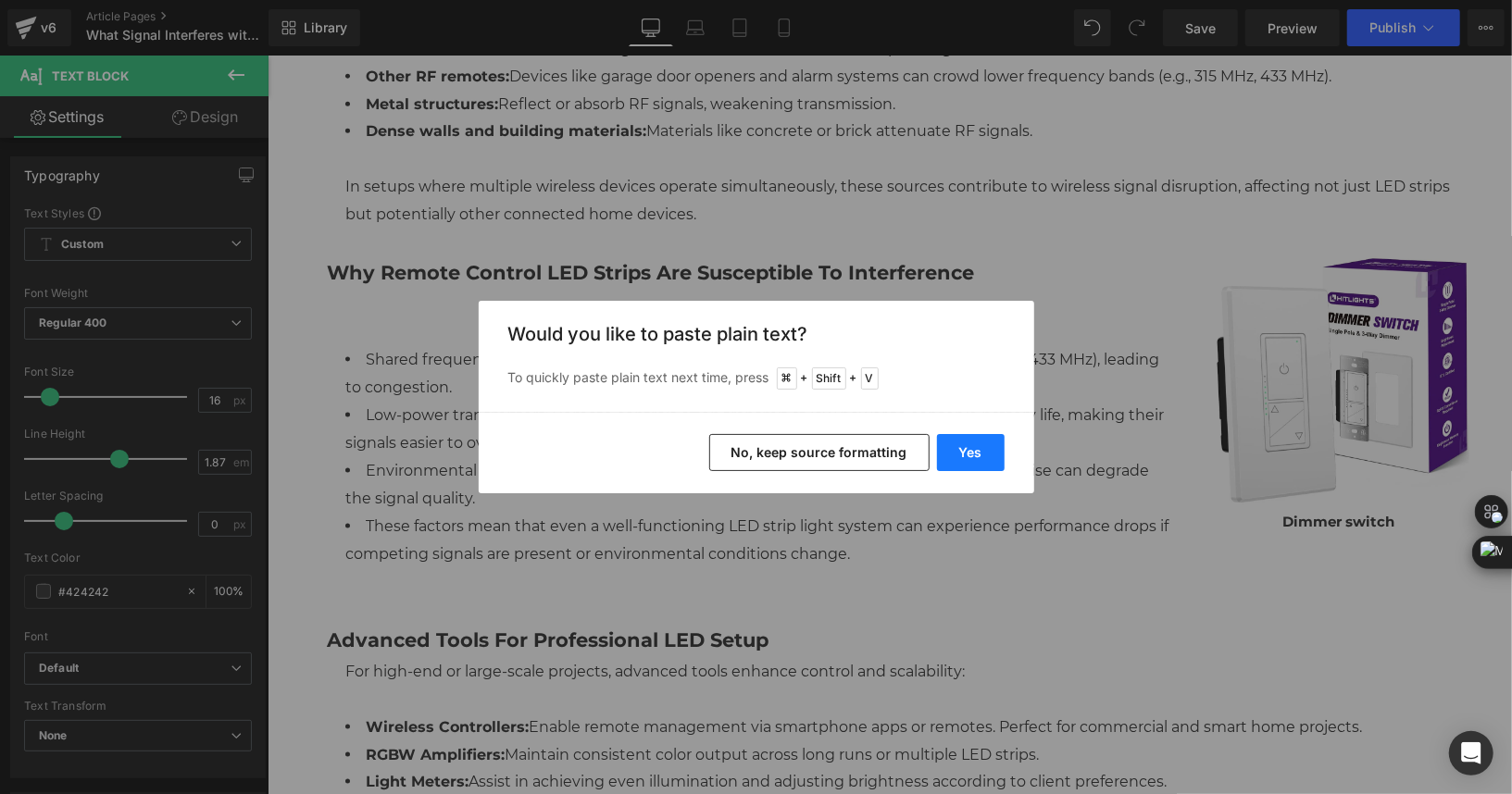 click on "Yes" at bounding box center (970, 453) 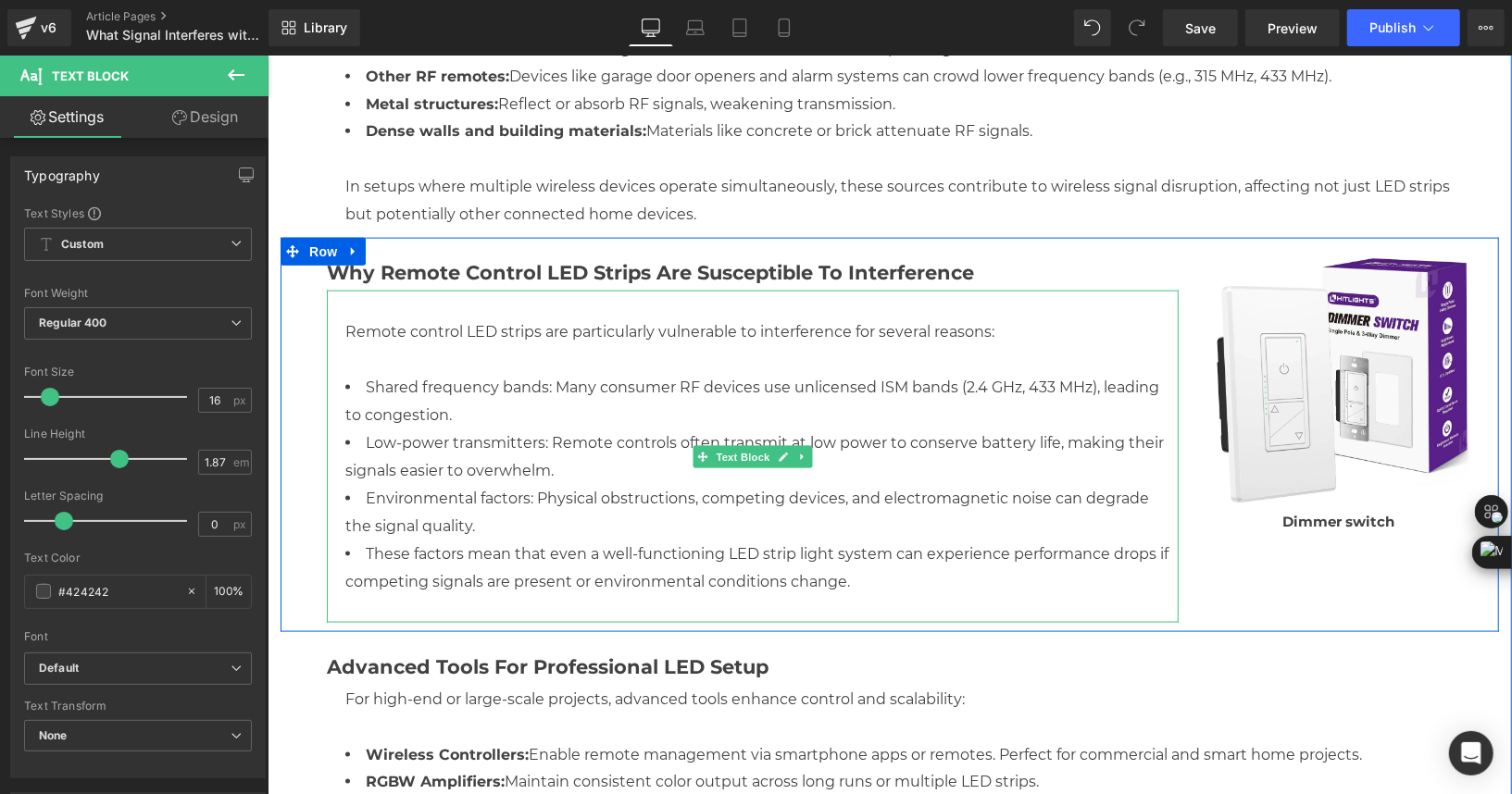 drag, startPoint x: 340, startPoint y: 329, endPoint x: 354, endPoint y: 332, distance: 14.317821 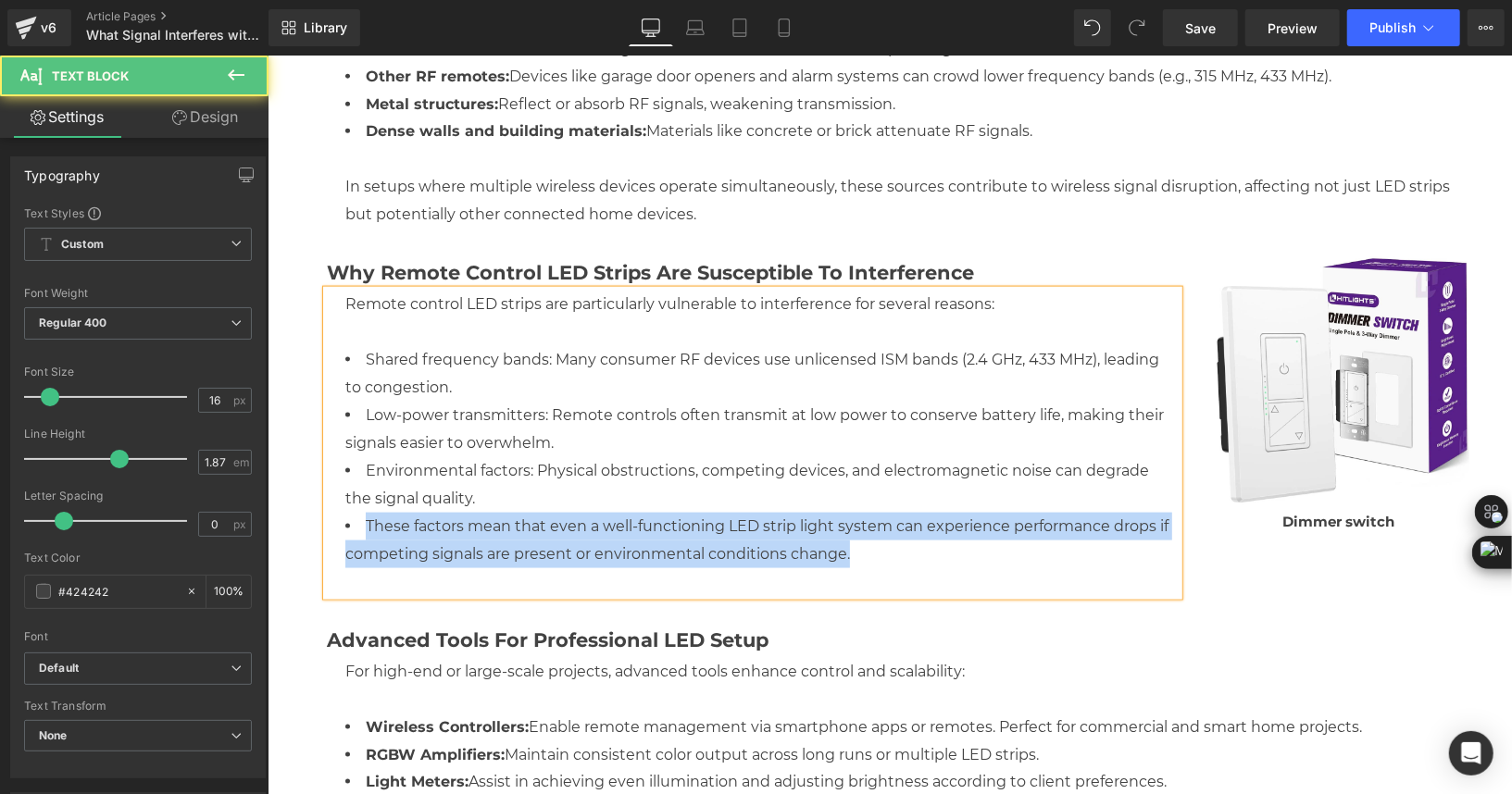 drag, startPoint x: 506, startPoint y: 544, endPoint x: 331, endPoint y: 528, distance: 175.73 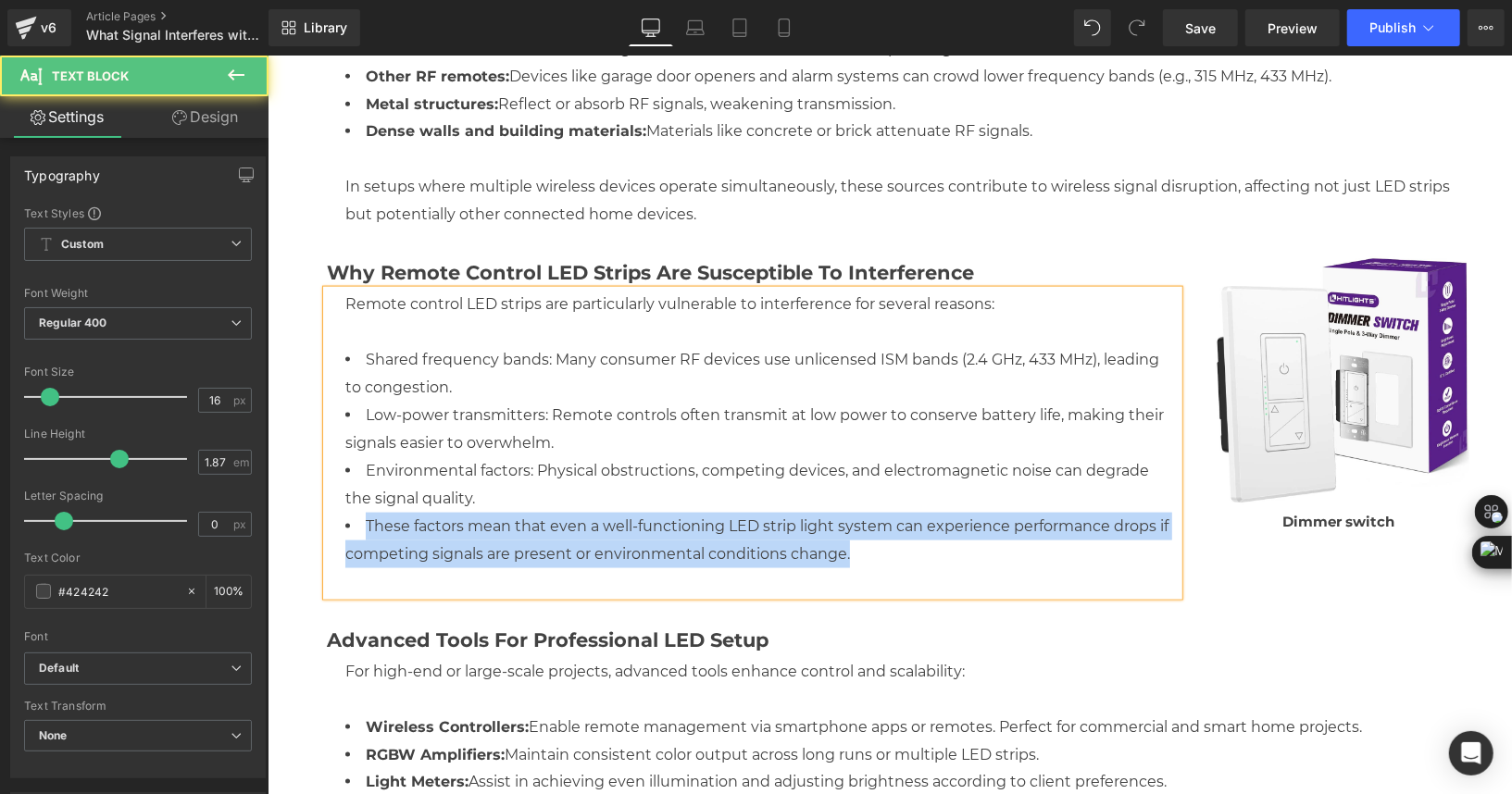 click on "Remote control LED strips are particularly vulnerable to interference for several reasons: Shared frequency bands: Many consumer RF devices use unlicensed ISM bands (2.4 GHz, 433 MHz), leading to congestion. Low-power transmitters: Remote controls often transmit at low power to conserve battery life, making their signals easier to overwhelm. Environmental factors: Physical obstructions, competing devices, and electromagnetic noise can degrade the signal quality. These factors mean that even a well-functioning LED strip light system can experience performance drops if competing signals are present or environmental conditions change." at bounding box center [752, 441] 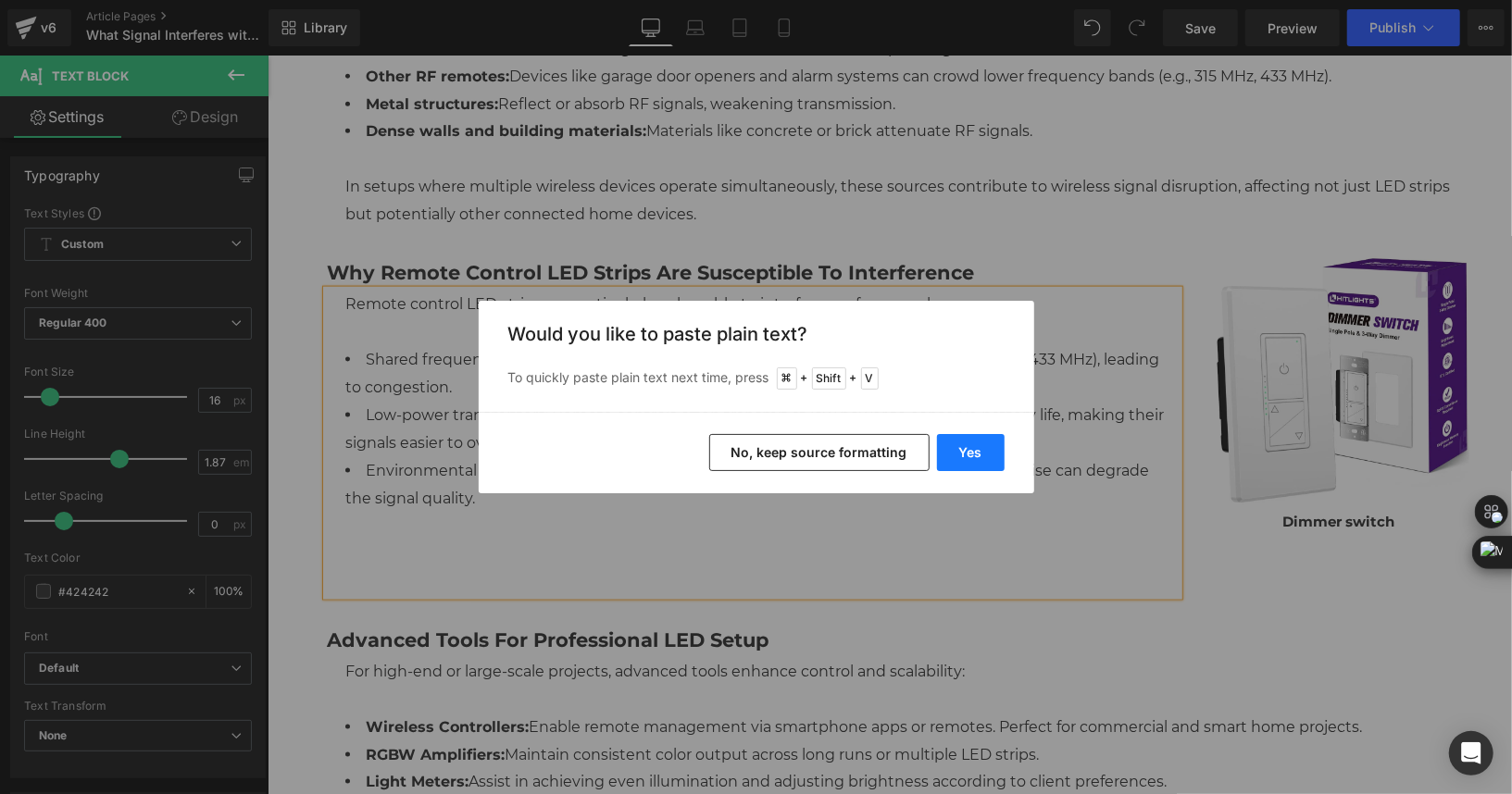 drag, startPoint x: 978, startPoint y: 453, endPoint x: 201, endPoint y: 531, distance: 780.90524 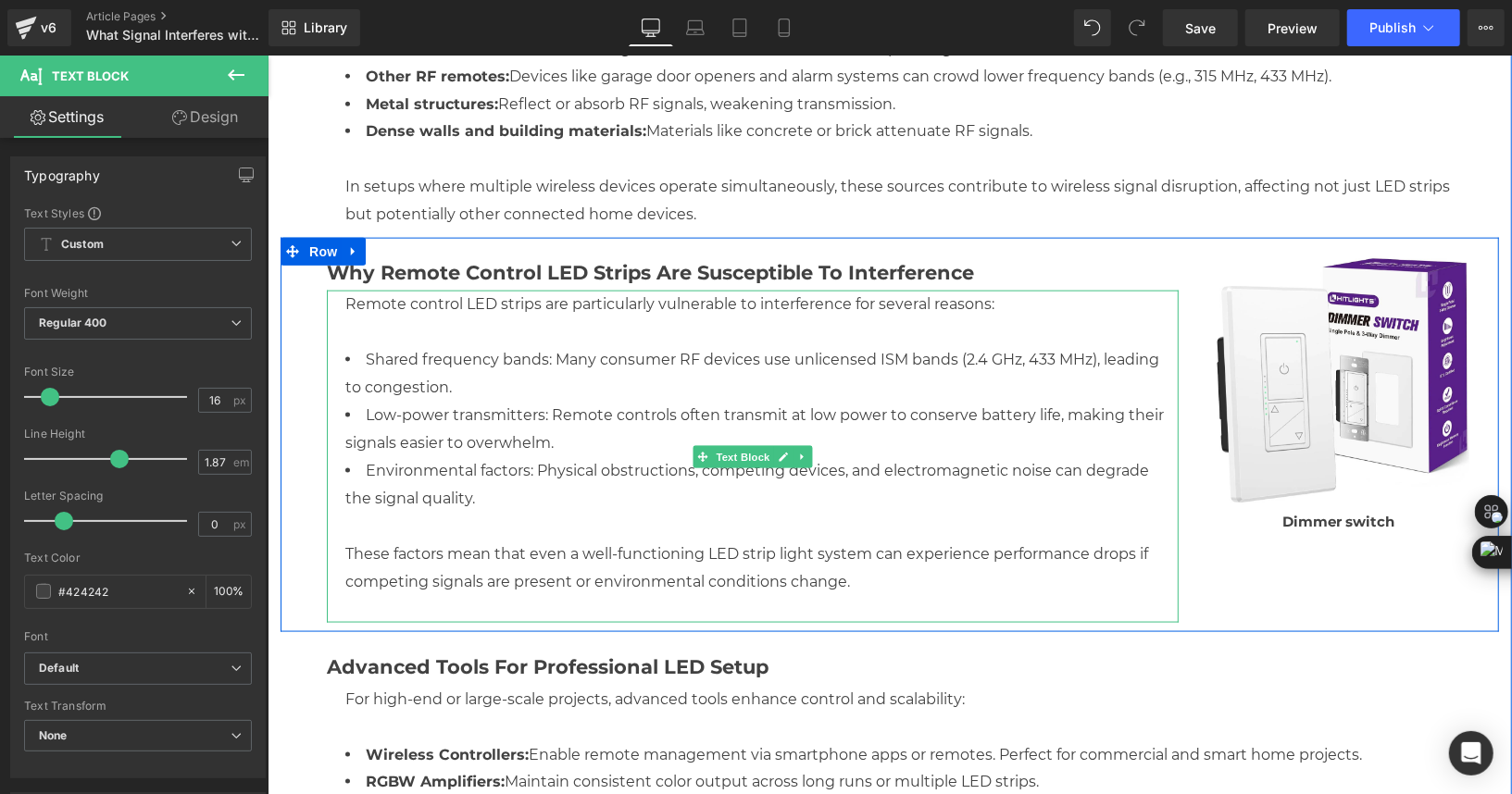 click on "These factors mean that even a well-functioning LED strip light system can experience performance drops if competing signals are present or environmental conditions change." at bounding box center (761, 567) 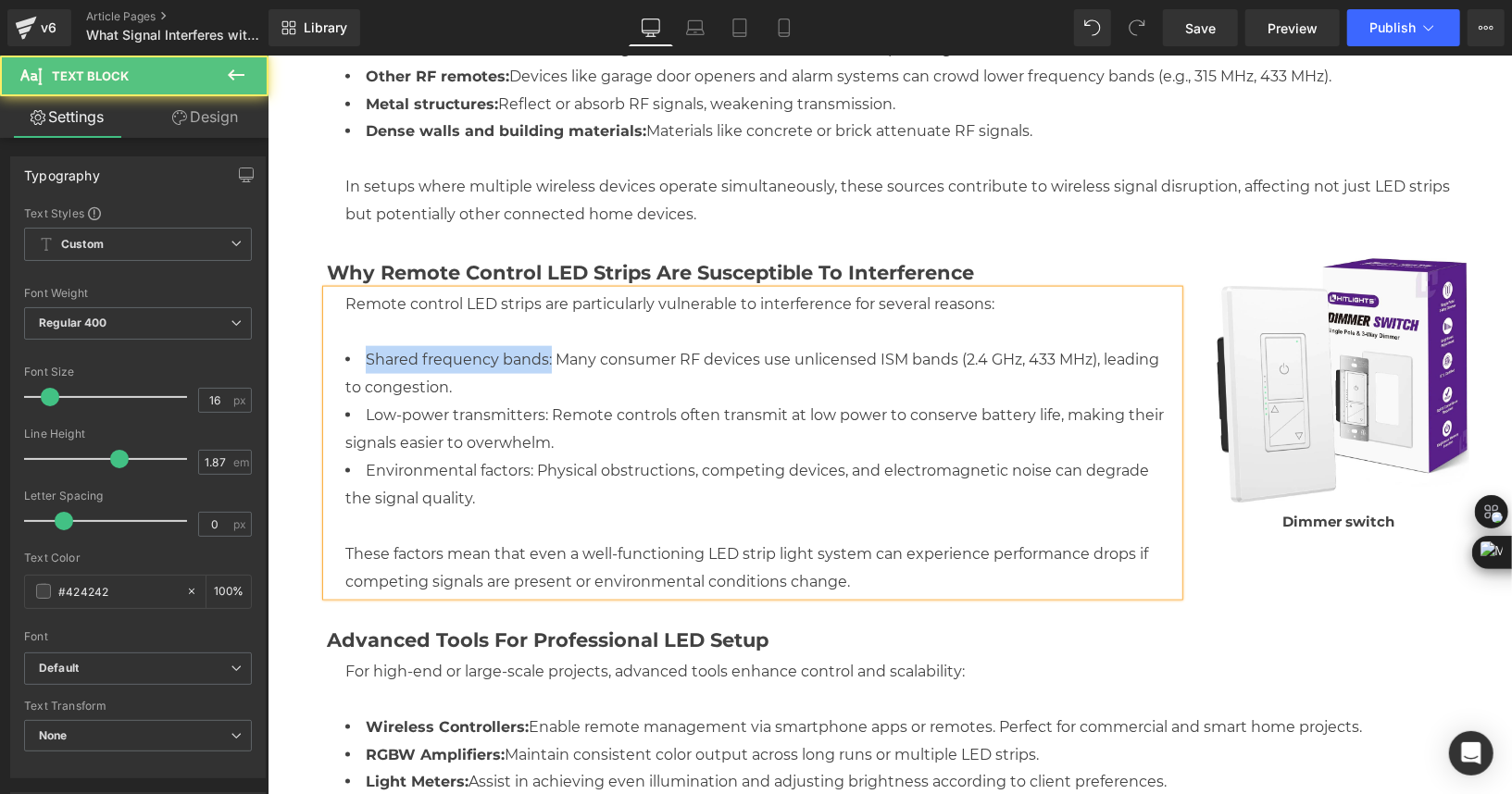 drag, startPoint x: 544, startPoint y: 360, endPoint x: 323, endPoint y: 368, distance: 221.1447 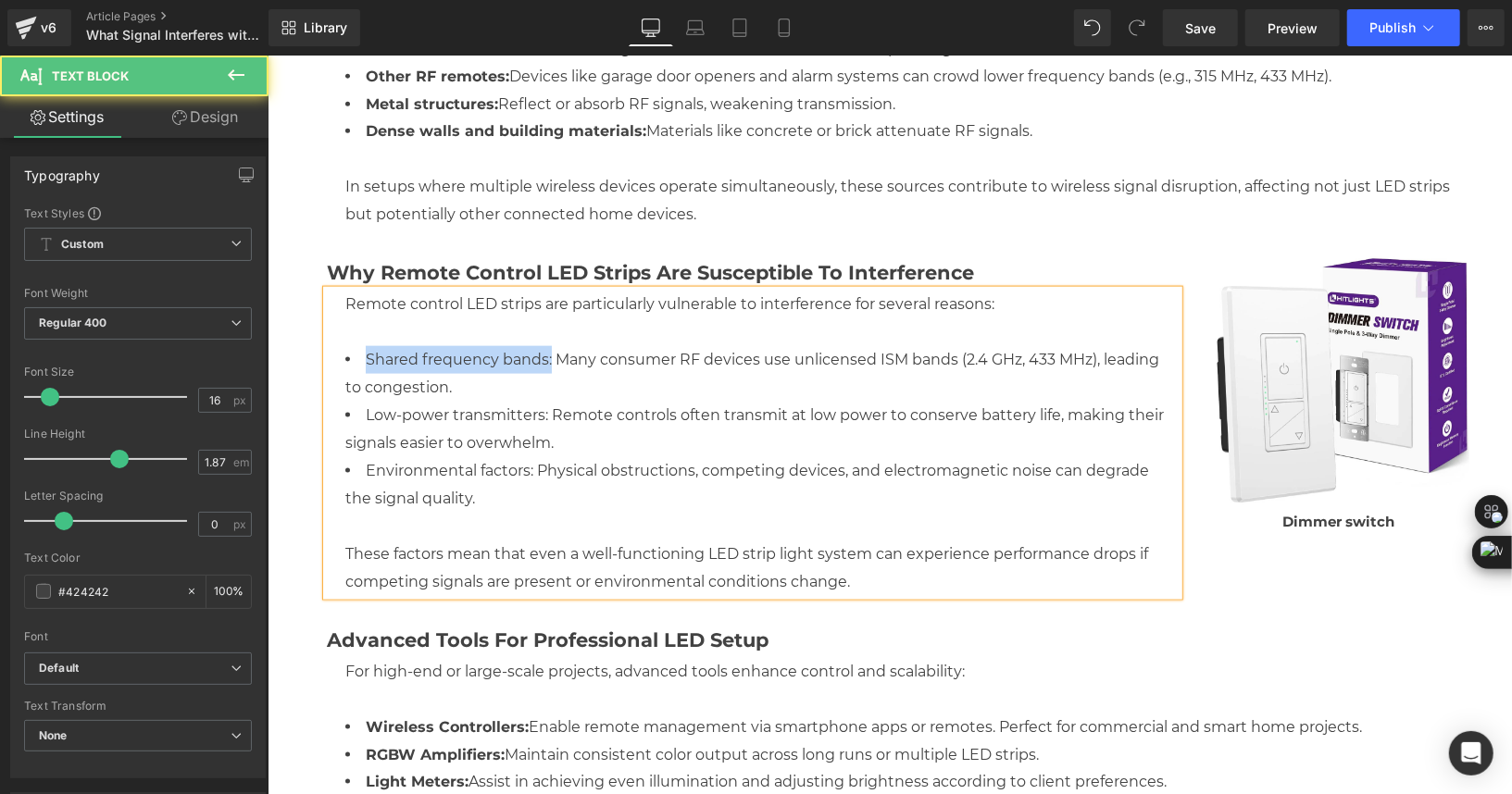click on "Remote control LED strips are particularly vulnerable to interference for several reasons: Shared frequency bands: Many consumer RF devices use unlicensed ISM bands (2.4 GHz, 433 MHz), leading to congestion. Low-power transmitters: Remote controls often transmit at low power to conserve battery life, making their signals easier to overwhelm. Environmental factors: Physical obstructions, competing devices, and electromagnetic noise can degrade the signal quality. These factors mean that even a well-functioning LED strip light system can experience performance drops if competing signals are present or environmental conditions change." at bounding box center (752, 441) 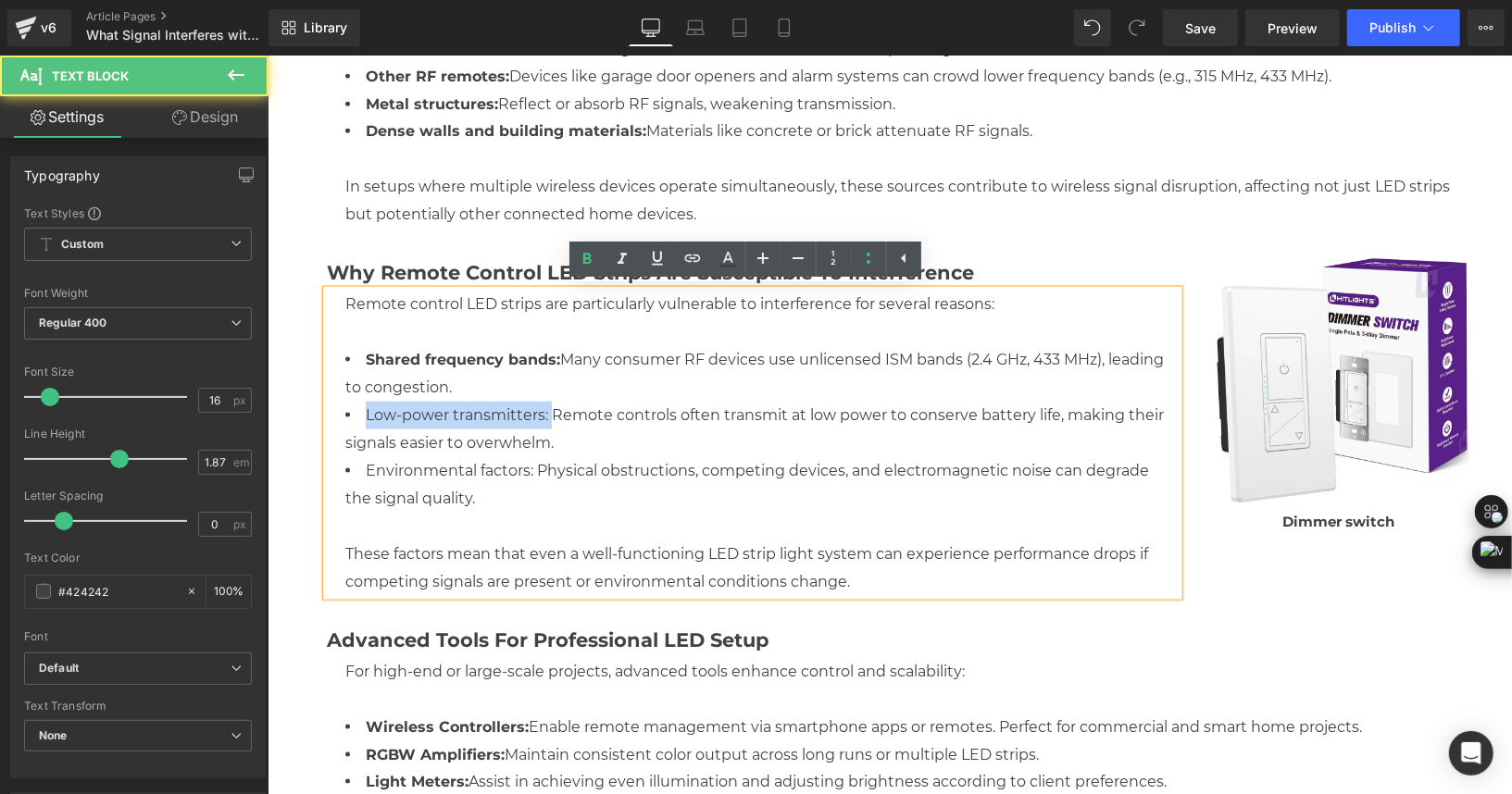 drag, startPoint x: 544, startPoint y: 406, endPoint x: 518, endPoint y: 473, distance: 71.86793 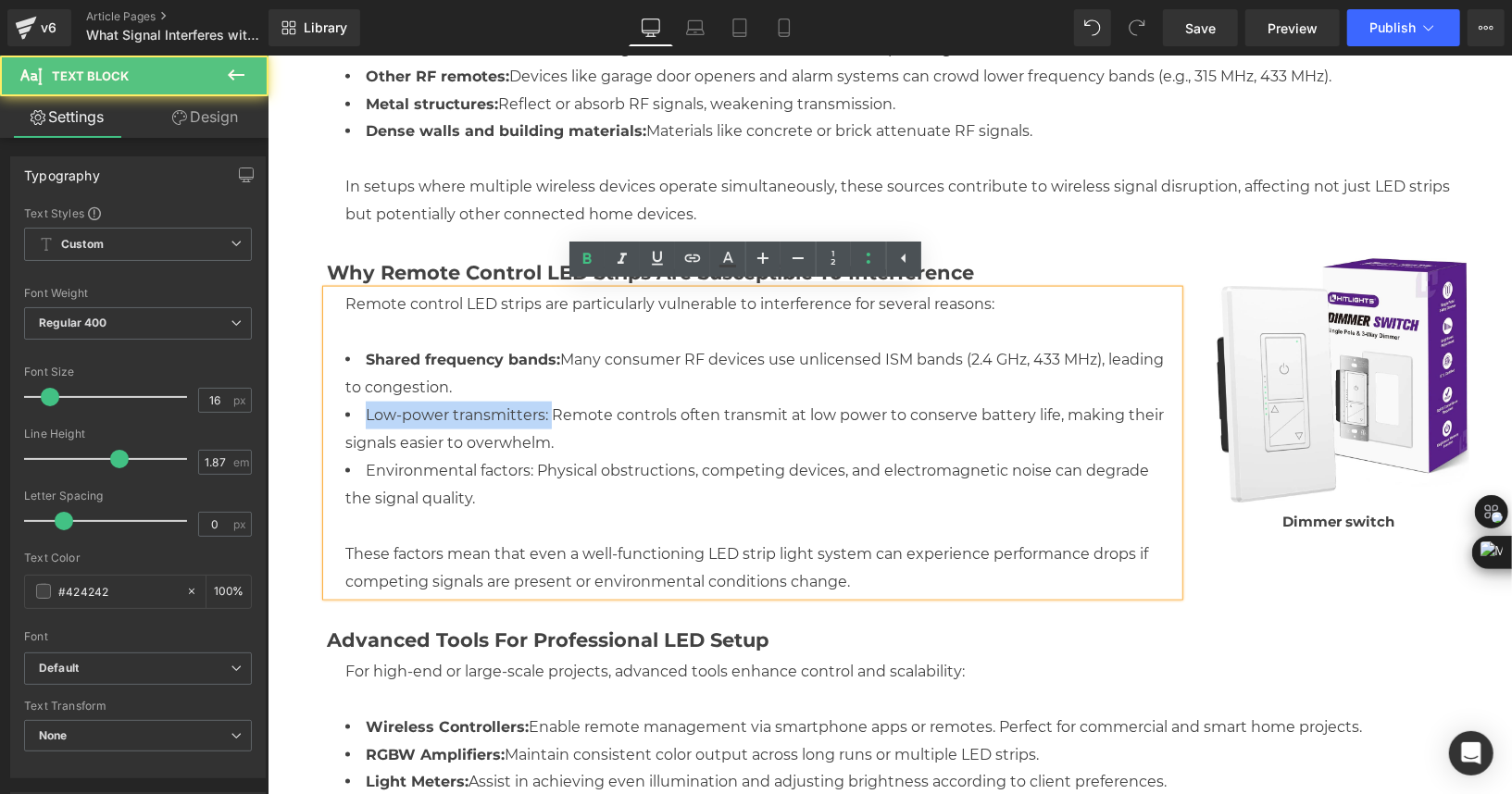 click on "0" at bounding box center (889, 705) 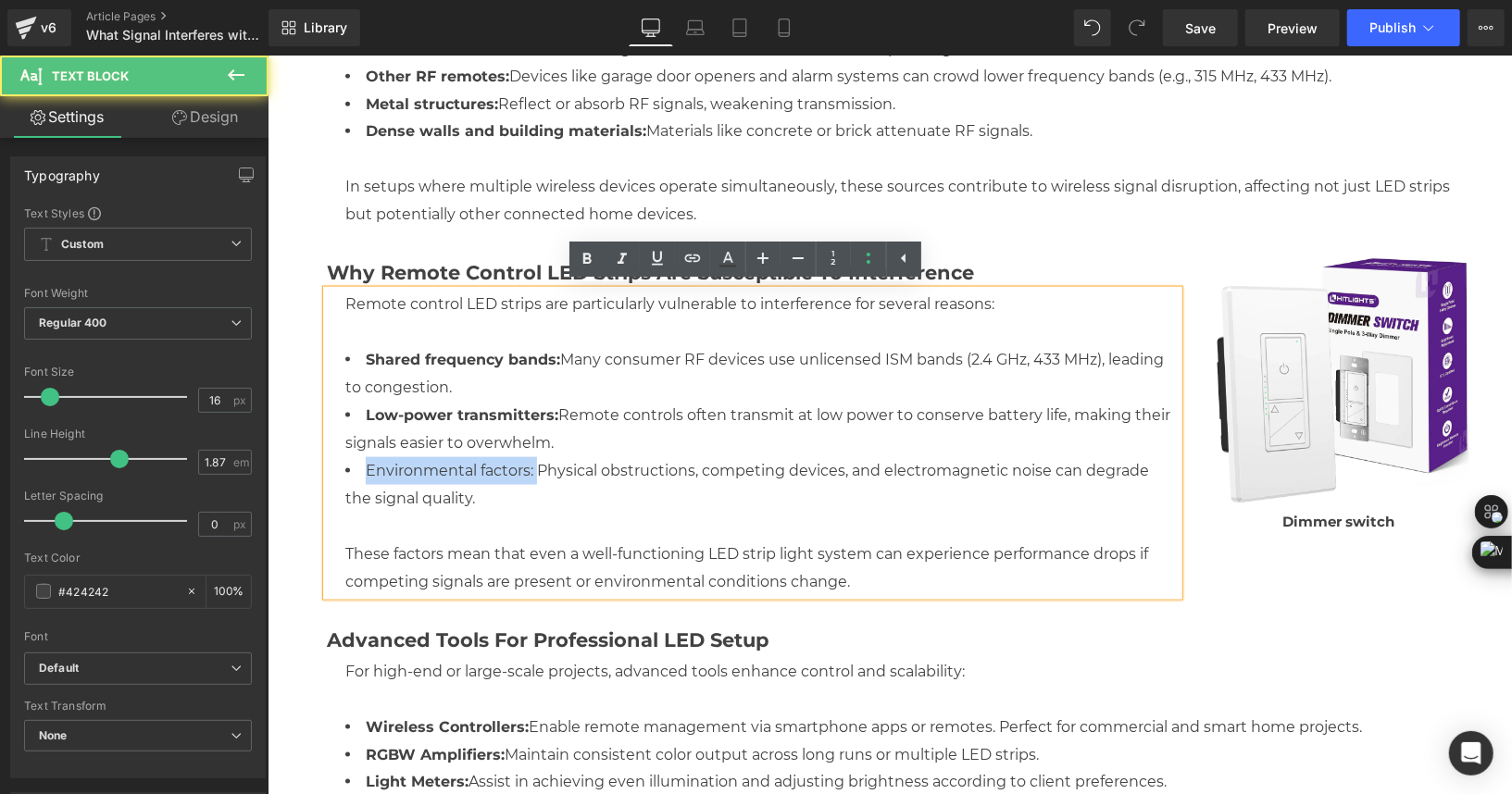 drag, startPoint x: 525, startPoint y: 467, endPoint x: 304, endPoint y: 468, distance: 221.00226 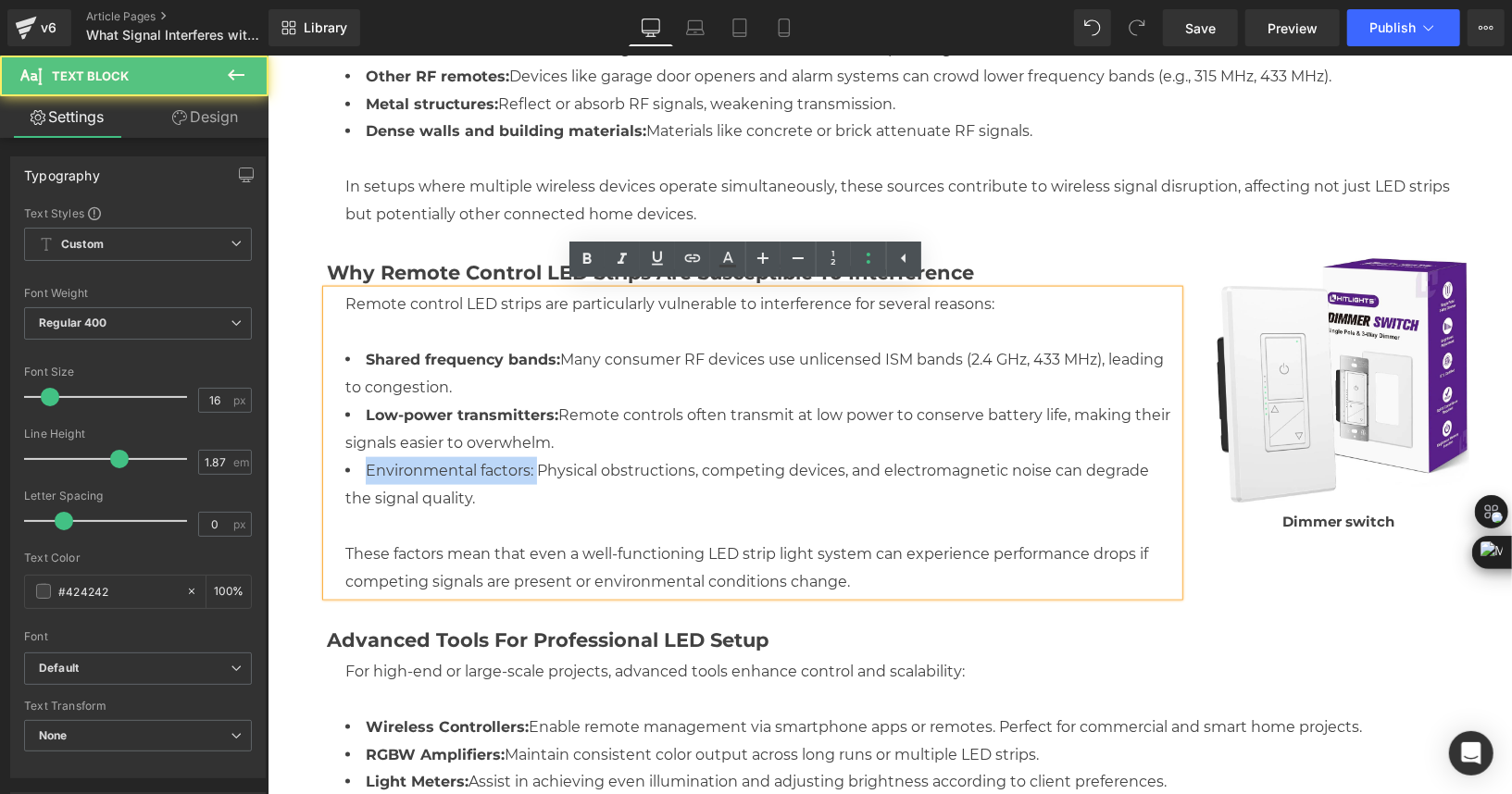 click on "Why Remote Control LED Strips Are Susceptible to Interference Heading         Remote control LED strips are particularly vulnerable to interference for several reasons: Shared frequency bands:  Many consumer RF devices use unlicensed ISM bands (2.4 GHz, 433 MHz), leading to congestion. Low-power transmitters:  Remote controls often transmit at low power to conserve battery life, making their signals easier to overwhelm. Environmental factors: Physical obstructions, competing devices, and electromagnetic noise can degrade the signal quality. These factors mean that even a well-functioning LED strip light system can experience performance drops if competing signals are present or environmental conditions change. Text Block" at bounding box center (752, 424) 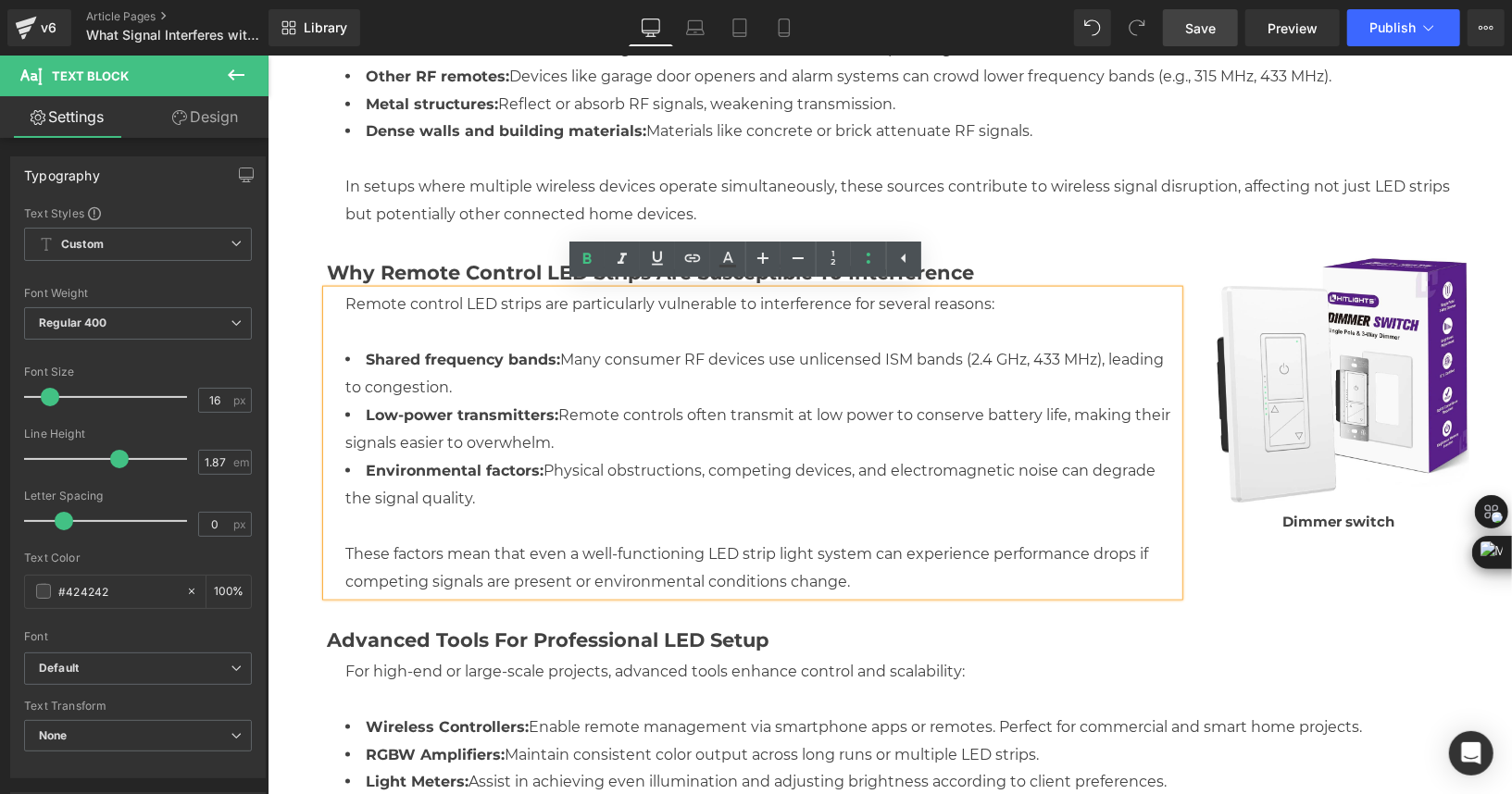 click on "Save" at bounding box center (1200, 28) 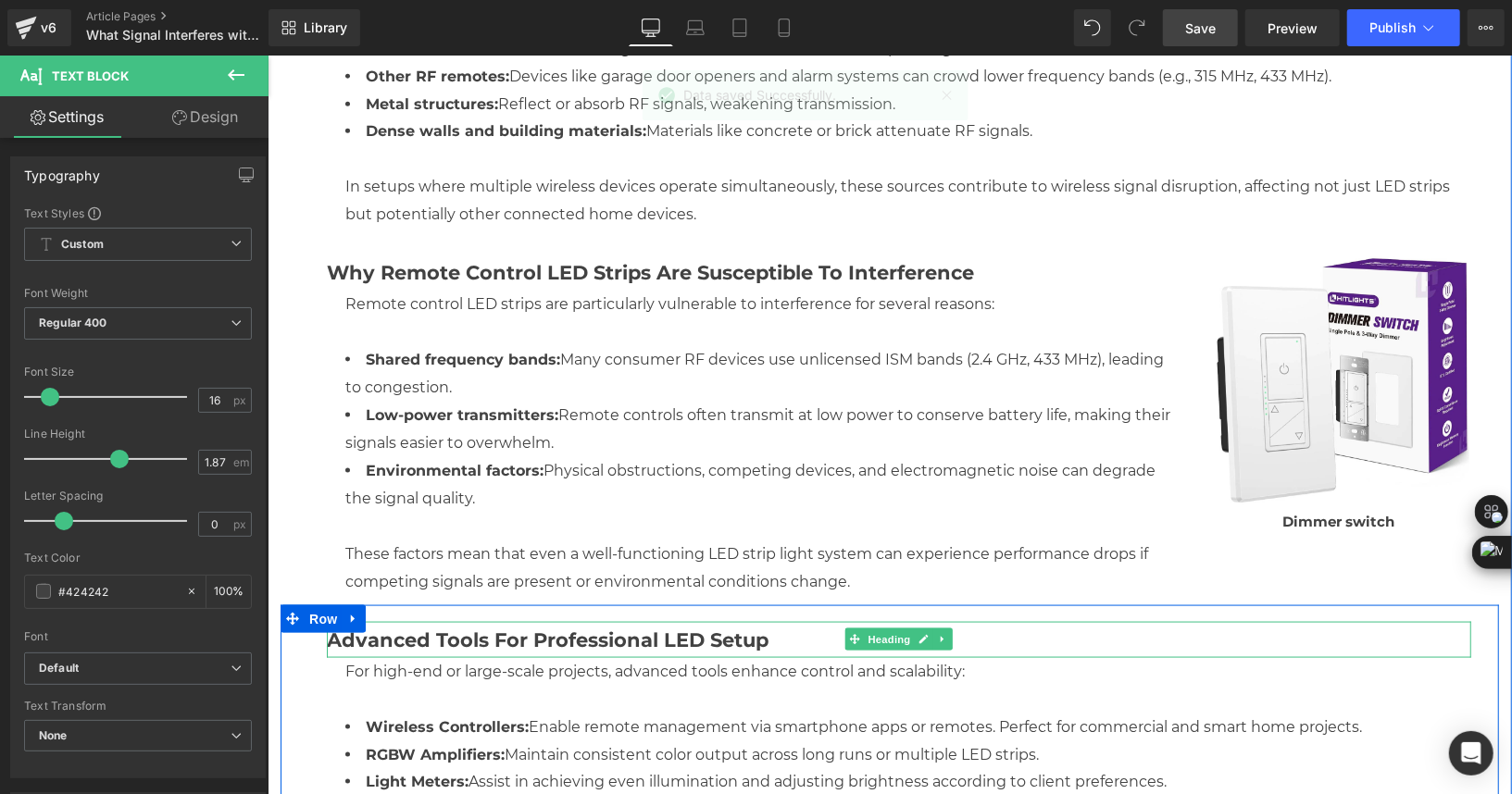 click on "Advanced Tools for Professional LED Setup" at bounding box center (546, 639) 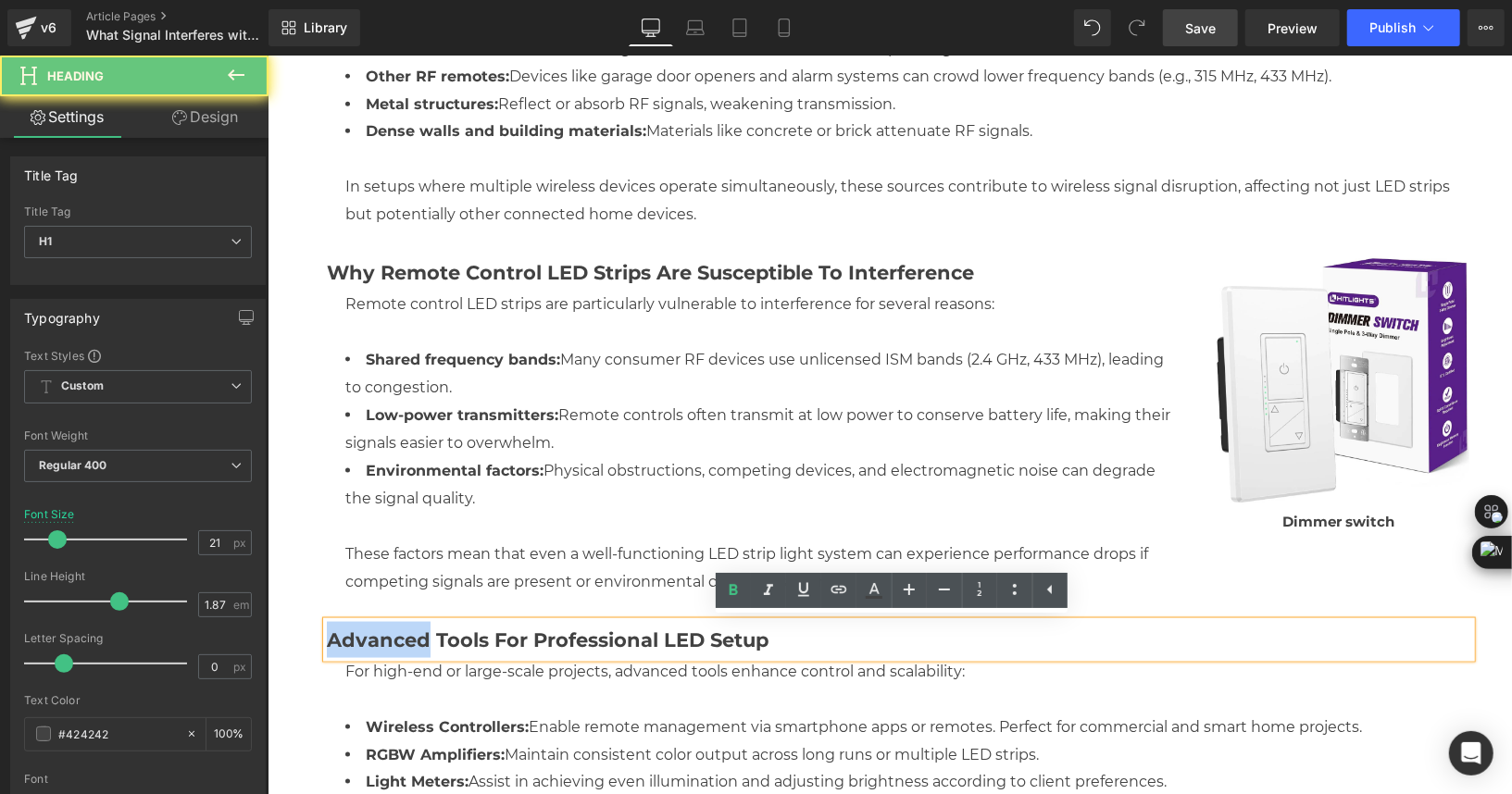 click on "Advanced Tools for Professional LED Setup" at bounding box center (546, 639) 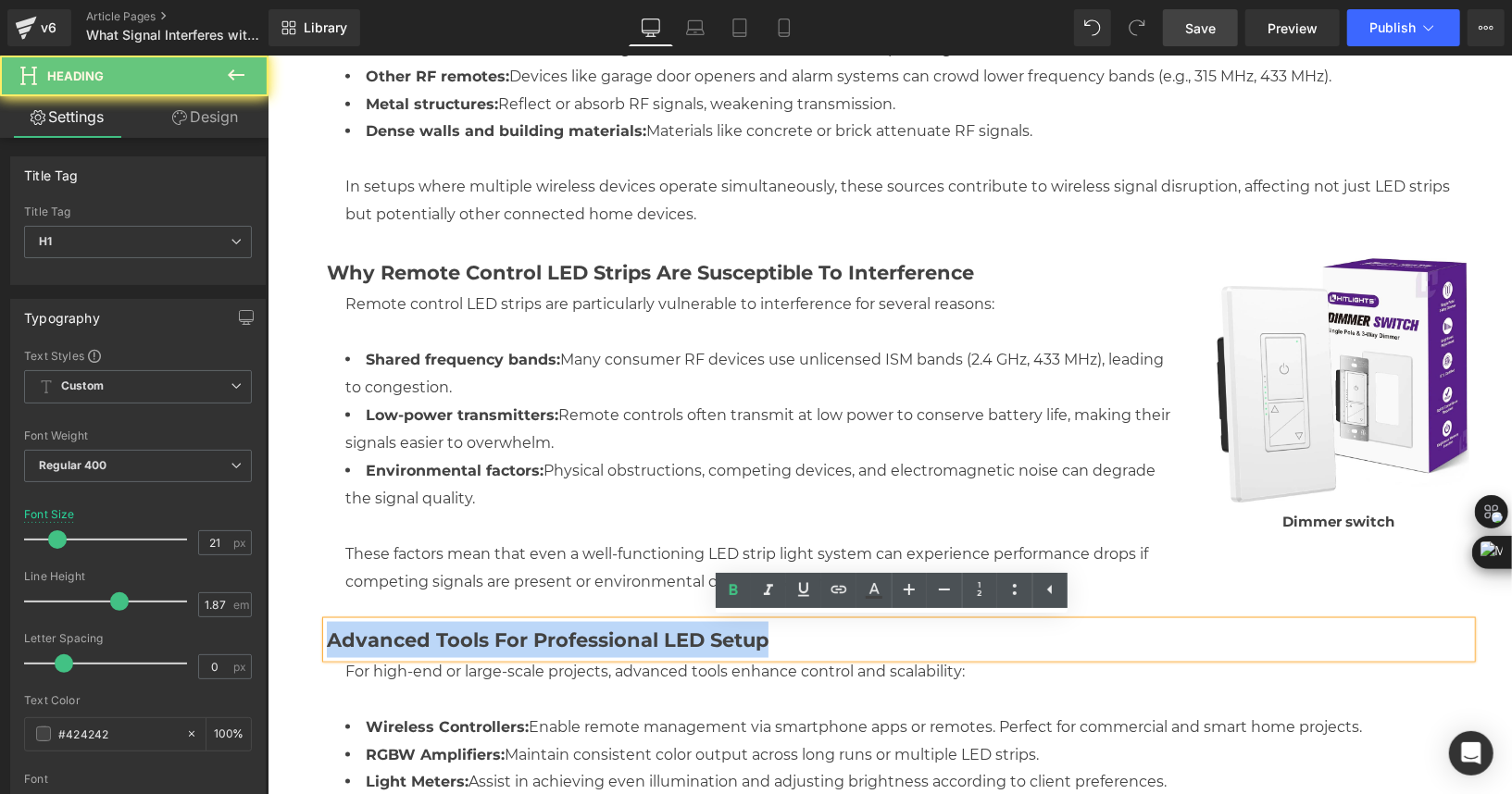 click on "Advanced Tools for Professional LED Setup" at bounding box center (546, 639) 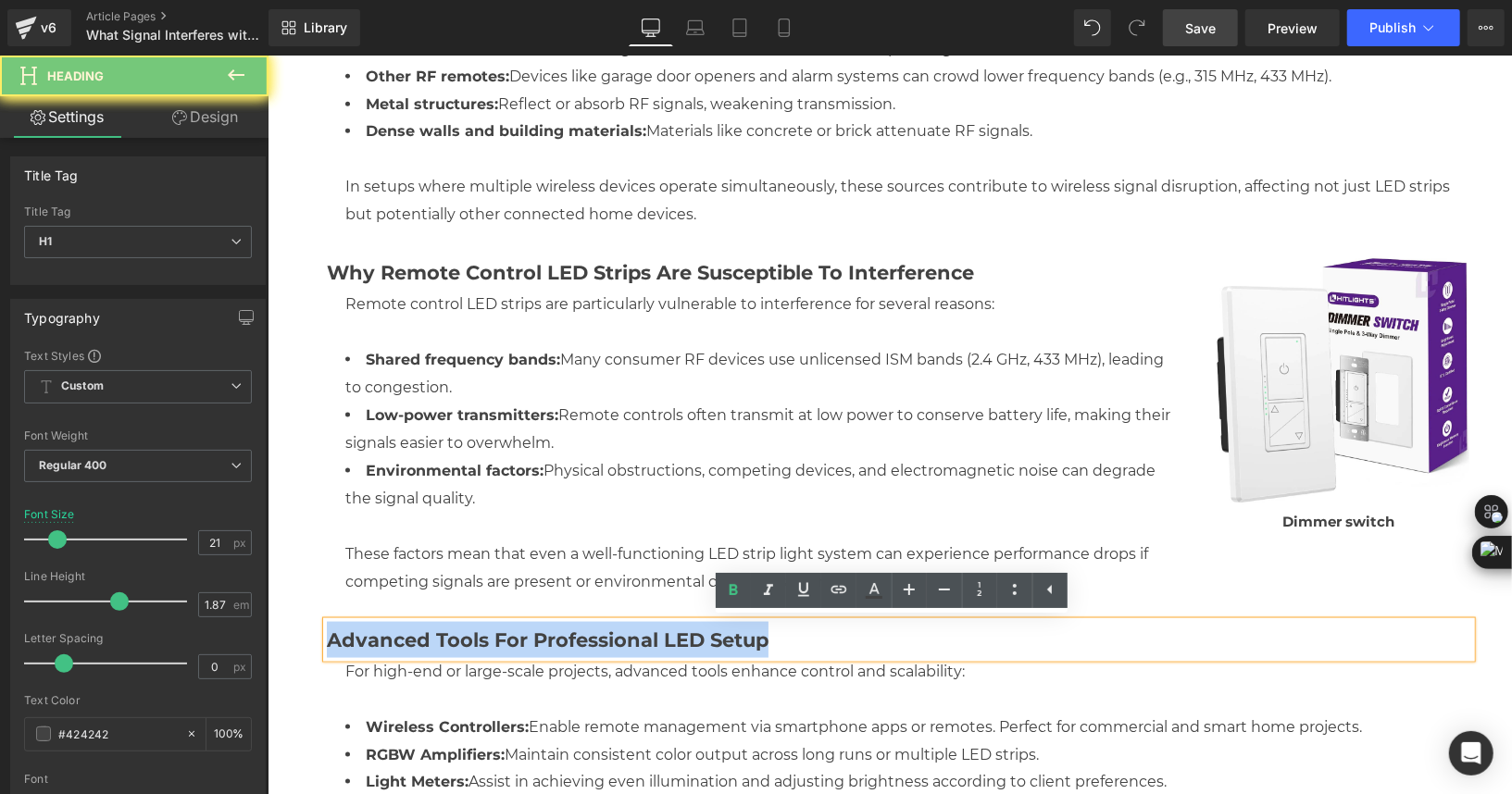 paste 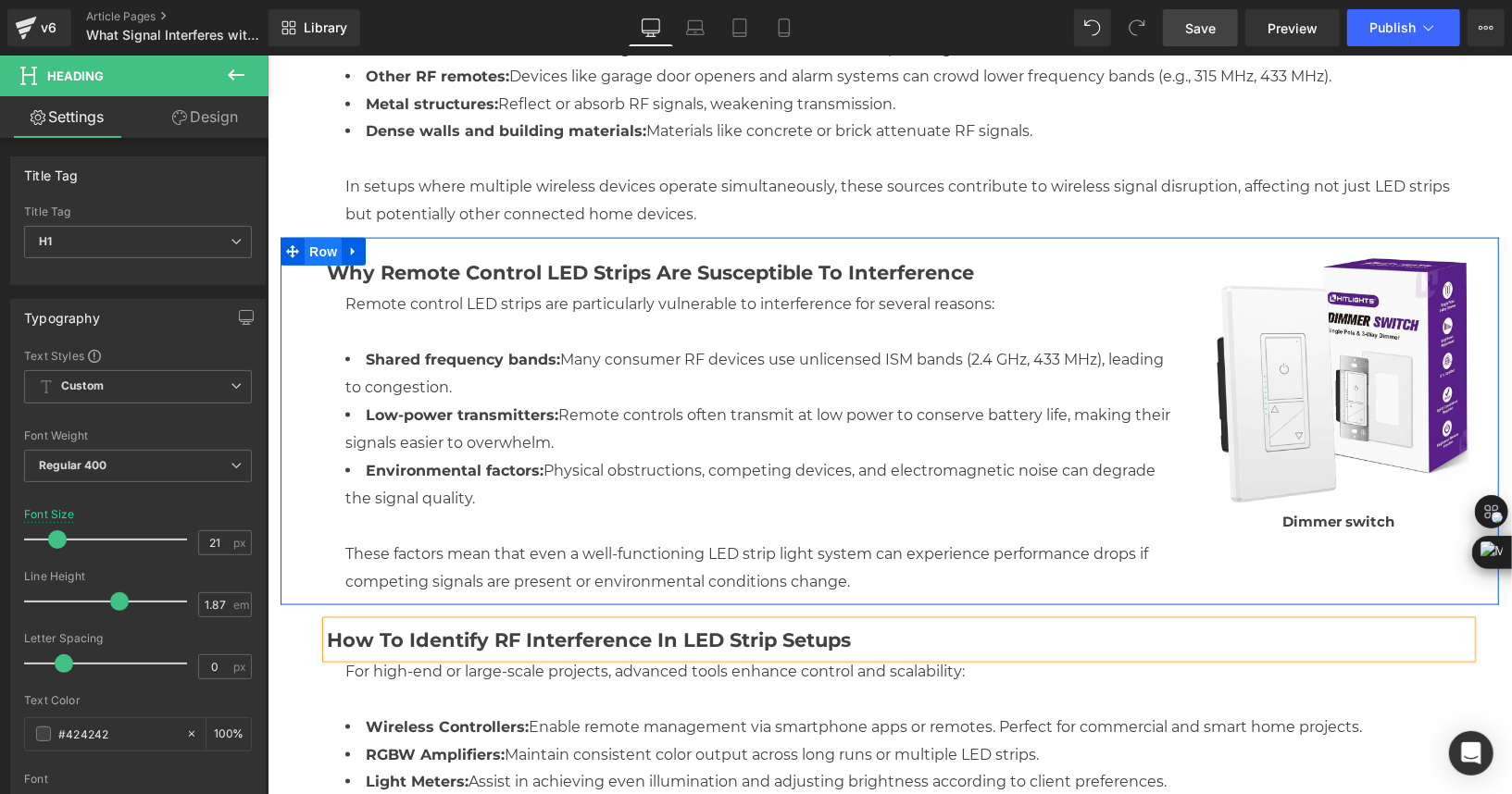 click on "Row" at bounding box center (322, 251) 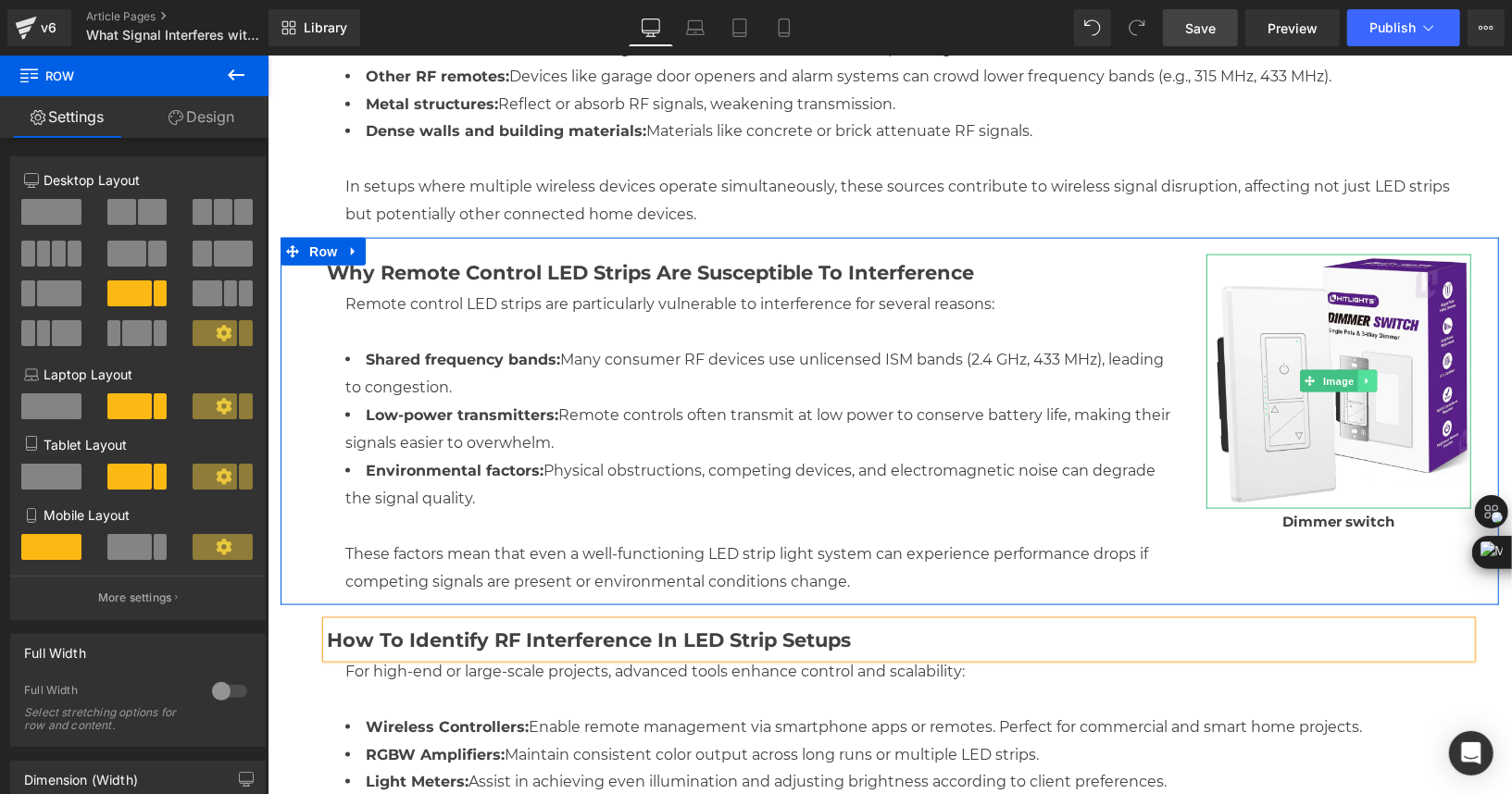 click 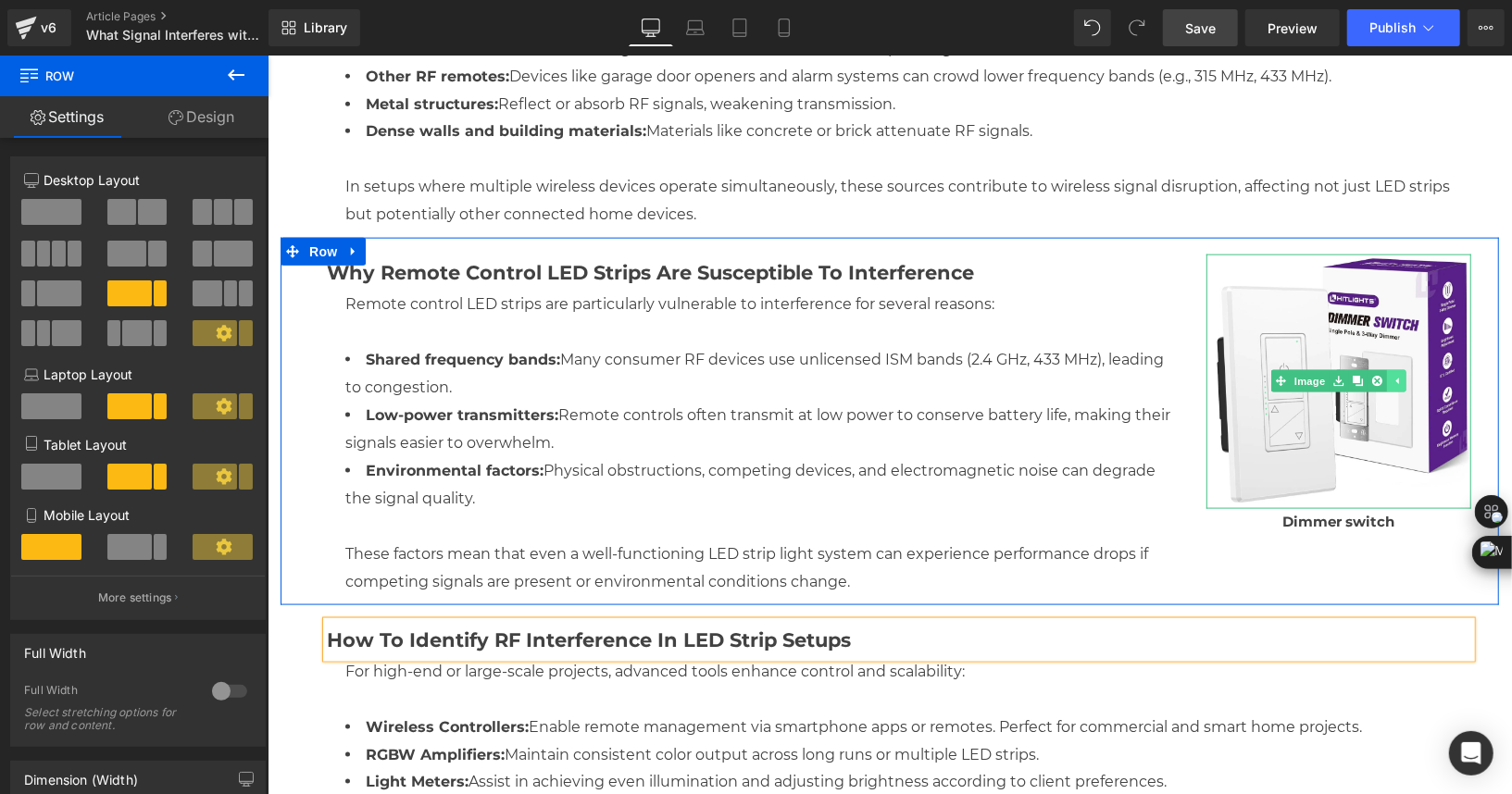 click at bounding box center (1376, 380) 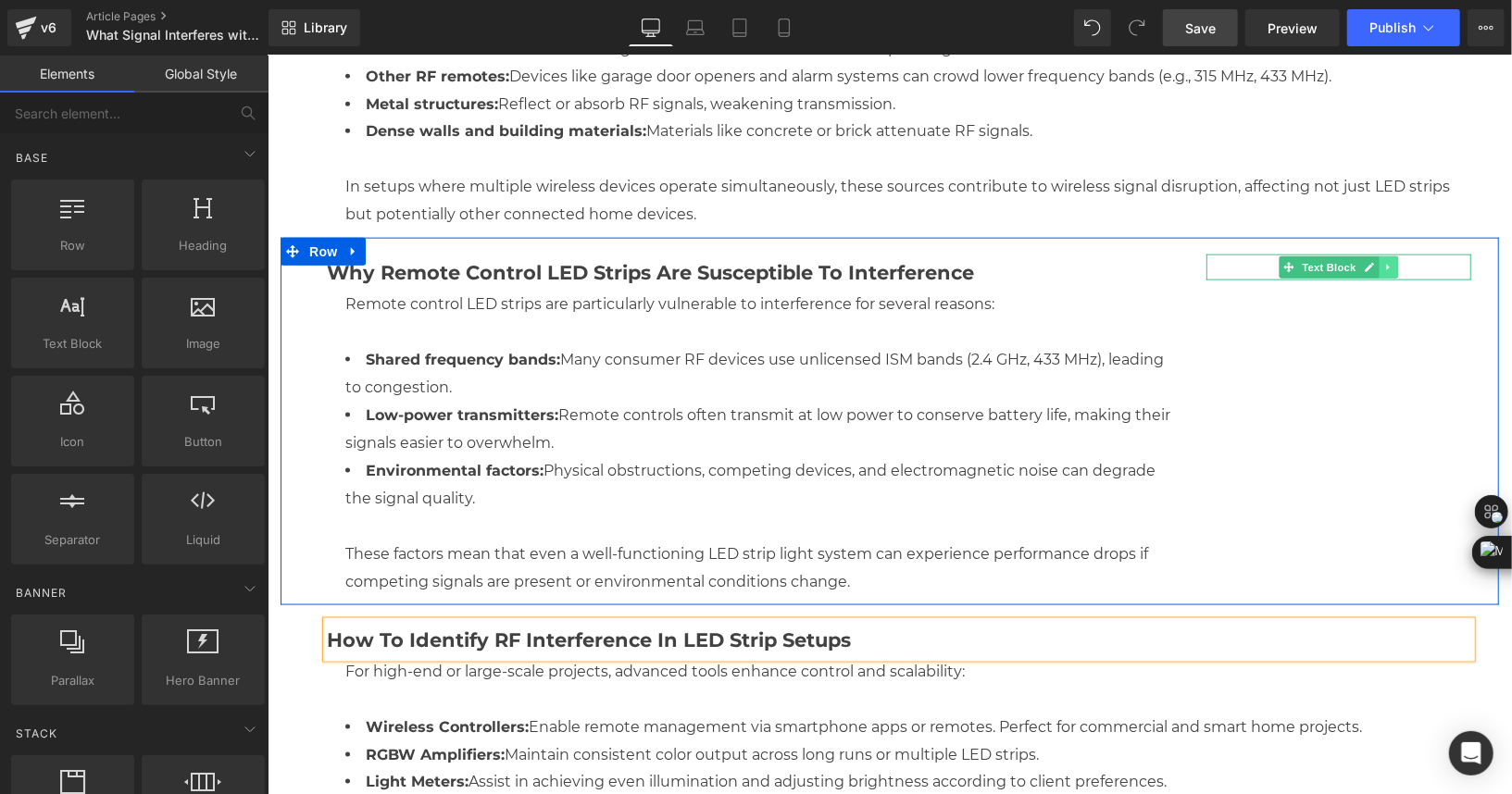 click at bounding box center [1387, 267] 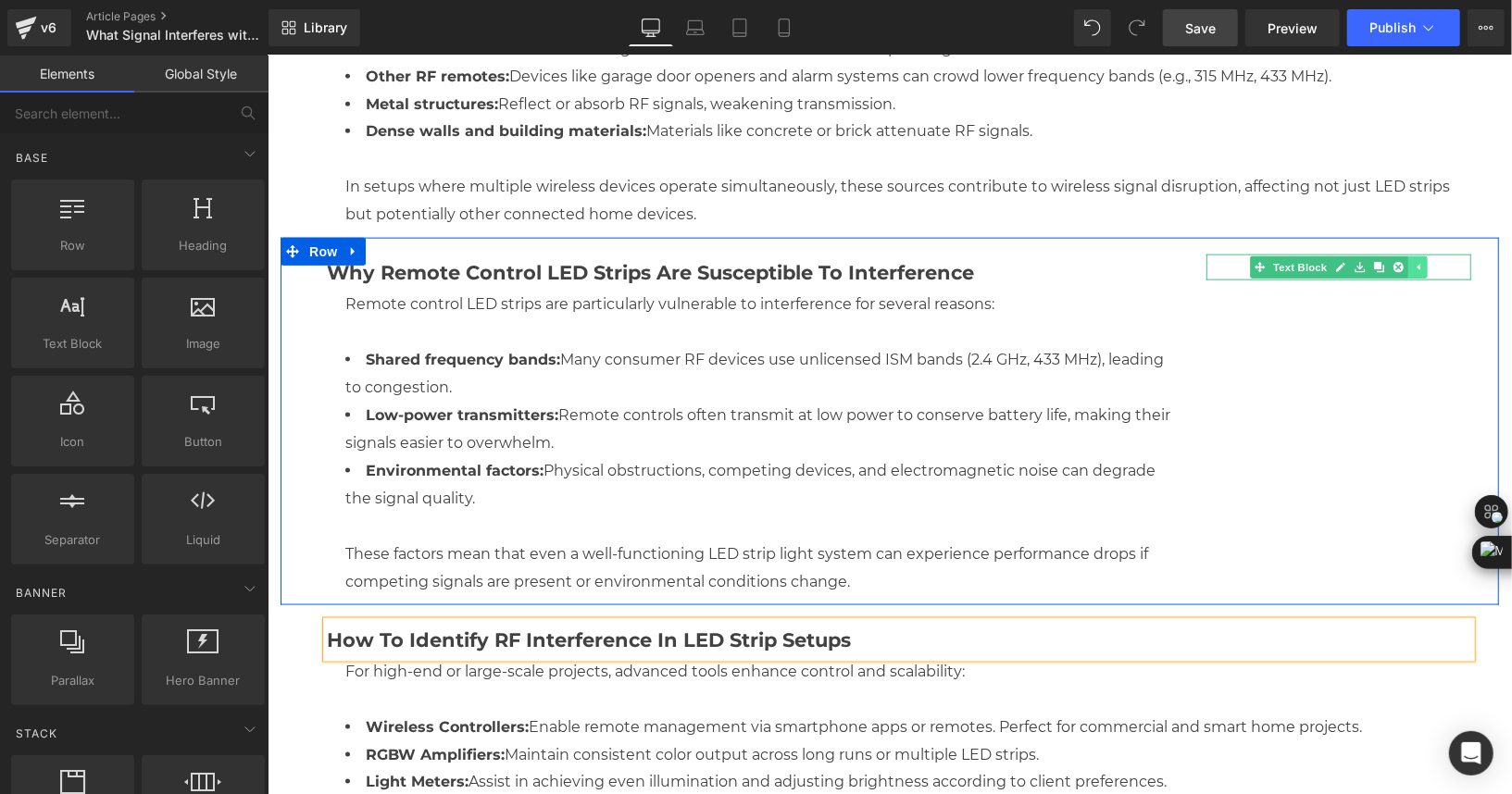 click 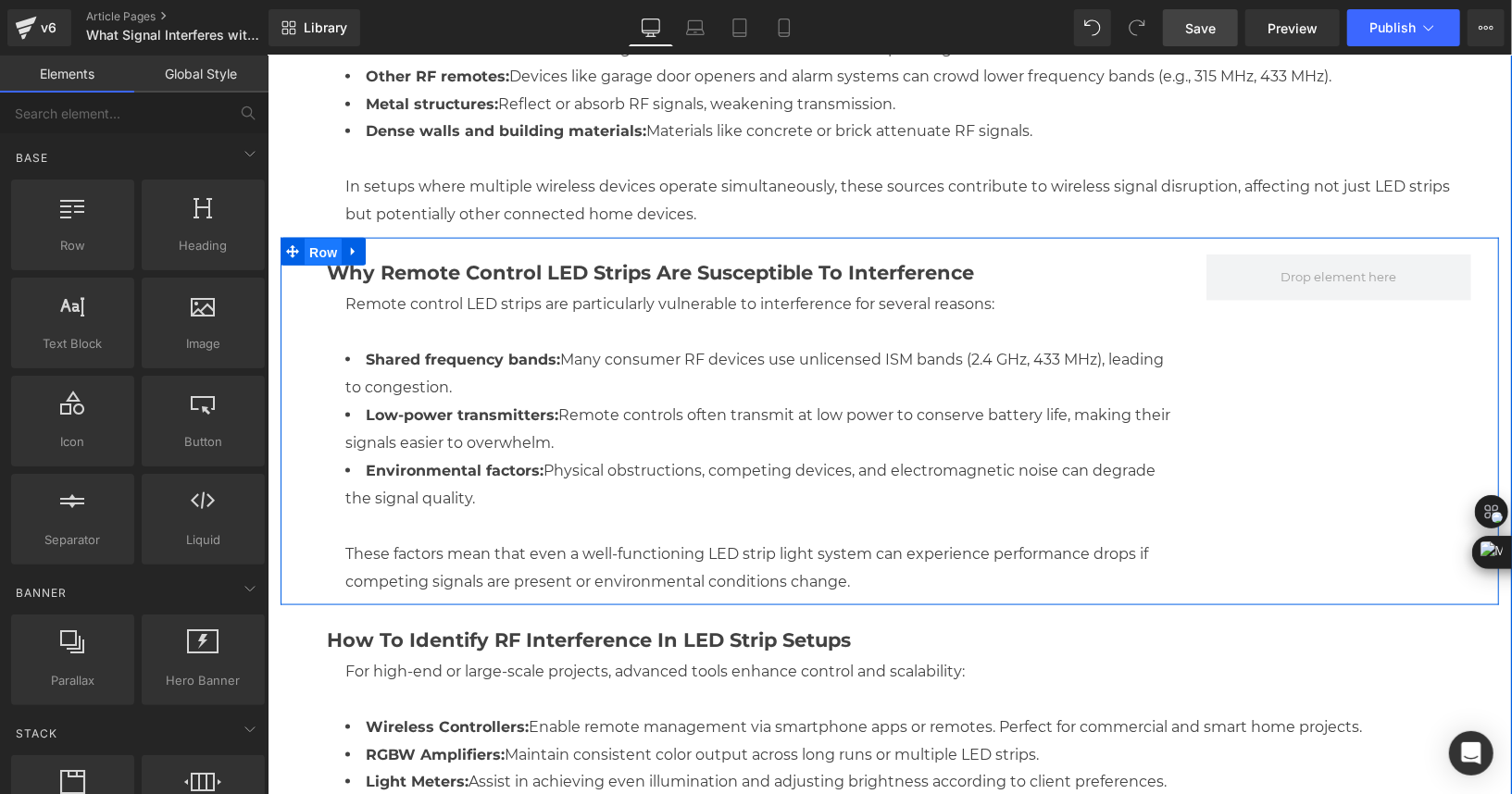 click on "Row" at bounding box center (322, 252) 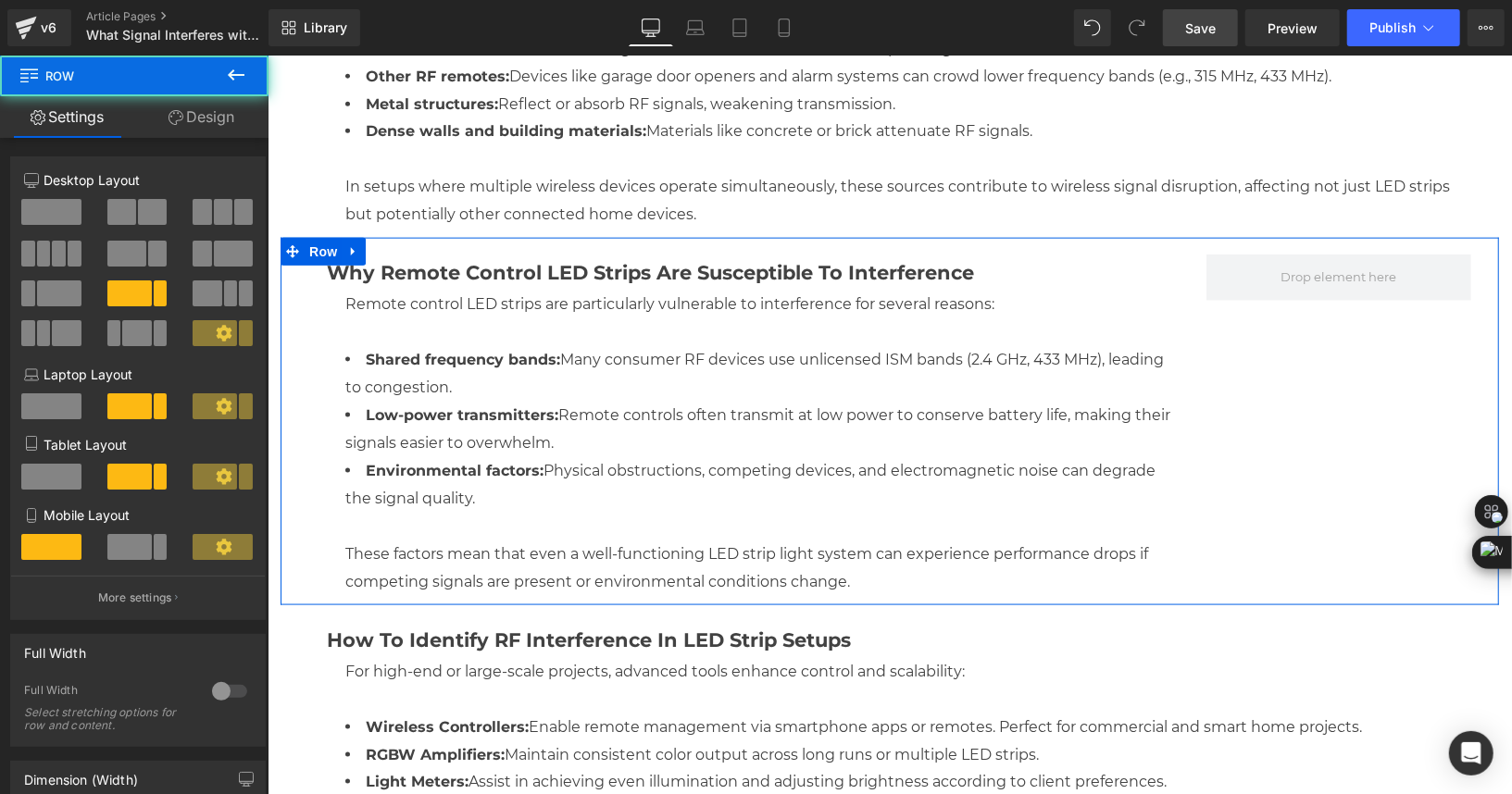 click at bounding box center [51, 212] 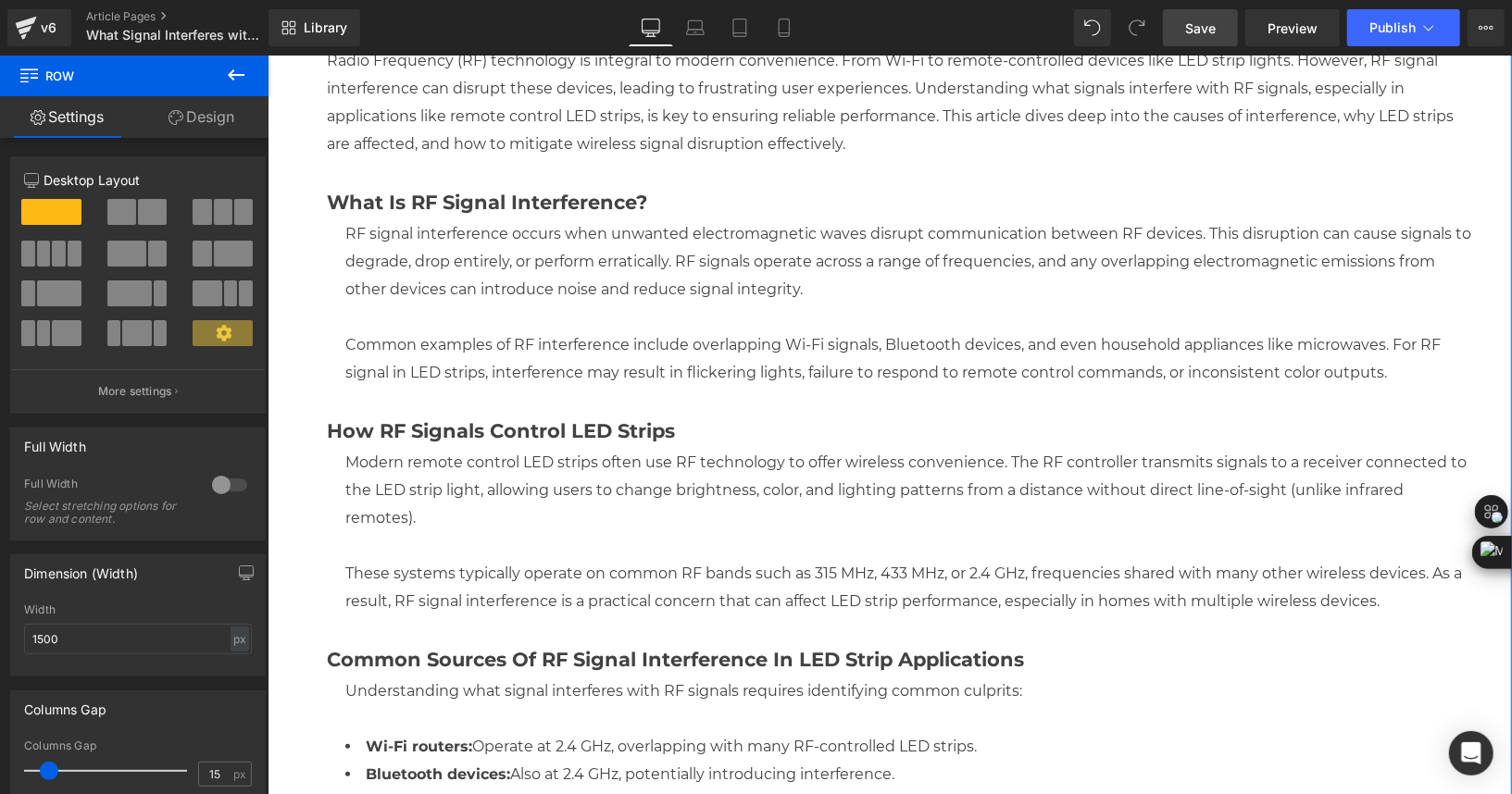 scroll, scrollTop: 0, scrollLeft: 0, axis: both 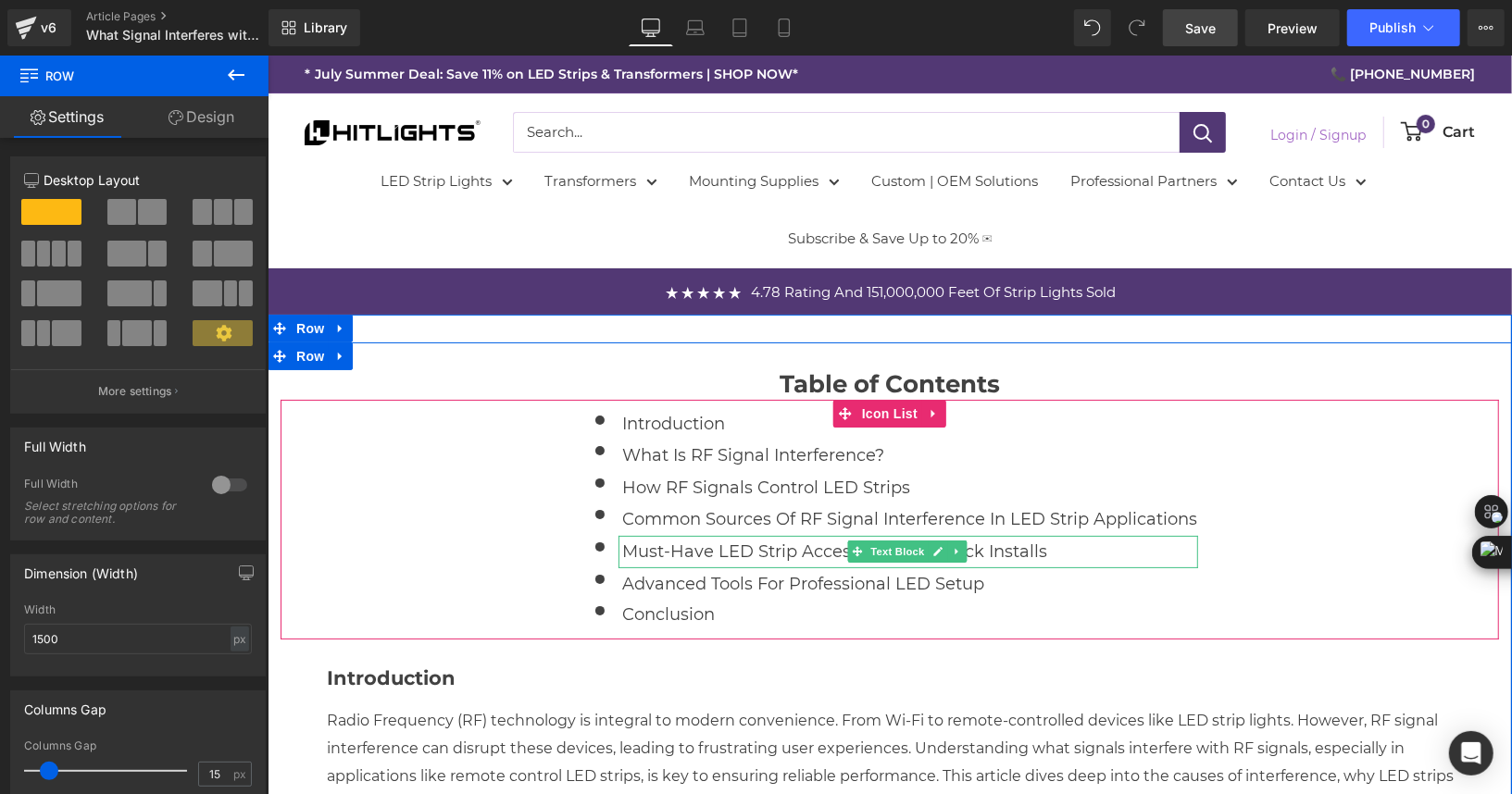 click on "Must-Have LED Strip Accessories for Quick Installs" at bounding box center (907, 551) 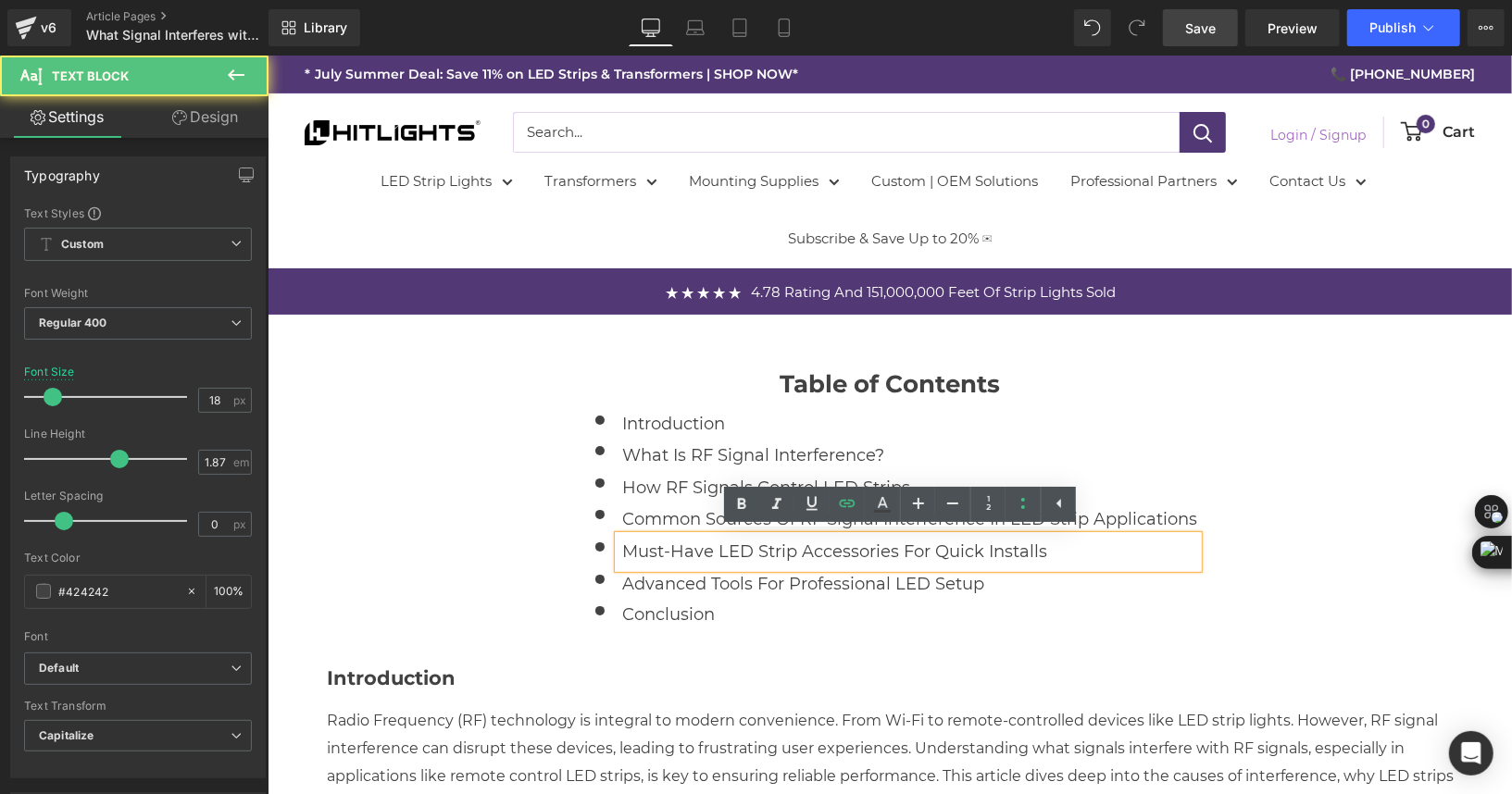 click on "Must-Have LED Strip Accessories for Quick Installs" at bounding box center [907, 551] 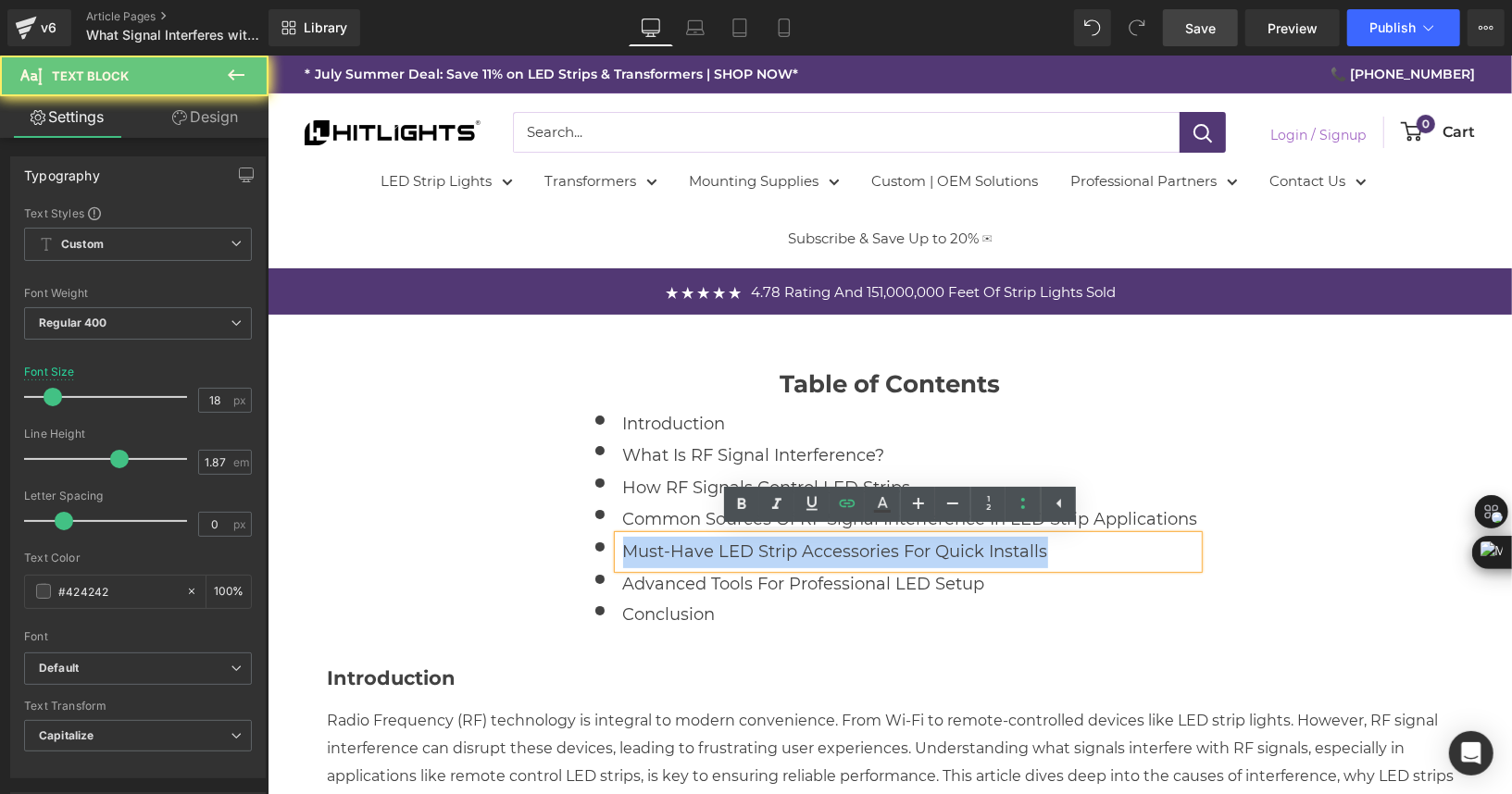 click on "Must-Have LED Strip Accessories for Quick Installs" at bounding box center [907, 551] 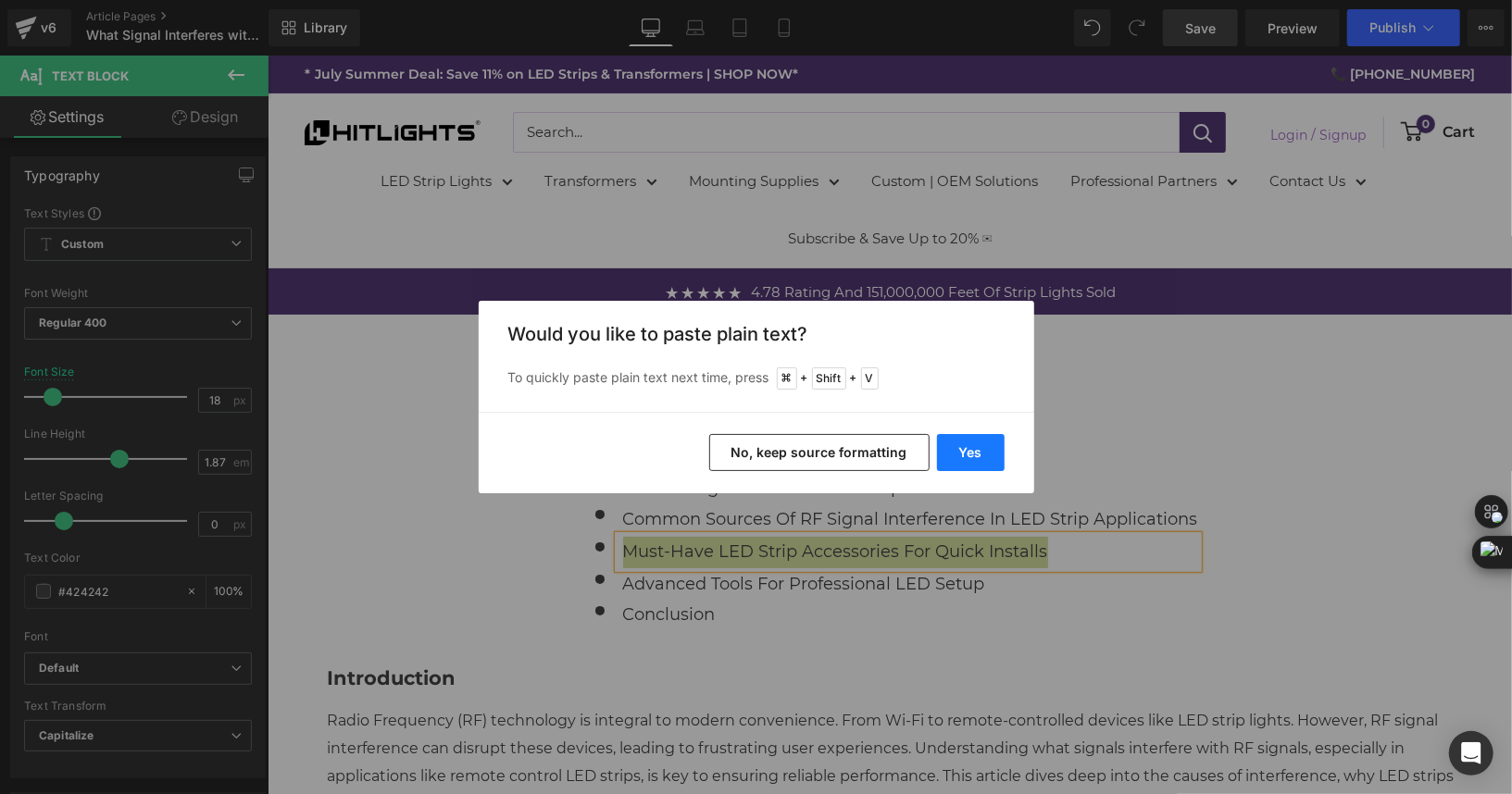 click on "Yes" at bounding box center (970, 453) 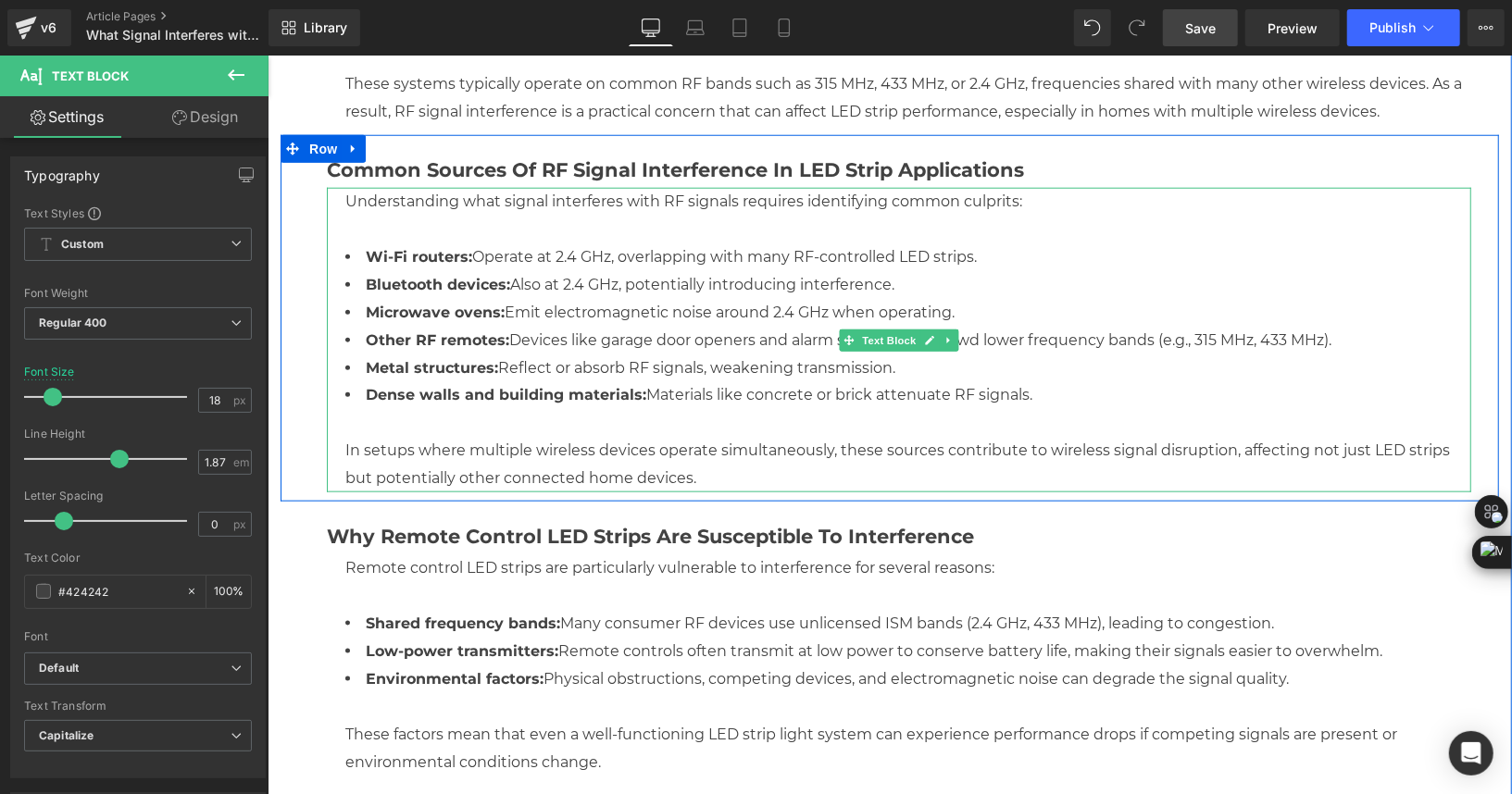 scroll, scrollTop: 1150, scrollLeft: 0, axis: vertical 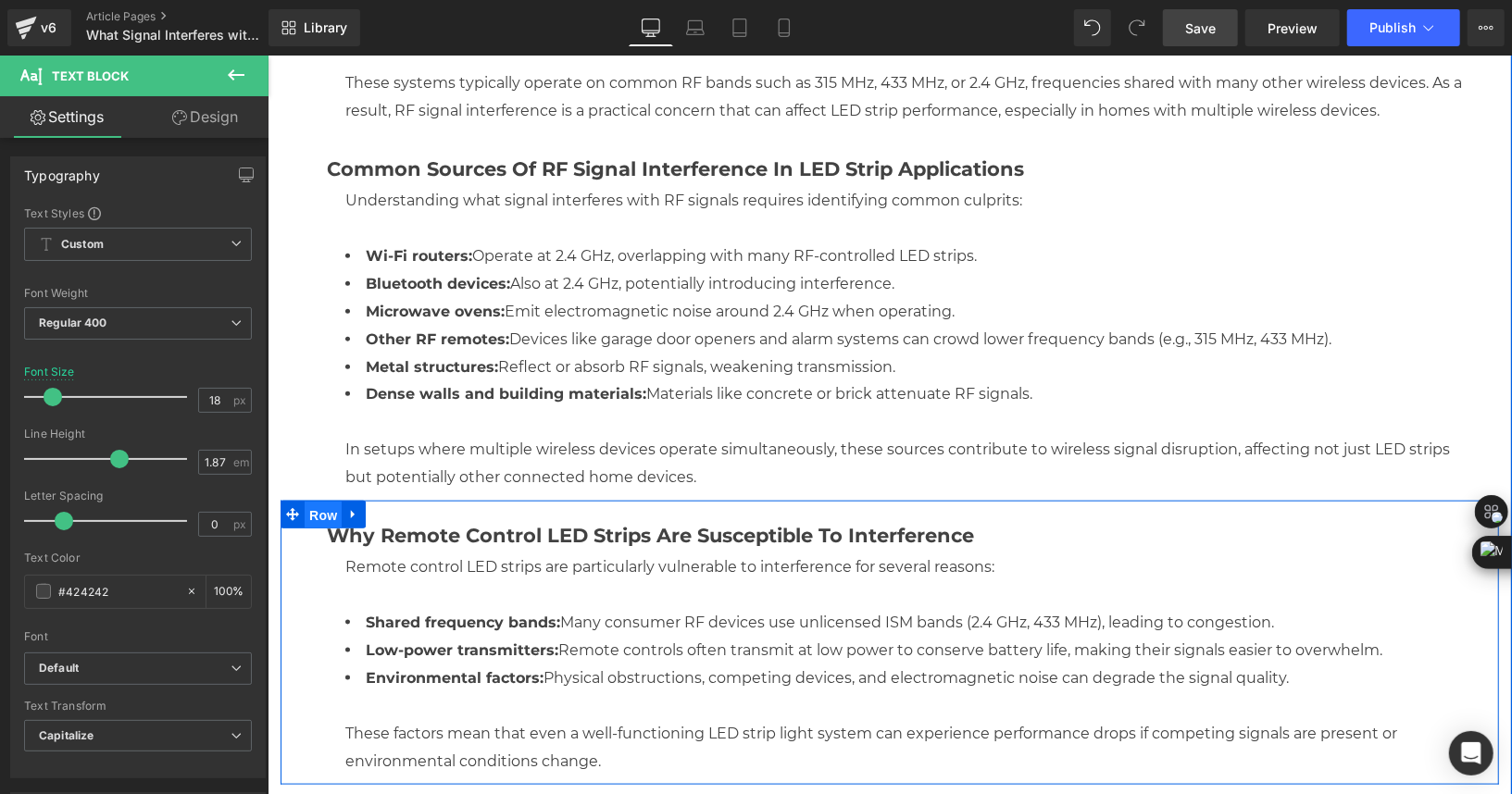 drag, startPoint x: 307, startPoint y: 519, endPoint x: 581, endPoint y: 595, distance: 284.34486 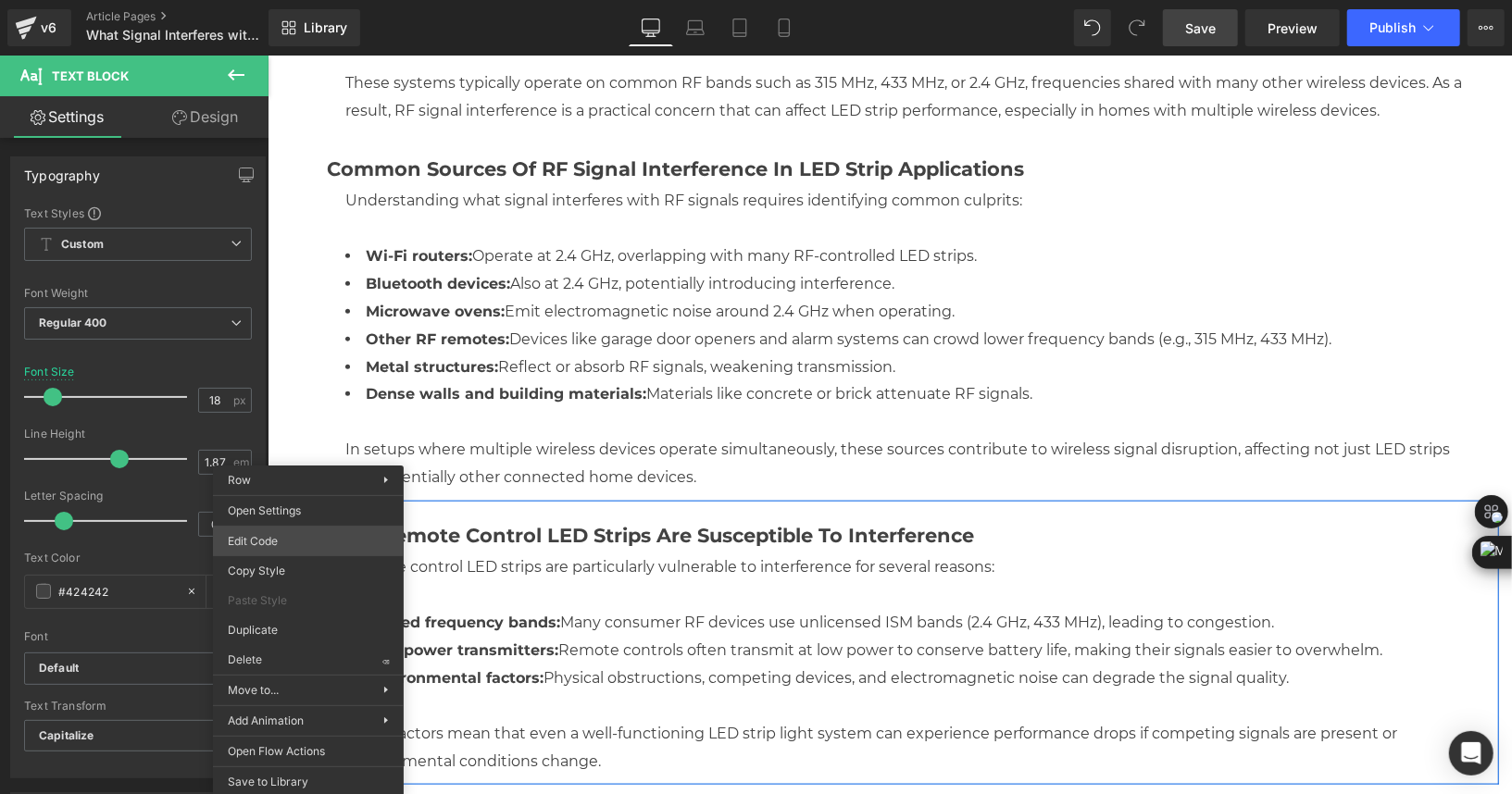 click on "Row  You are previewing how the   will restyle your page. You can not edit Elements in Preset Preview Mode.  v6 Article Pages What Signal Interferes with RF Signal? Tips for Remote Control LED Strip Performance | HitLights Library Desktop Desktop Laptop Tablet Mobile Save Preview Publish Scheduled View Live Page View with current Template Save Template to Library Schedule Publish  Optimize  Publish Settings Shortcuts  Your page can’t be published   You've reached the maximum number of published pages on your plan  (164/999999).  You need to upgrade your plan or unpublish all your pages to get 1 publish slot.   Unpublish pages   Upgrade plan  Elements Global Style Base Row  rows, columns, layouts, div Heading  headings, titles, h1,h2,h3,h4,h5,h6 Text Block  texts, paragraphs, contents, blocks Image  images, photos, alts, uploads Icon  icons, symbols Button  button, call to action, cta Separator  separators, dividers, horizontal lines Liquid  Banner Parallax  Hero Banner  Stack Tabs  Carousel  Pricing  List" at bounding box center (756, 0) 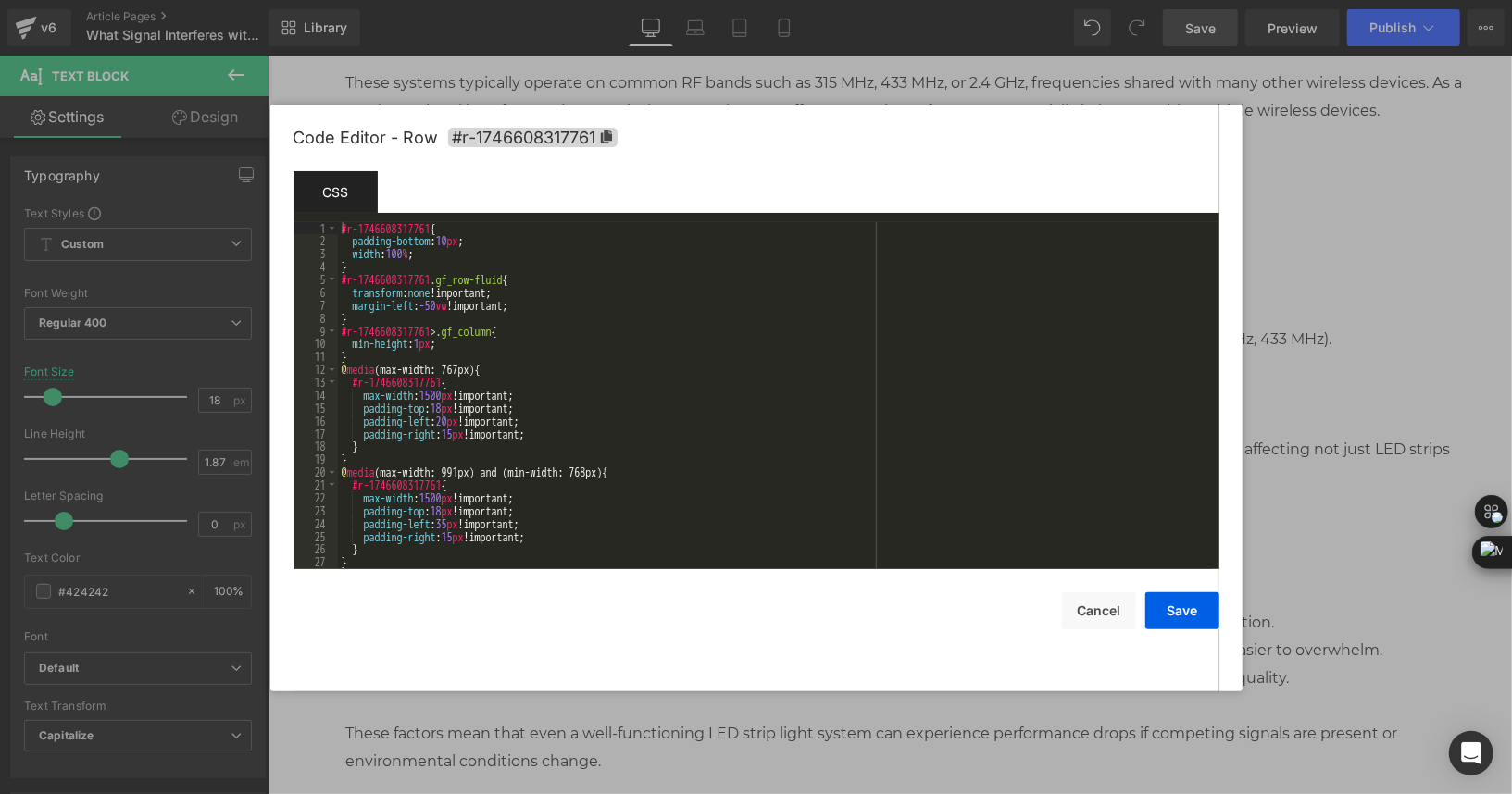 click on "Code Editor - Row #r-1746608317761" at bounding box center (756, 138) 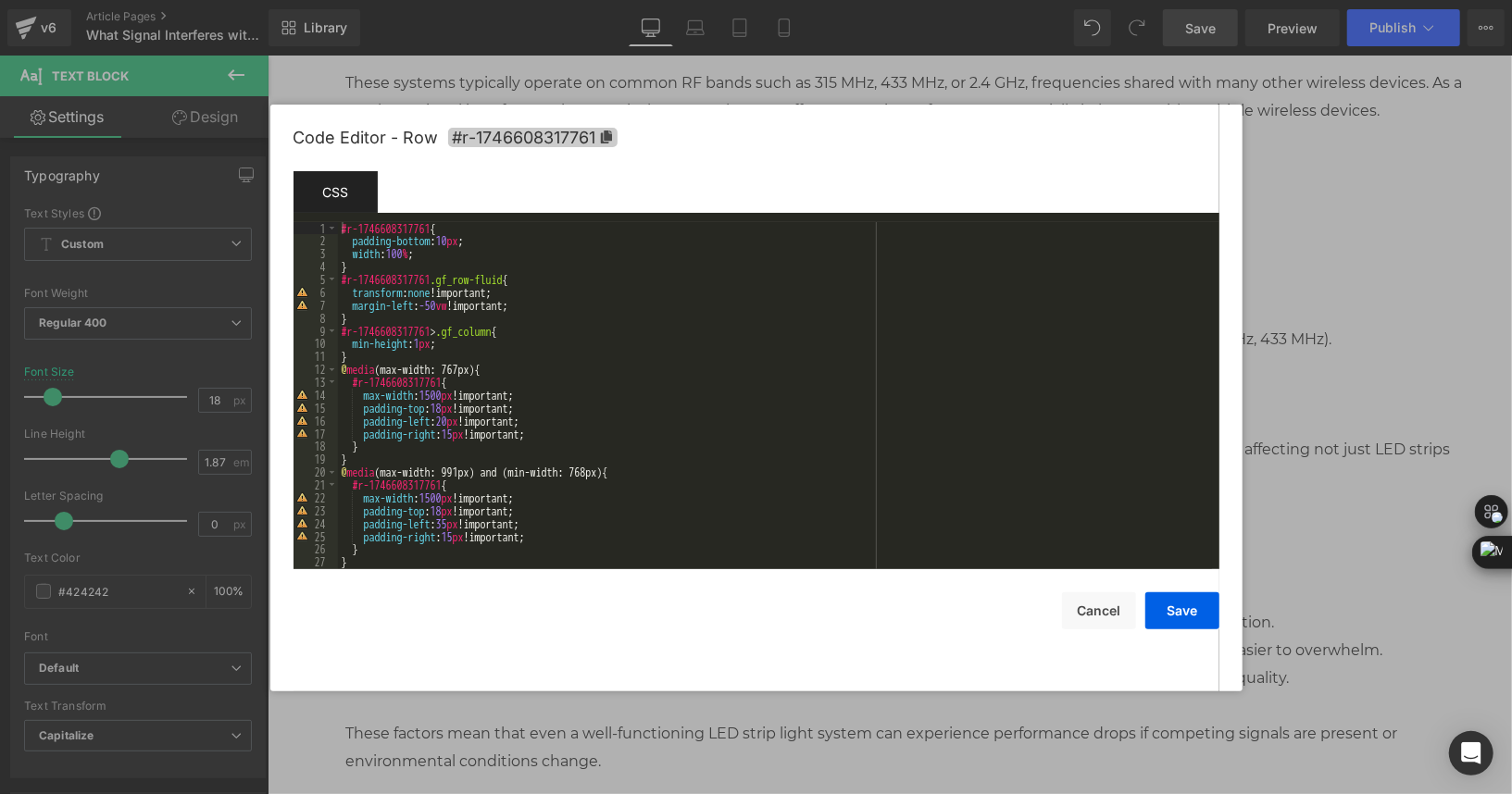 click on "#r-1746608317761" at bounding box center (532, 137) 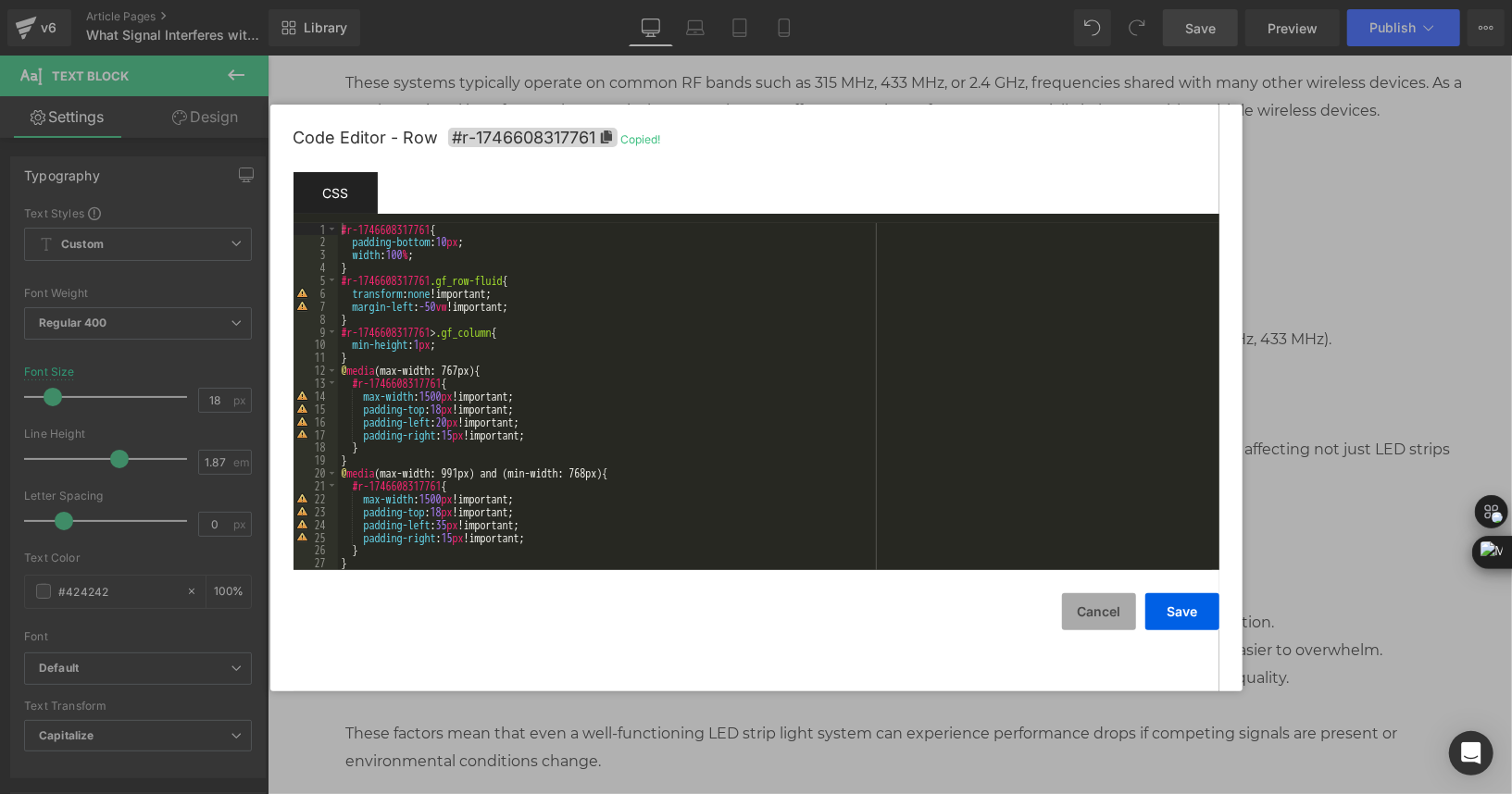drag, startPoint x: 1111, startPoint y: 614, endPoint x: 697, endPoint y: 471, distance: 438.001 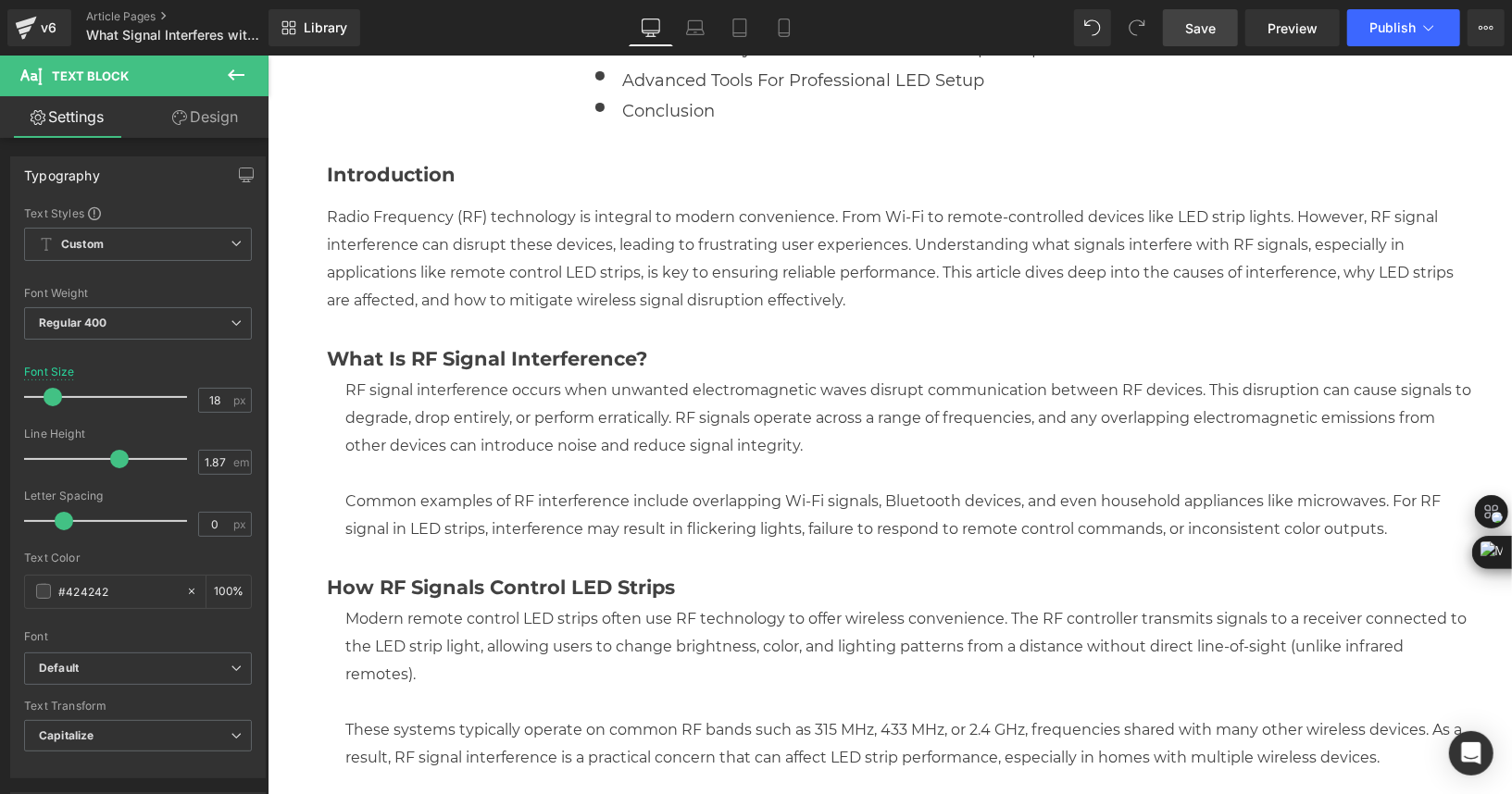scroll, scrollTop: 0, scrollLeft: 0, axis: both 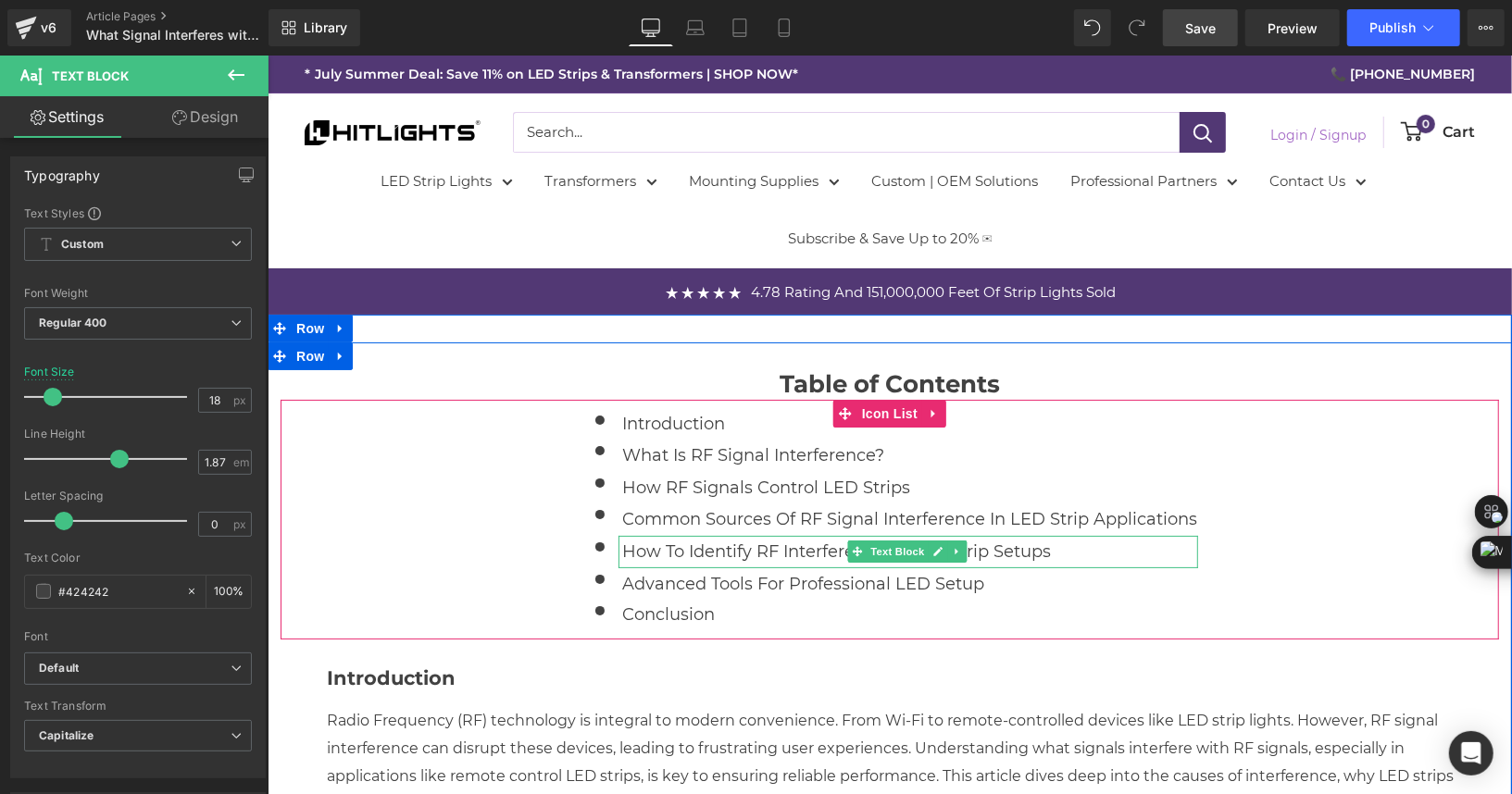 click on "How to Identify RF Interference in LED Strip Setups" at bounding box center (907, 551) 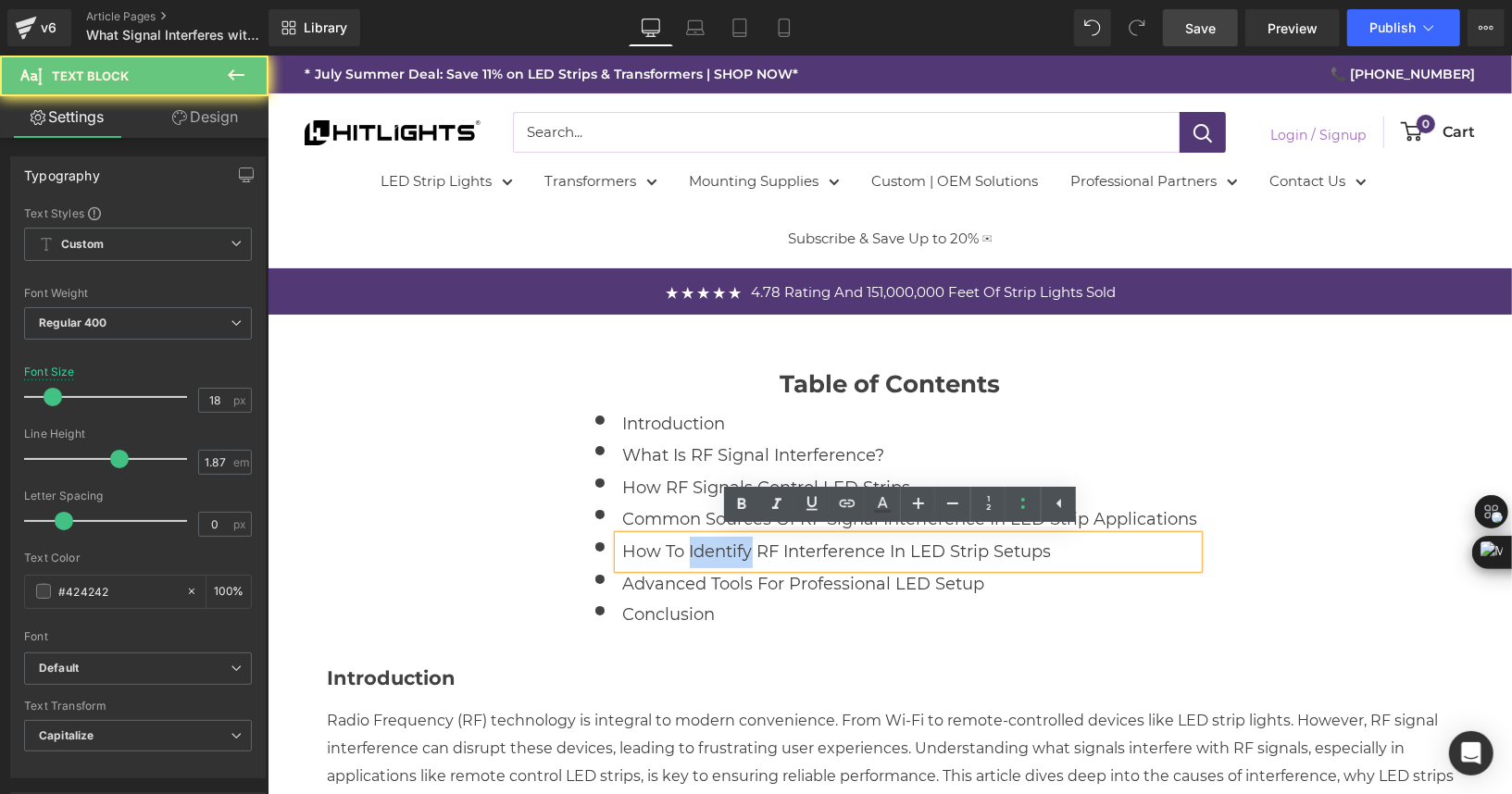 click on "How to Identify RF Interference in LED Strip Setups" at bounding box center (907, 551) 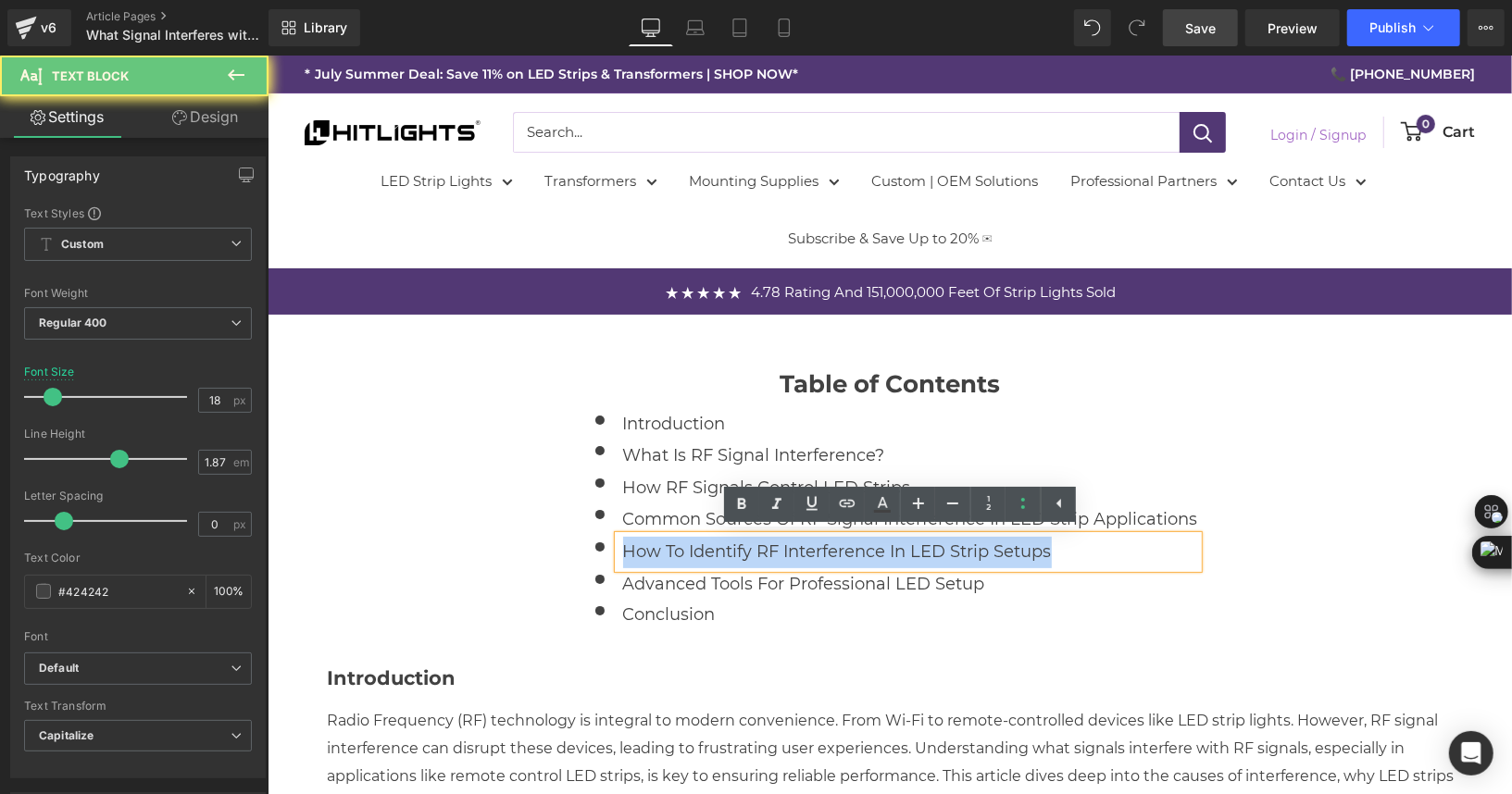 click on "How to Identify RF Interference in LED Strip Setups" at bounding box center (907, 551) 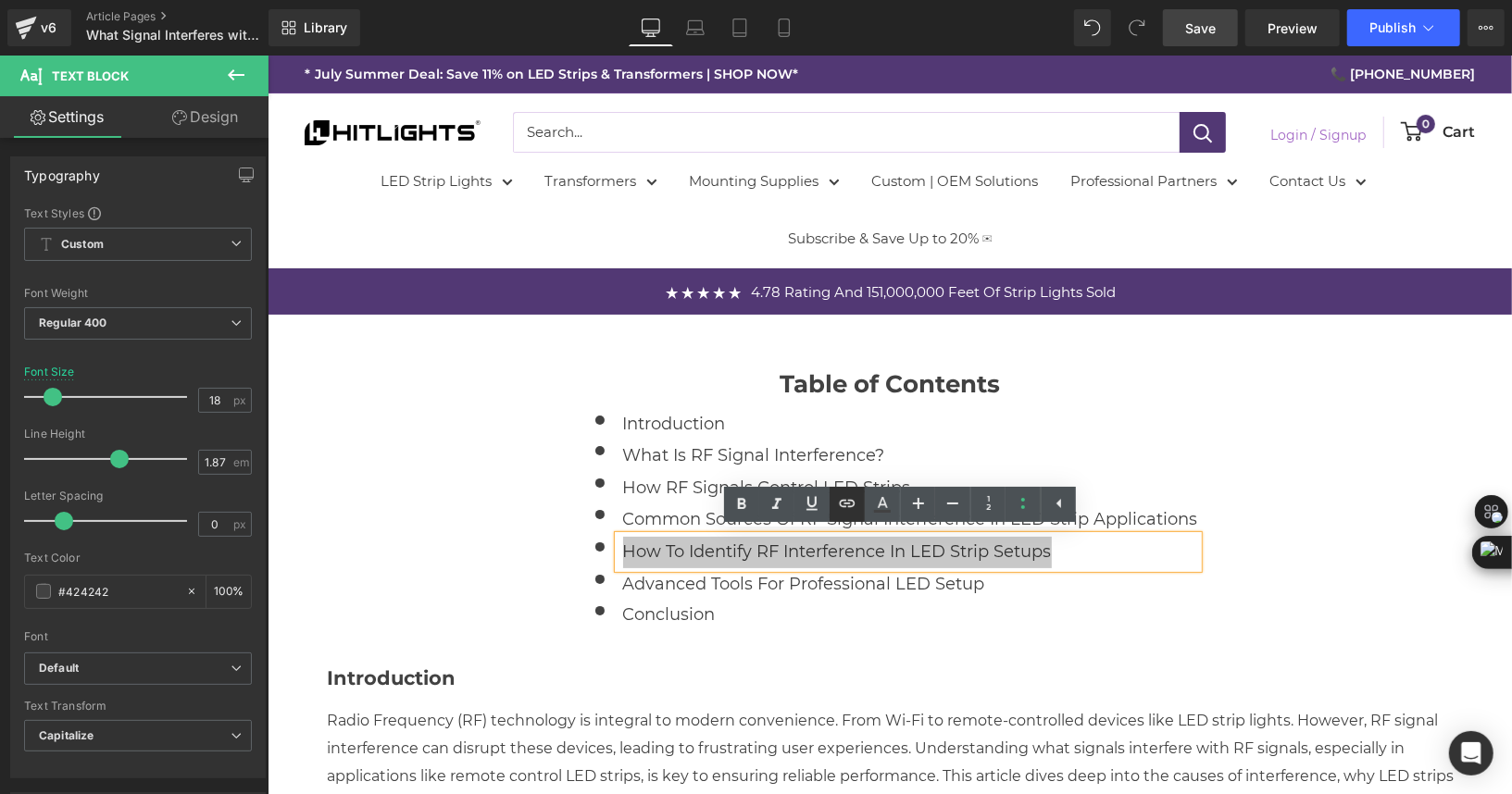 click 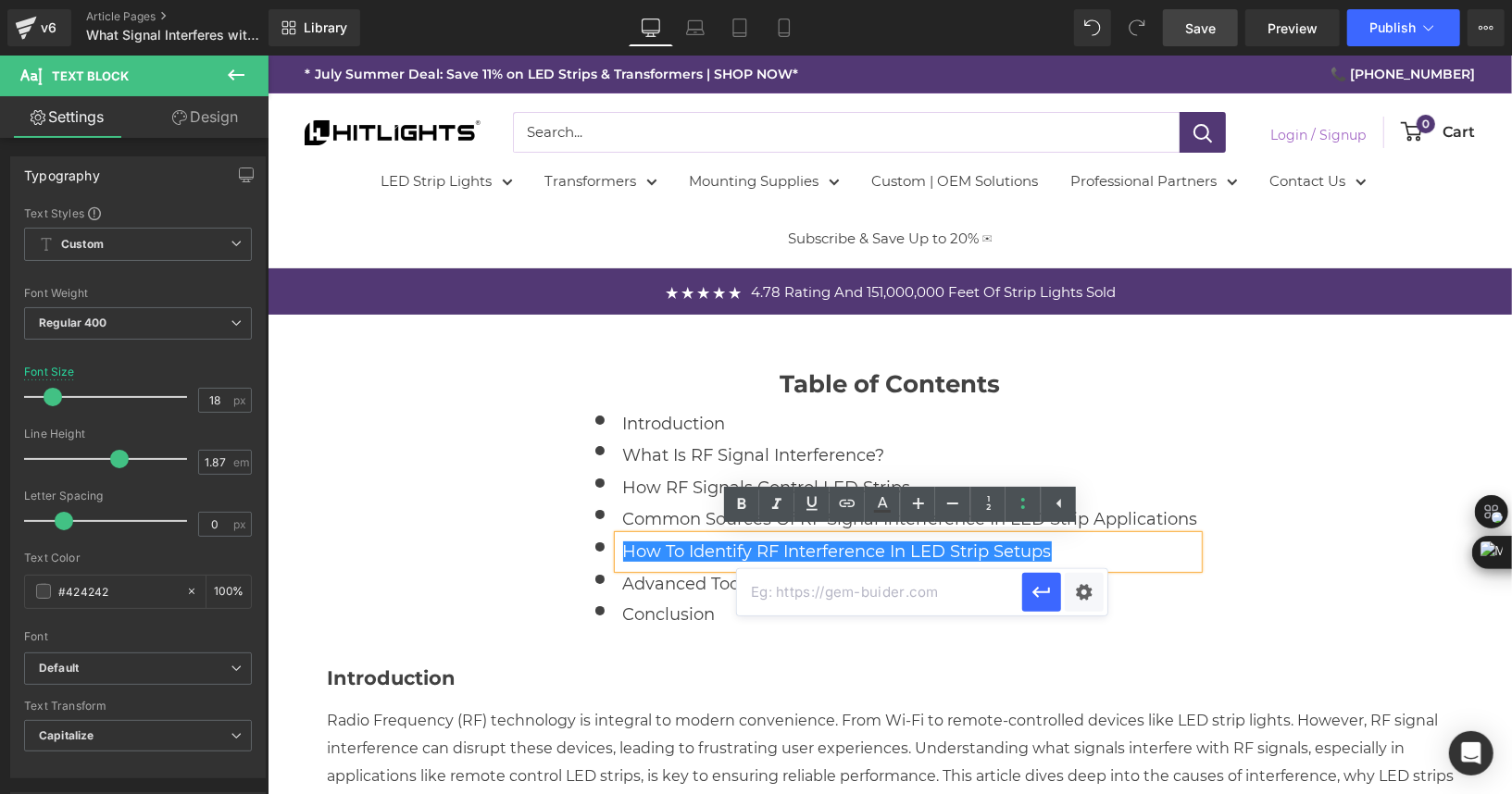 click at bounding box center [880, 592] 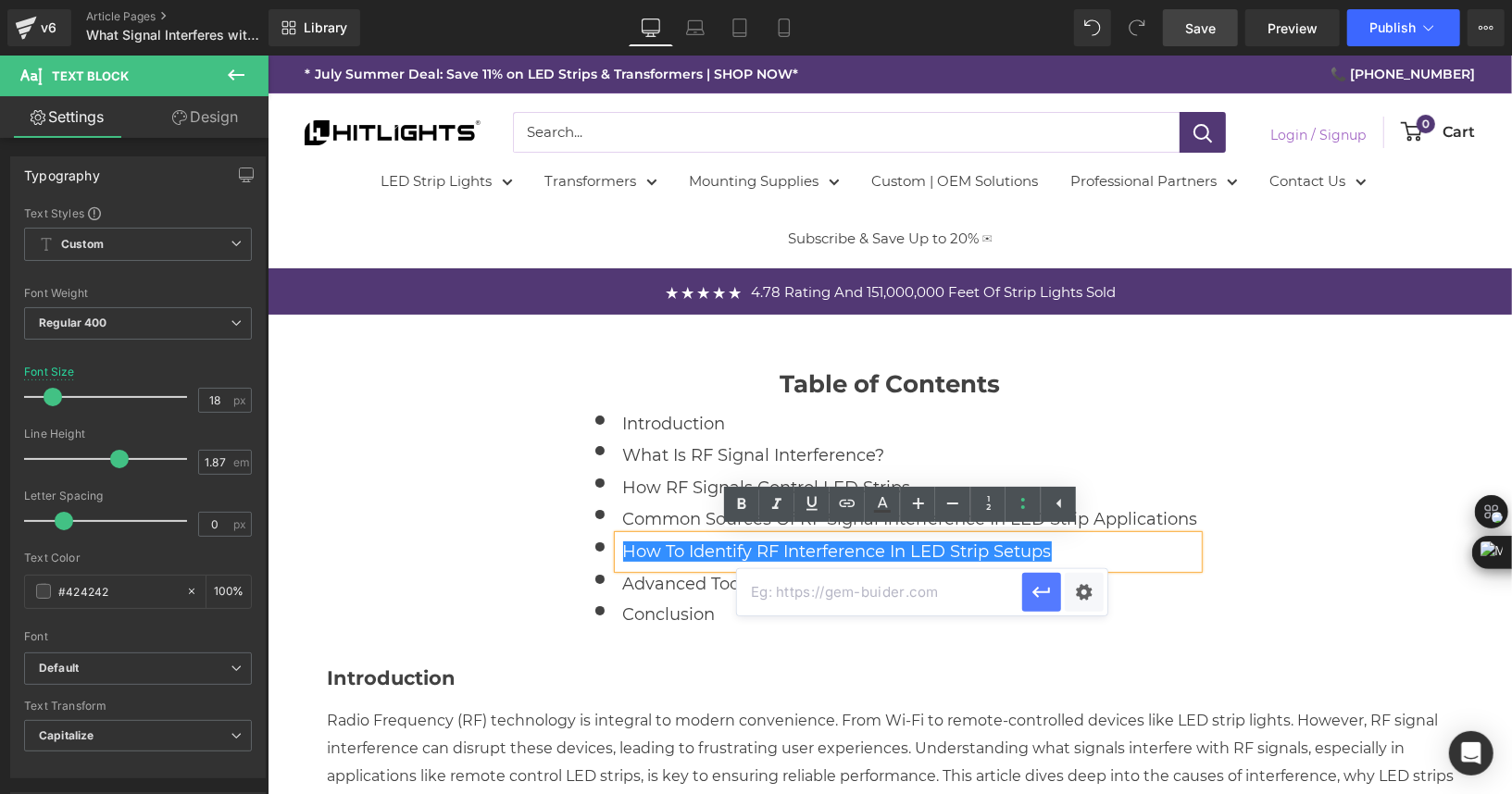 paste on "#r-1746608317761" 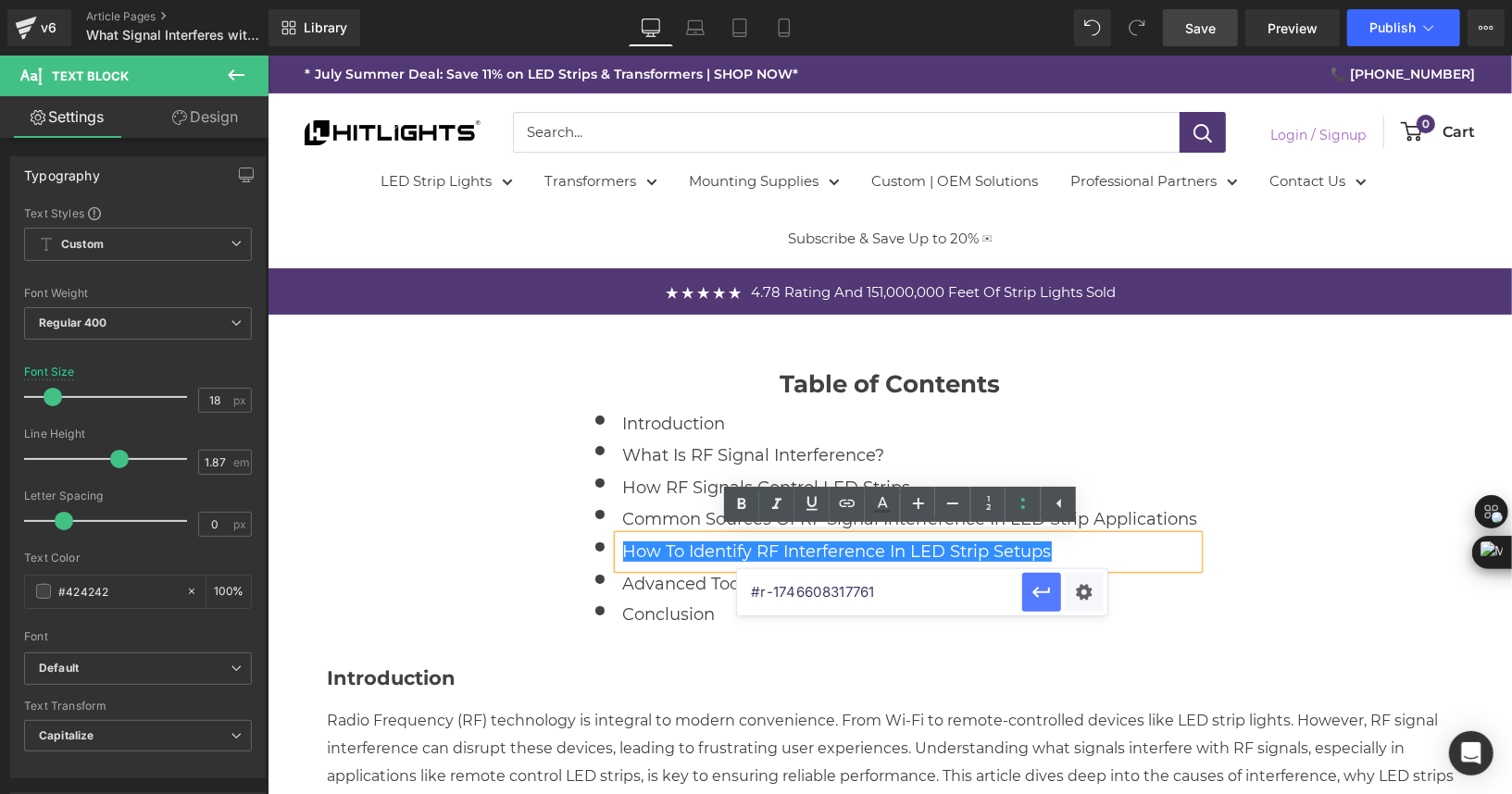 type on "#r-1746608317761" 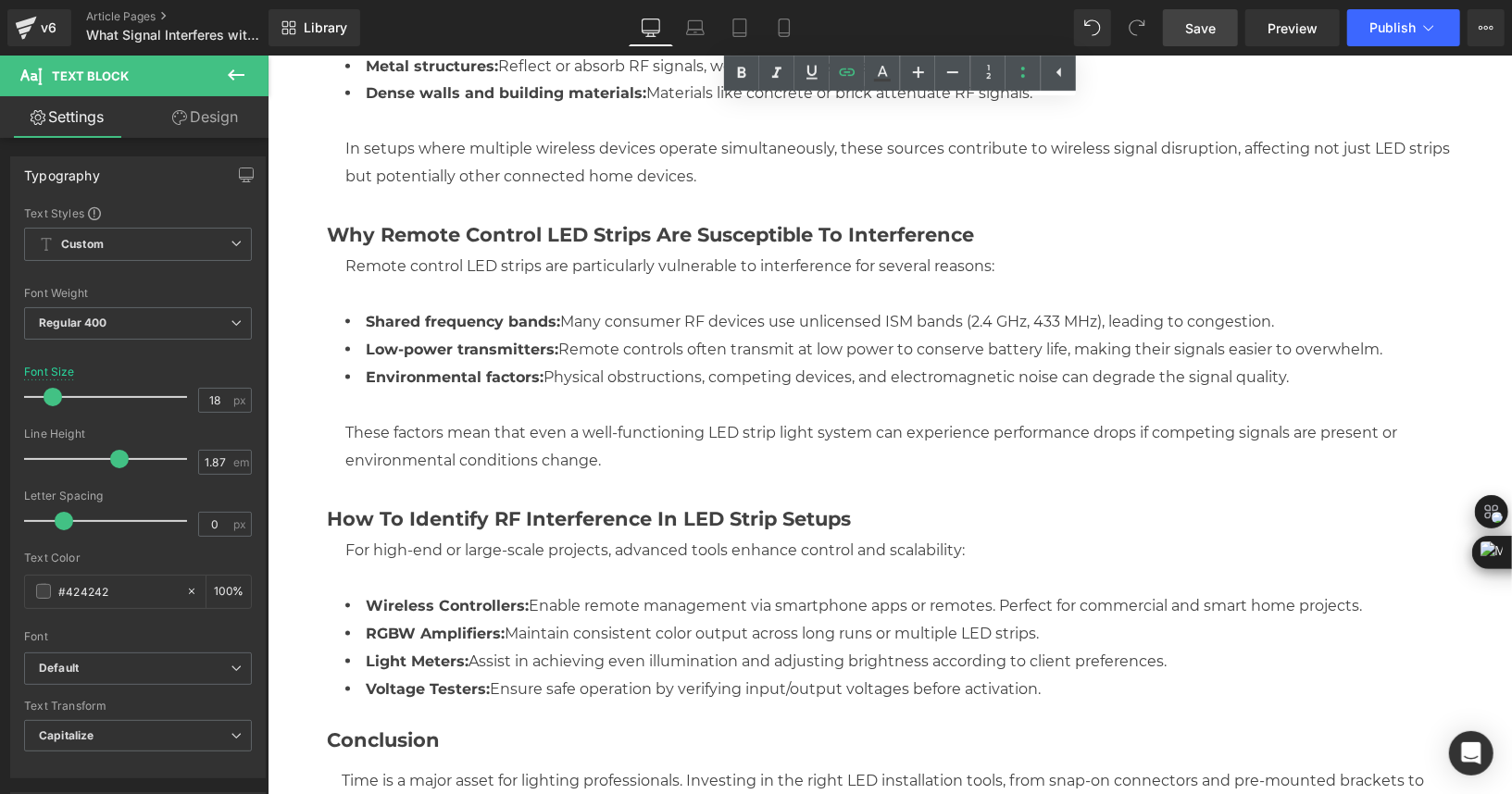 scroll, scrollTop: 1350, scrollLeft: 0, axis: vertical 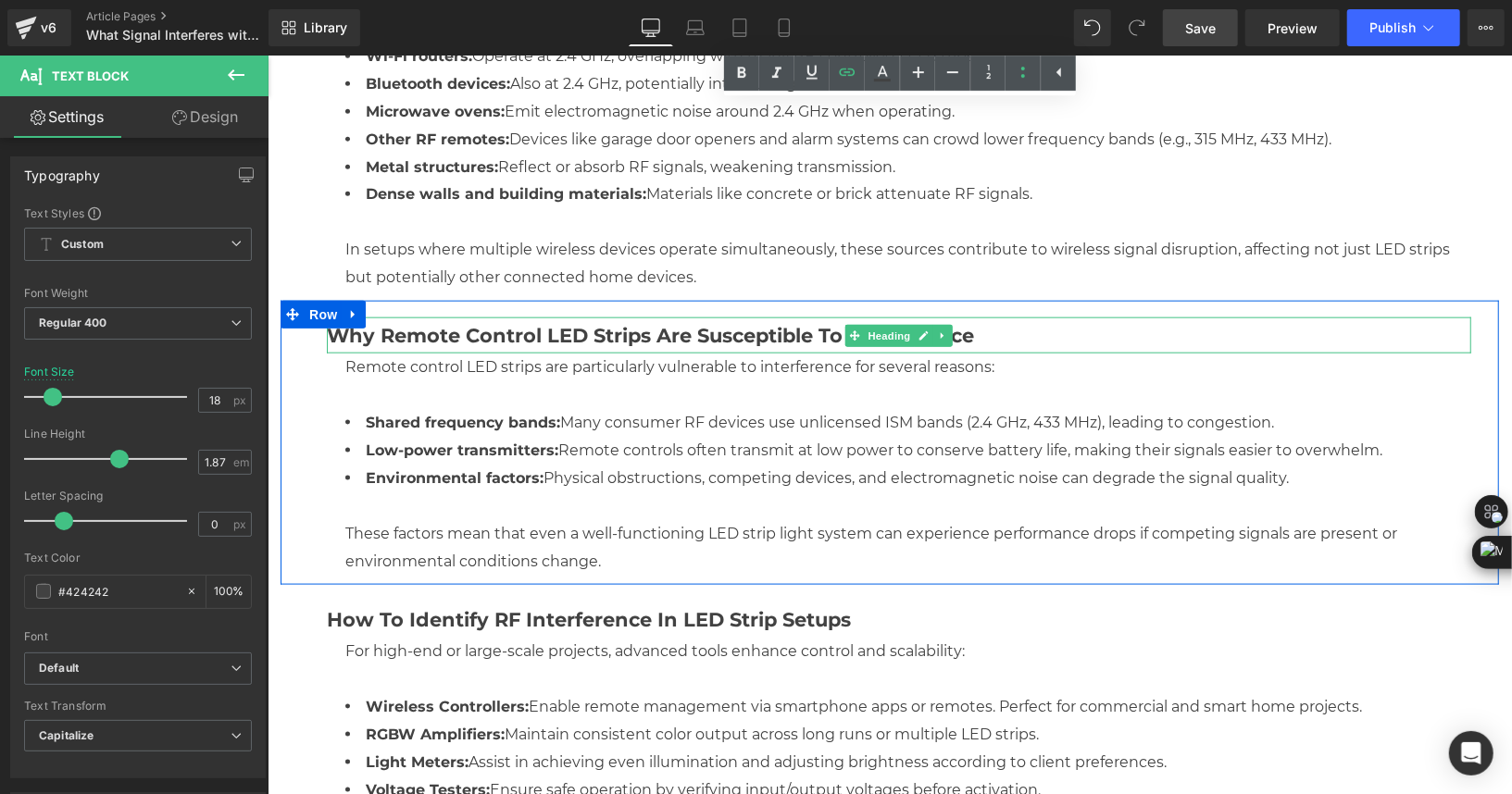 click on "Why Remote Control LED Strips Are Susceptible to Interference" at bounding box center [649, 334] 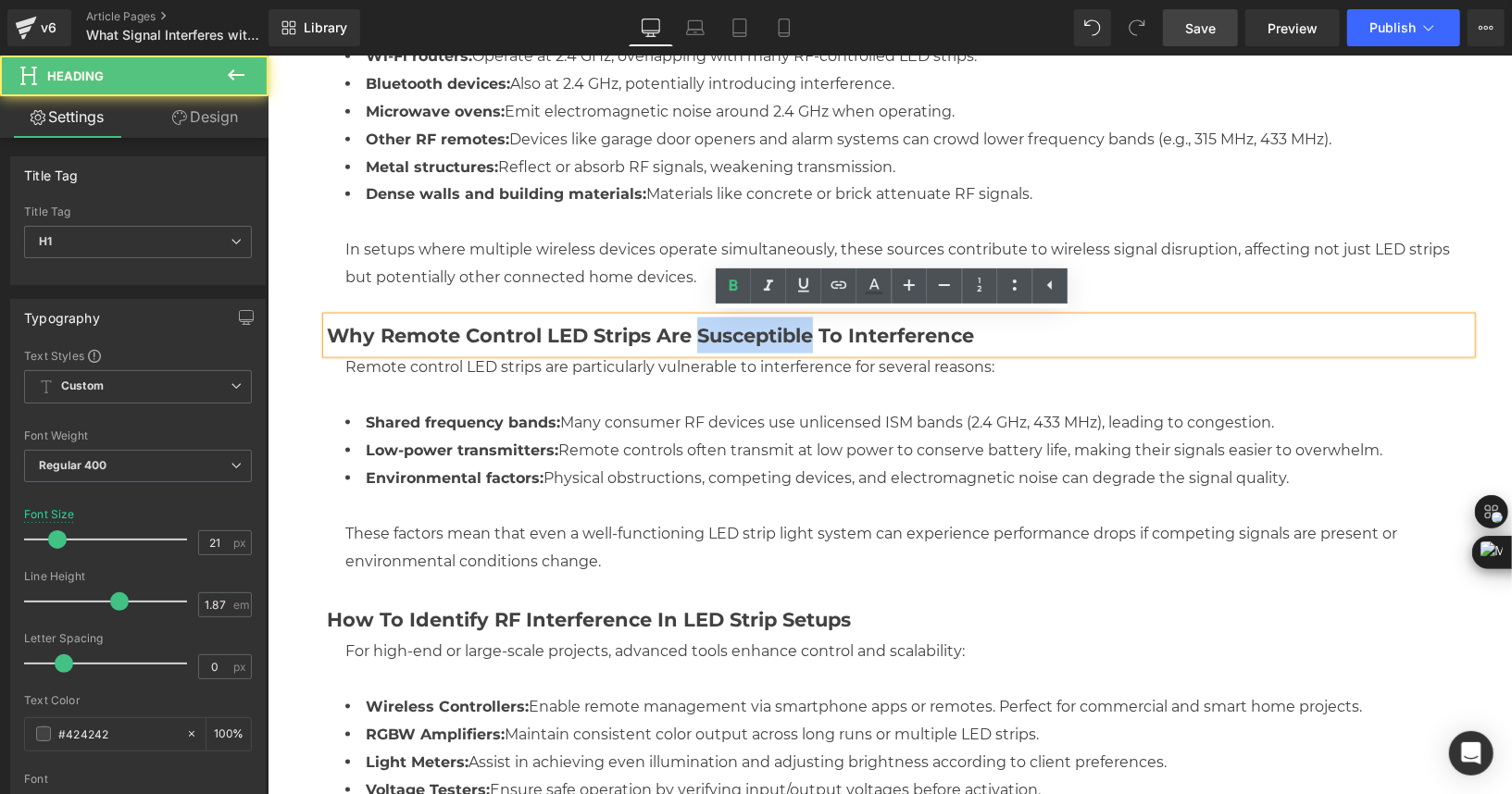 click on "Why Remote Control LED Strips Are Susceptible to Interference" at bounding box center [649, 334] 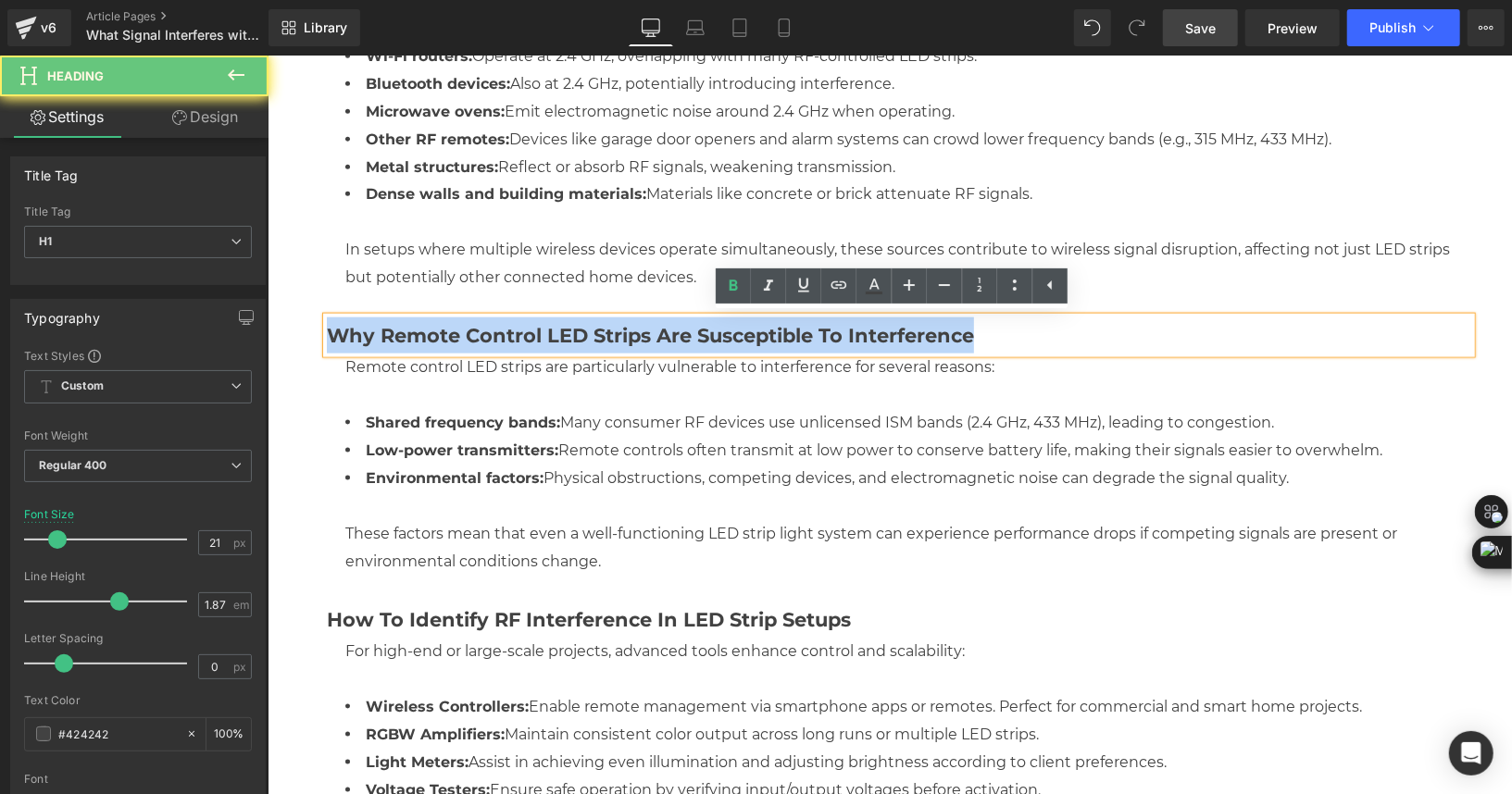 click on "Why Remote Control LED Strips Are Susceptible to Interference" at bounding box center [649, 334] 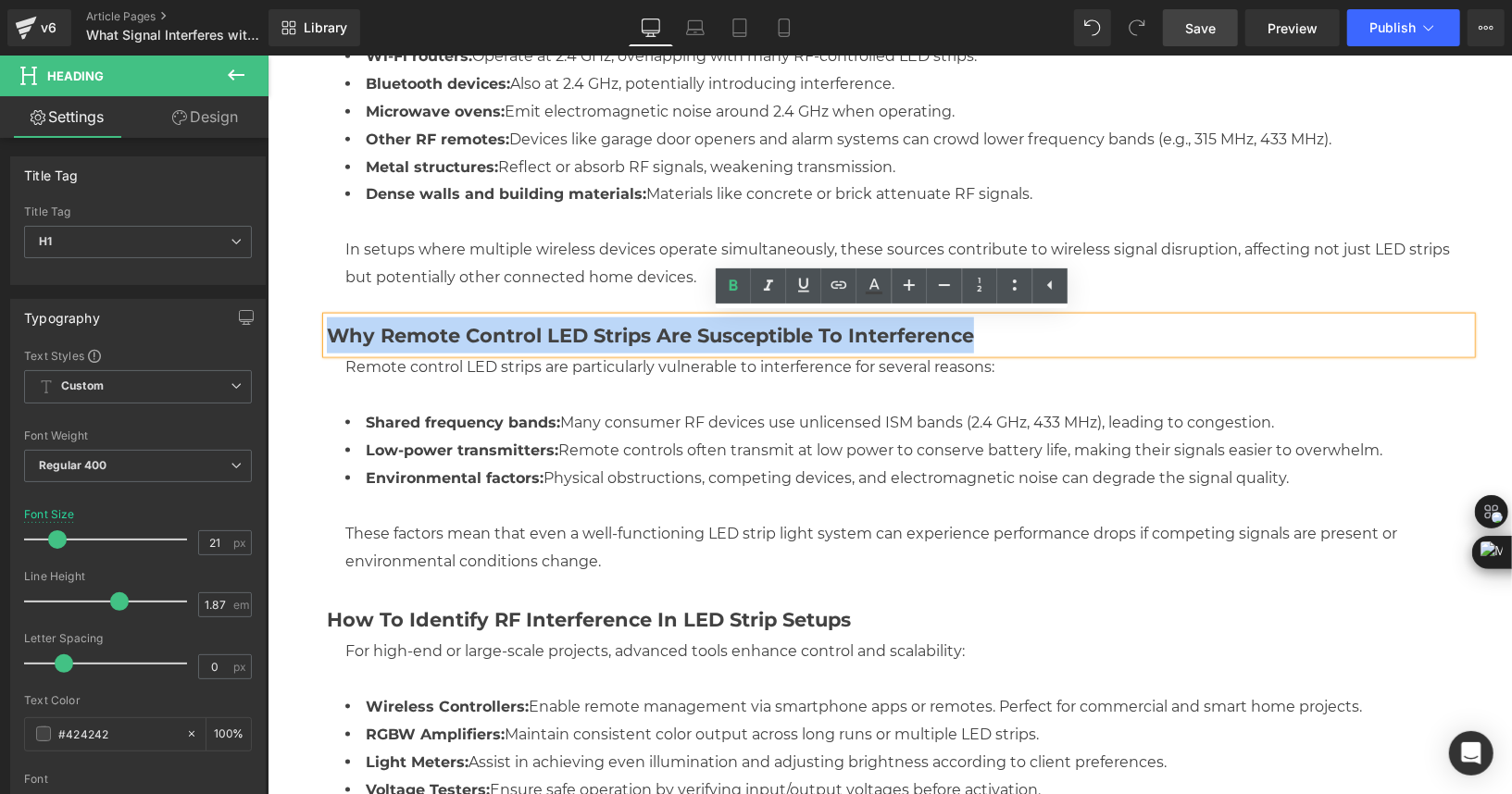 copy on "Why Remote Control LED Strips Are Susceptible to Interference" 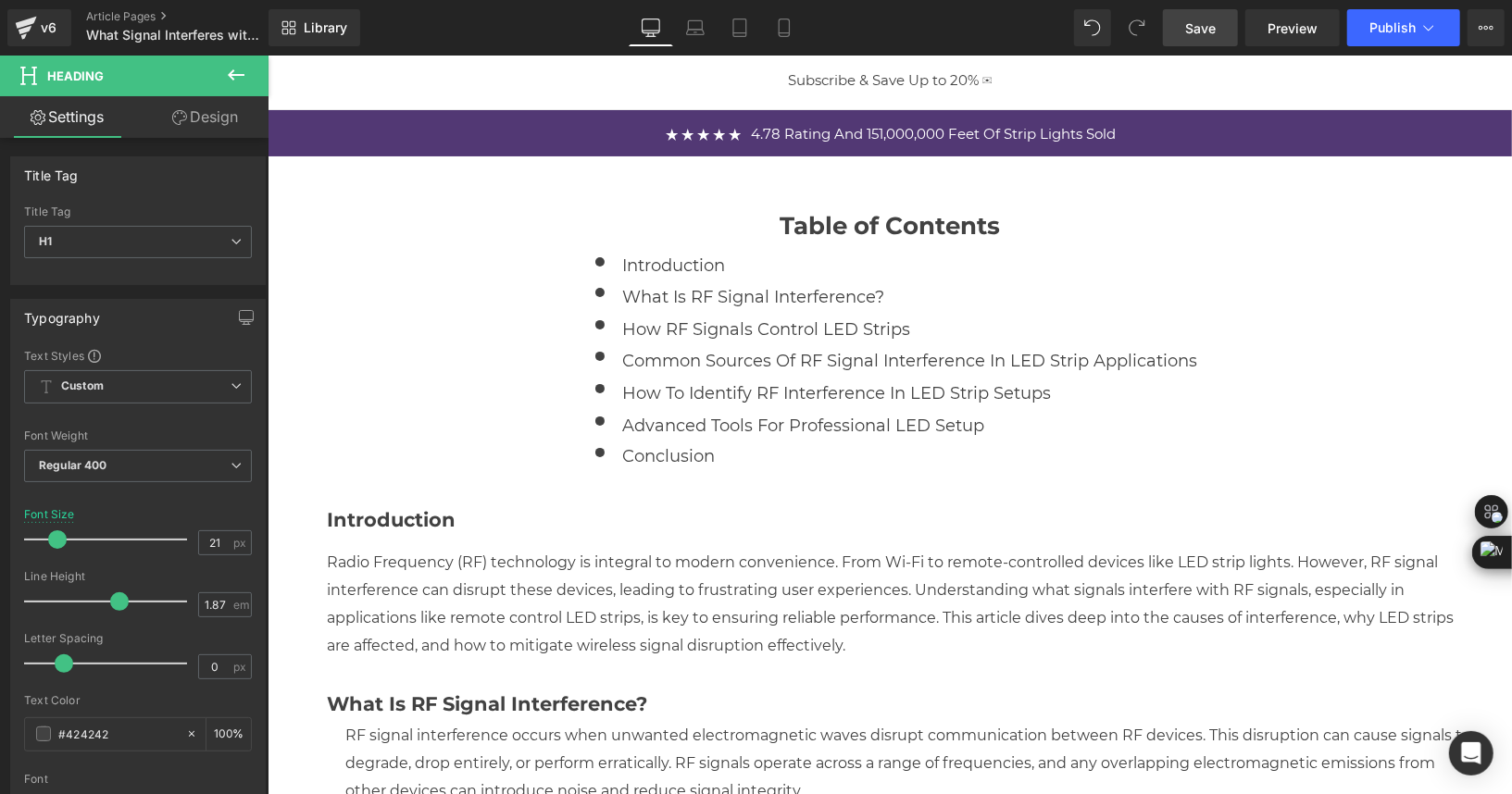 scroll, scrollTop: 201, scrollLeft: 0, axis: vertical 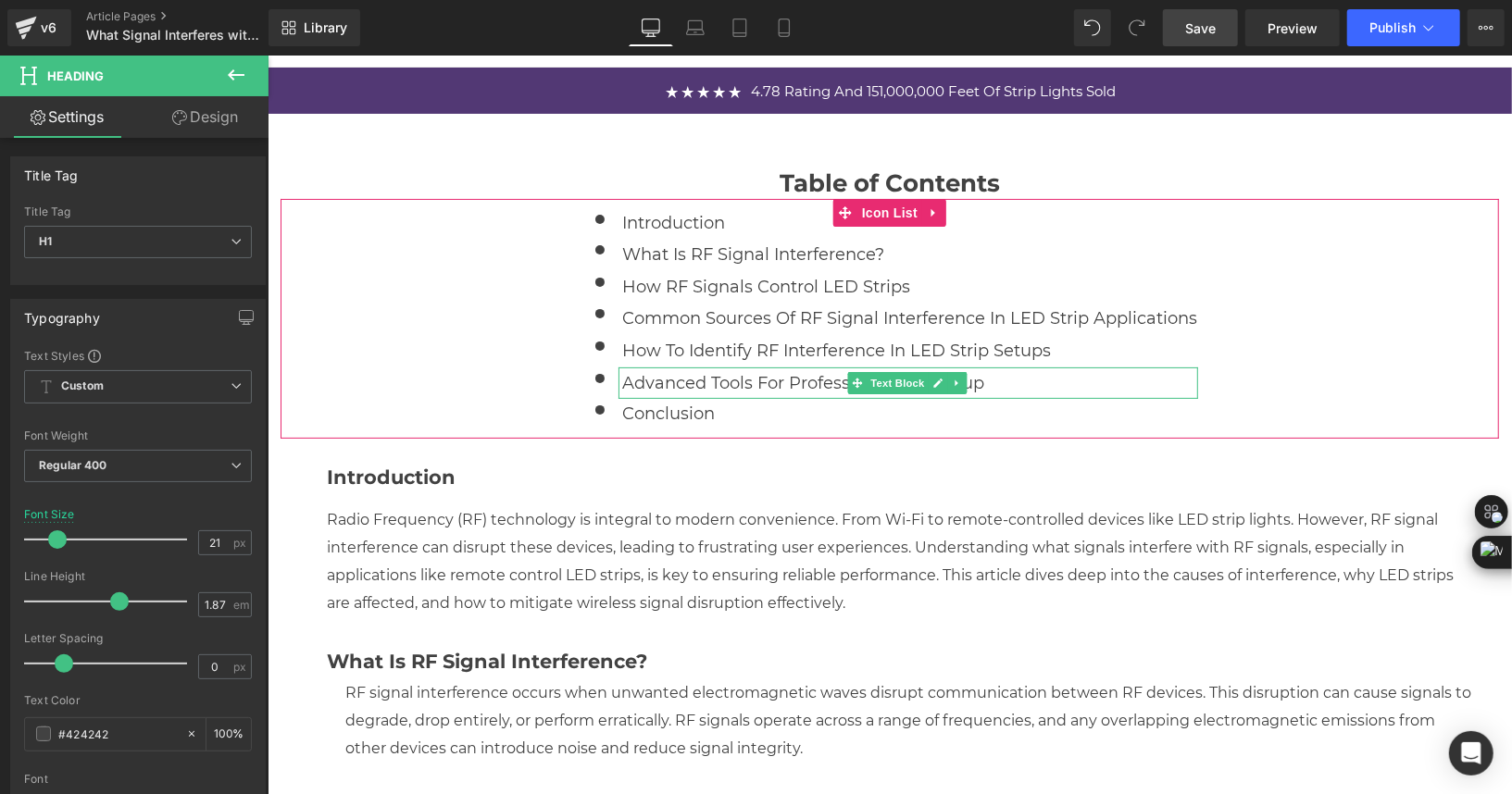 click on "Advanced Tools for Professional LED Setup" at bounding box center (907, 382) 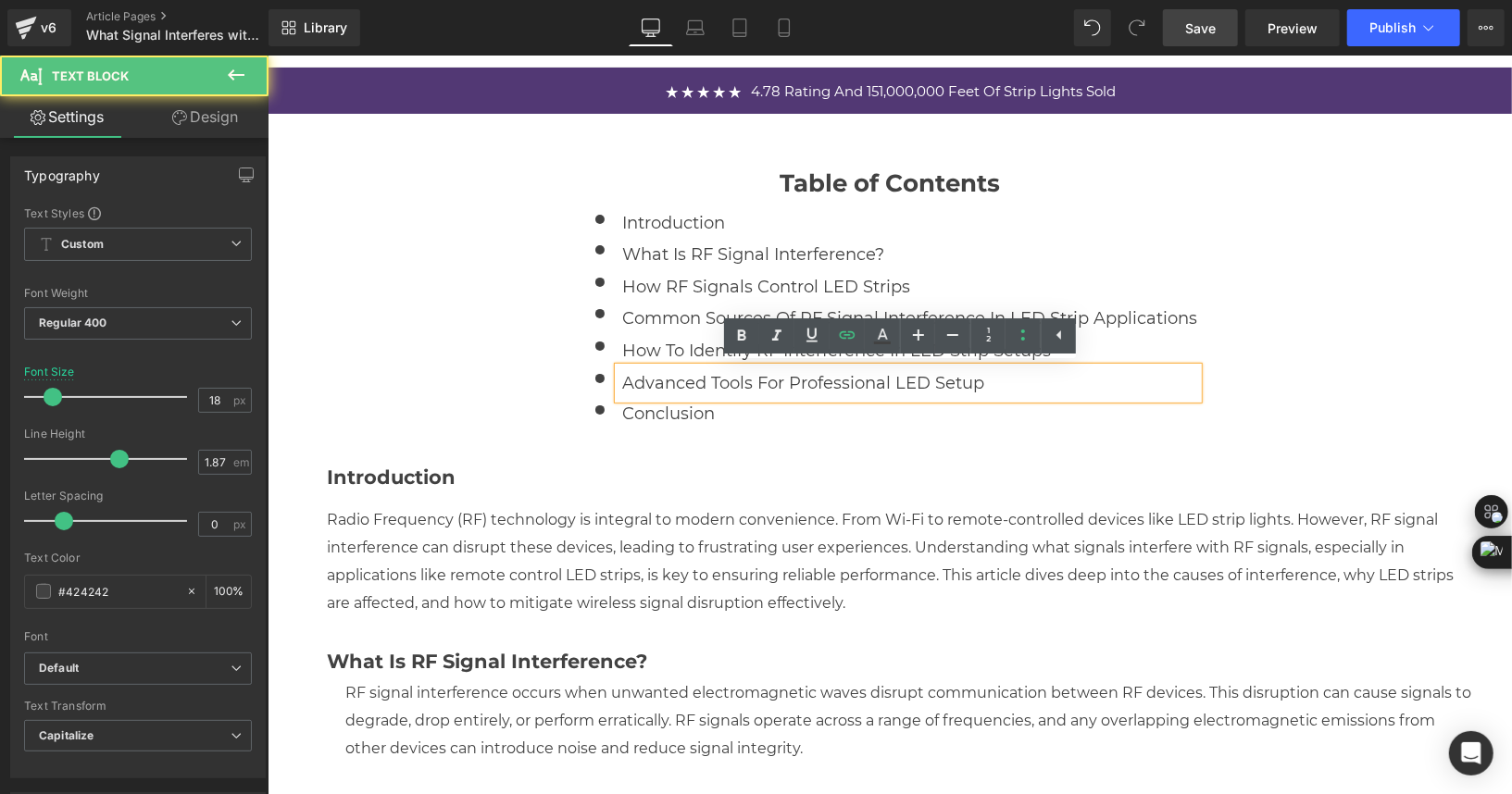 click on "Advanced Tools for Professional LED Setup" at bounding box center (907, 382) 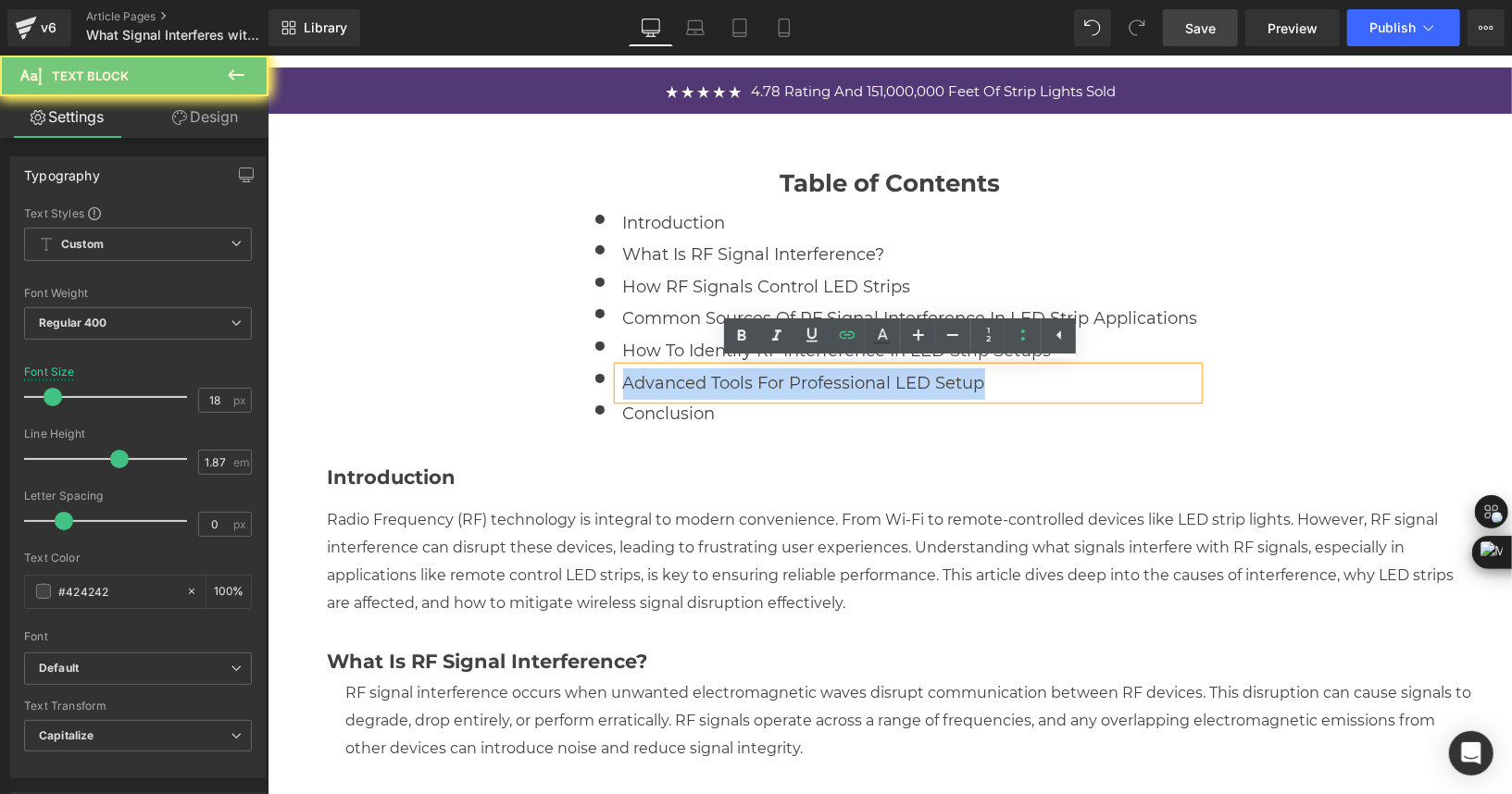 click on "Advanced Tools for Professional LED Setup" at bounding box center (907, 382) 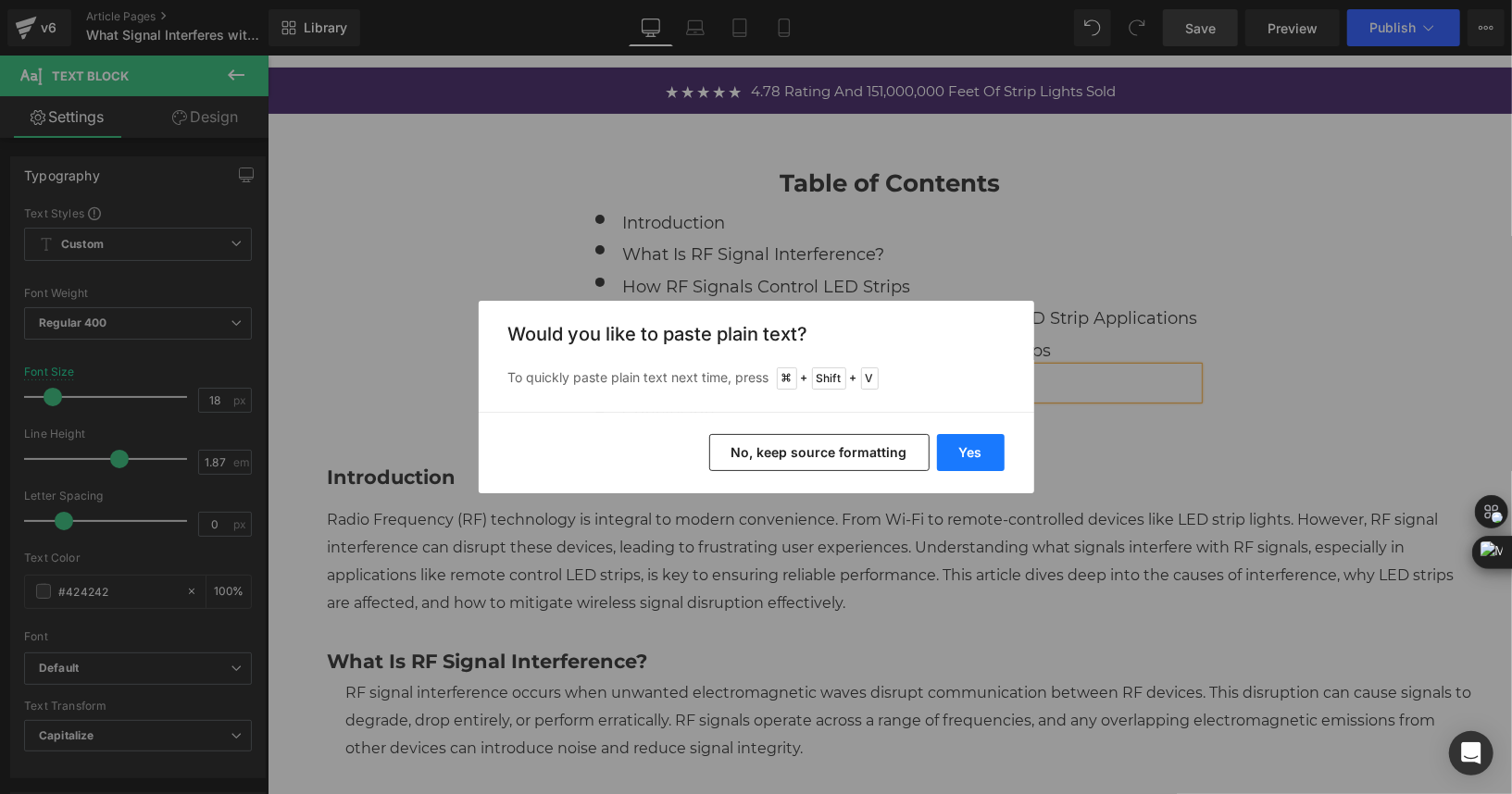 drag, startPoint x: 995, startPoint y: 464, endPoint x: 680, endPoint y: 311, distance: 350.19138 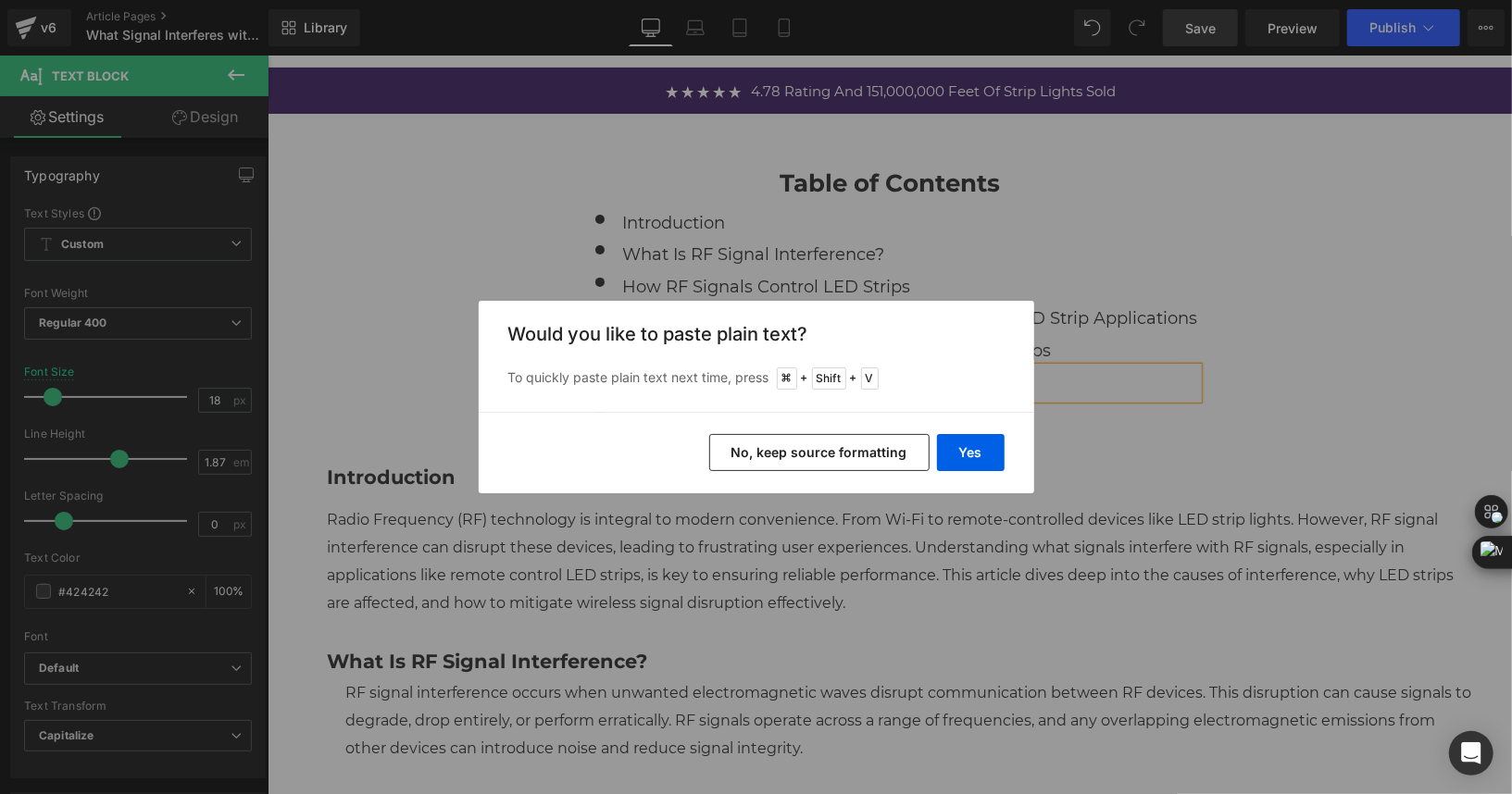 type 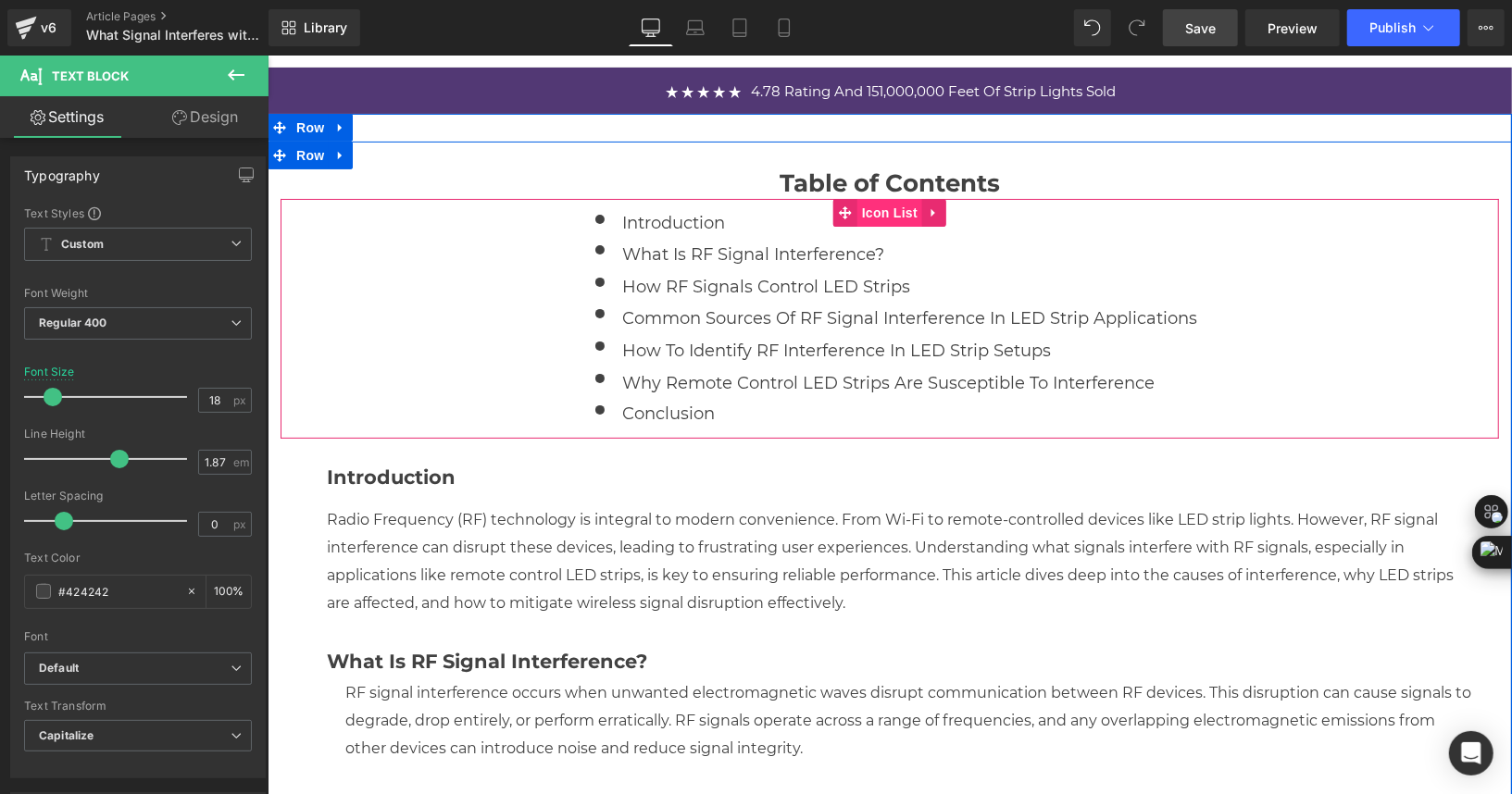 click on "Icon List" at bounding box center (889, 212) 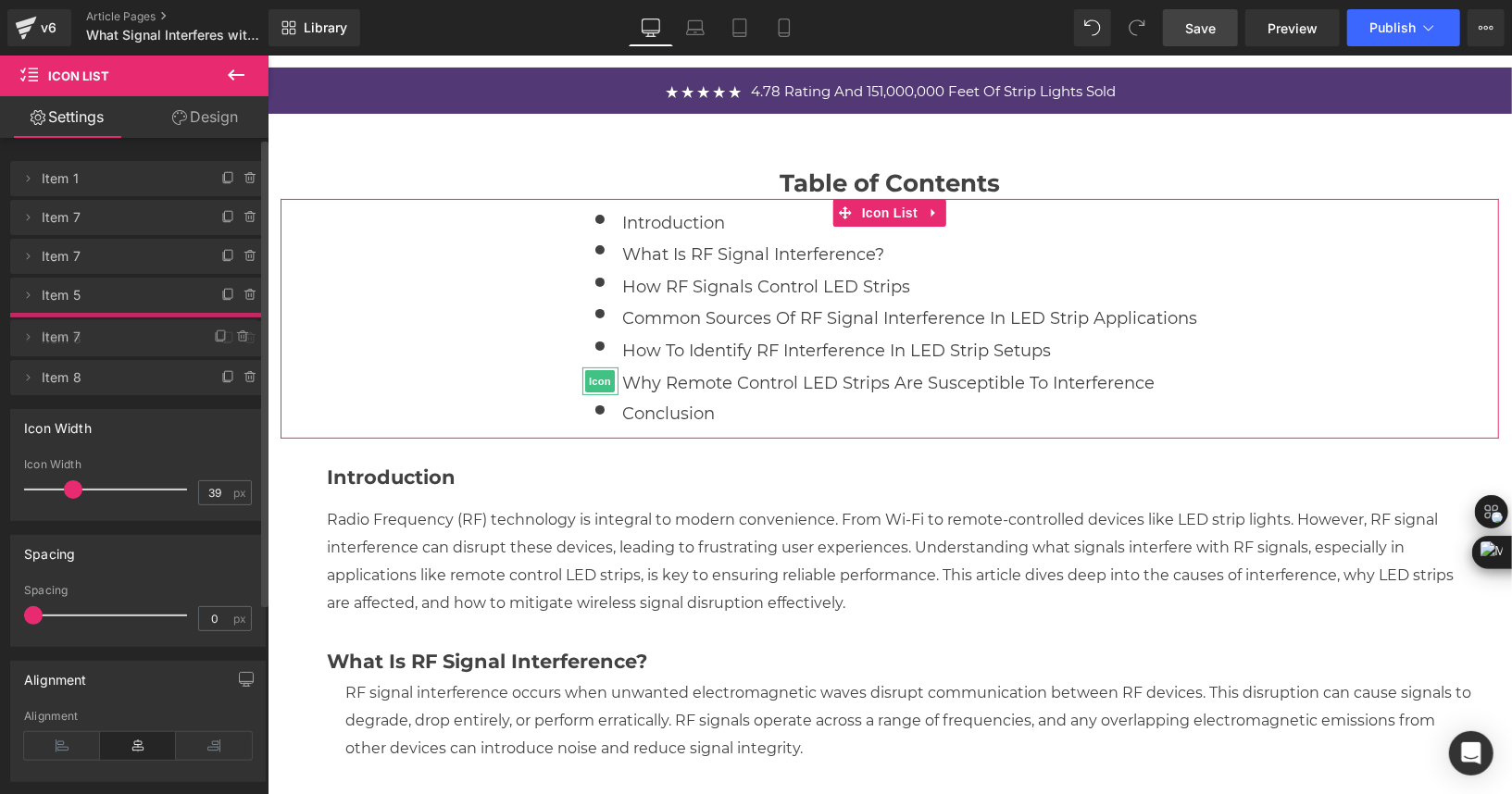drag, startPoint x: 134, startPoint y: 368, endPoint x: 142, endPoint y: 332, distance: 36.878178 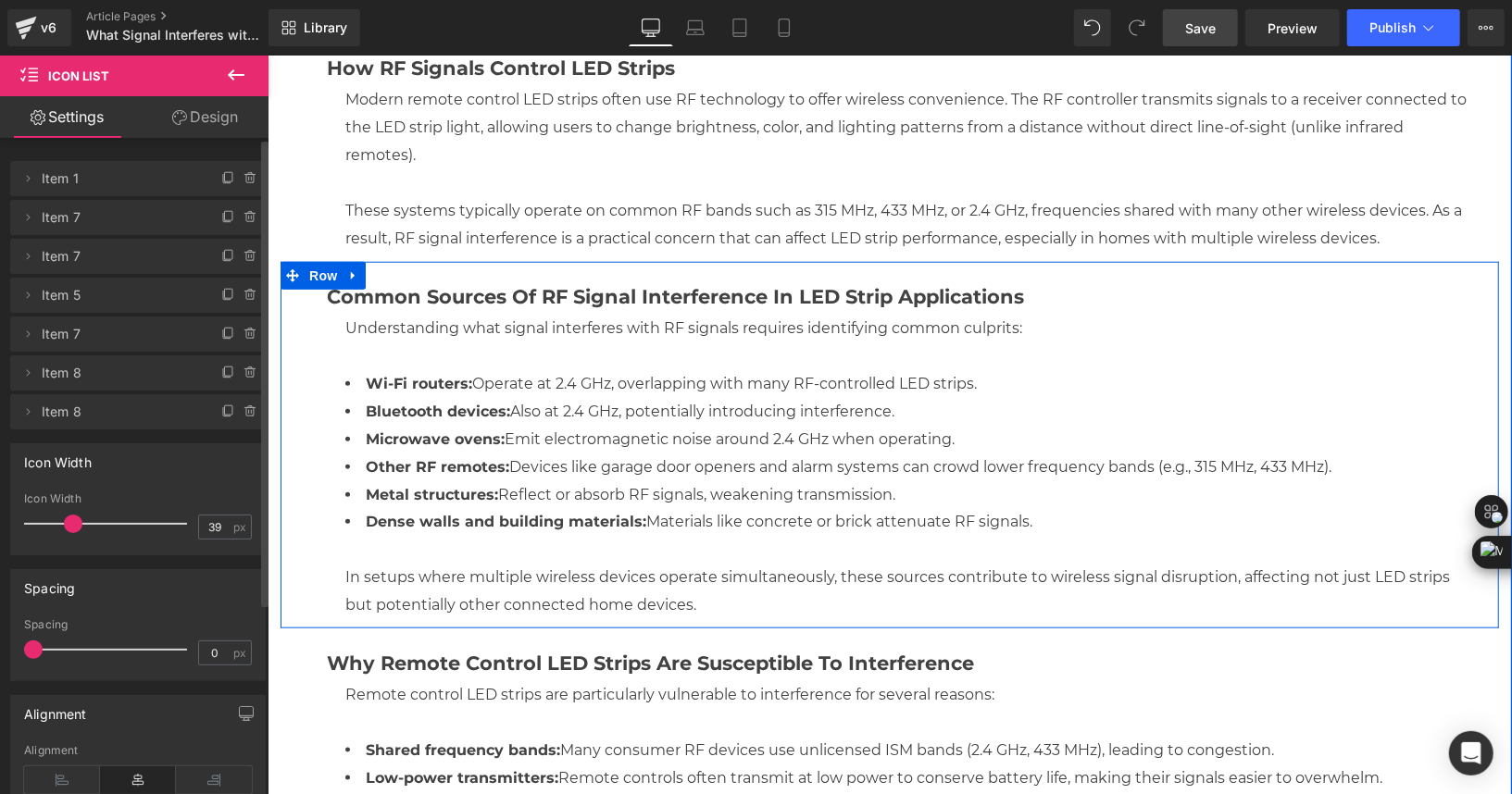 scroll, scrollTop: 61, scrollLeft: 0, axis: vertical 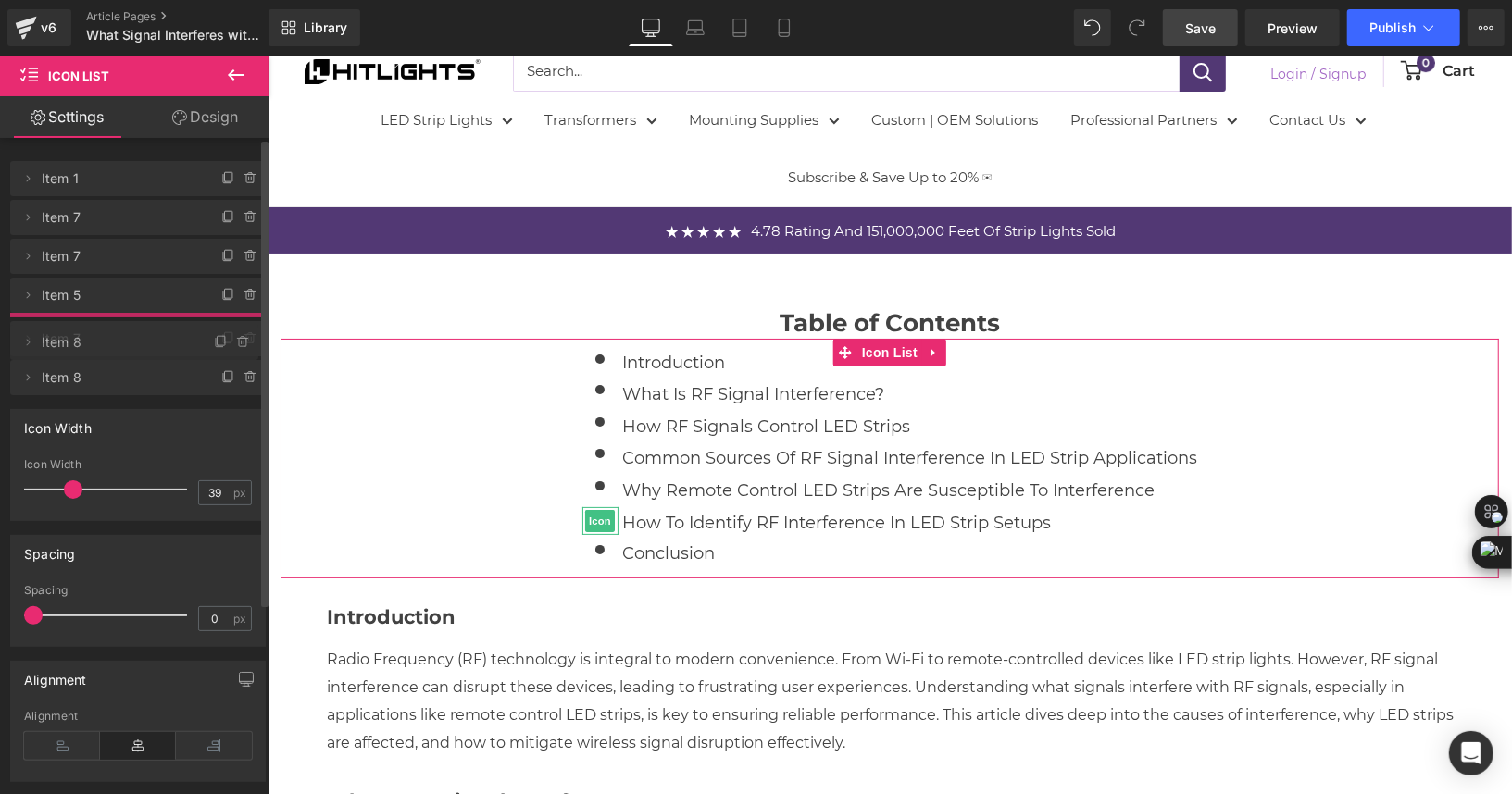 drag, startPoint x: 98, startPoint y: 375, endPoint x: 94, endPoint y: 343, distance: 32.24903 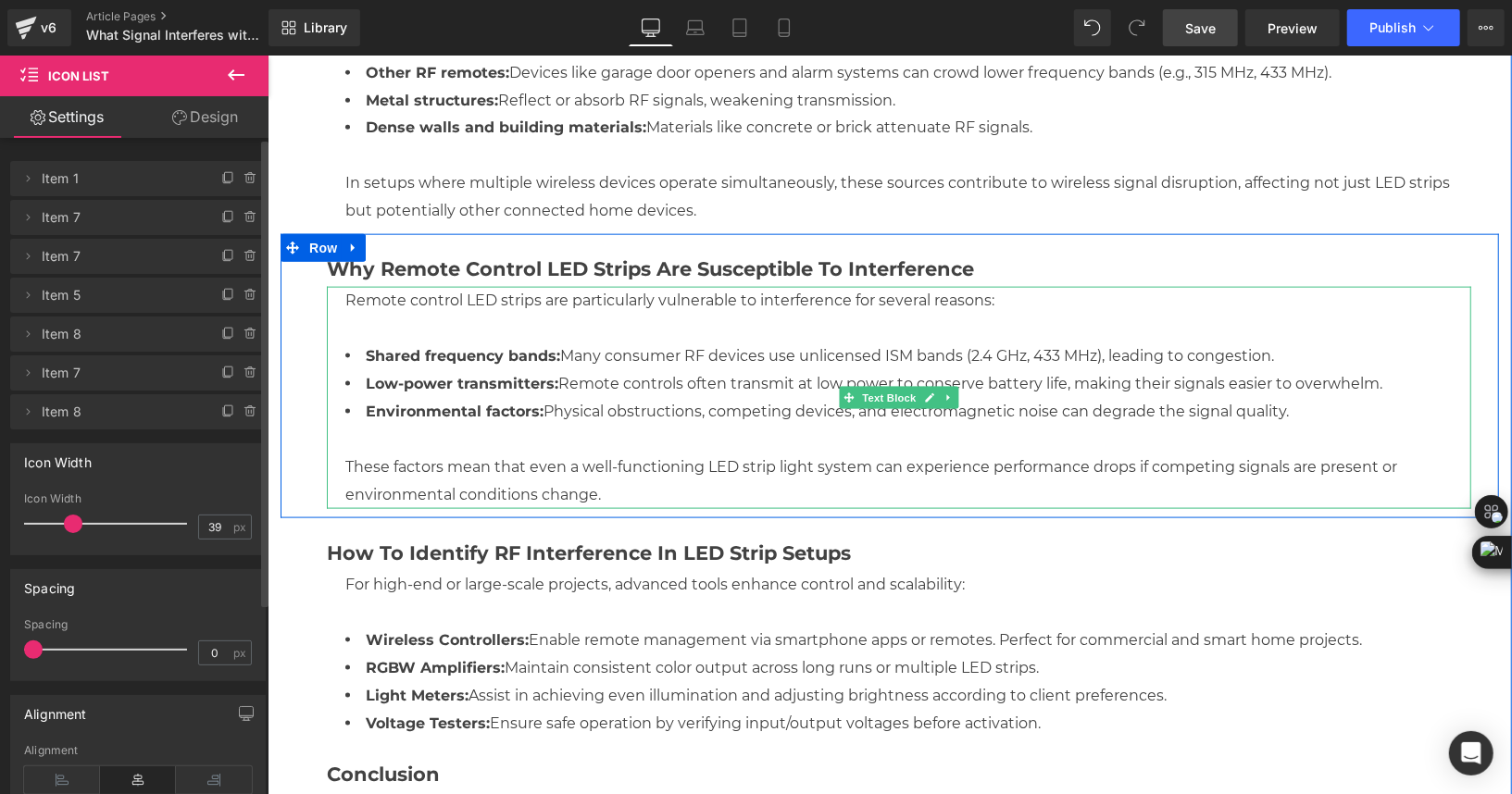 scroll, scrollTop: 0, scrollLeft: 0, axis: both 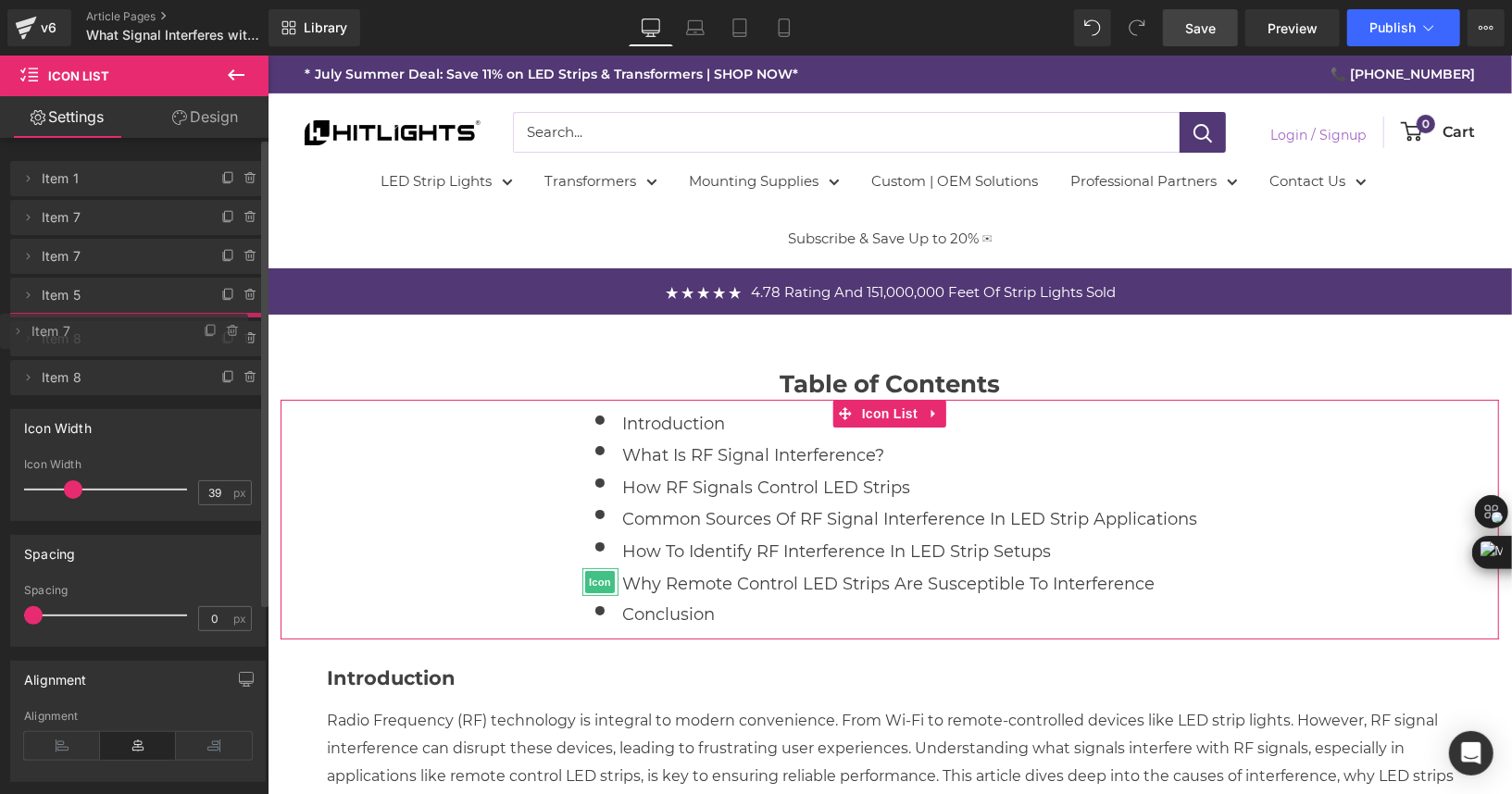 drag, startPoint x: 150, startPoint y: 369, endPoint x: 153, endPoint y: 328, distance: 41.10961 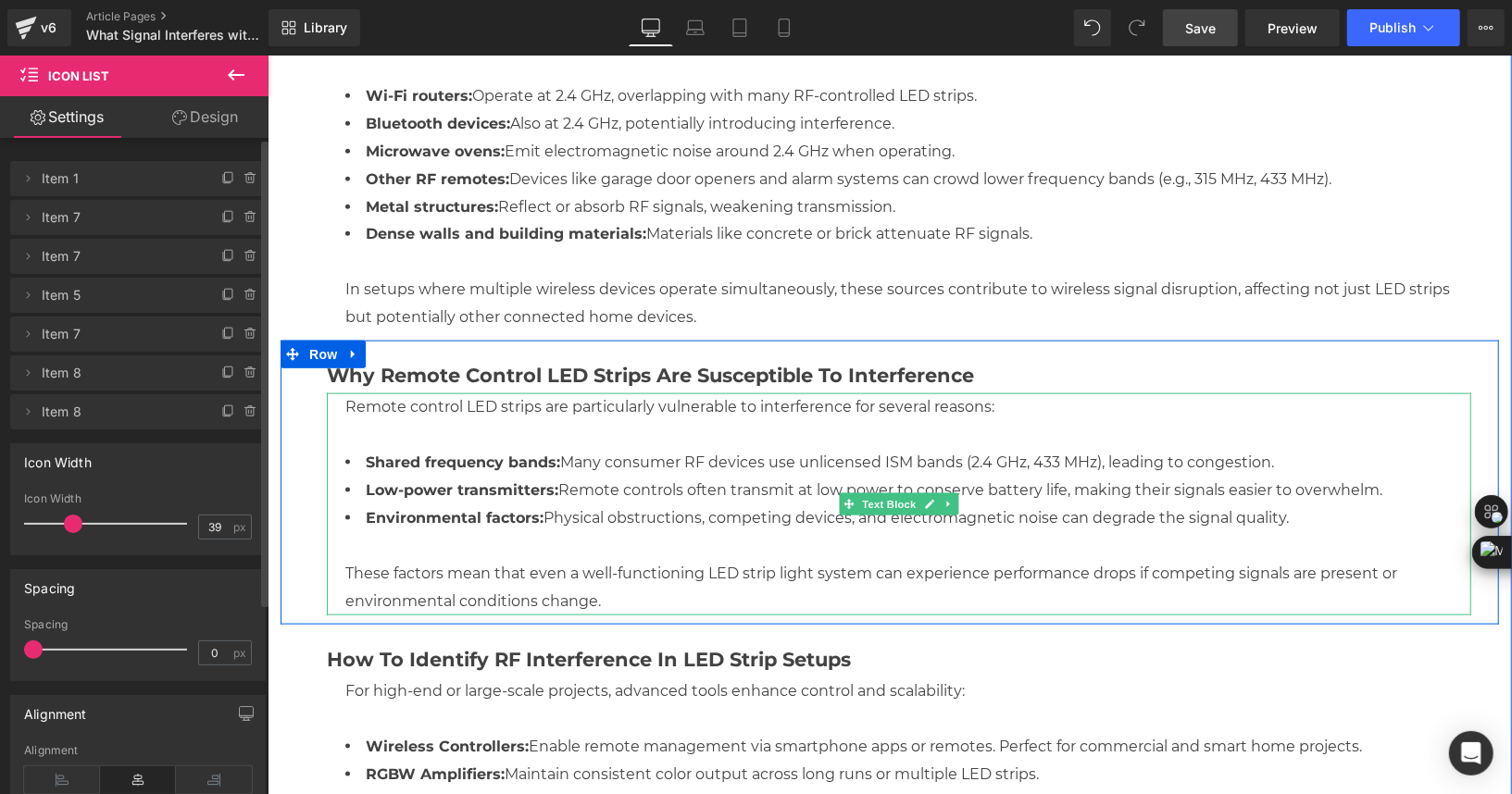 scroll, scrollTop: 1311, scrollLeft: 0, axis: vertical 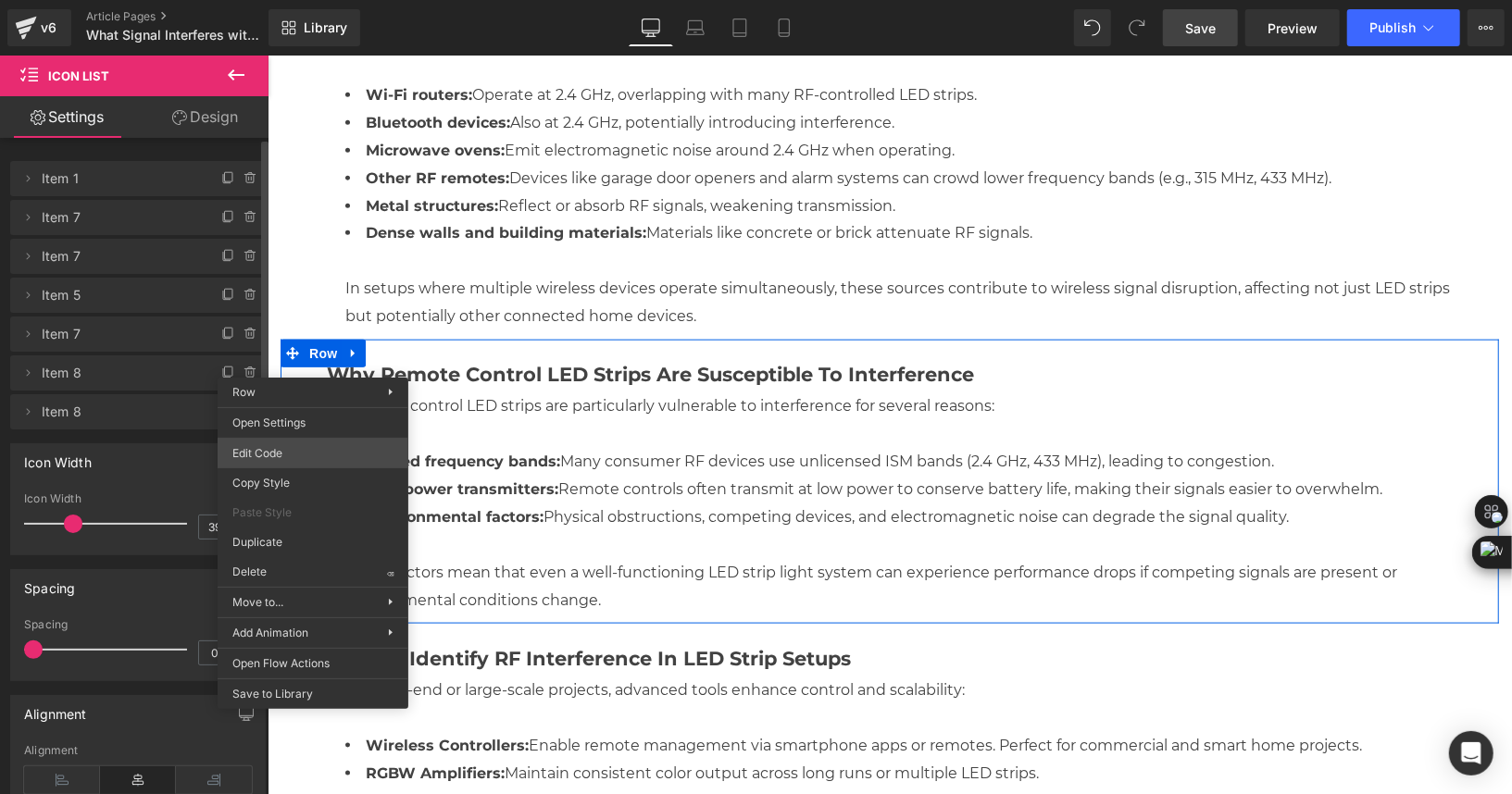 click on "Icon List  You are previewing how the   will restyle your page. You can not edit Elements in Preset Preview Mode.  v6 Article Pages What Signal Interferes with RF Signal? Tips for Remote Control LED Strip Performance | HitLights Library Desktop Desktop Laptop Tablet Mobile Save Preview Publish Scheduled View Live Page View with current Template Save Template to Library Schedule Publish  Optimize  Publish Settings Shortcuts  Your page can’t be published   You've reached the maximum number of published pages on your plan  (164/999999).  You need to upgrade your plan or unpublish all your pages to get 1 publish slot.   Unpublish pages   Upgrade plan  Elements Global Style Base Row  rows, columns, layouts, div Heading  headings, titles, h1,h2,h3,h4,h5,h6 Text Block  texts, paragraphs, contents, blocks Image  images, photos, alts, uploads Icon  icons, symbols Button  button, call to action, cta Separator  separators, dividers, horizontal lines Liquid  Banner Parallax  Hero Banner  Stack Tabs  Carousel  Pricing" at bounding box center (756, 0) 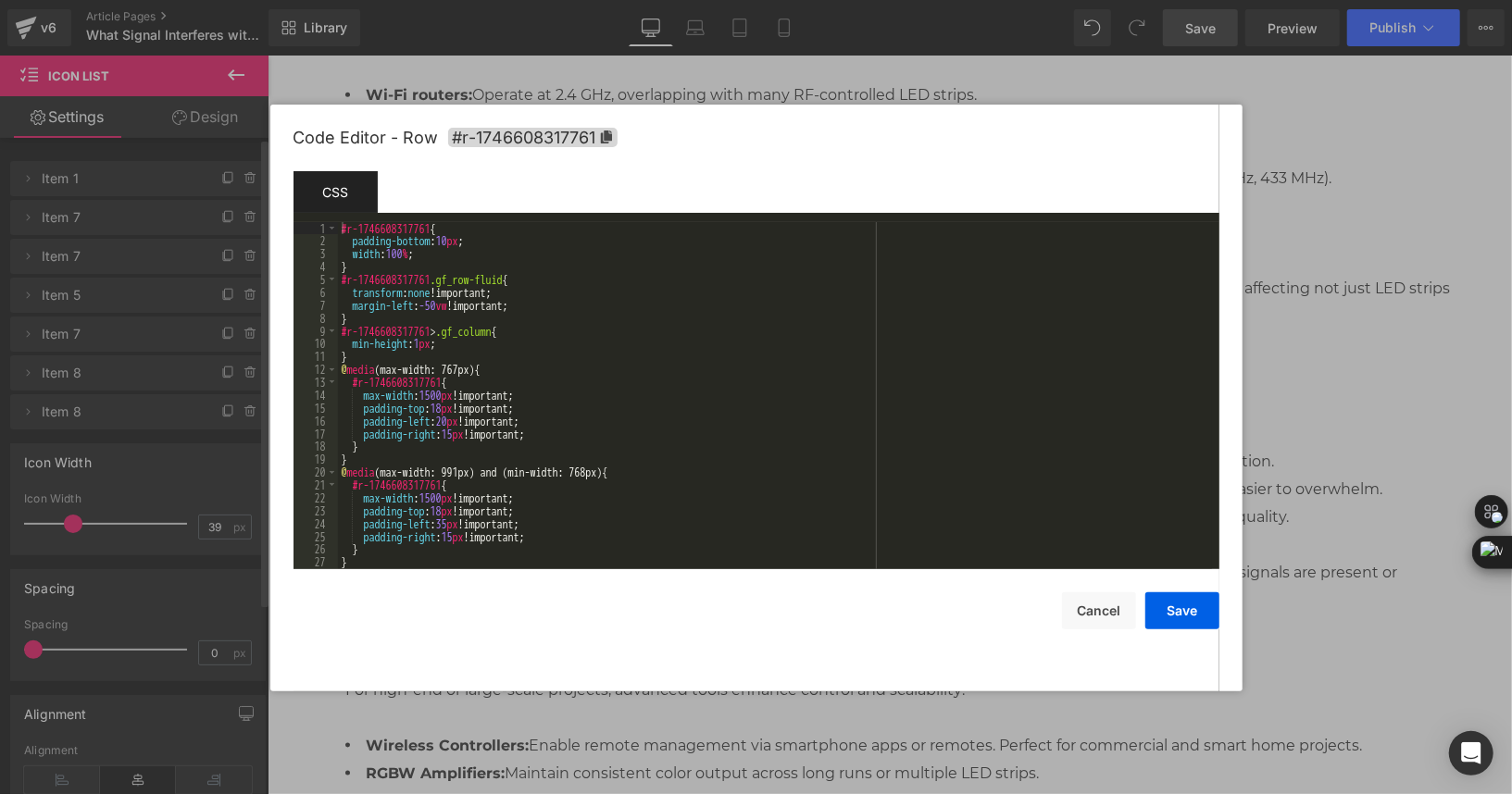 click on "Code Editor - Row #r-1746608317761" at bounding box center [756, 138] 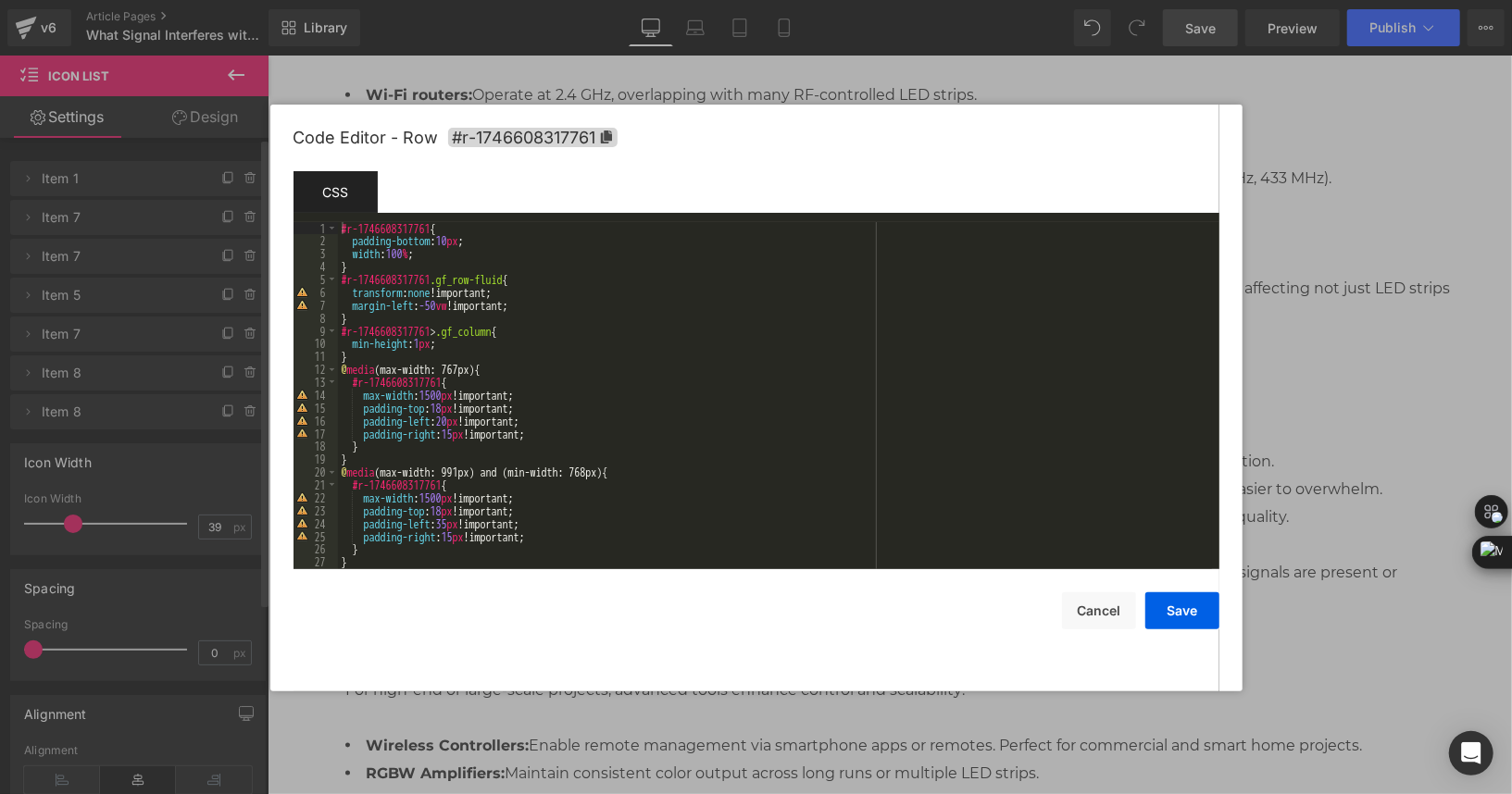 click on "Code Editor - Row #r-1746608317761" at bounding box center (756, 138) 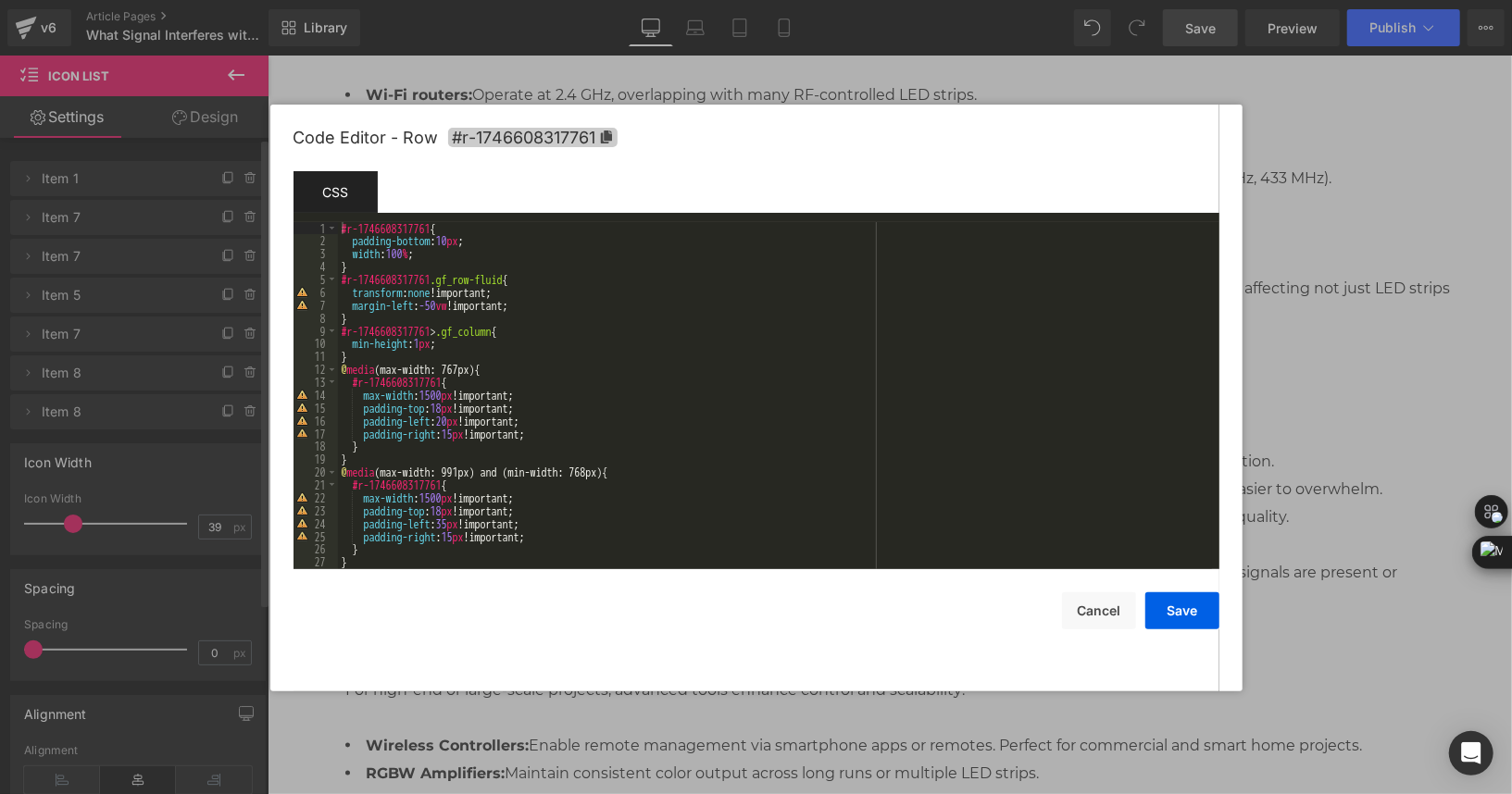 click 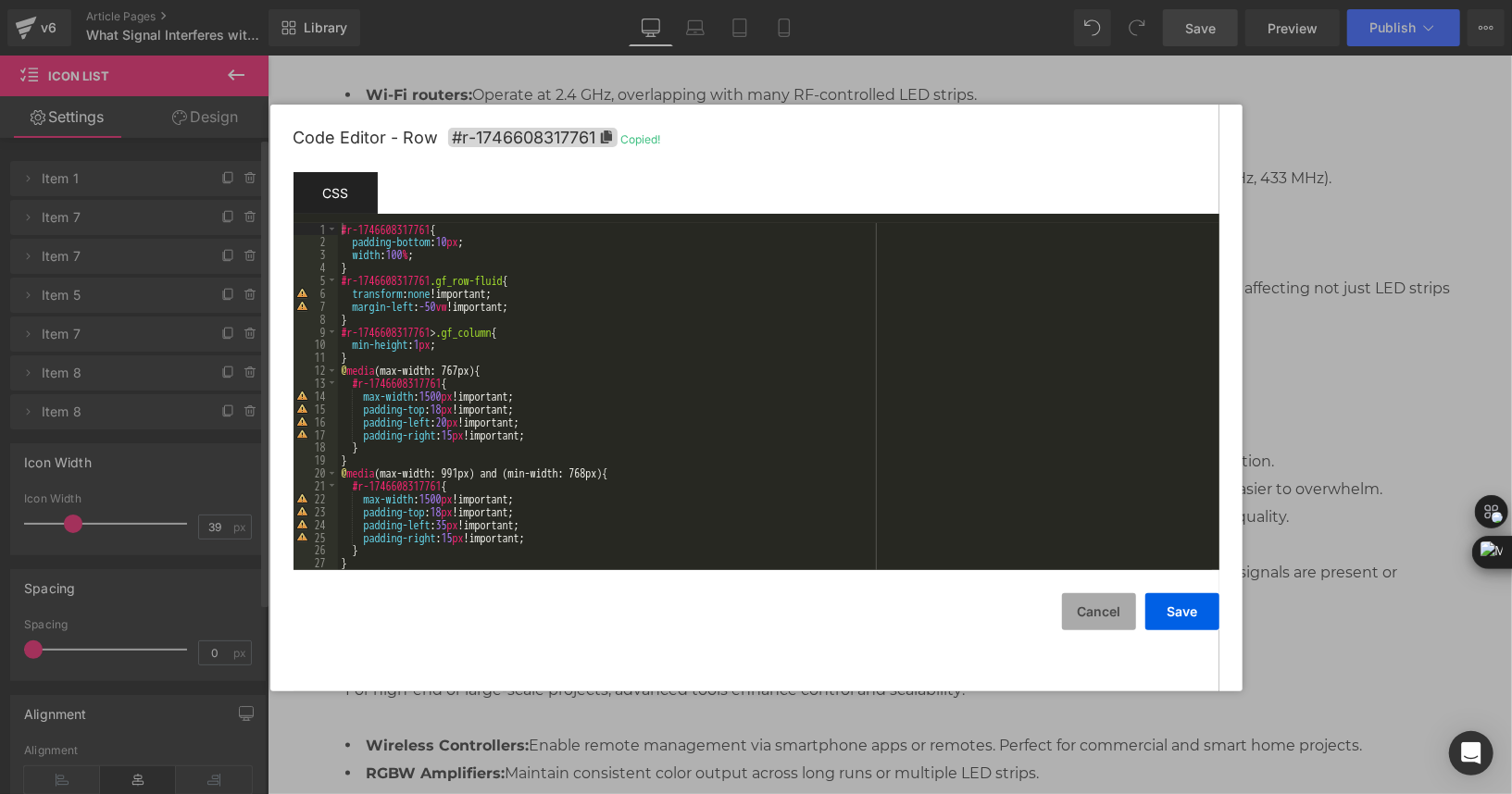 click on "Cancel" at bounding box center (1099, 612) 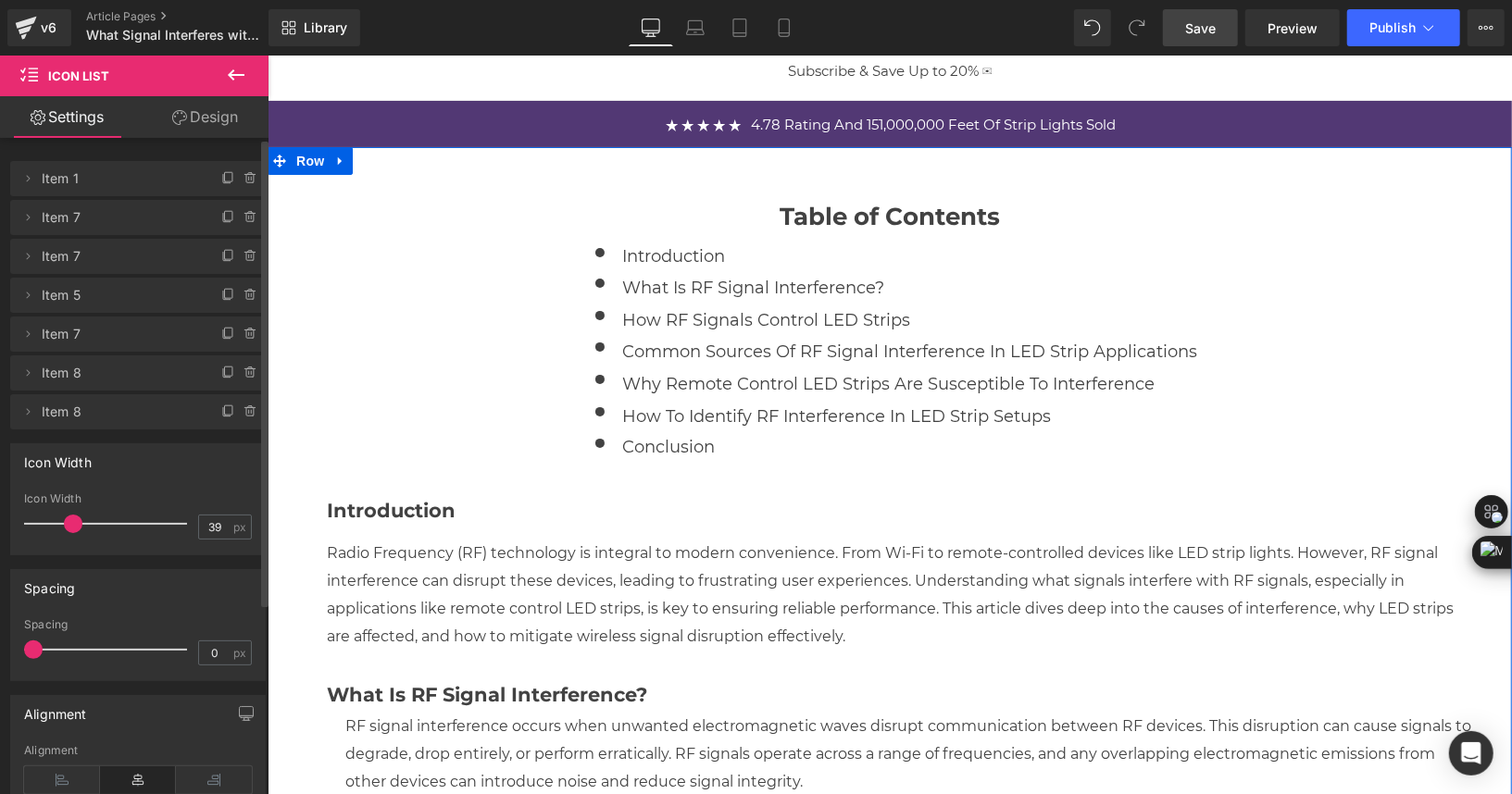 scroll, scrollTop: 0, scrollLeft: 0, axis: both 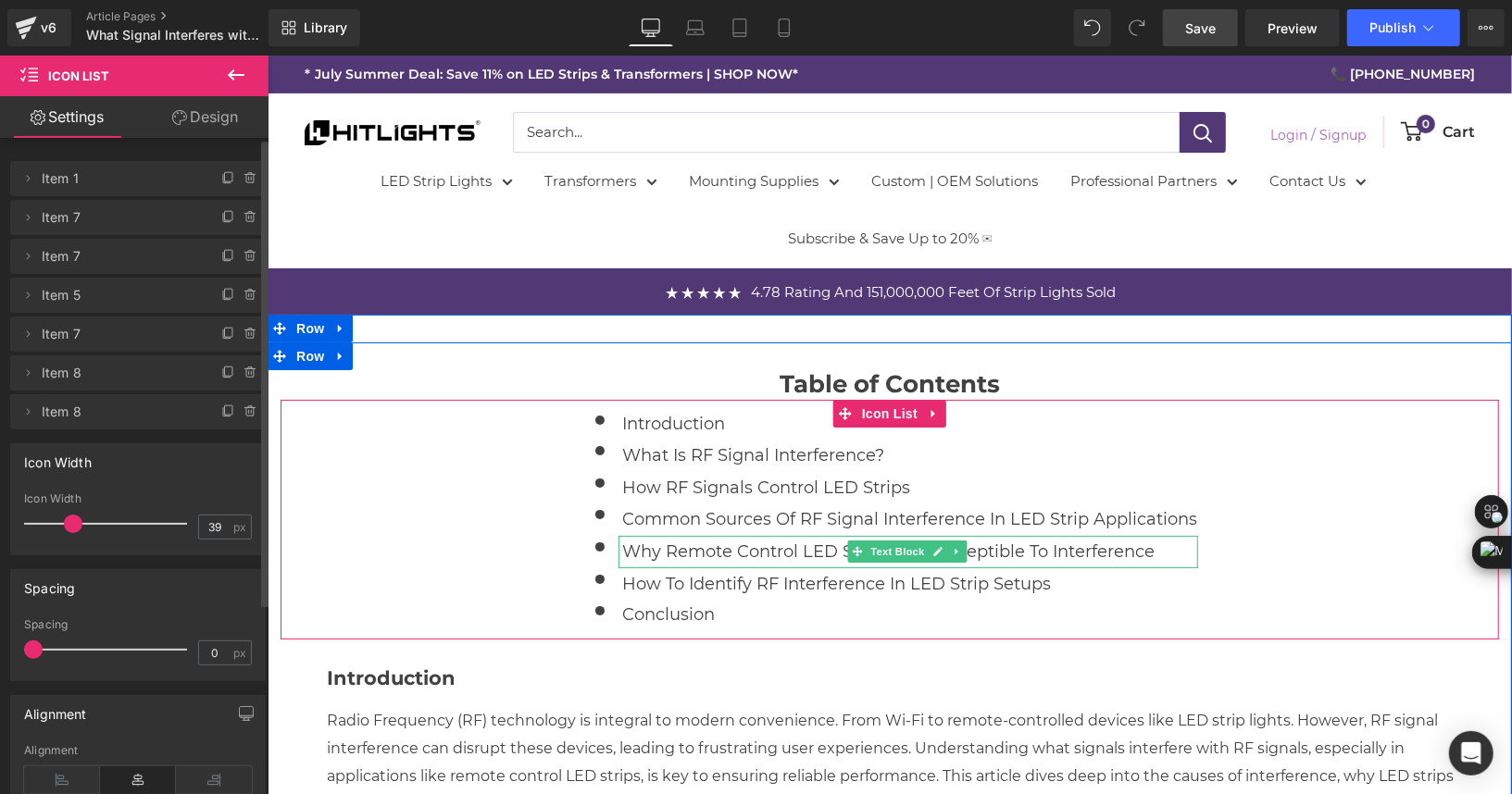click on "Why Remote Control LED Strips Are Susceptible to Interference" at bounding box center (907, 551) 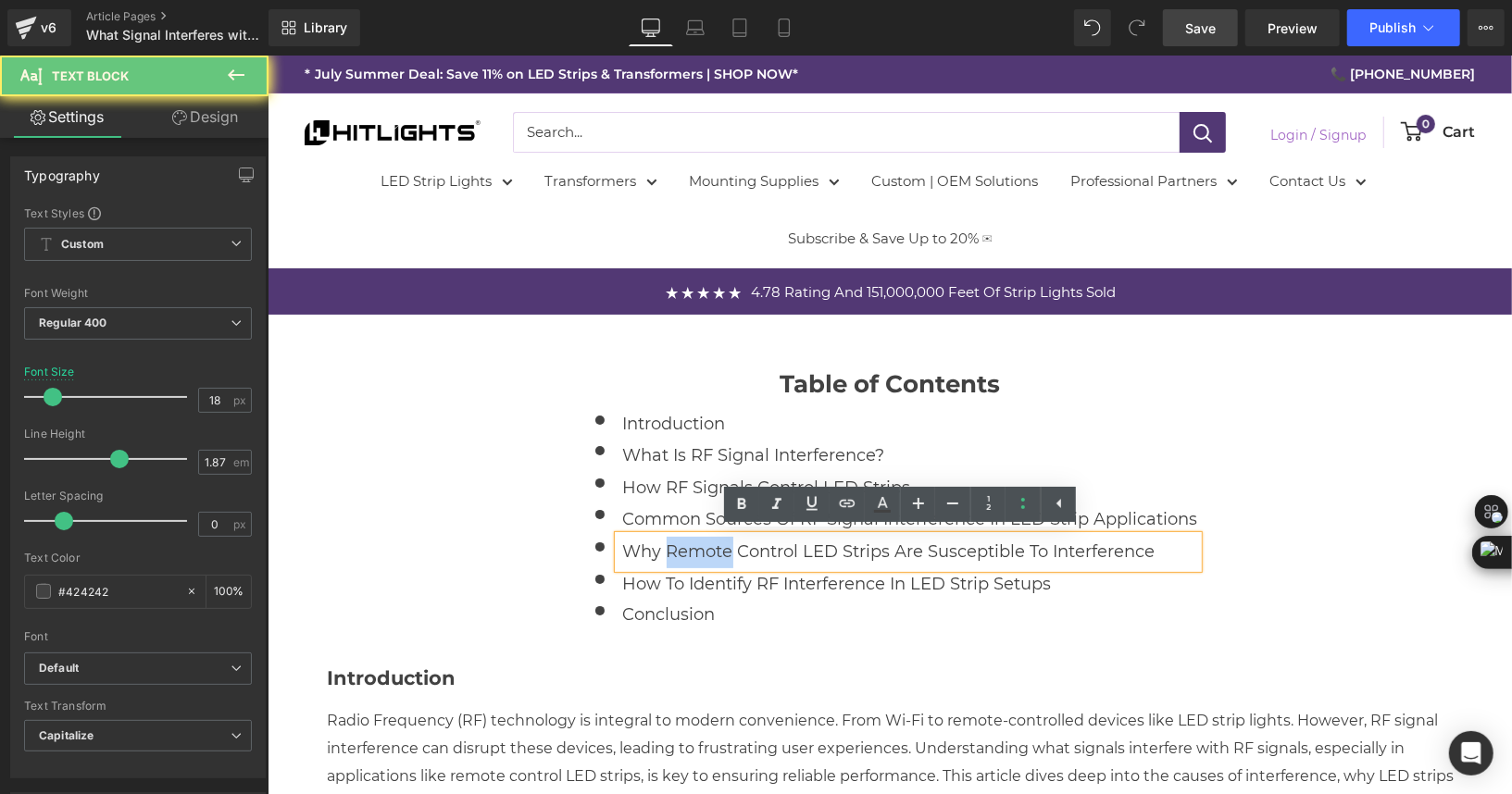 click on "Why Remote Control LED Strips Are Susceptible to Interference" at bounding box center (907, 551) 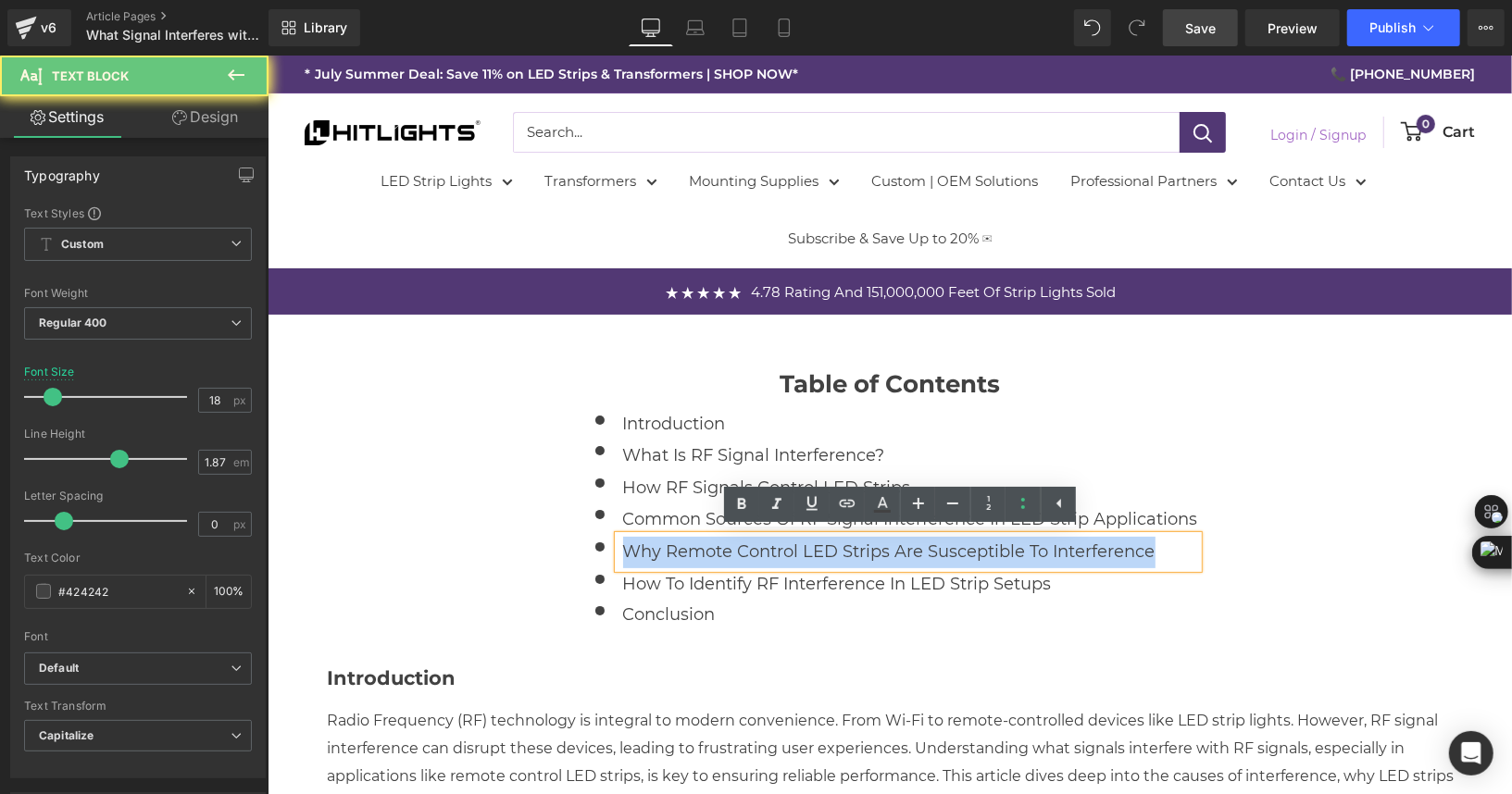 click on "Why Remote Control LED Strips Are Susceptible to Interference" at bounding box center [907, 551] 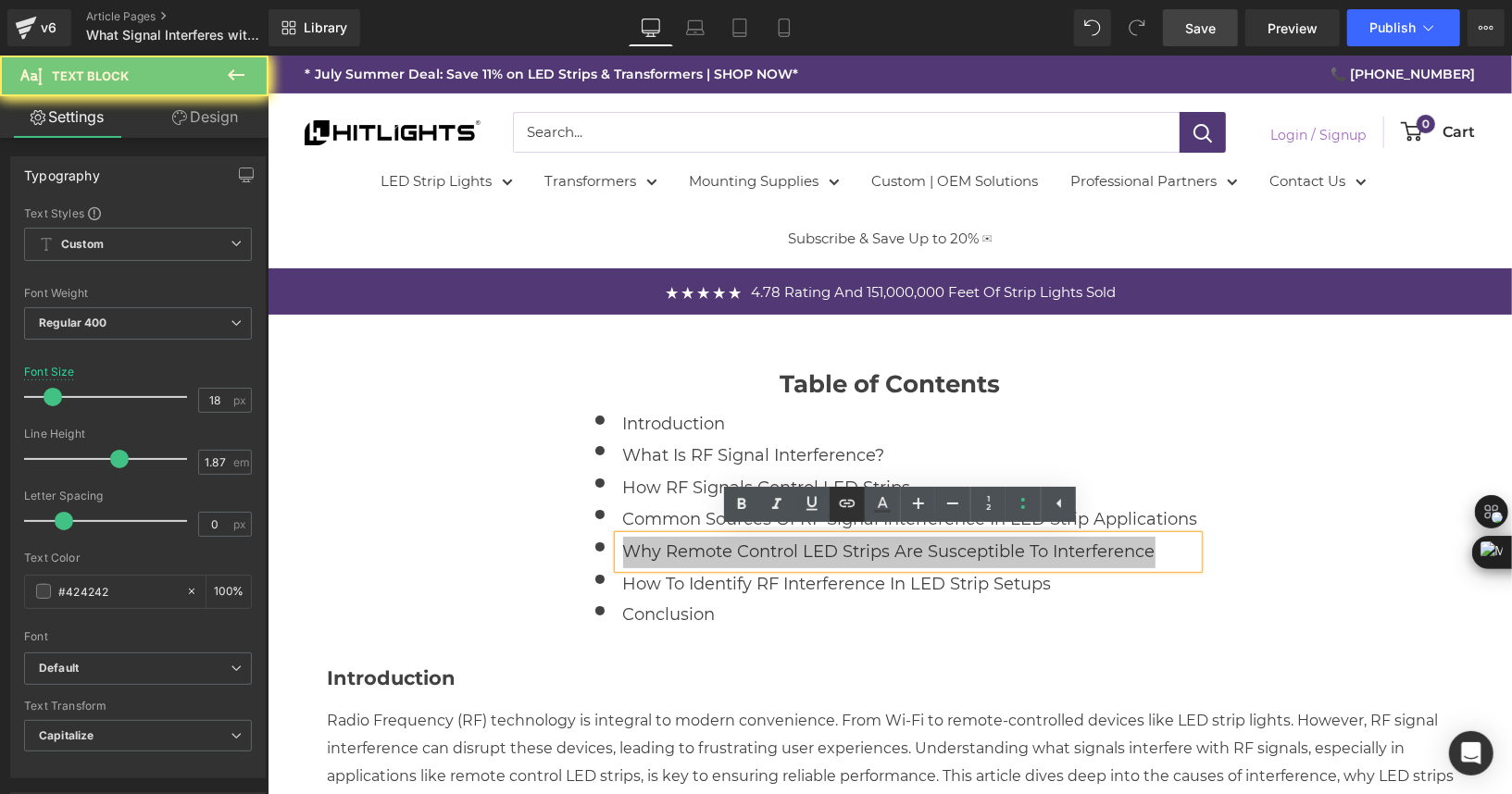 click 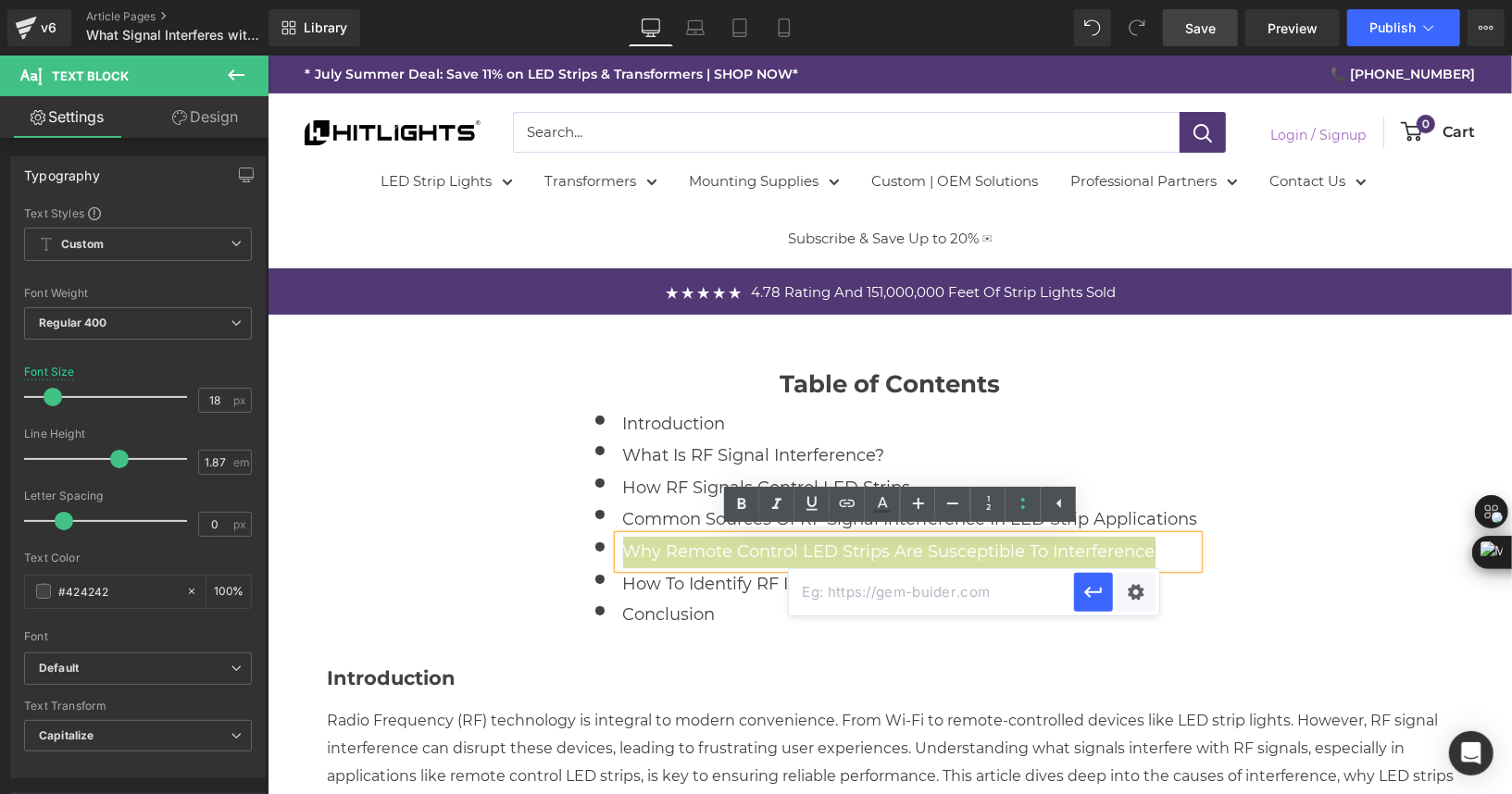 click at bounding box center [931, 592] 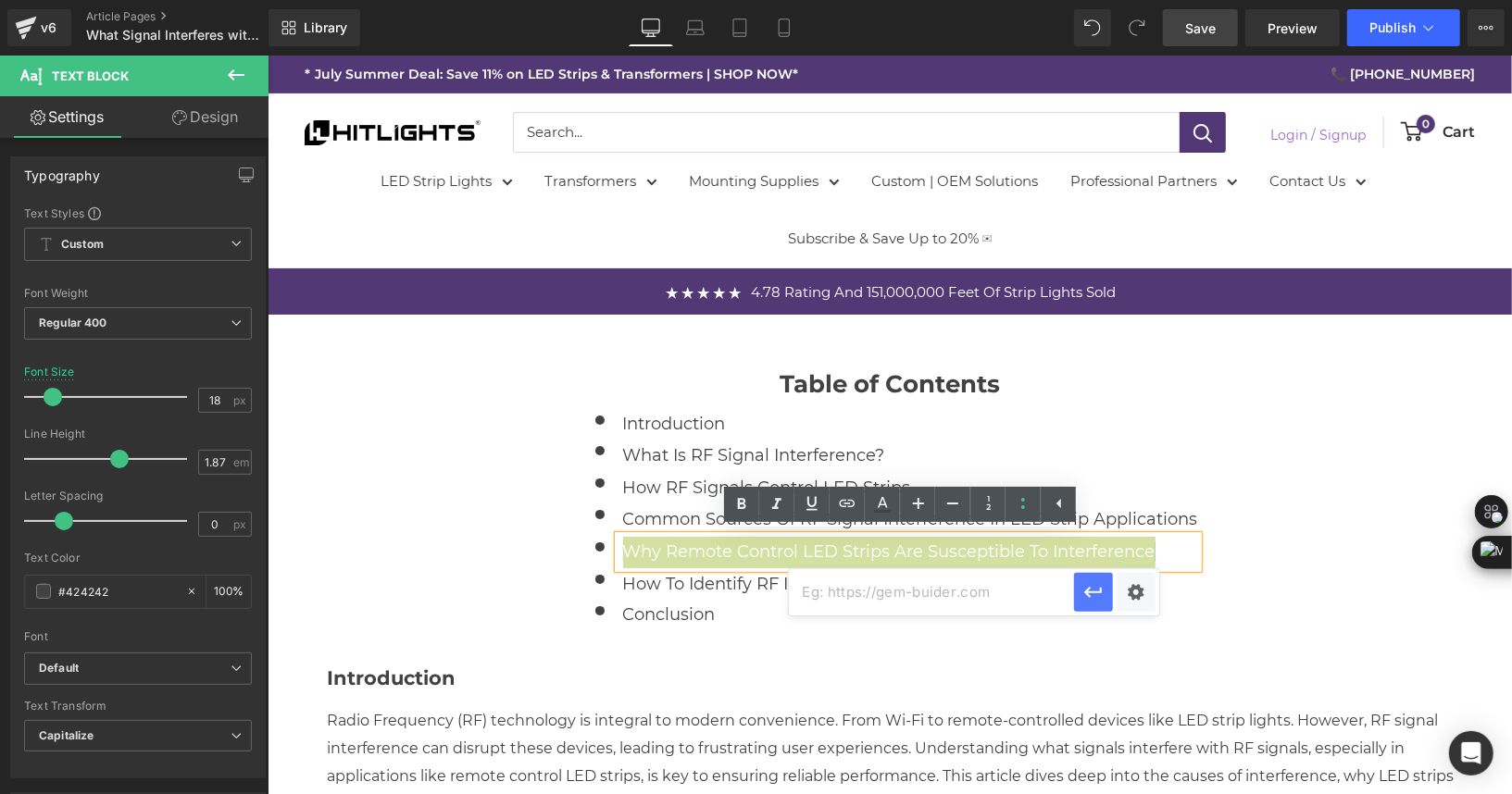 paste on "#r-1746608317761" 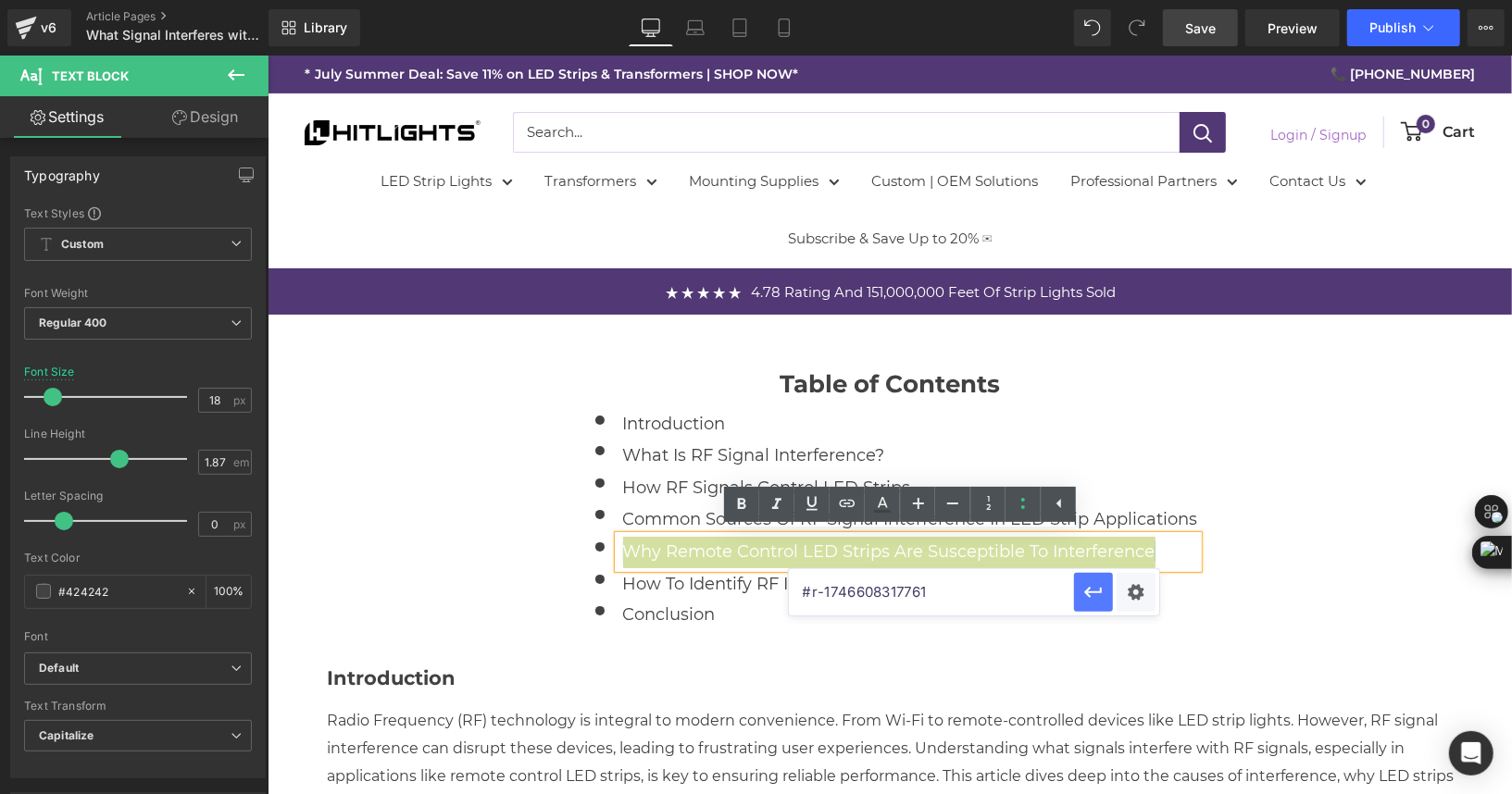 type on "#r-1746608317761" 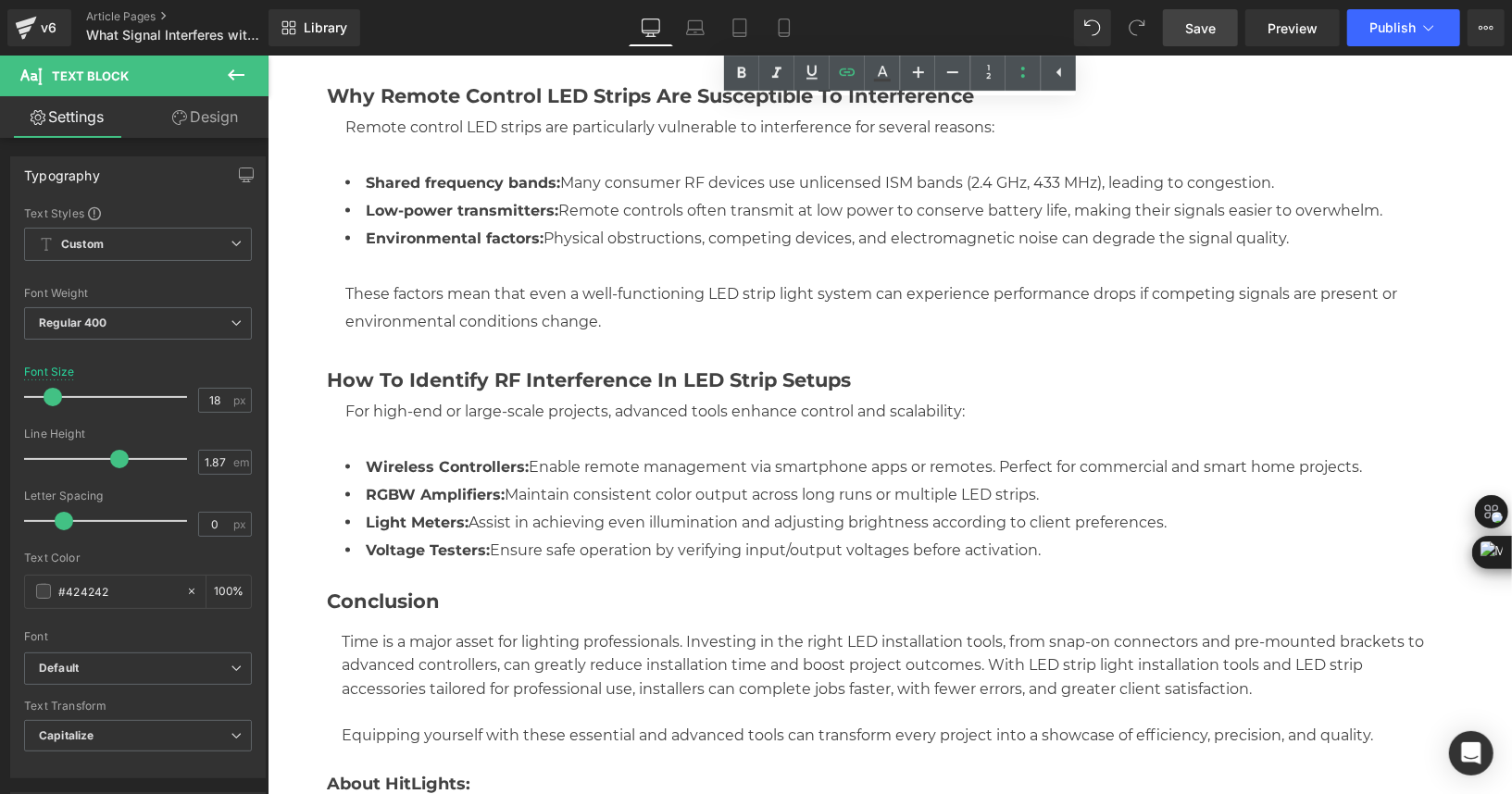 scroll, scrollTop: 1589, scrollLeft: 0, axis: vertical 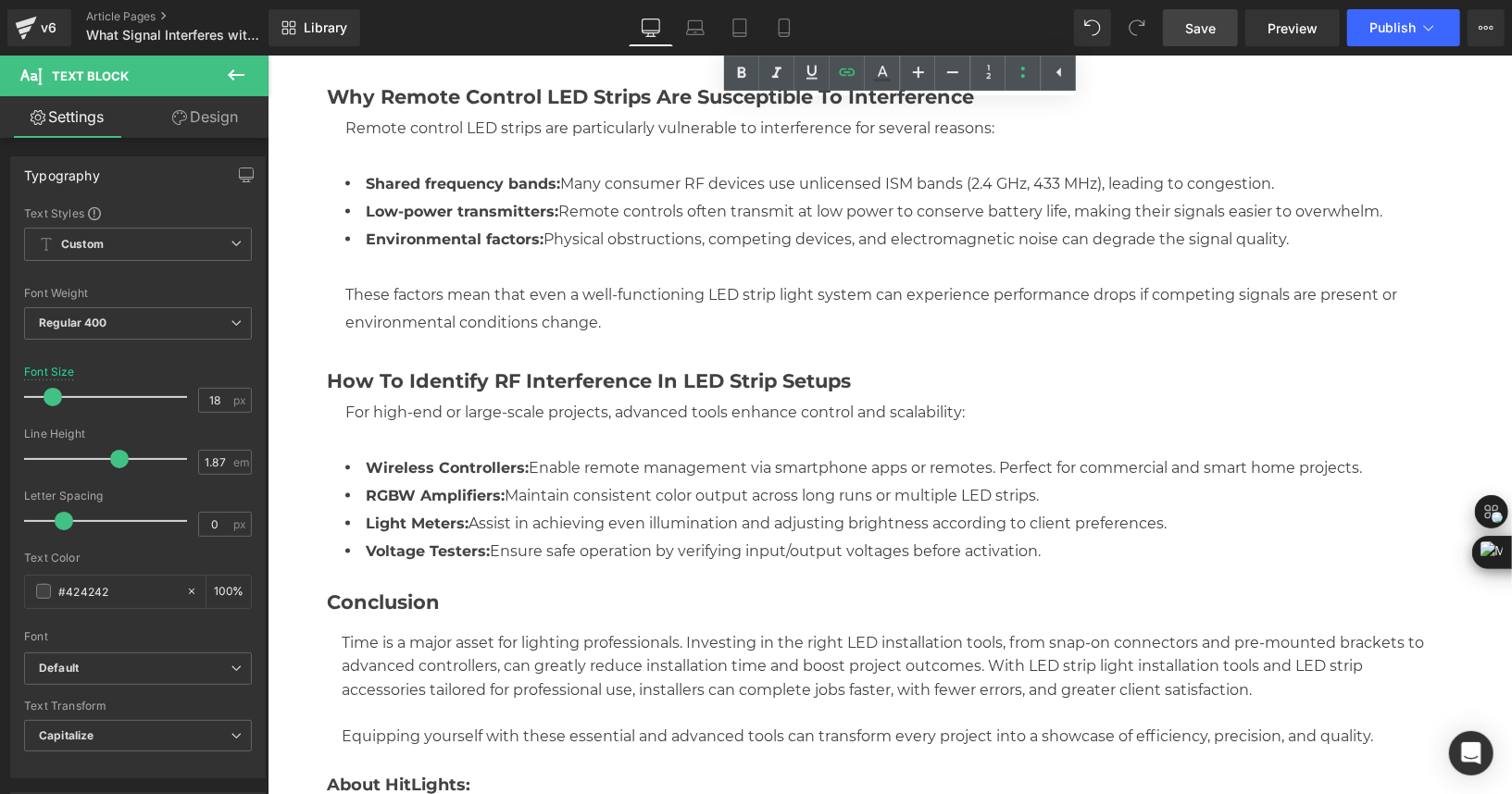 click on "Wireless Controllers:  Enable remote management via smartphone apps or remotes. Perfect for commercial and smart home projects." at bounding box center [863, 466] 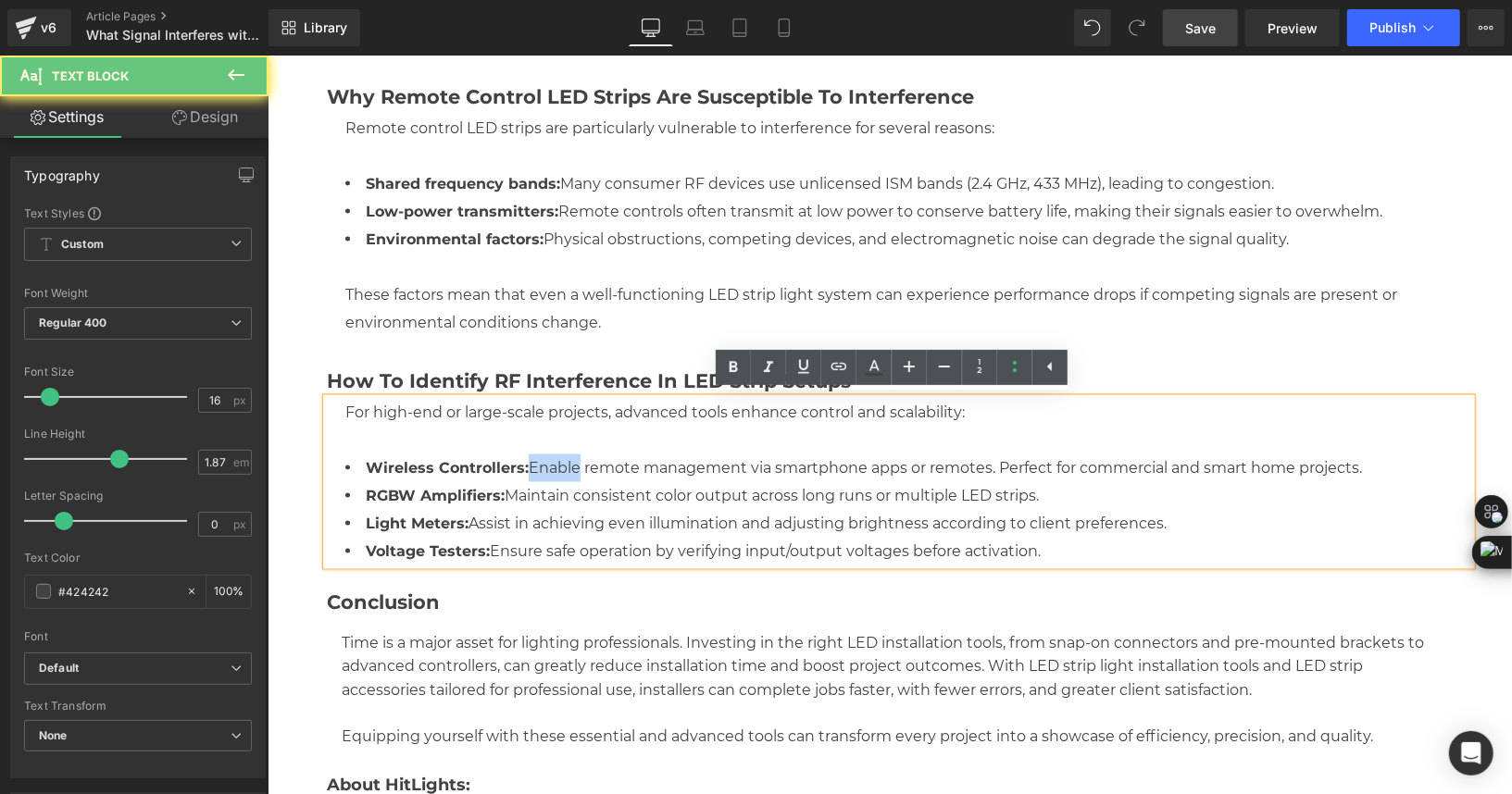 click on "Wireless Controllers:  Enable remote management via smartphone apps or remotes. Perfect for commercial and smart home projects." at bounding box center (863, 466) 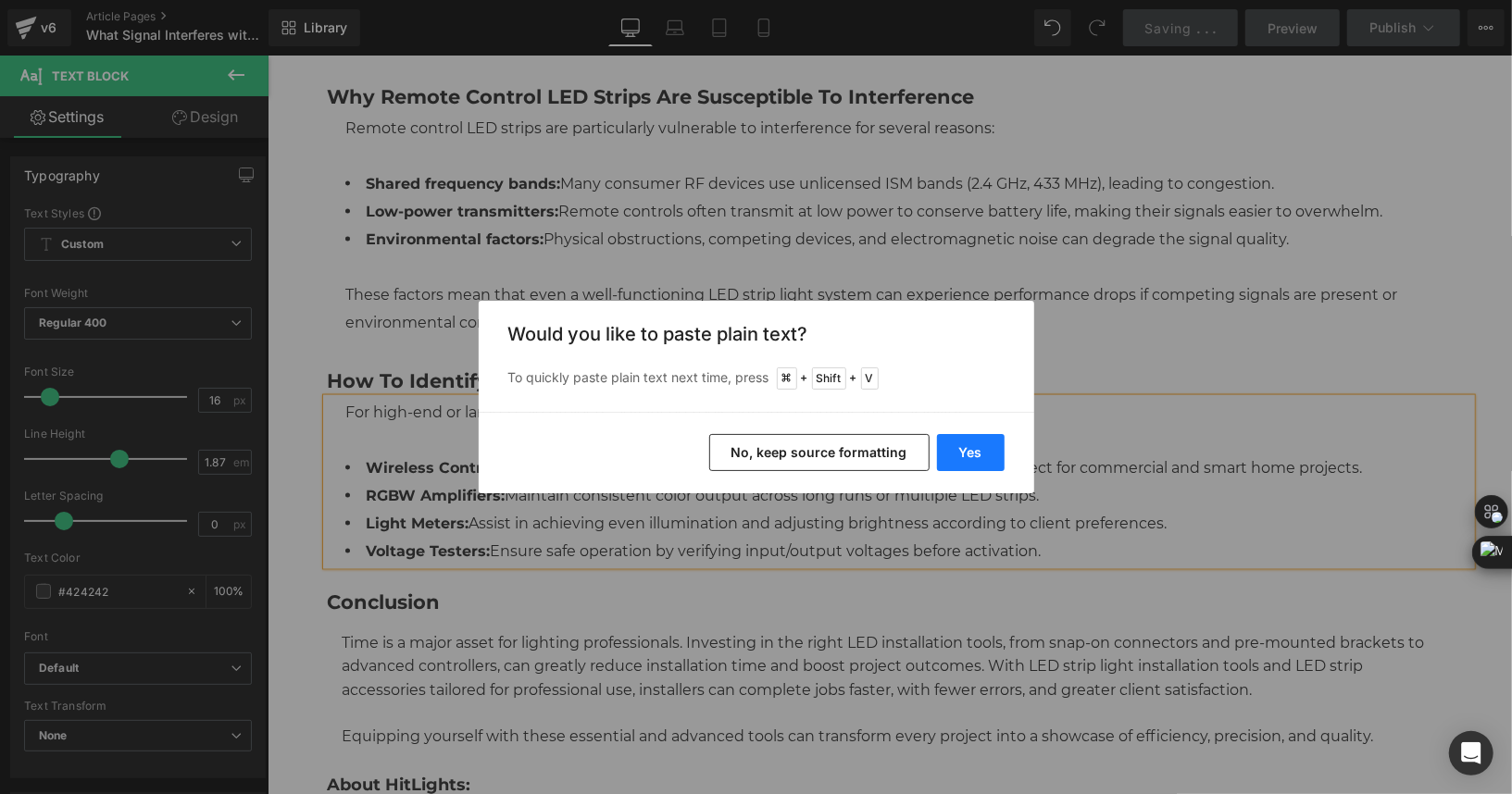 click on "Yes" at bounding box center (970, 453) 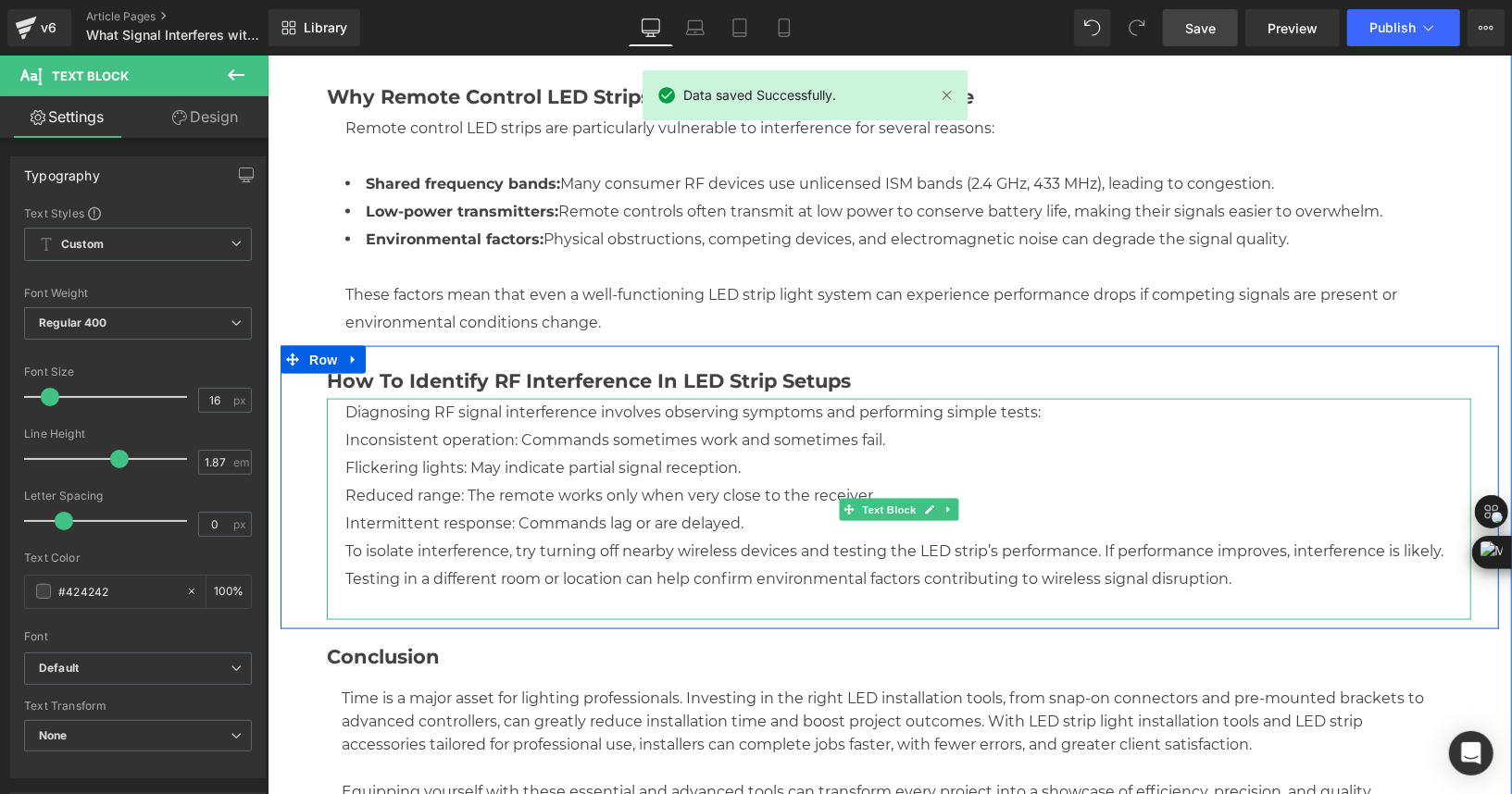 click on "Flickering lights: May indicate partial signal reception." at bounding box center (907, 467) 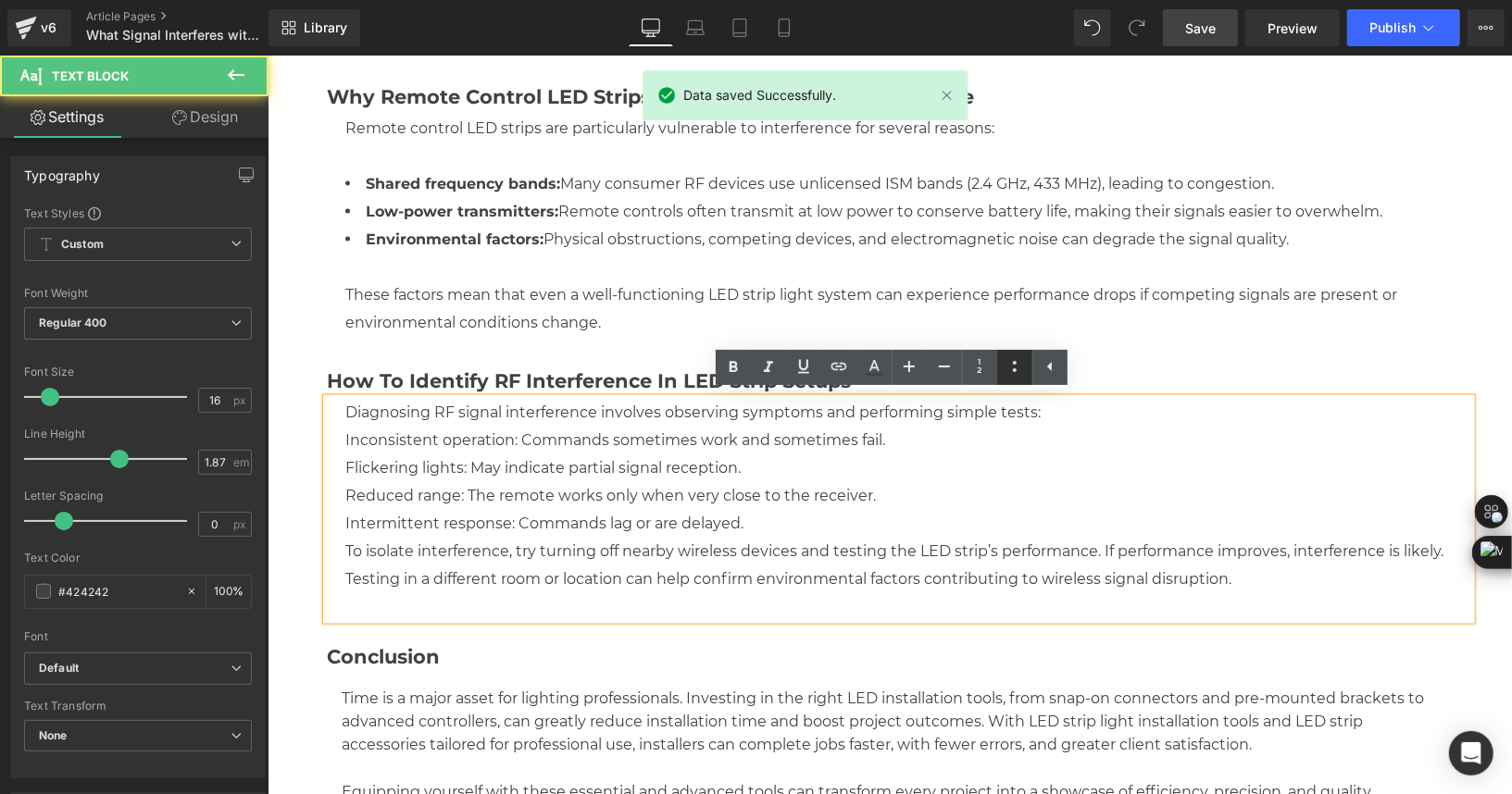 click 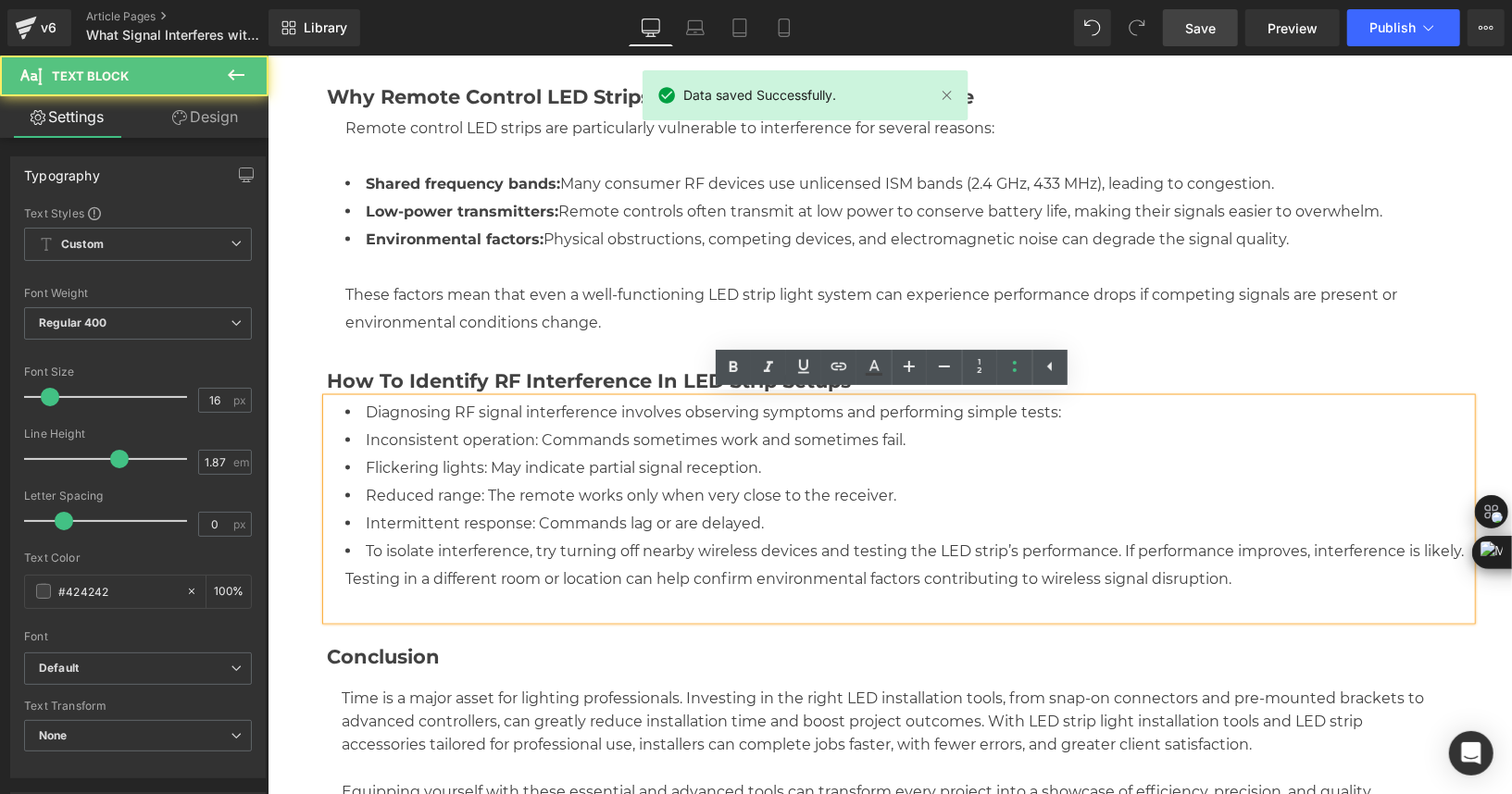 click on "Diagnosing RF signal interference involves observing symptoms and performing simple tests:" at bounding box center [907, 412] 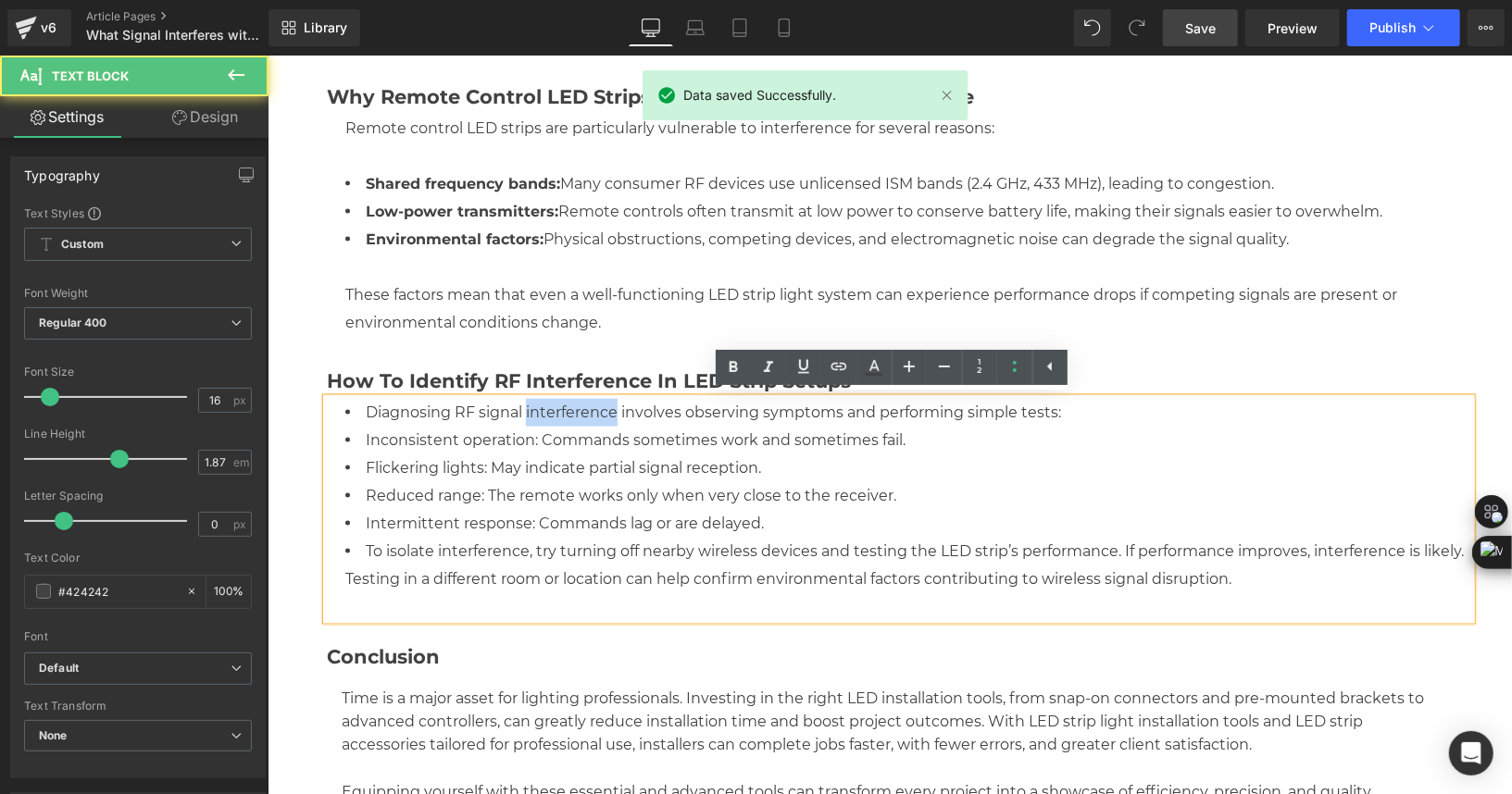 click on "Diagnosing RF signal interference involves observing symptoms and performing simple tests:" at bounding box center (907, 412) 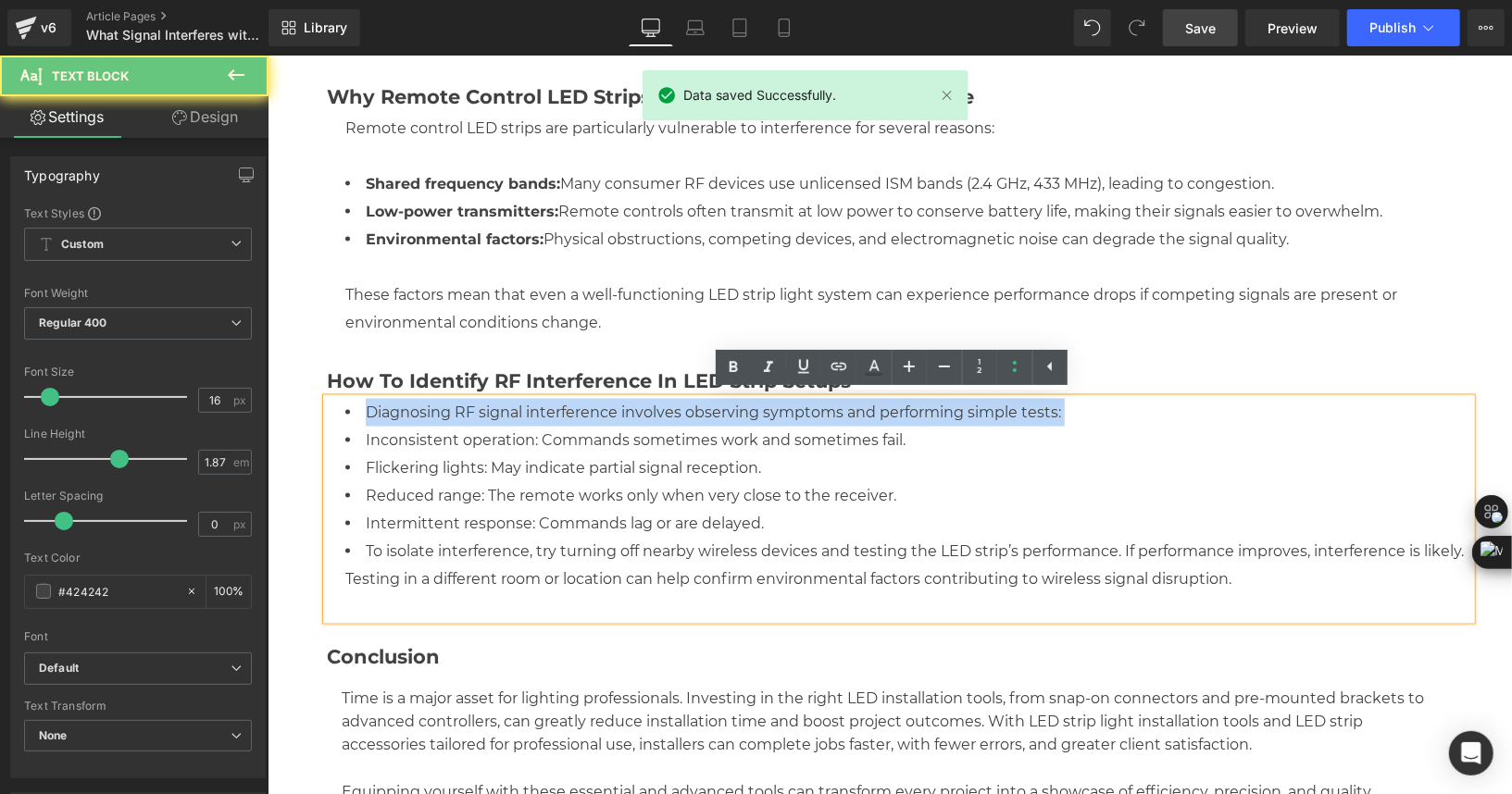 click on "Diagnosing RF signal interference involves observing symptoms and performing simple tests:" at bounding box center [907, 412] 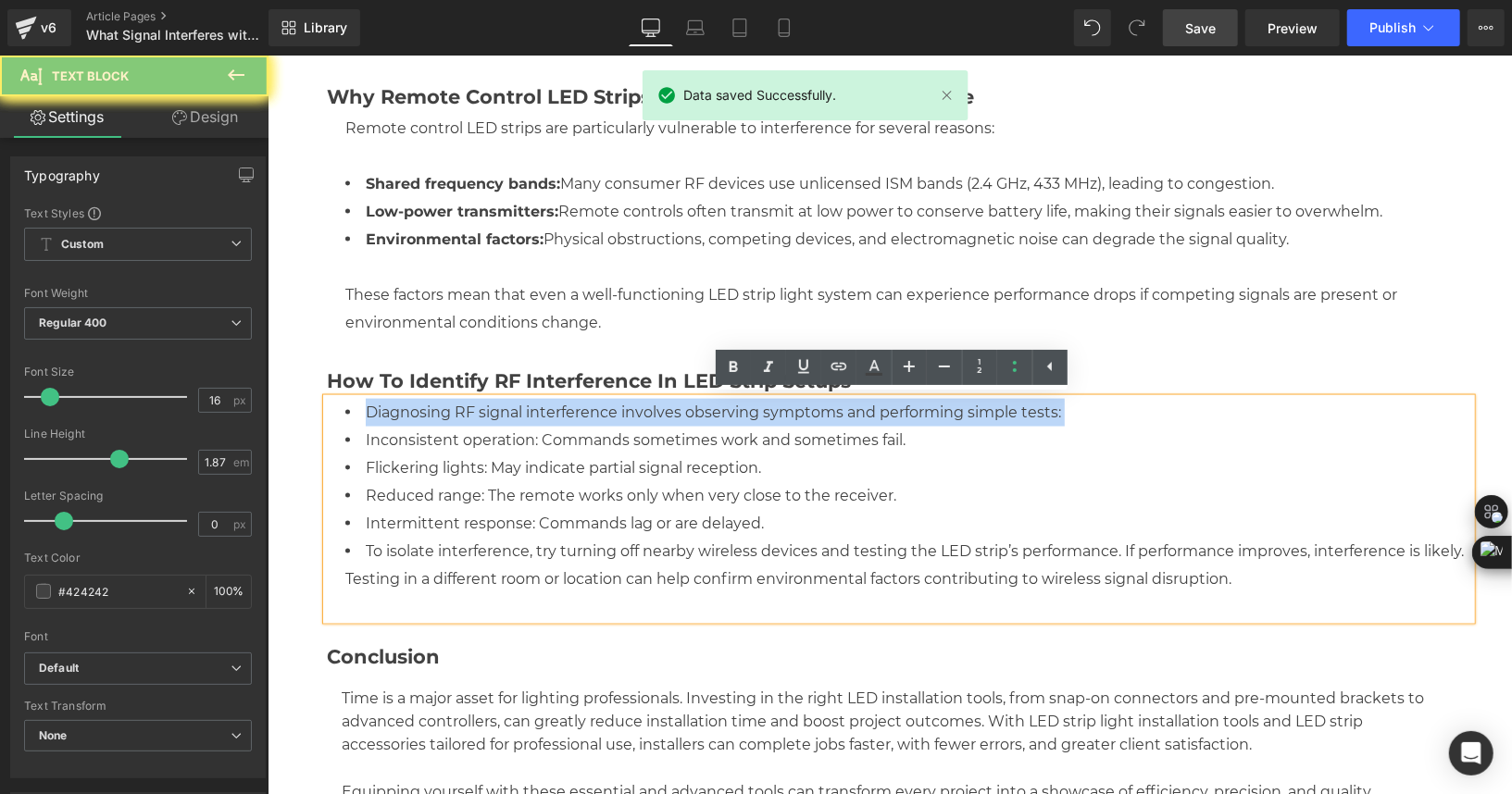 click on "Diagnosing RF signal interference involves observing symptoms and performing simple tests:" at bounding box center (907, 412) 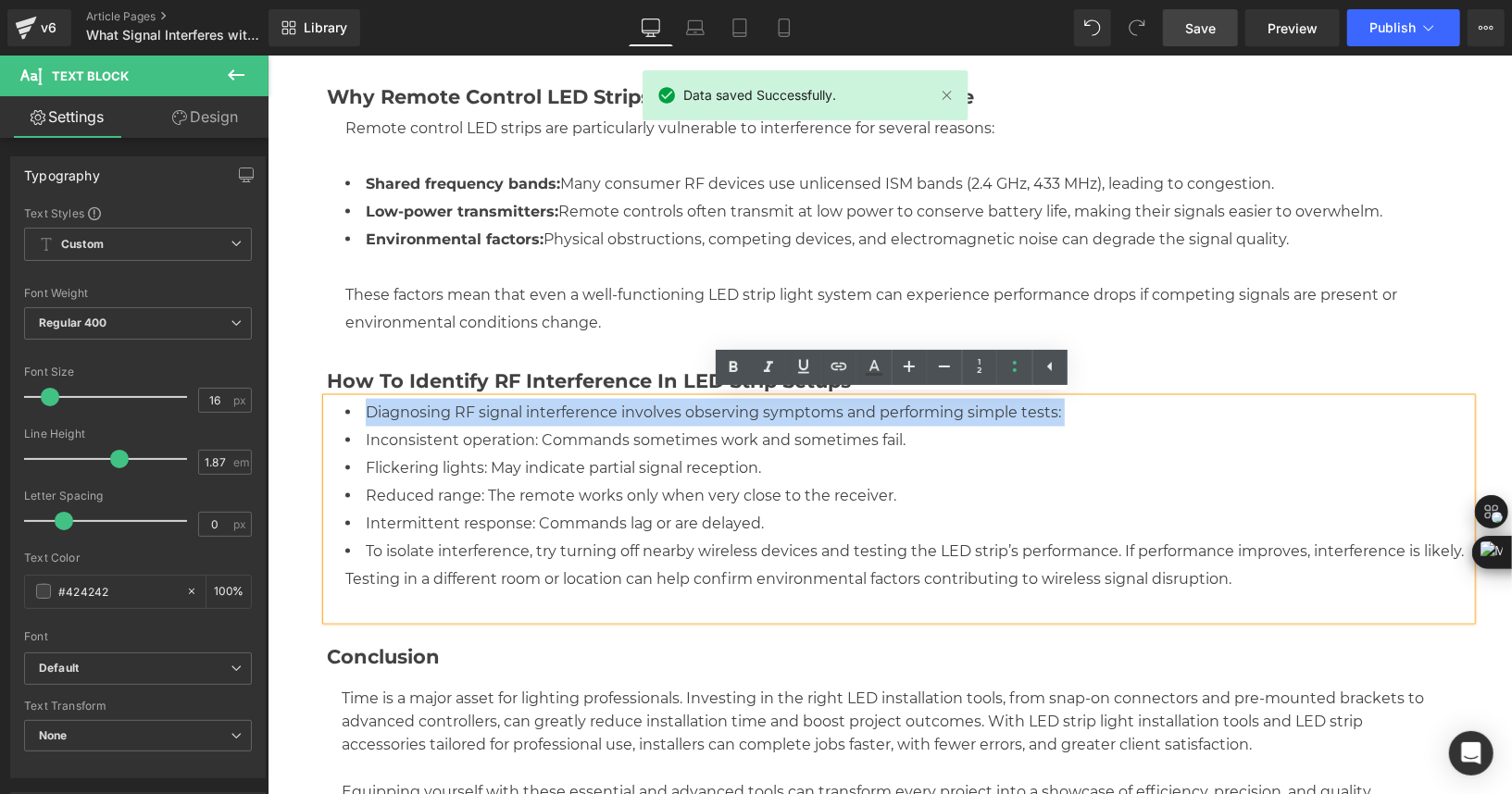 click on "Diagnosing RF signal interference involves observing symptoms and performing simple tests:" at bounding box center [907, 412] 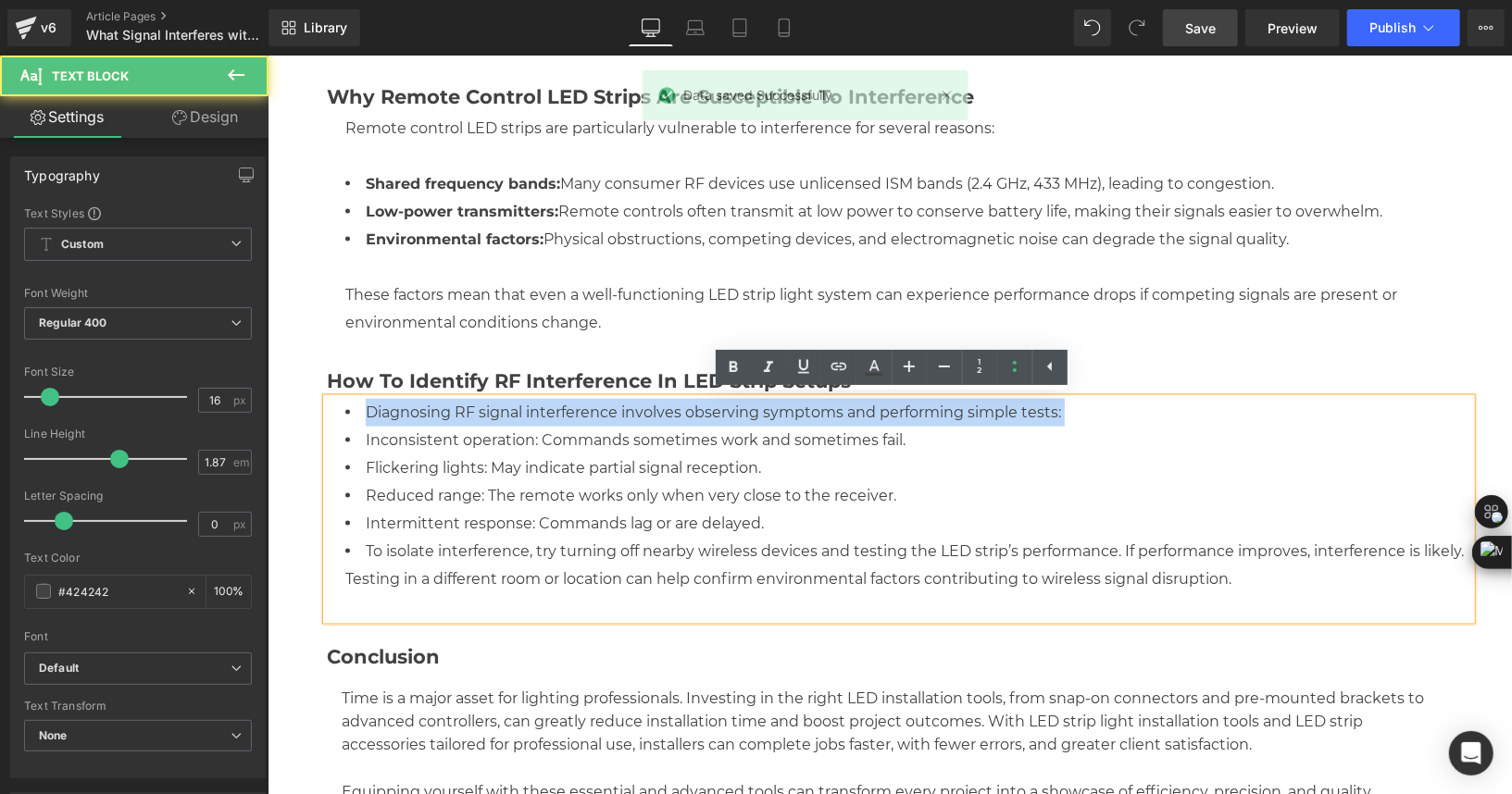 click on "Diagnosing RF signal interference involves observing symptoms and performing simple tests:" at bounding box center (907, 412) 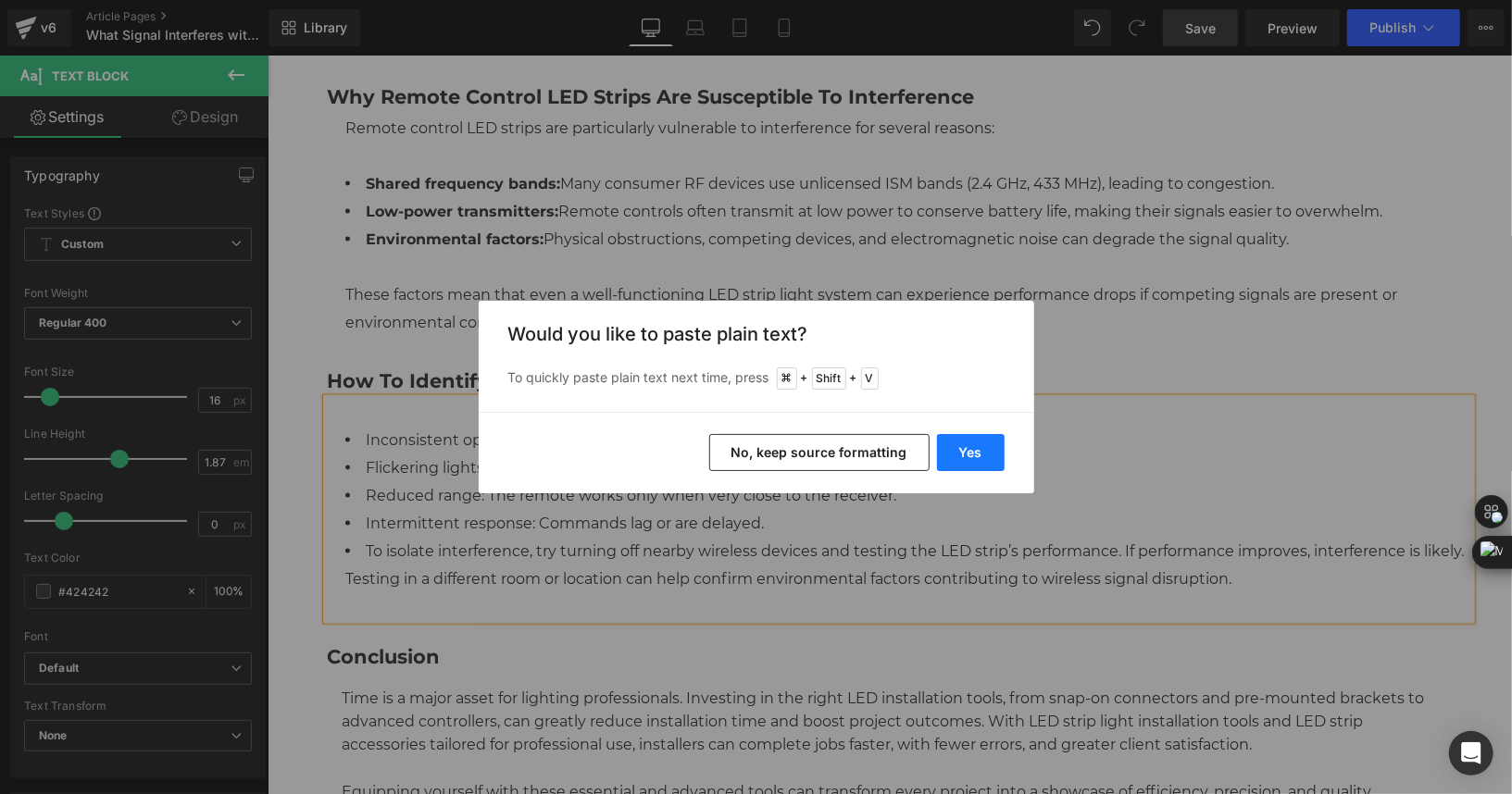 drag, startPoint x: 975, startPoint y: 459, endPoint x: 706, endPoint y: 404, distance: 274.5651 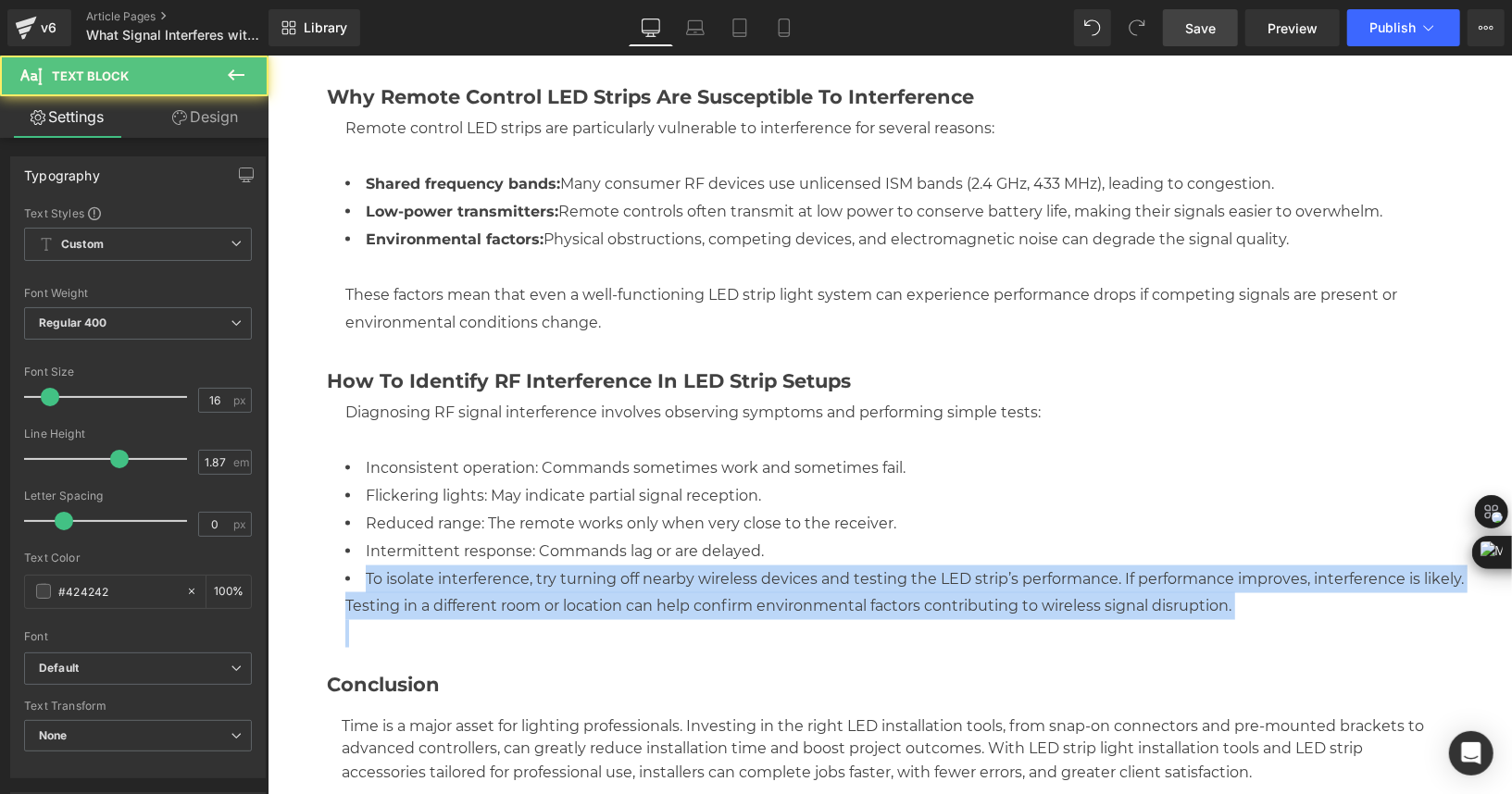 drag, startPoint x: 1275, startPoint y: 618, endPoint x: 265, endPoint y: 587, distance: 1010.4756 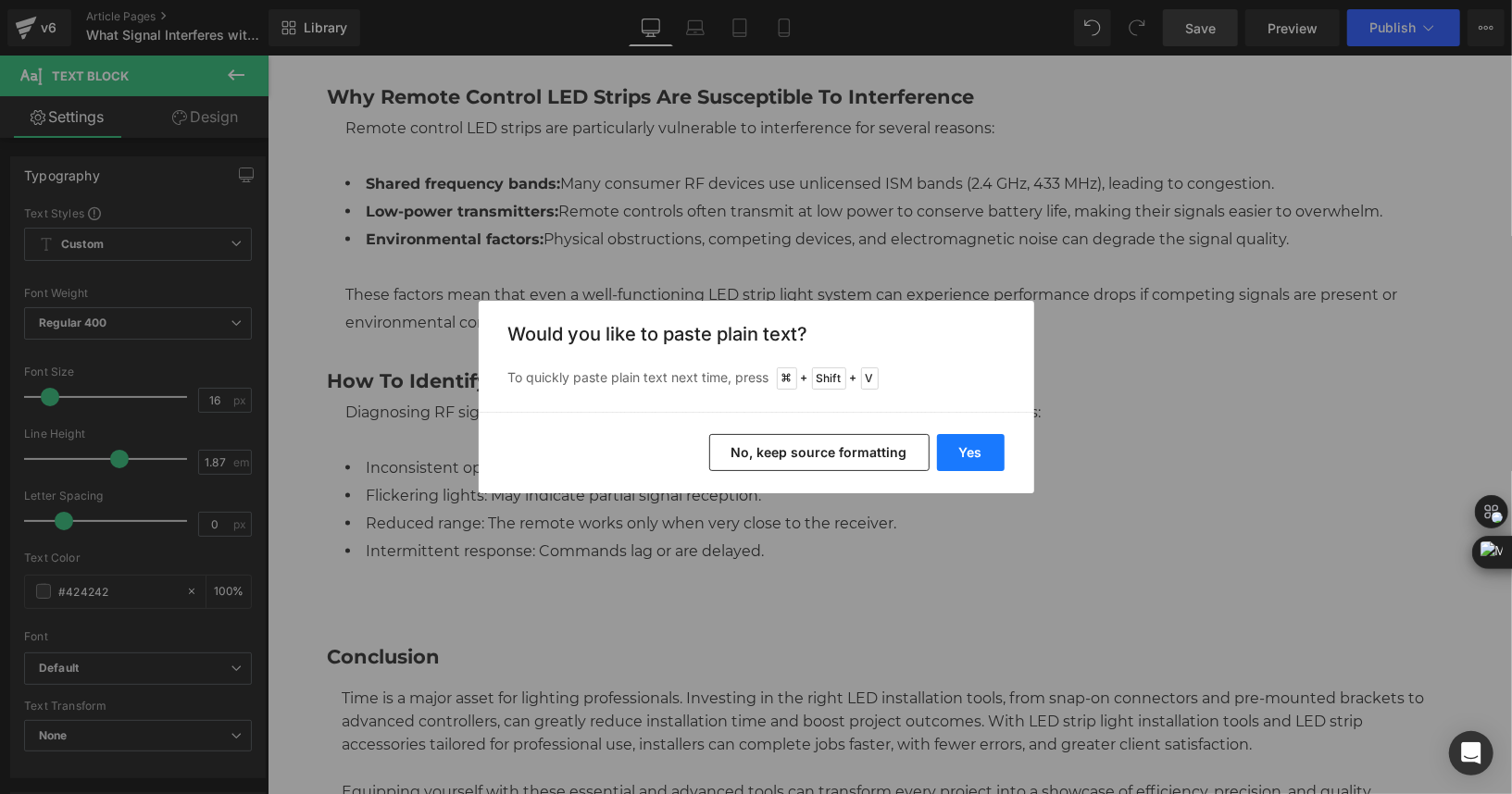 click on "Yes" at bounding box center [970, 453] 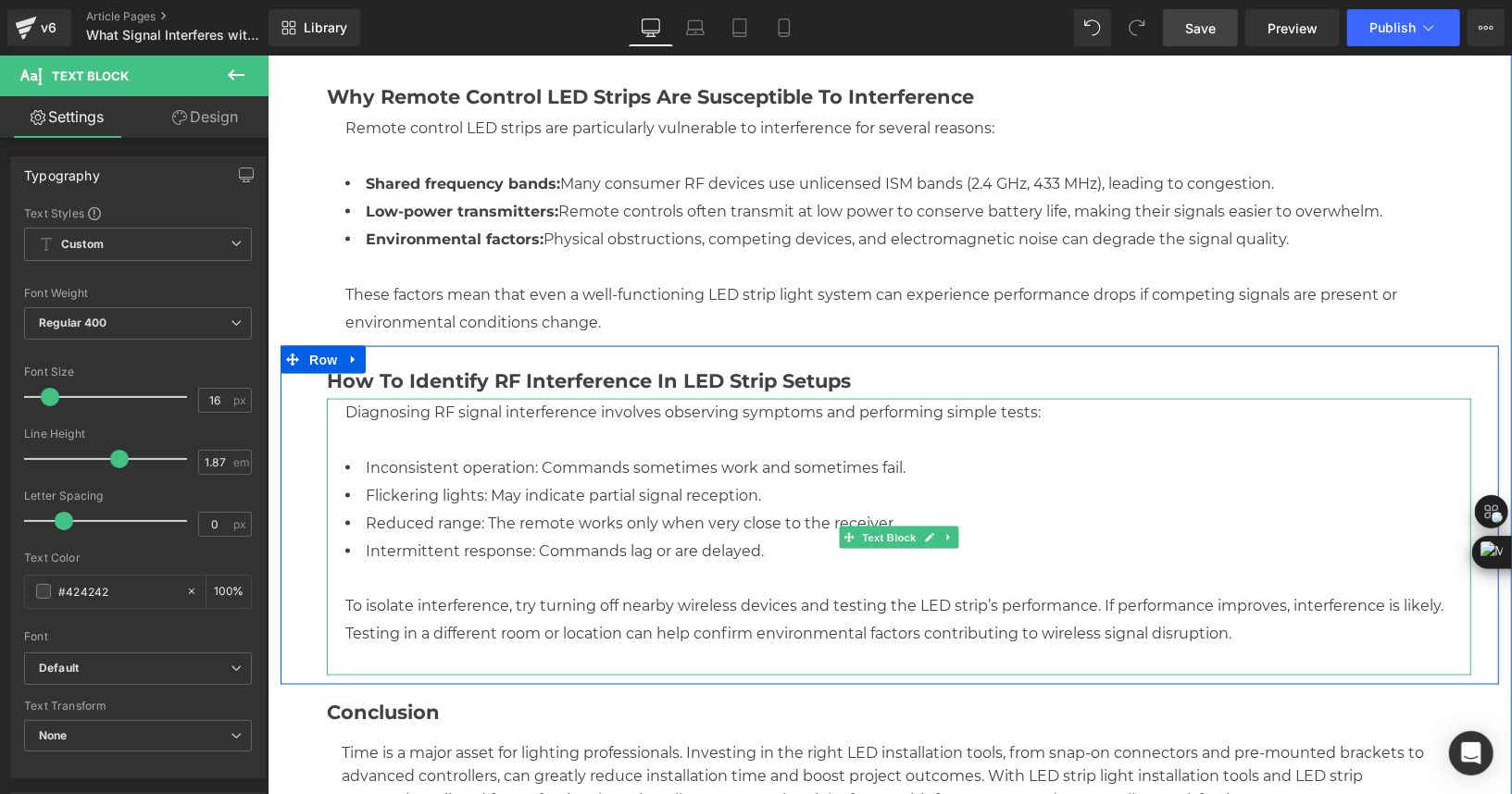 click at bounding box center (907, 661) 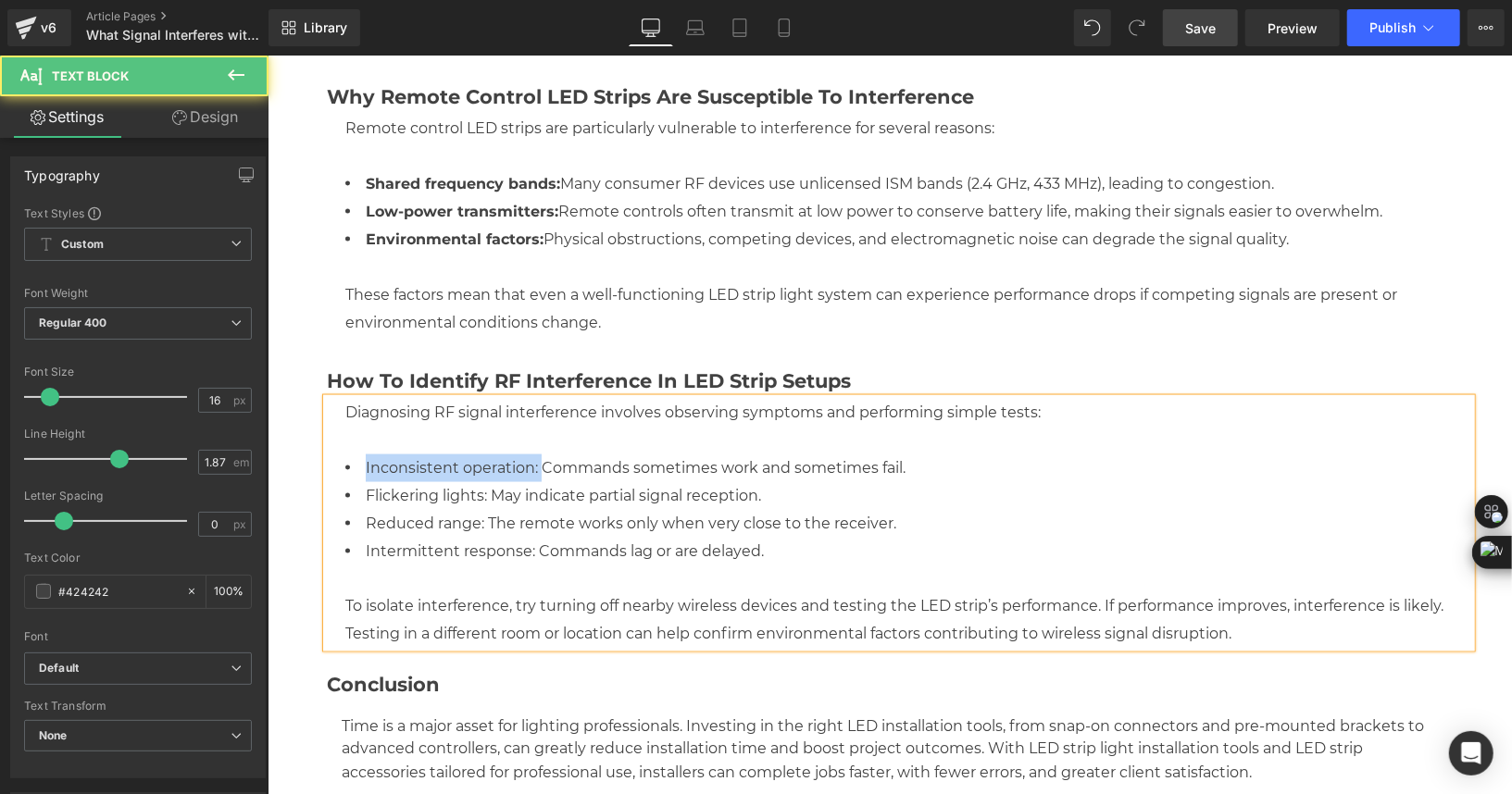 drag, startPoint x: 530, startPoint y: 466, endPoint x: 341, endPoint y: 474, distance: 189.1692 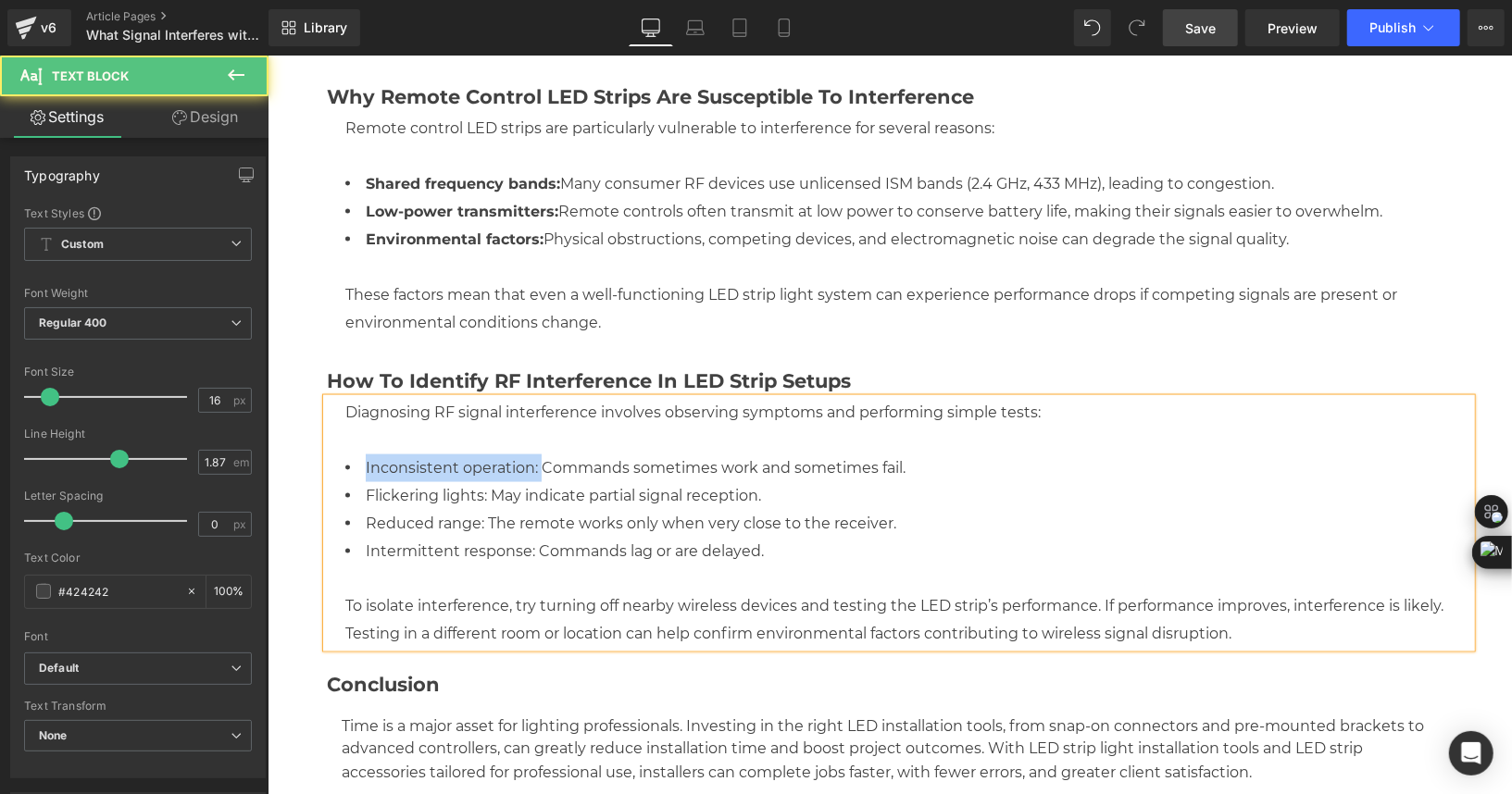 click on "Inconsistent operation: Commands sometimes work and sometimes fail." at bounding box center [907, 467] 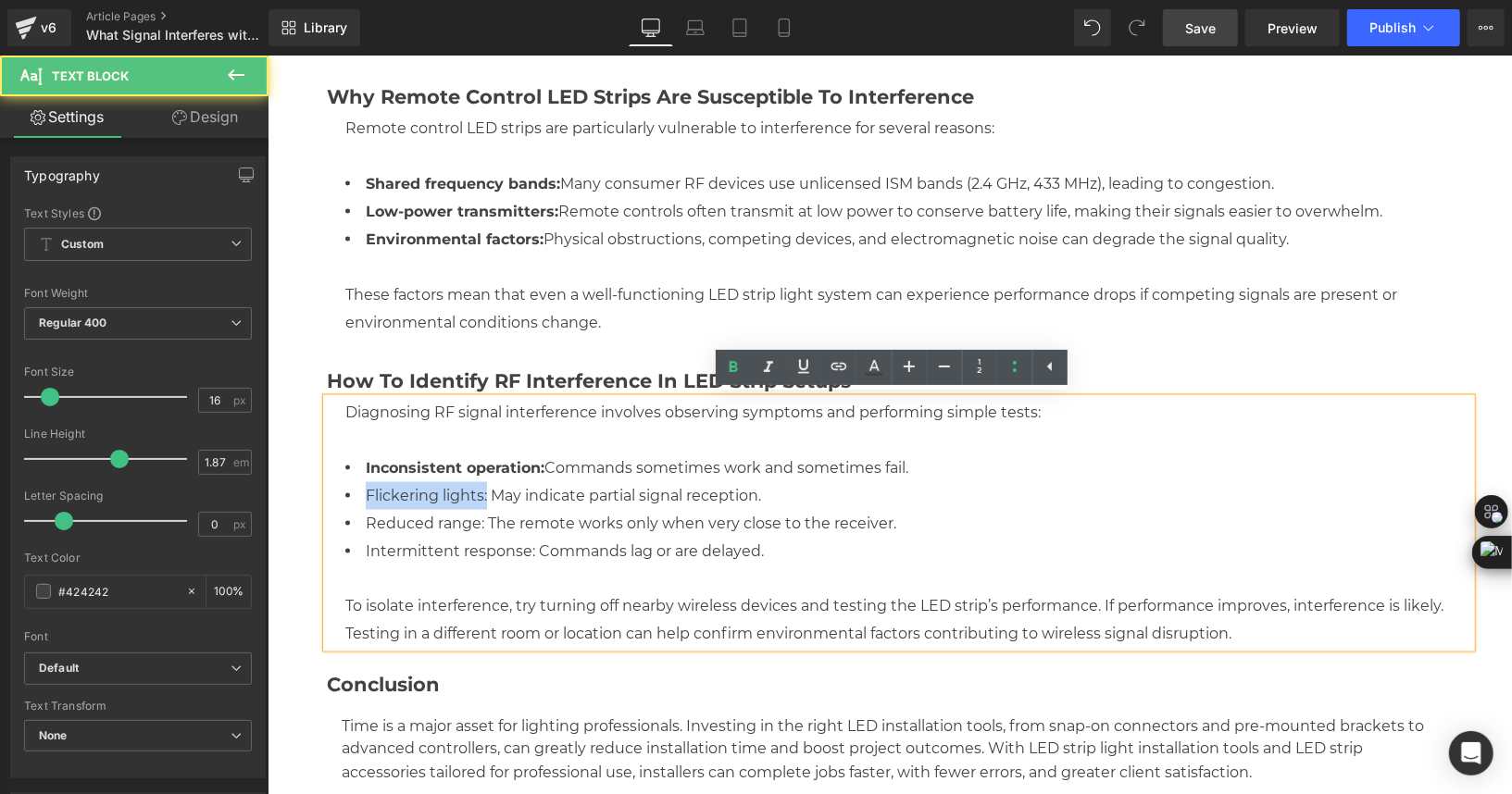 drag, startPoint x: 478, startPoint y: 494, endPoint x: 318, endPoint y: 498, distance: 160.04999 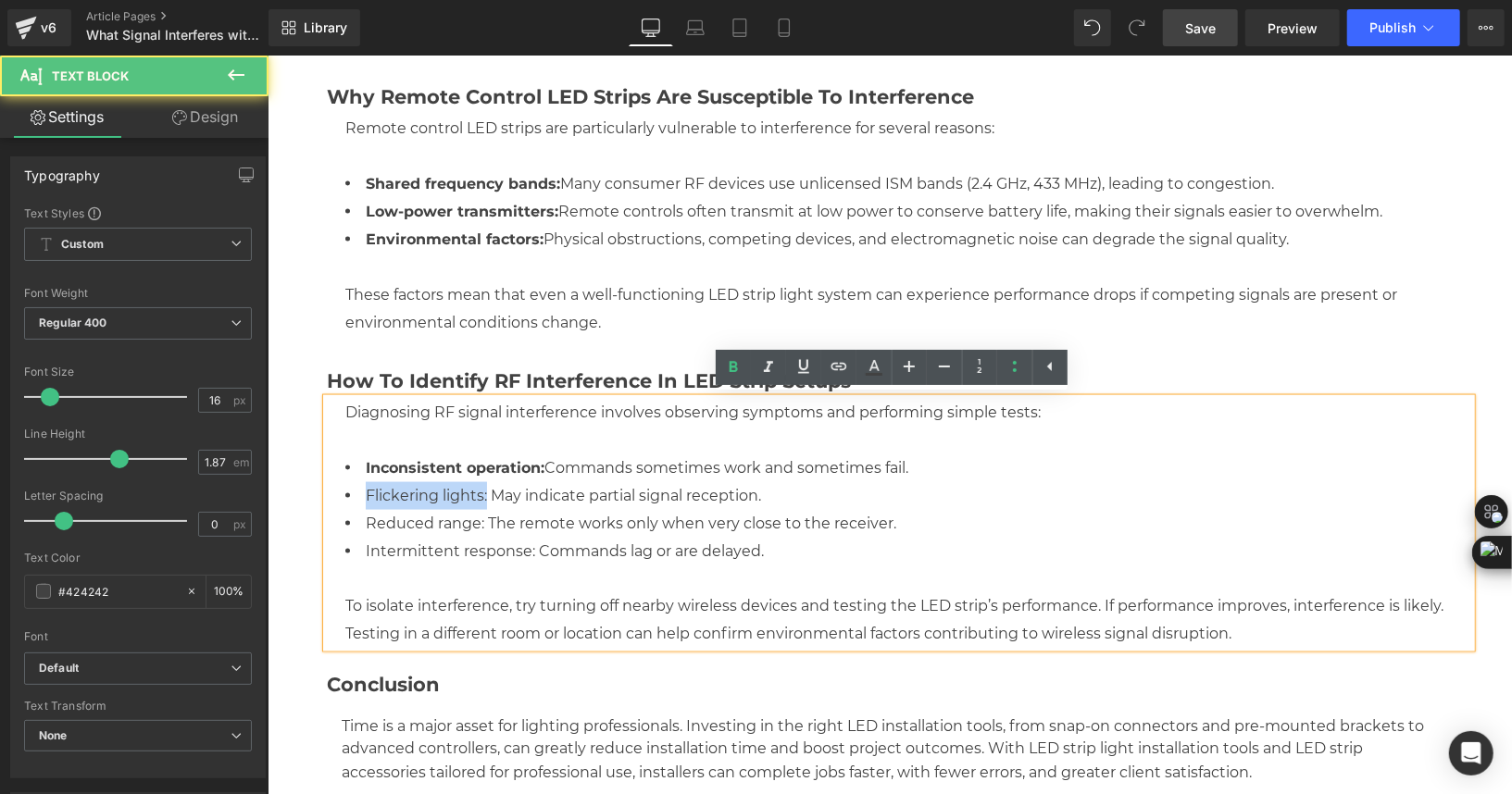 click on "Diagnosing RF signal interference involves observing symptoms and performing simple tests: Inconsistent operation:  Commands sometimes work and sometimes fail. Flickering lights: May indicate partial signal reception. Reduced range: The remote works only when very close to the receiver. Intermittent response: Commands lag or are delayed. To isolate interference, try turning off nearby wireless devices and testing the LED strip’s performance. If performance improves, interference is likely. Testing in a different room or location can help confirm environmental factors contributing to wireless signal disruption." at bounding box center (898, 522) 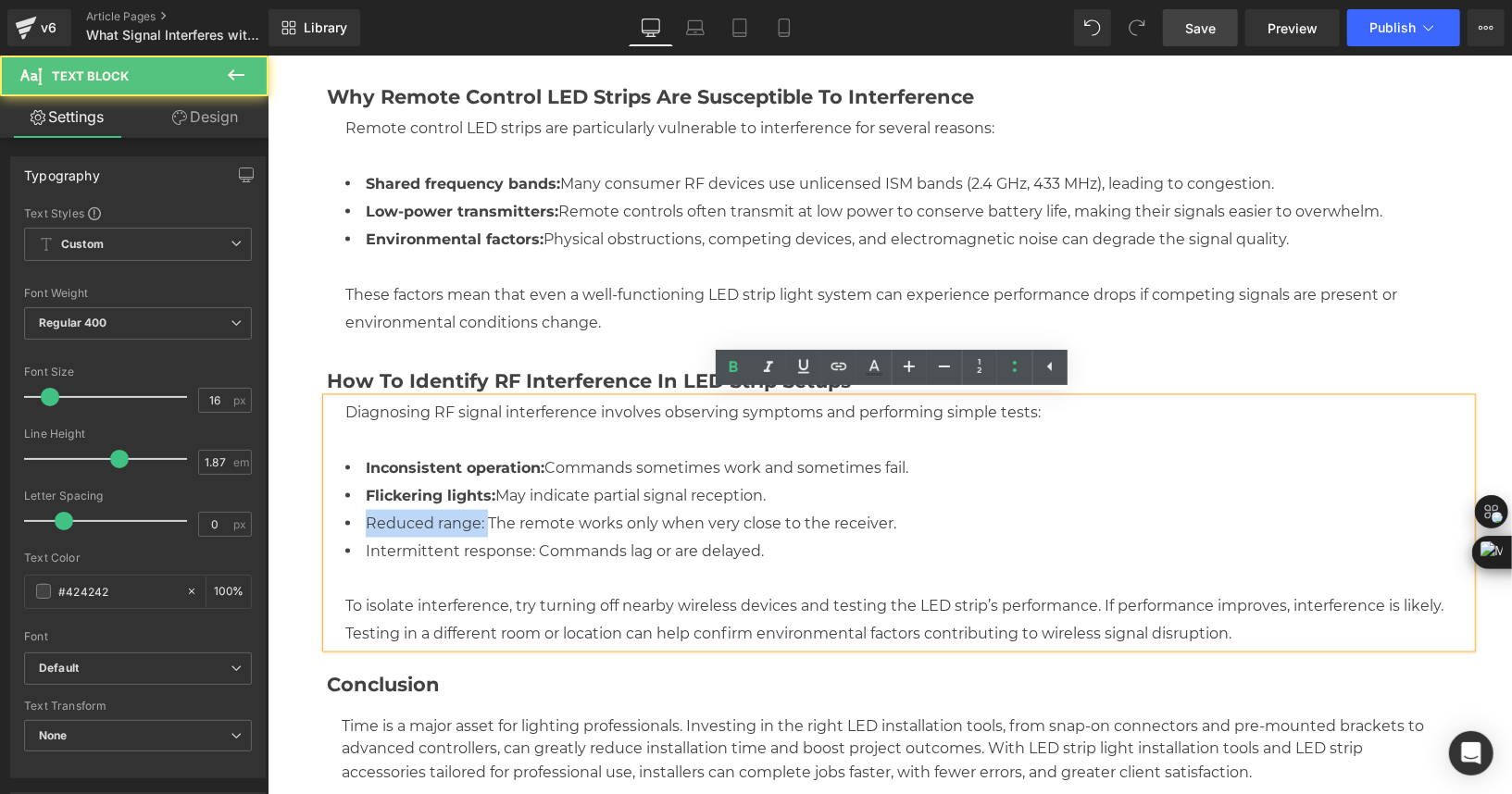 drag, startPoint x: 478, startPoint y: 517, endPoint x: 273, endPoint y: 518, distance: 205.00244 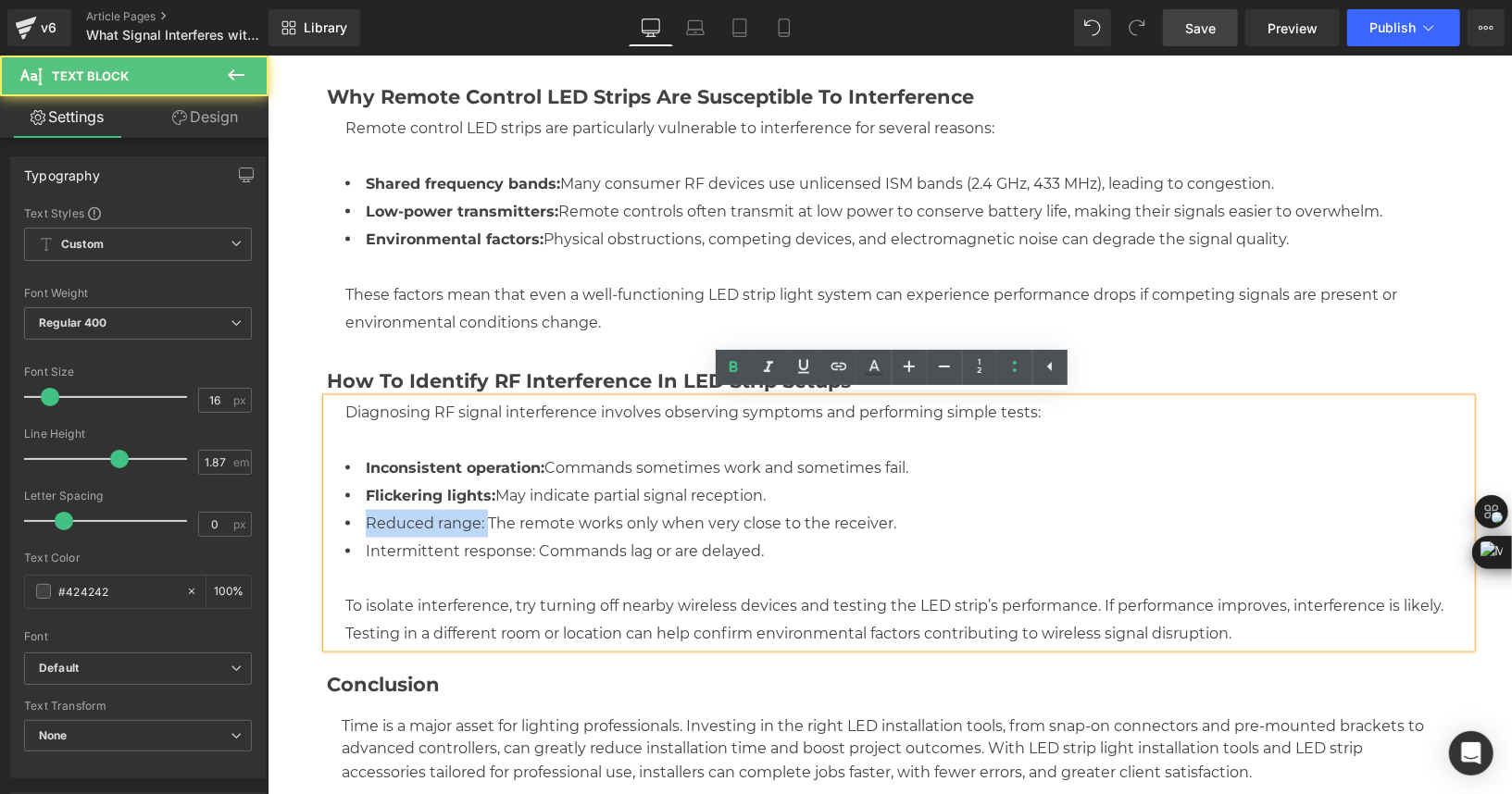 click on "How to Identify RF Interference in LED Strip Setups Heading         Diagnosing RF signal interference involves observing symptoms and performing simple tests: Inconsistent operation:  Commands sometimes work and sometimes fail. Flickering lights:  May indicate partial signal reception. Reduced range: The remote works only when very close to the receiver. Intermittent response: Commands lag or are delayed. To isolate interference, try turning off nearby wireless devices and testing the LED strip’s performance. If performance improves, interference is likely. Testing in a different room or location can help confirm environmental factors contributing to wireless signal disruption. Text Block         Row" at bounding box center [889, 501] 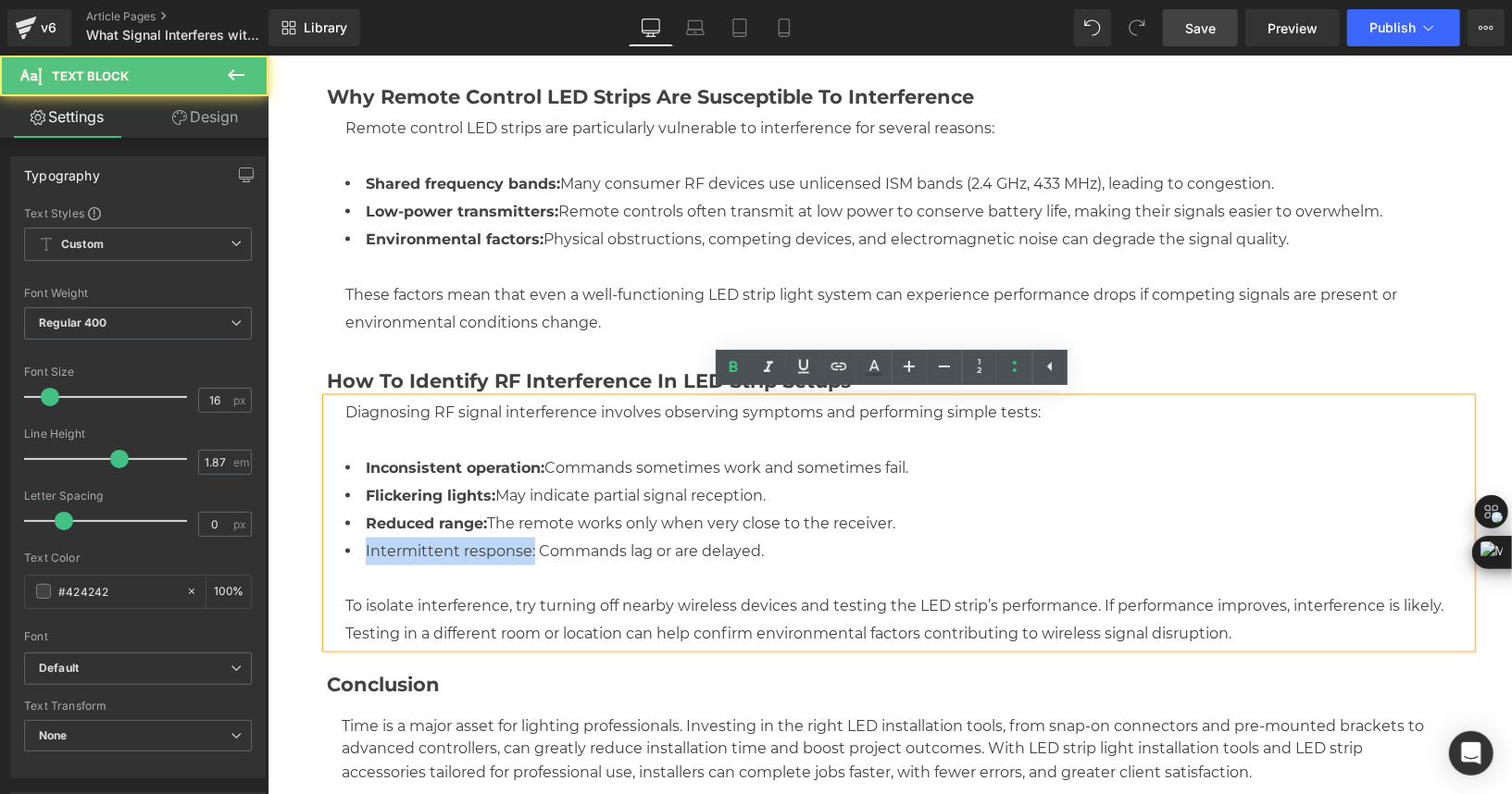 drag, startPoint x: 429, startPoint y: 548, endPoint x: 299, endPoint y: 546, distance: 130.01538 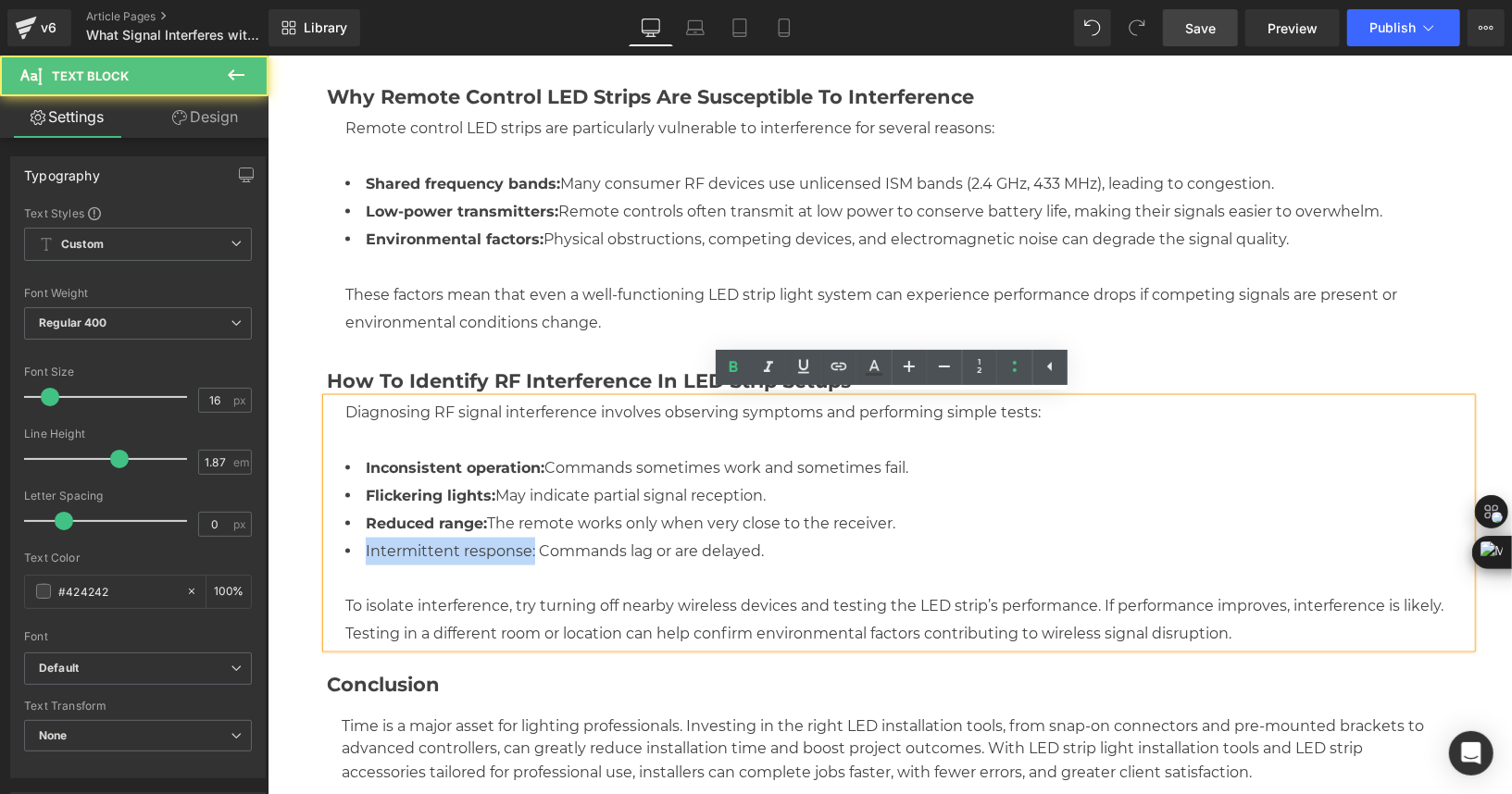 click on "How to Identify RF Interference in LED Strip Setups Heading         Diagnosing RF signal interference involves observing symptoms and performing simple tests: Inconsistent operation:  Commands sometimes work and sometimes fail. Flickering lights:  May indicate partial signal reception. Reduced range:  The remote works only when very close to the receiver. Intermittent response: Commands lag or are delayed. To isolate interference, try turning off nearby wireless devices and testing the LED strip’s performance. If performance improves, interference is likely. Testing in a different room or location can help confirm environmental factors contributing to wireless signal disruption. Text Block         Row" at bounding box center (889, 501) 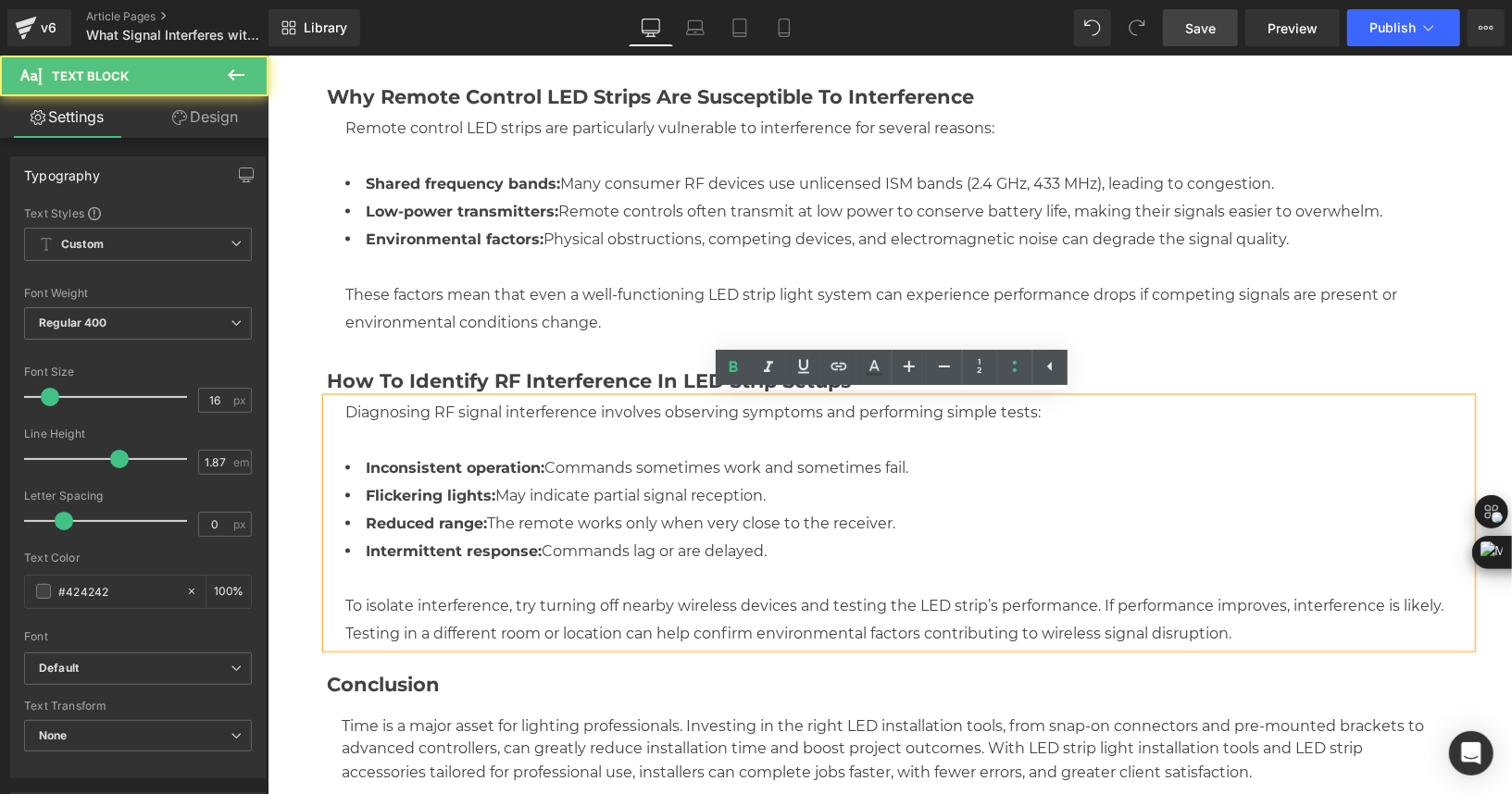 click on "Intermittent response:  Commands lag or are delayed." at bounding box center [907, 551] 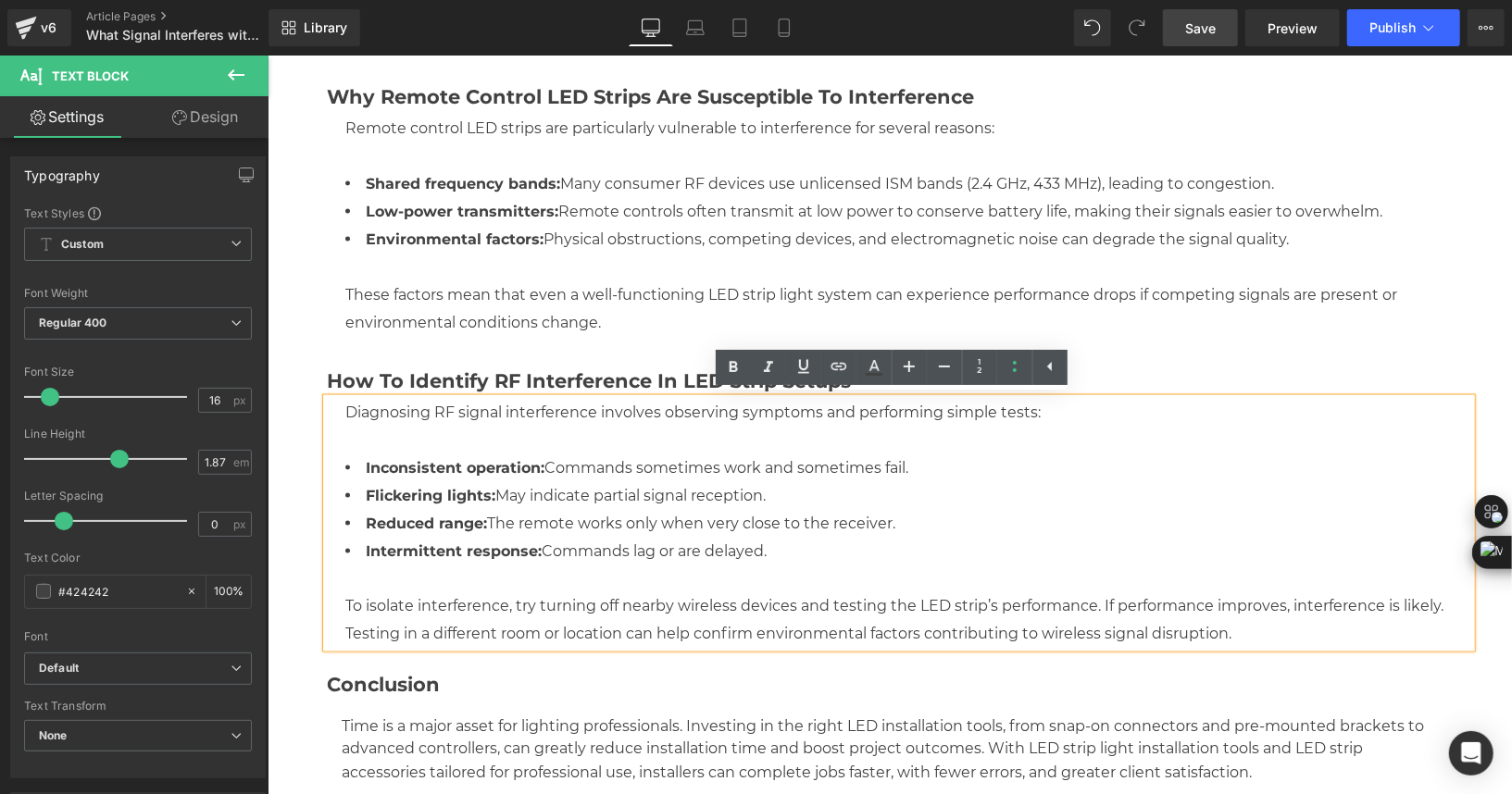 click on "Save" at bounding box center (1200, 28) 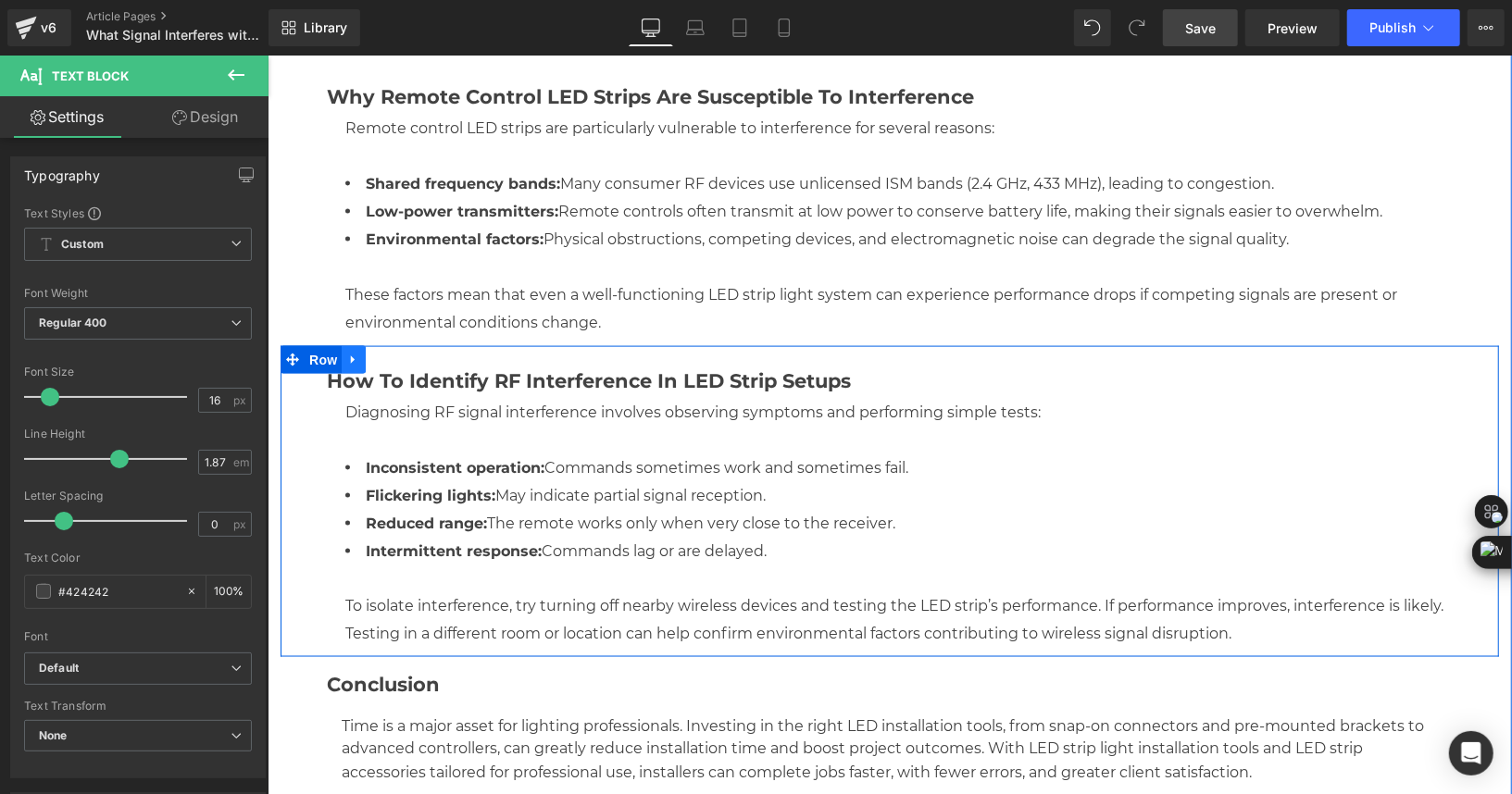 click at bounding box center (353, 359) 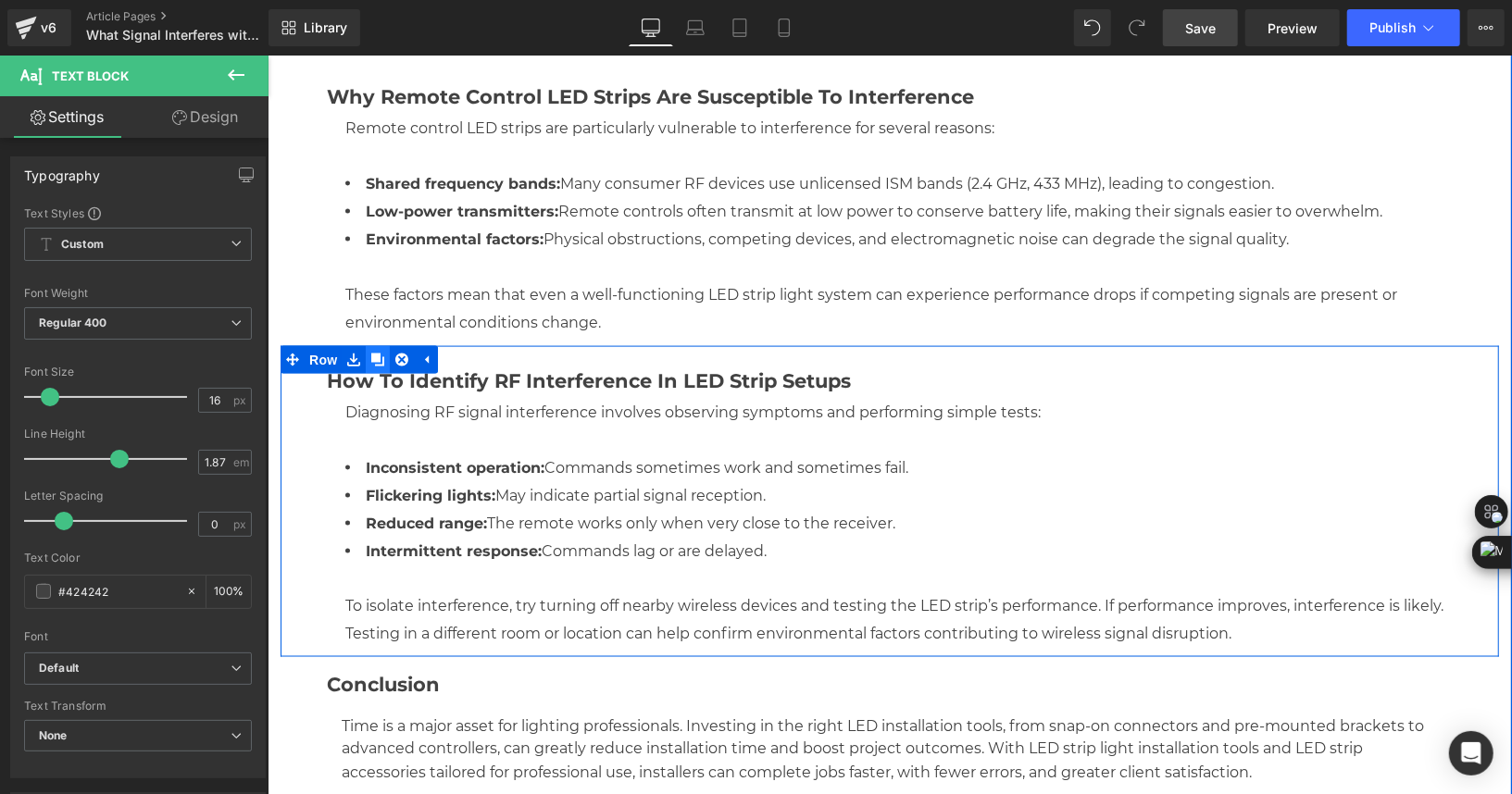 click 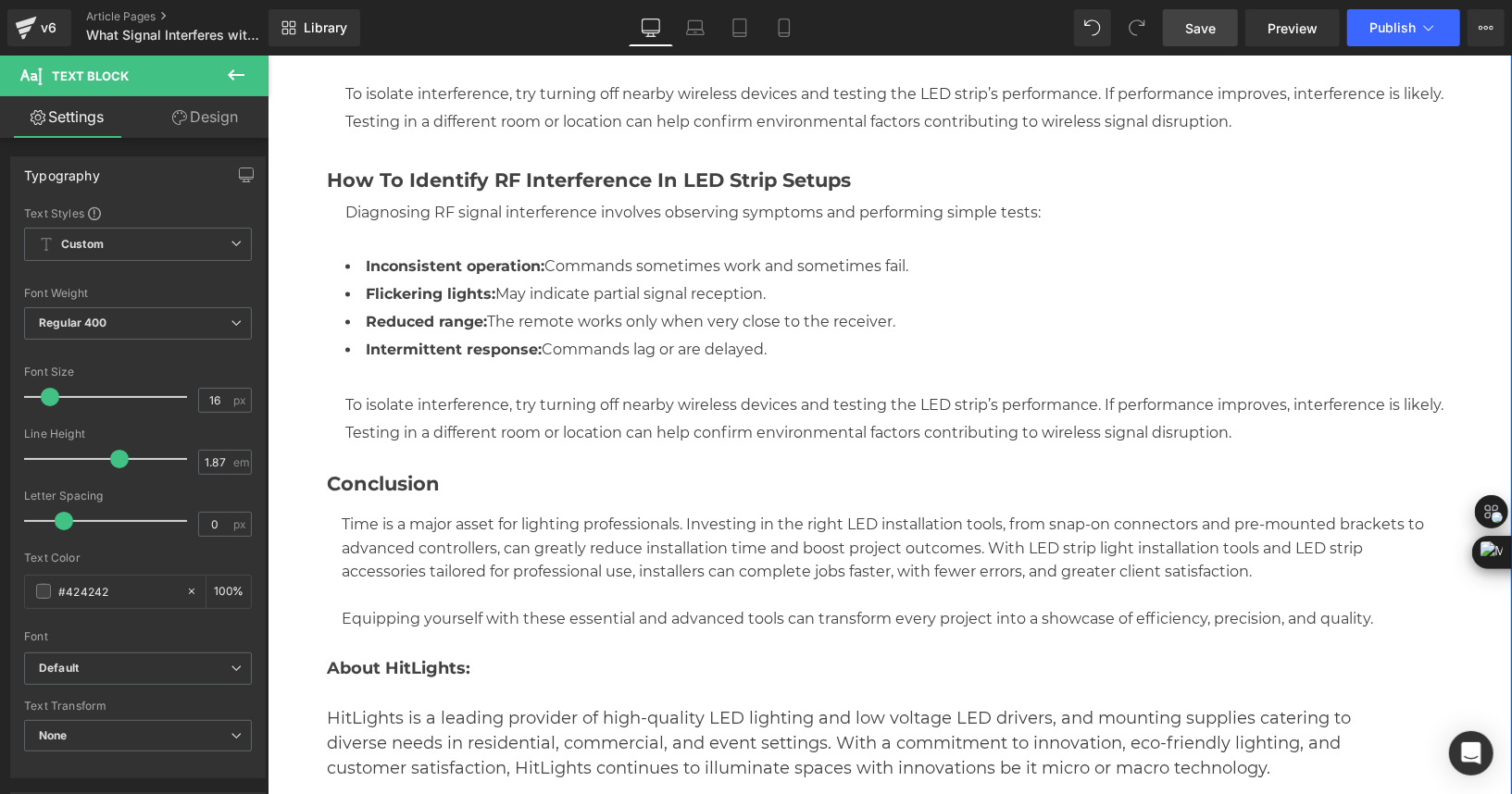 scroll, scrollTop: 2115, scrollLeft: 0, axis: vertical 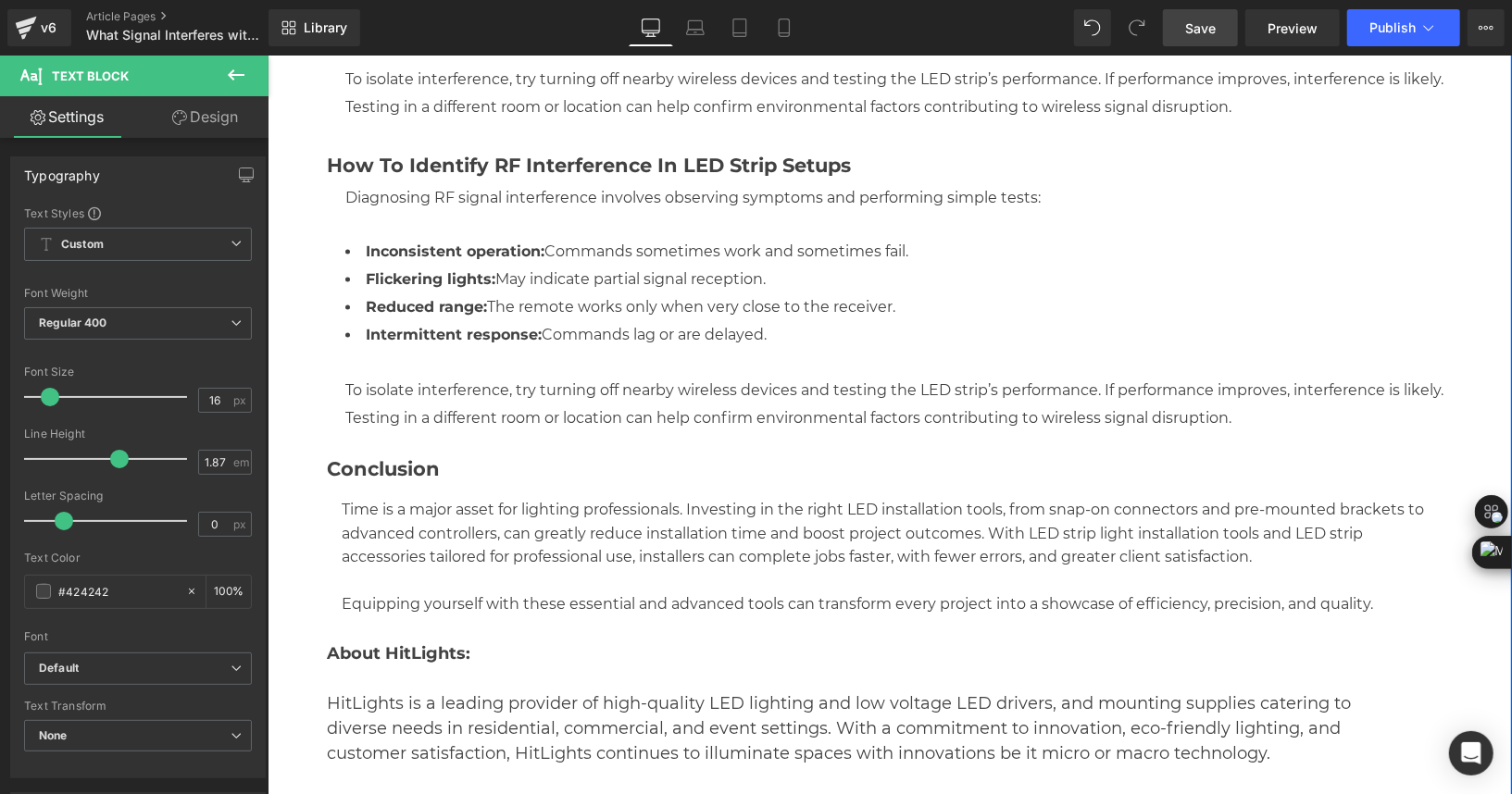 click on "How to Identify RF Interference in LED Strip Setups" at bounding box center (588, 164) 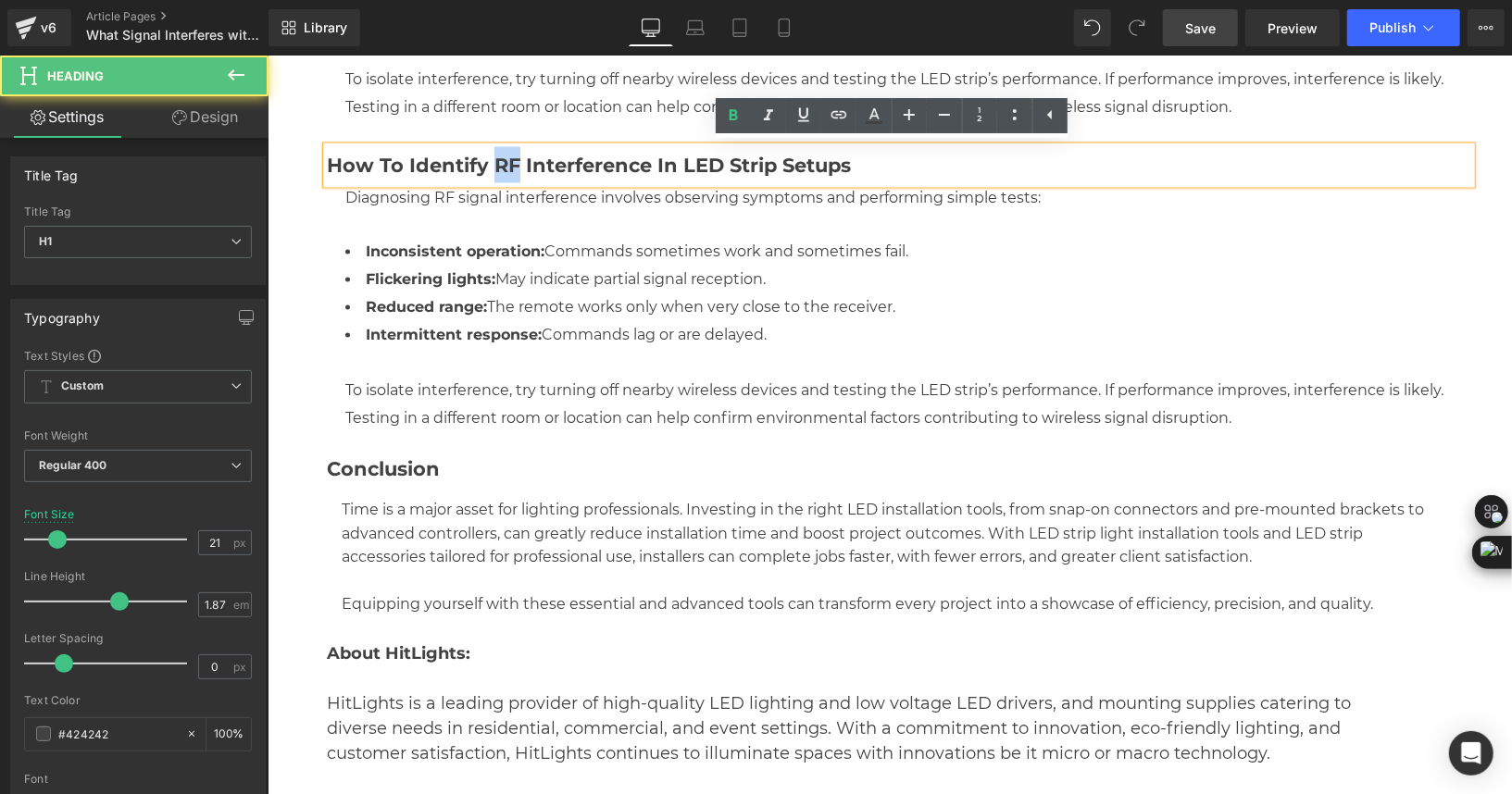 click on "How to Identify RF Interference in LED Strip Setups" at bounding box center (588, 164) 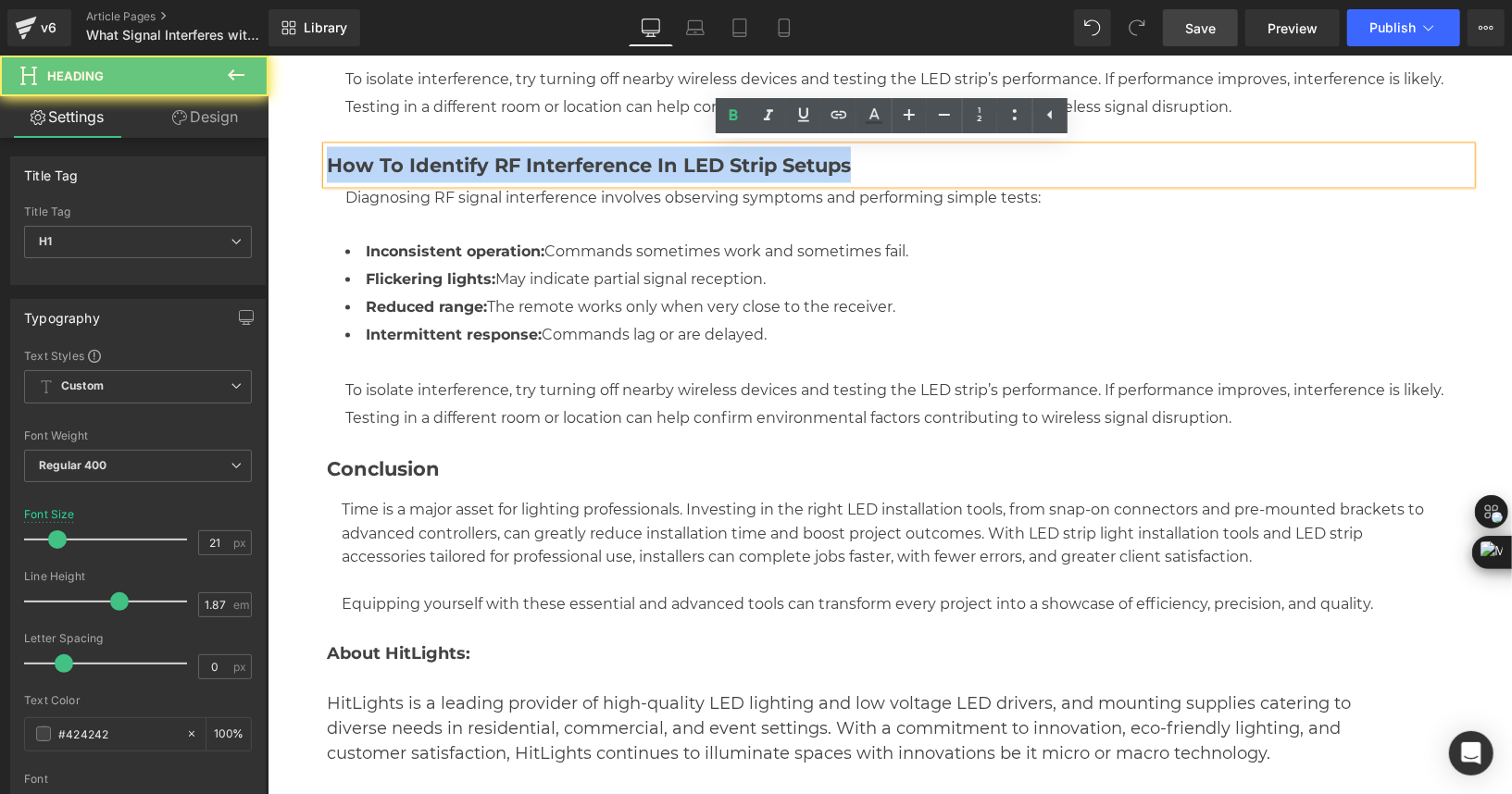 click on "How to Identify RF Interference in LED Strip Setups" at bounding box center [588, 164] 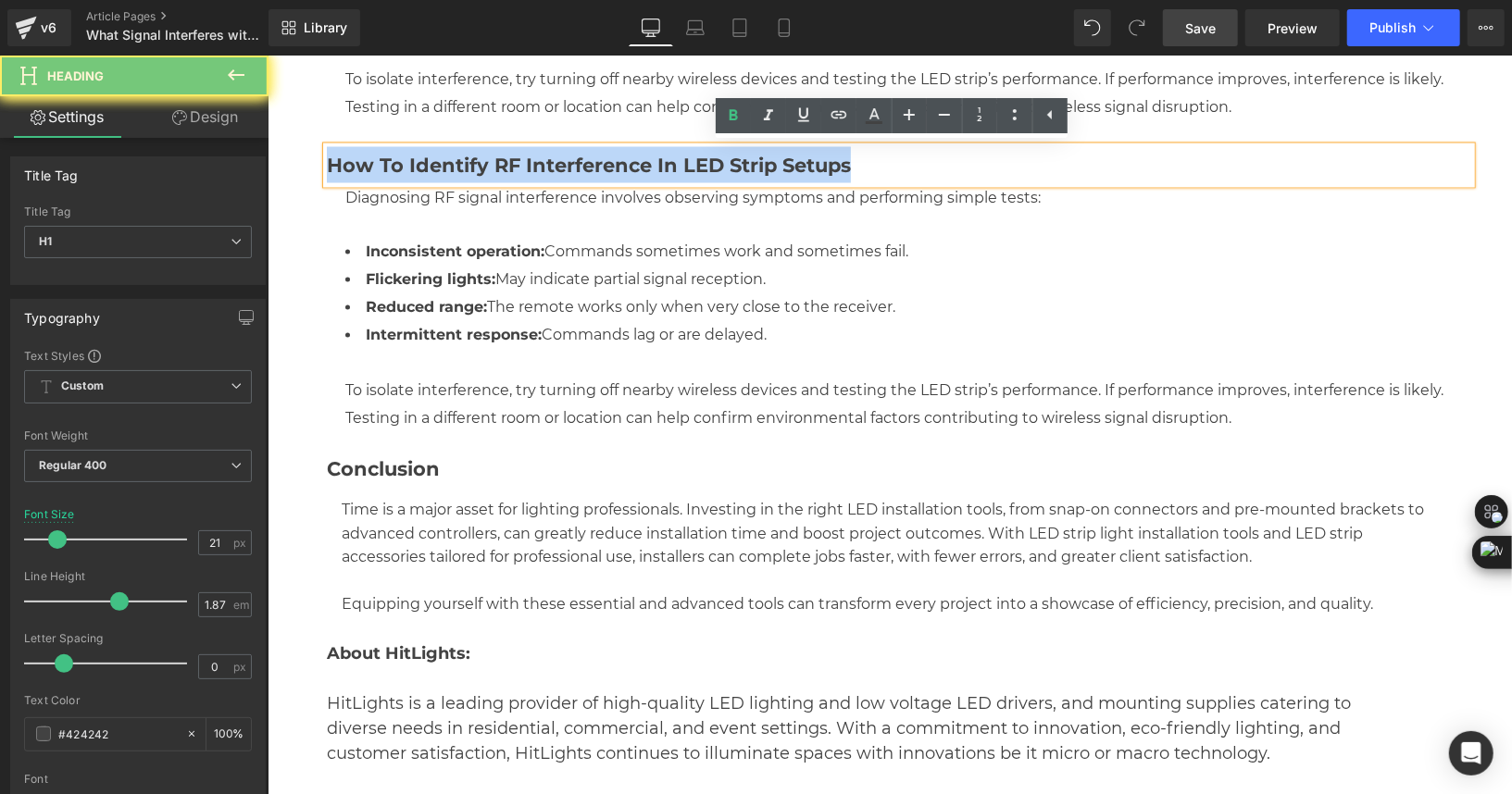 paste 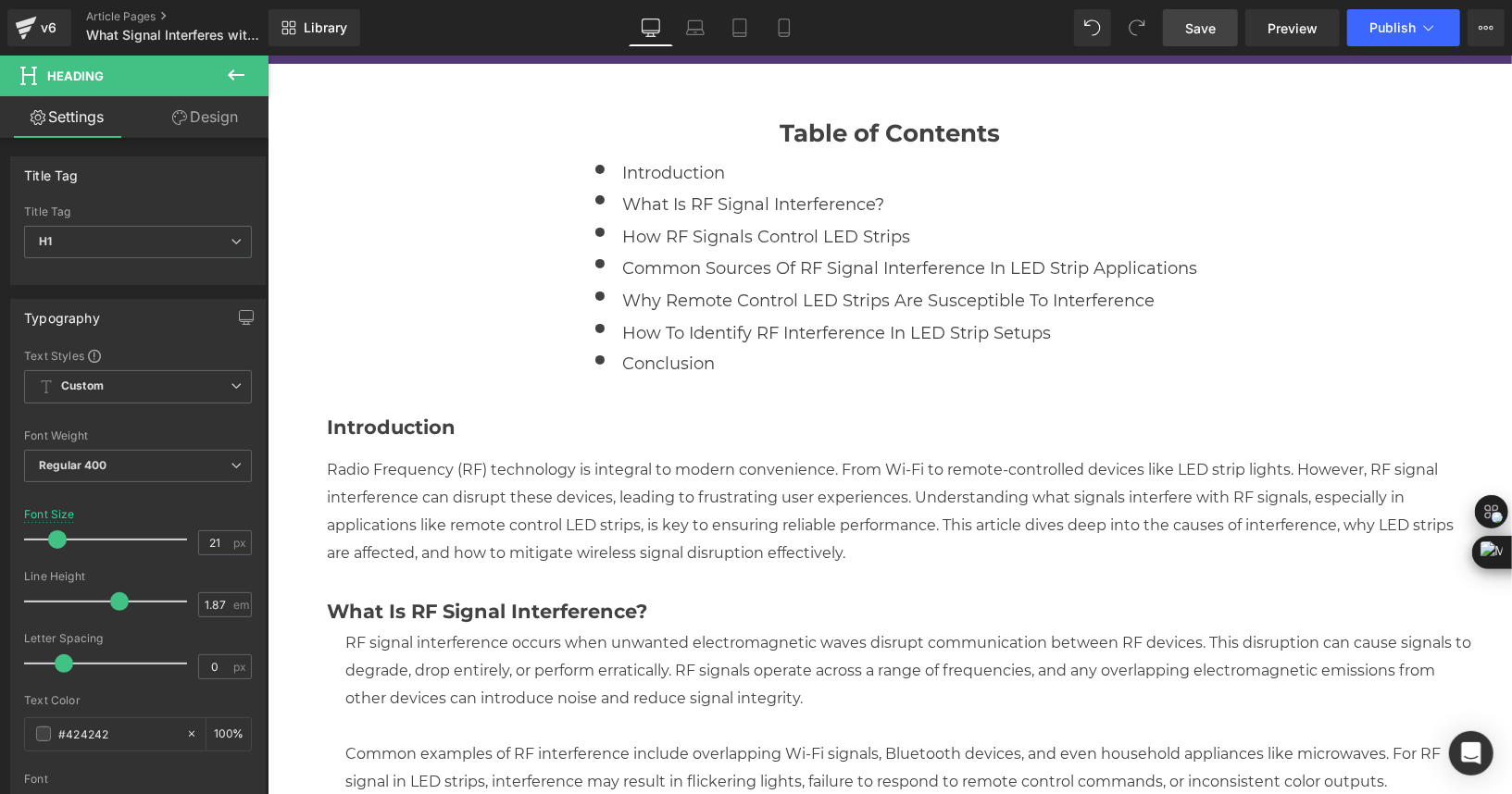 scroll, scrollTop: 0, scrollLeft: 0, axis: both 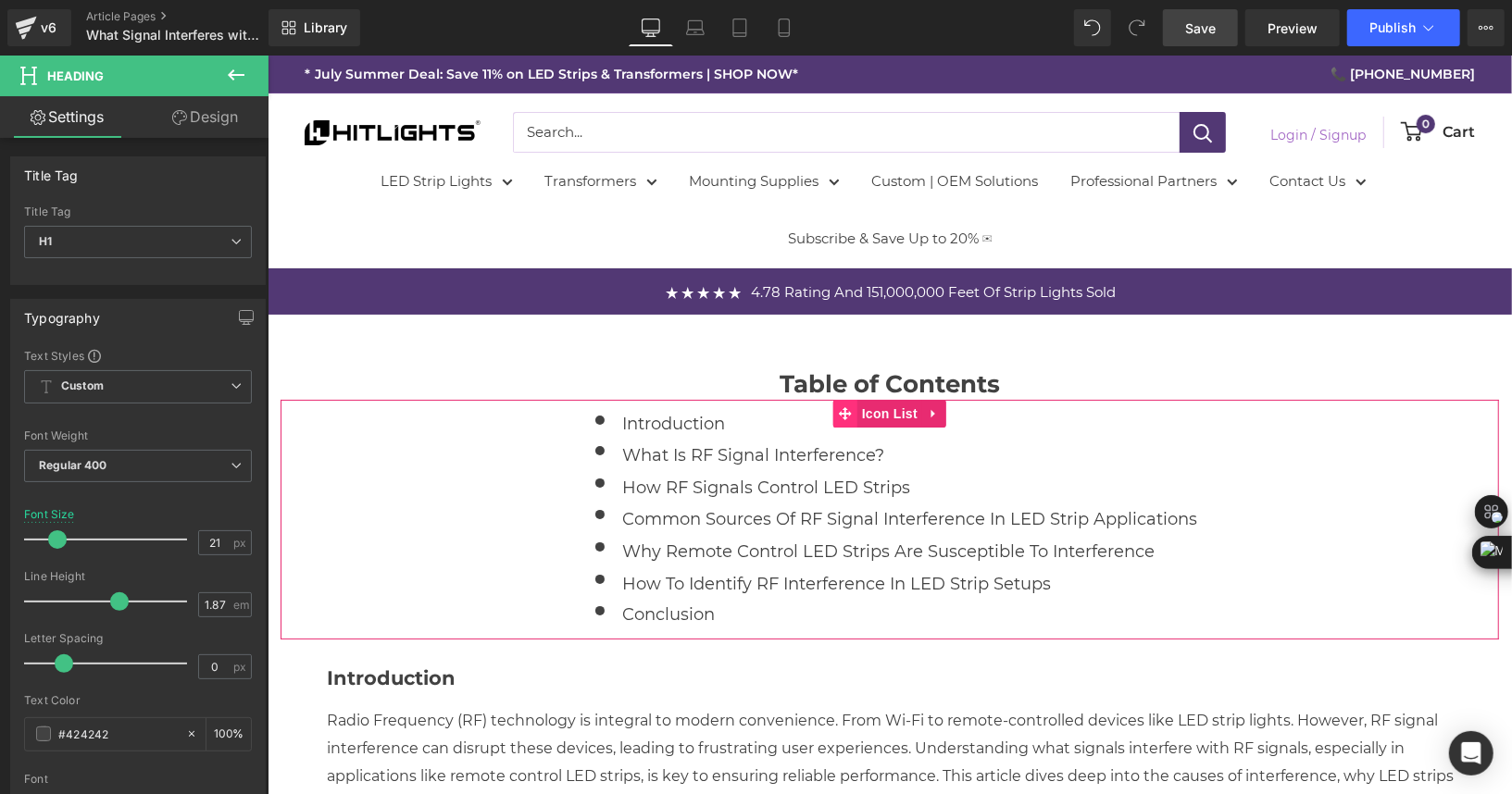 click 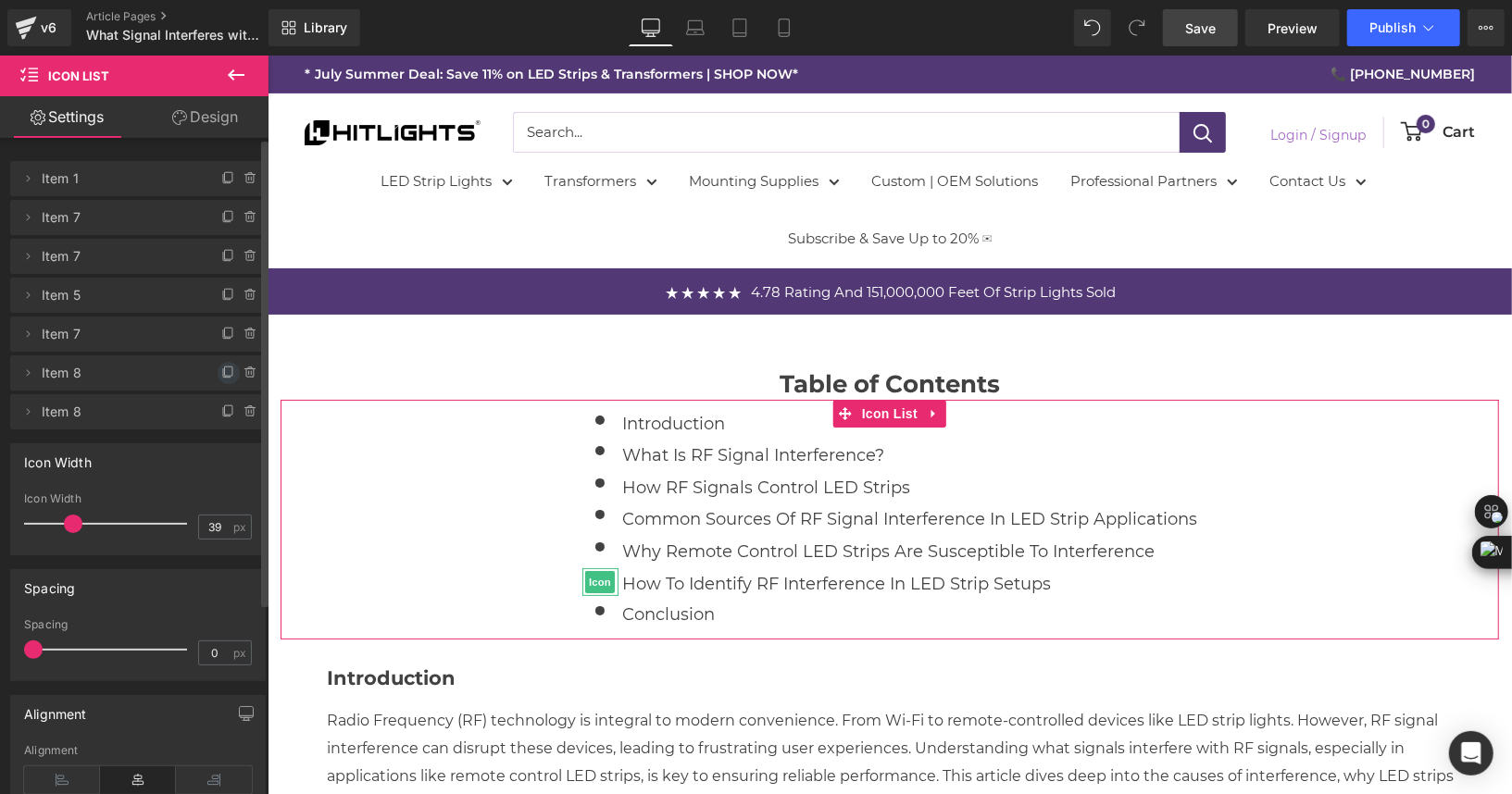 drag, startPoint x: 219, startPoint y: 376, endPoint x: 56, endPoint y: 348, distance: 165.38742 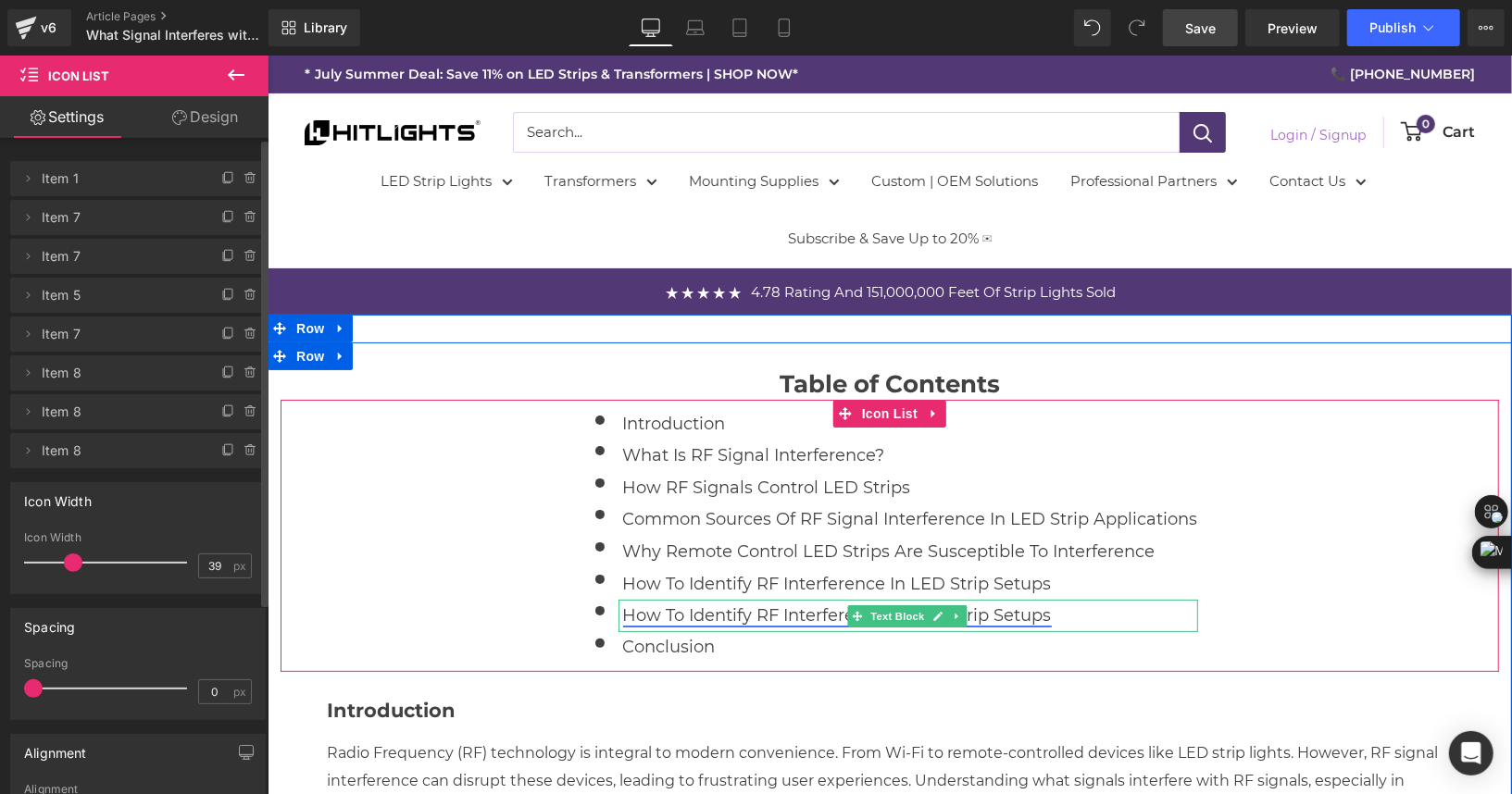 click on "How to Identify RF Interference in LED Strip Setups" at bounding box center (836, 614) 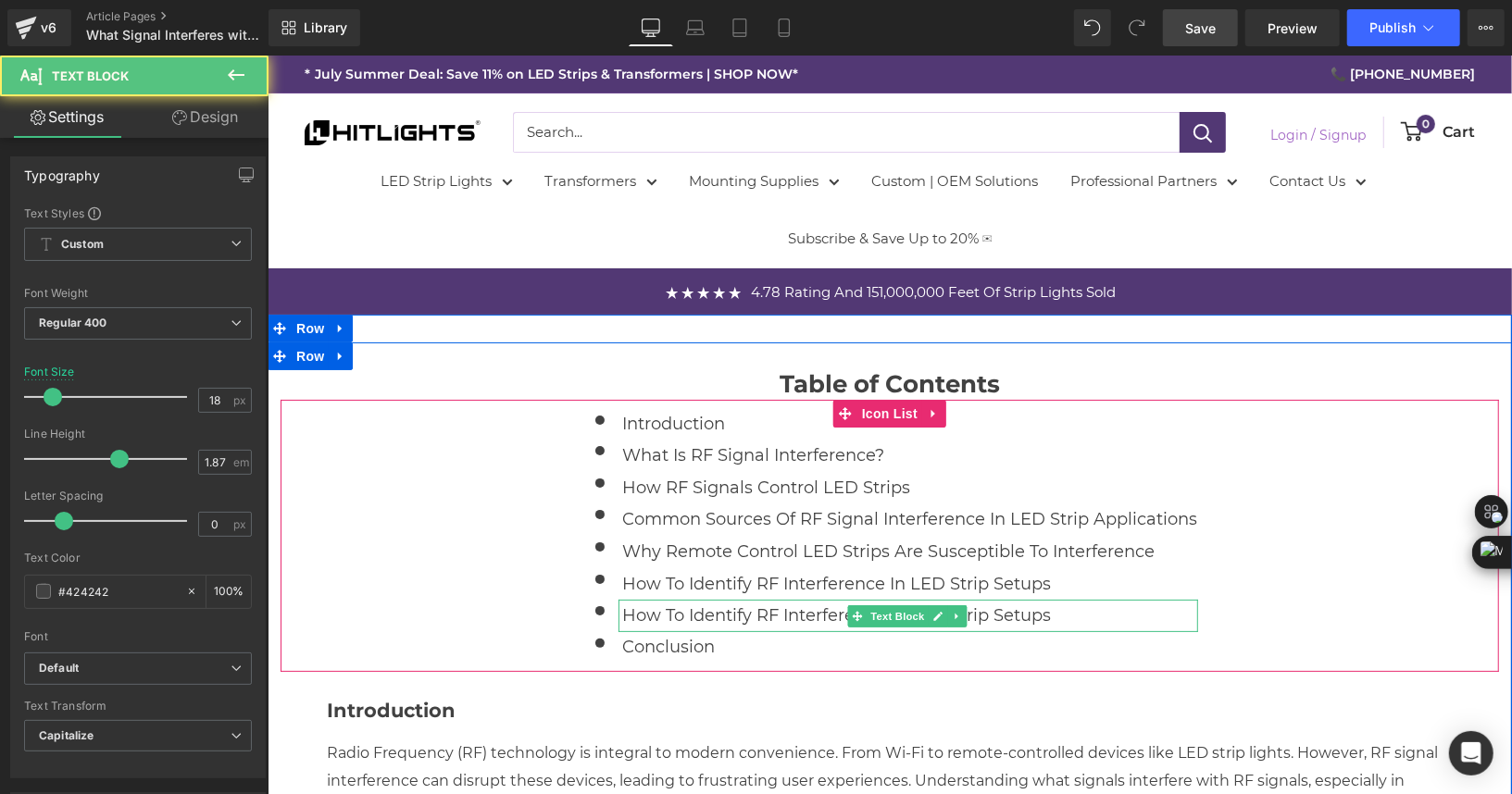 click on "How to Identify RF Interference in LED Strip Setups" at bounding box center (907, 614) 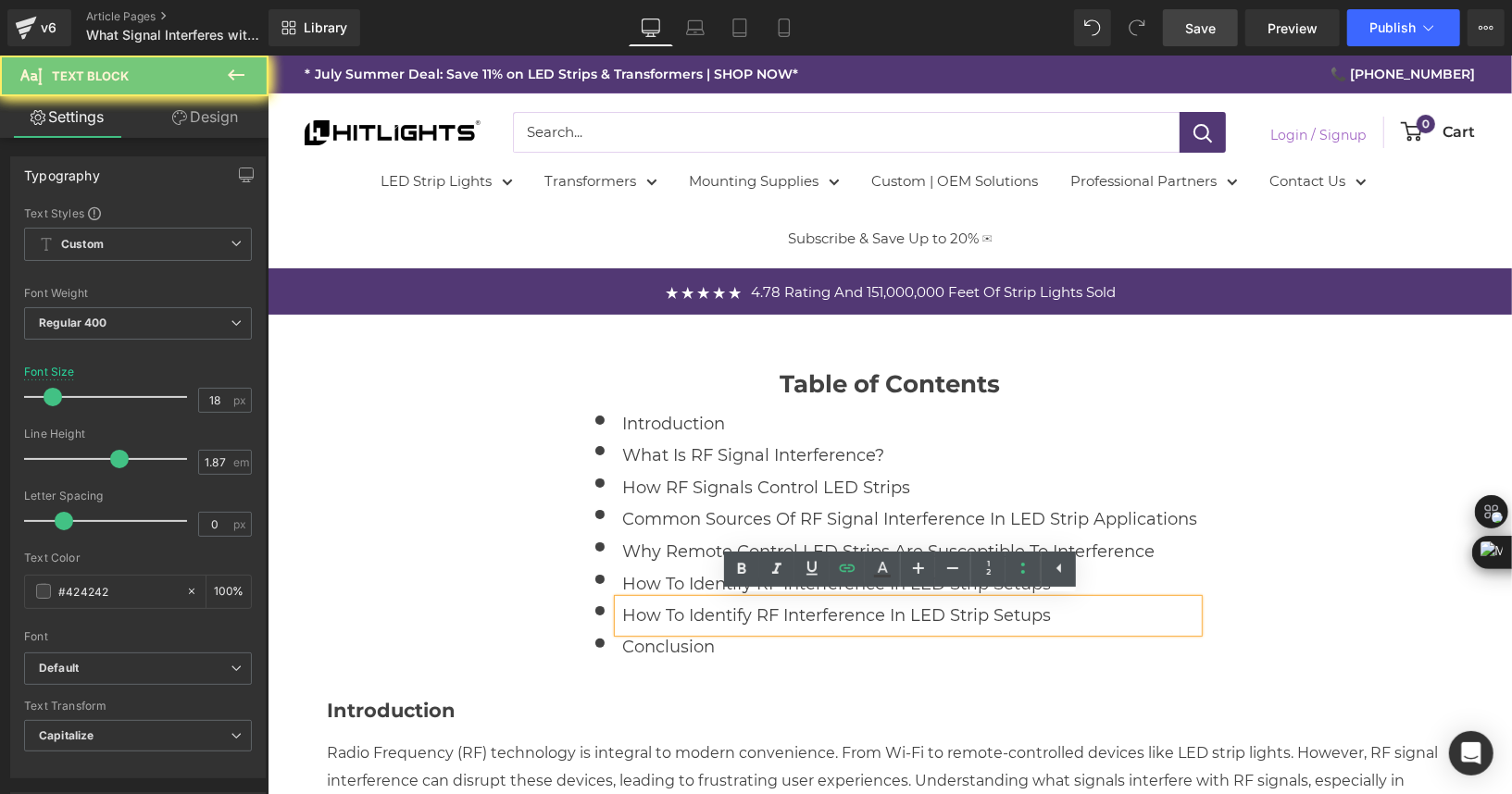 click on "How to Identify RF Interference in LED Strip Setups" at bounding box center (907, 614) 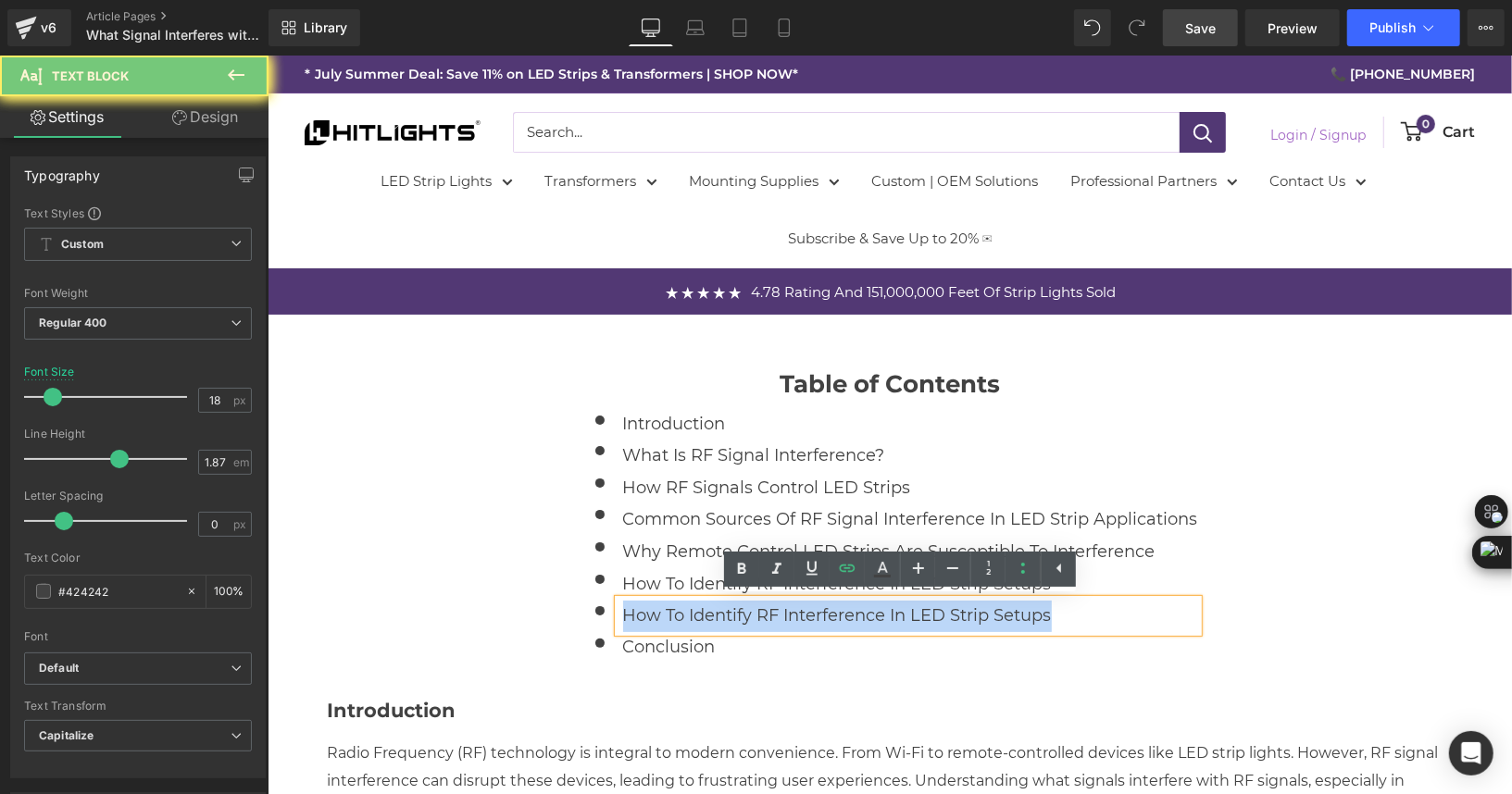click on "How to Identify RF Interference in LED Strip Setups" at bounding box center [907, 614] 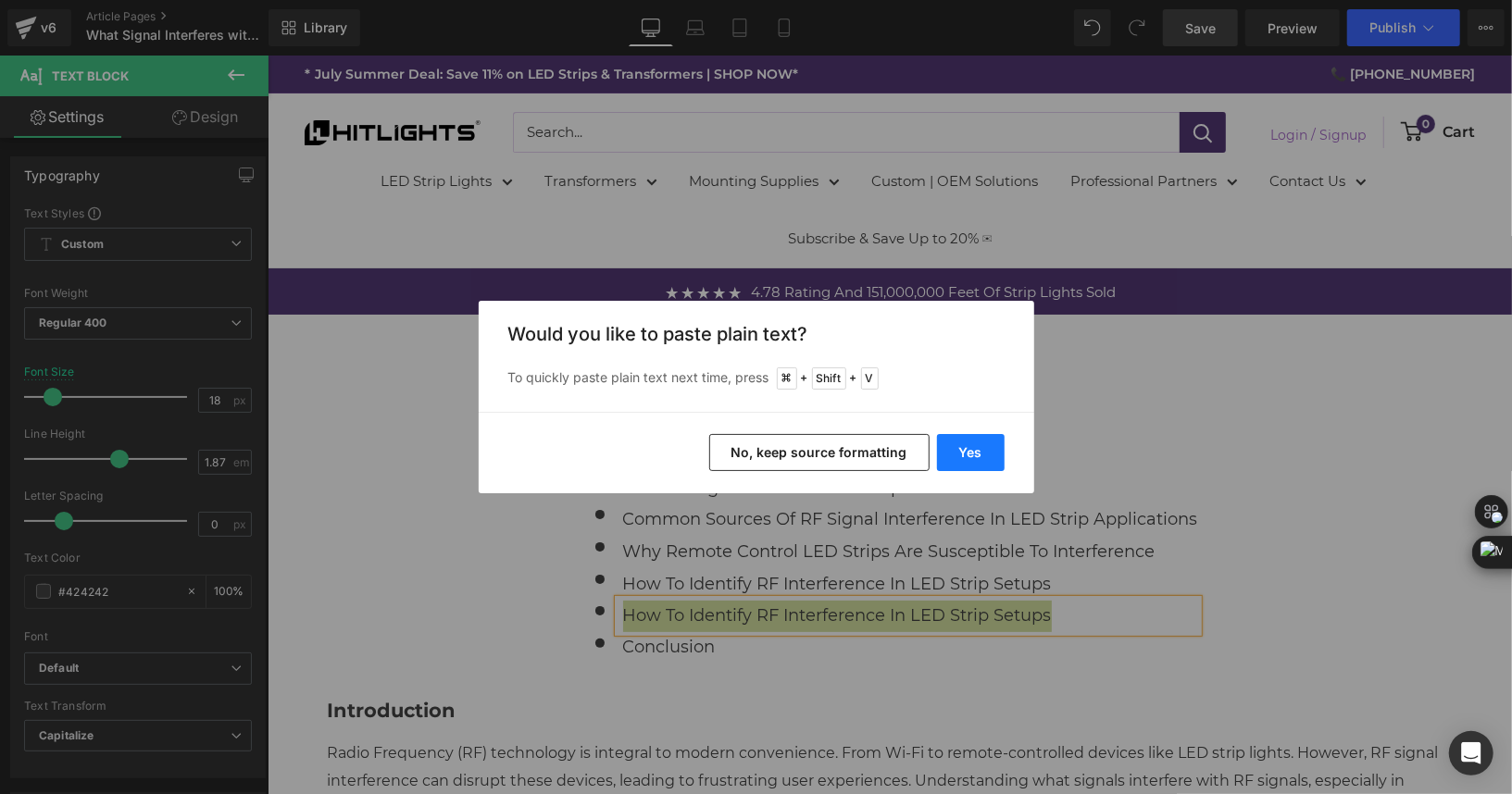 click on "Yes" at bounding box center (970, 453) 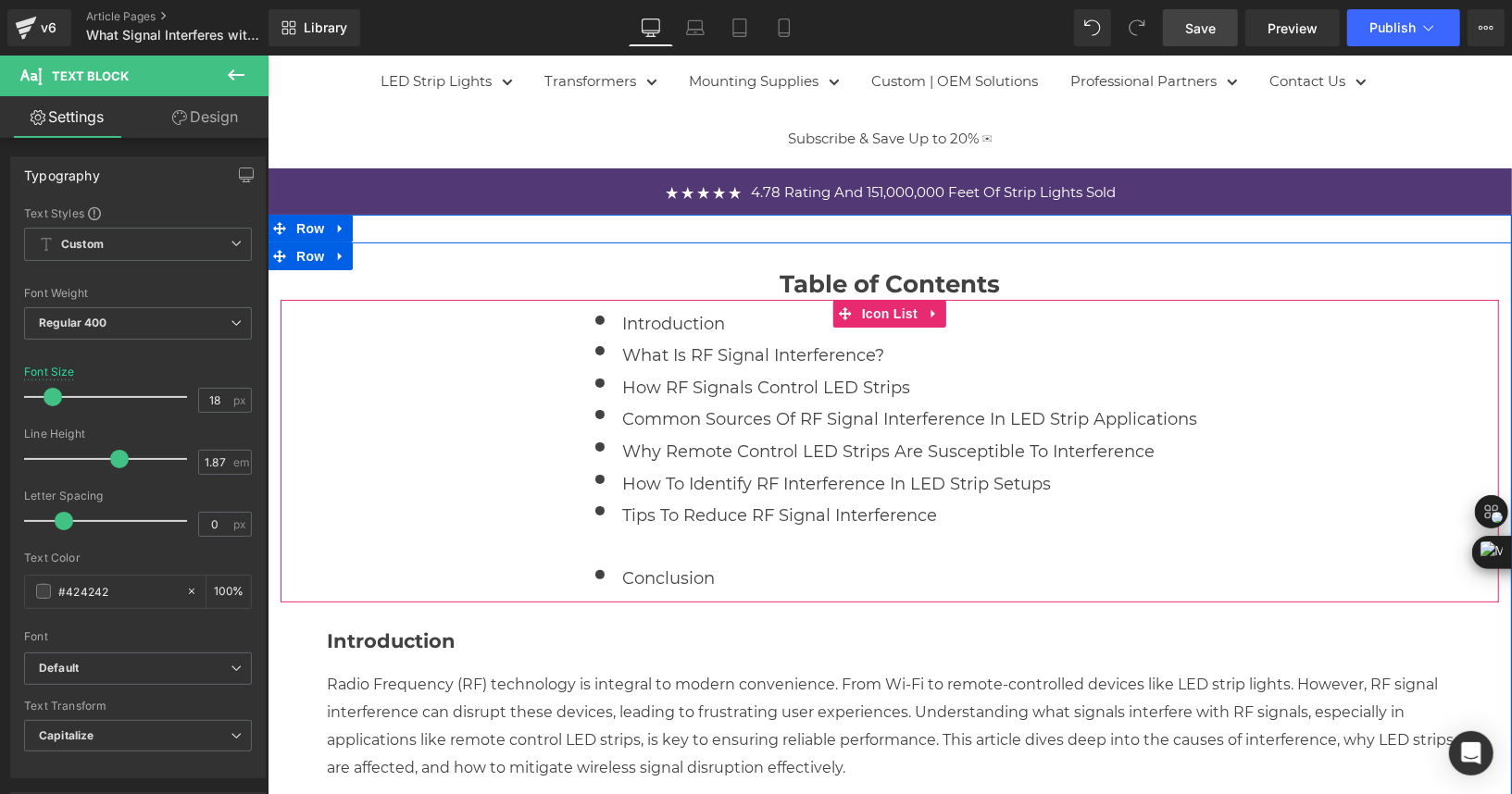 scroll, scrollTop: 1884, scrollLeft: 0, axis: vertical 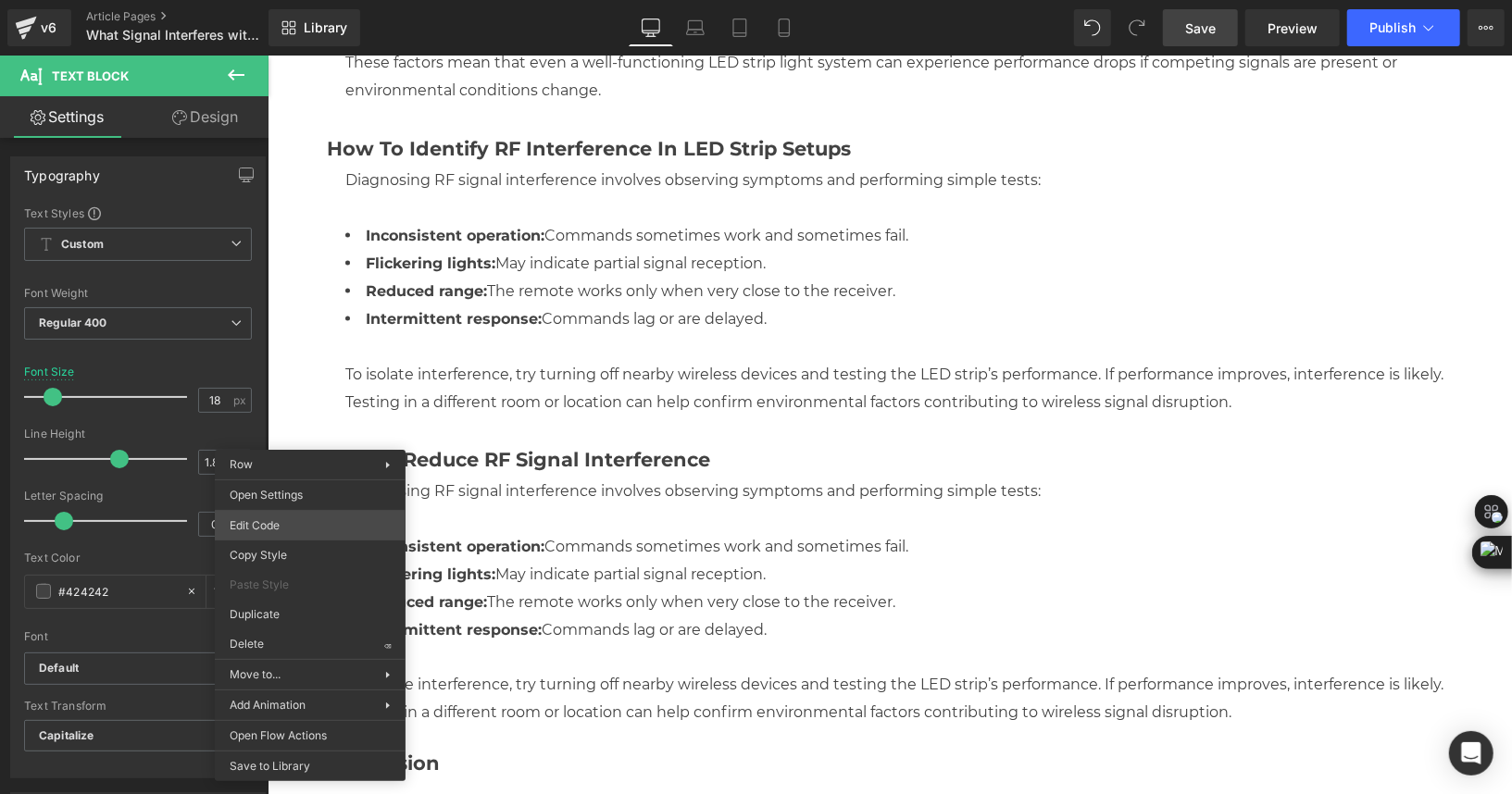 click on "Icon List  You are previewing how the   will restyle your page. You can not edit Elements in Preset Preview Mode.  v6 Article Pages What Signal Interferes with RF Signal? Tips for Remote Control LED Strip Performance | HitLights Library Desktop Desktop Laptop Tablet Mobile Save Preview Publish Scheduled View Live Page View with current Template Save Template to Library Schedule Publish  Optimize  Publish Settings Shortcuts  Your page can’t be published   You've reached the maximum number of published pages on your plan  (164/999999).  You need to upgrade your plan or unpublish all your pages to get 1 publish slot.   Unpublish pages   Upgrade plan  Elements Global Style Base Row  rows, columns, layouts, div Heading  headings, titles, h1,h2,h3,h4,h5,h6 Text Block  texts, paragraphs, contents, blocks Image  images, photos, alts, uploads Icon  icons, symbols Button  button, call to action, cta Separator  separators, dividers, horizontal lines Liquid  Banner Parallax  Hero Banner  Stack Tabs  Carousel  Pricing" at bounding box center [756, 0] 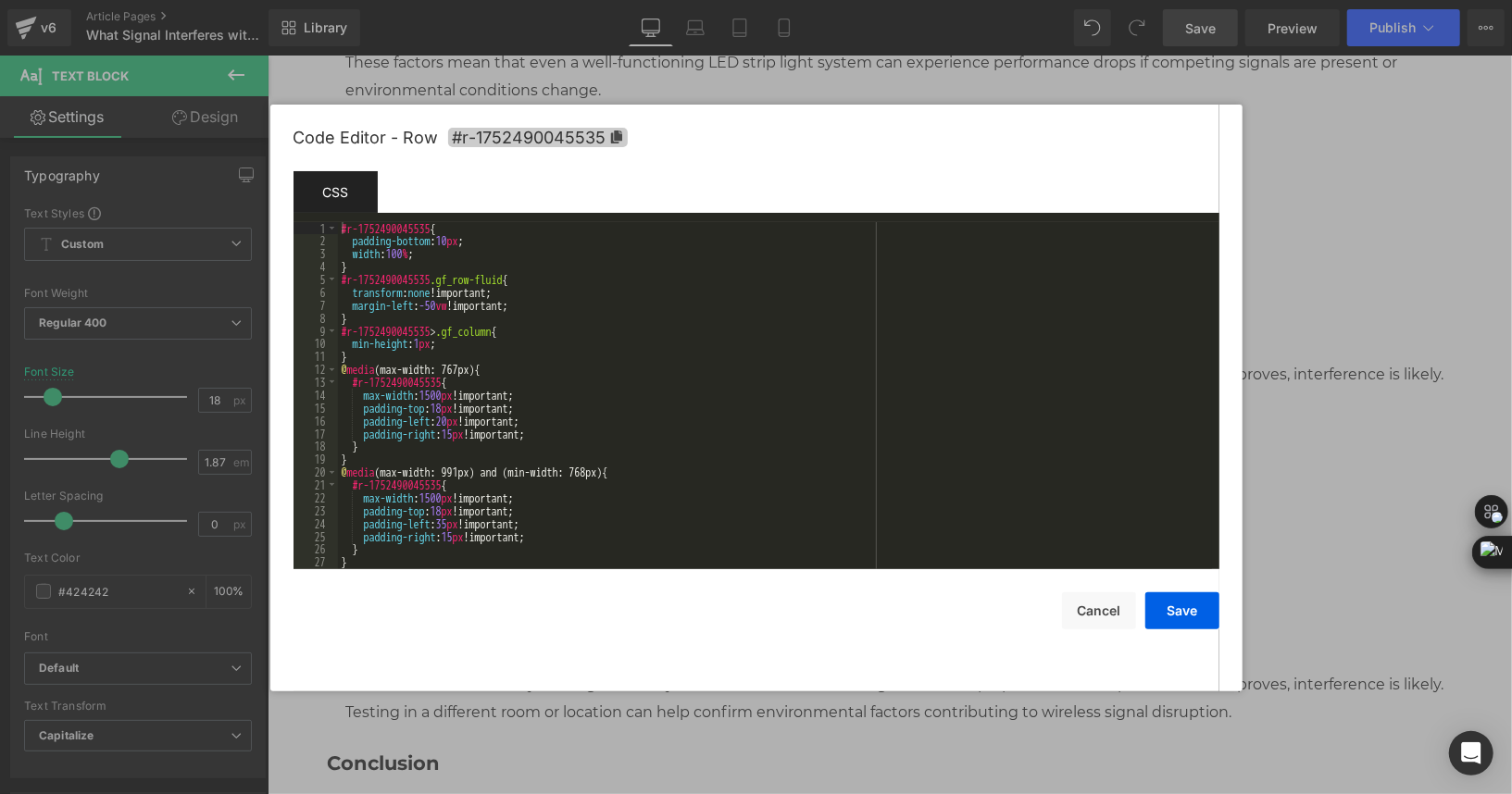 click on "#r-1752490045535" at bounding box center (538, 137) 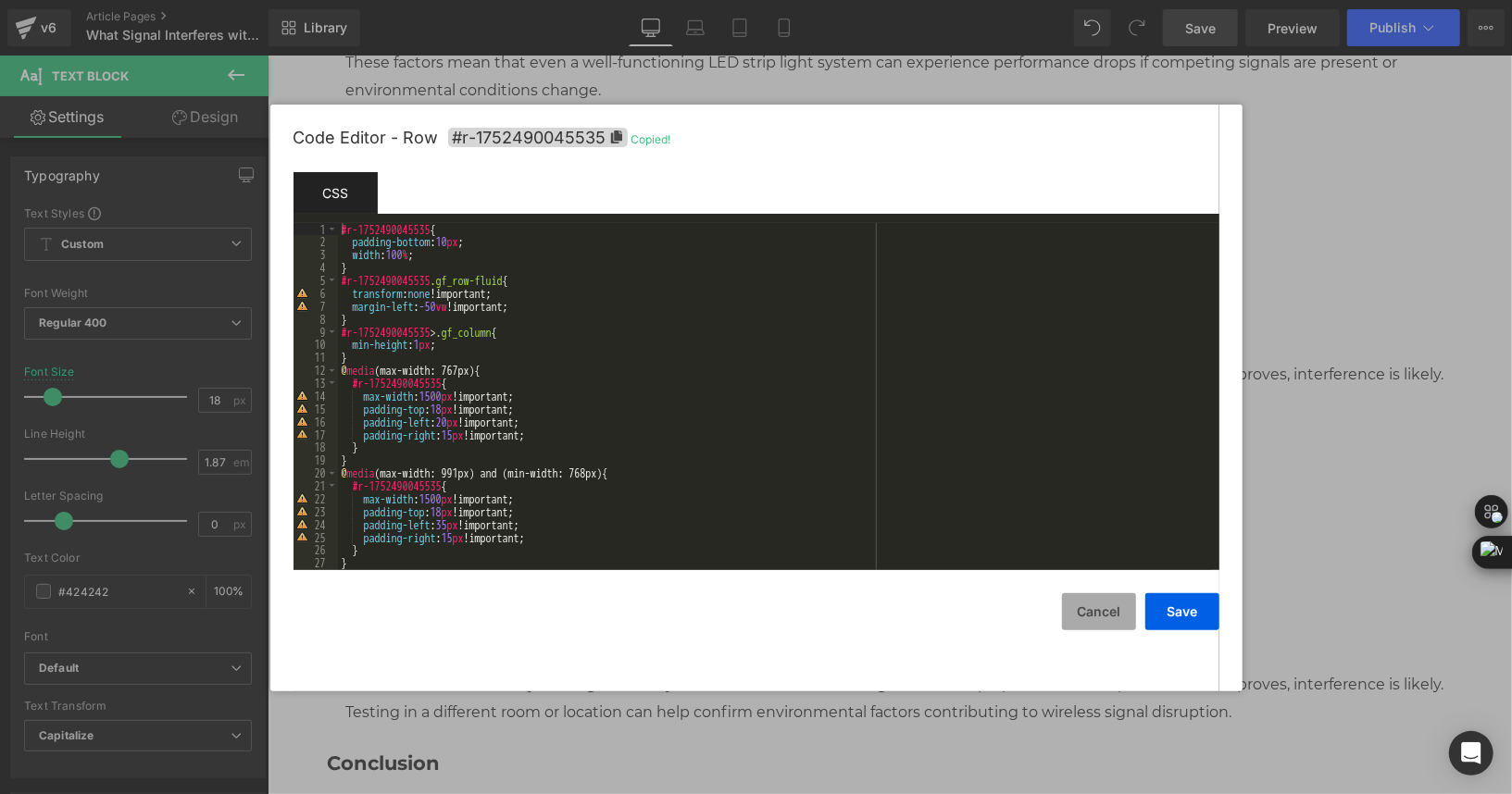drag, startPoint x: 1109, startPoint y: 605, endPoint x: 817, endPoint y: 526, distance: 302.4979 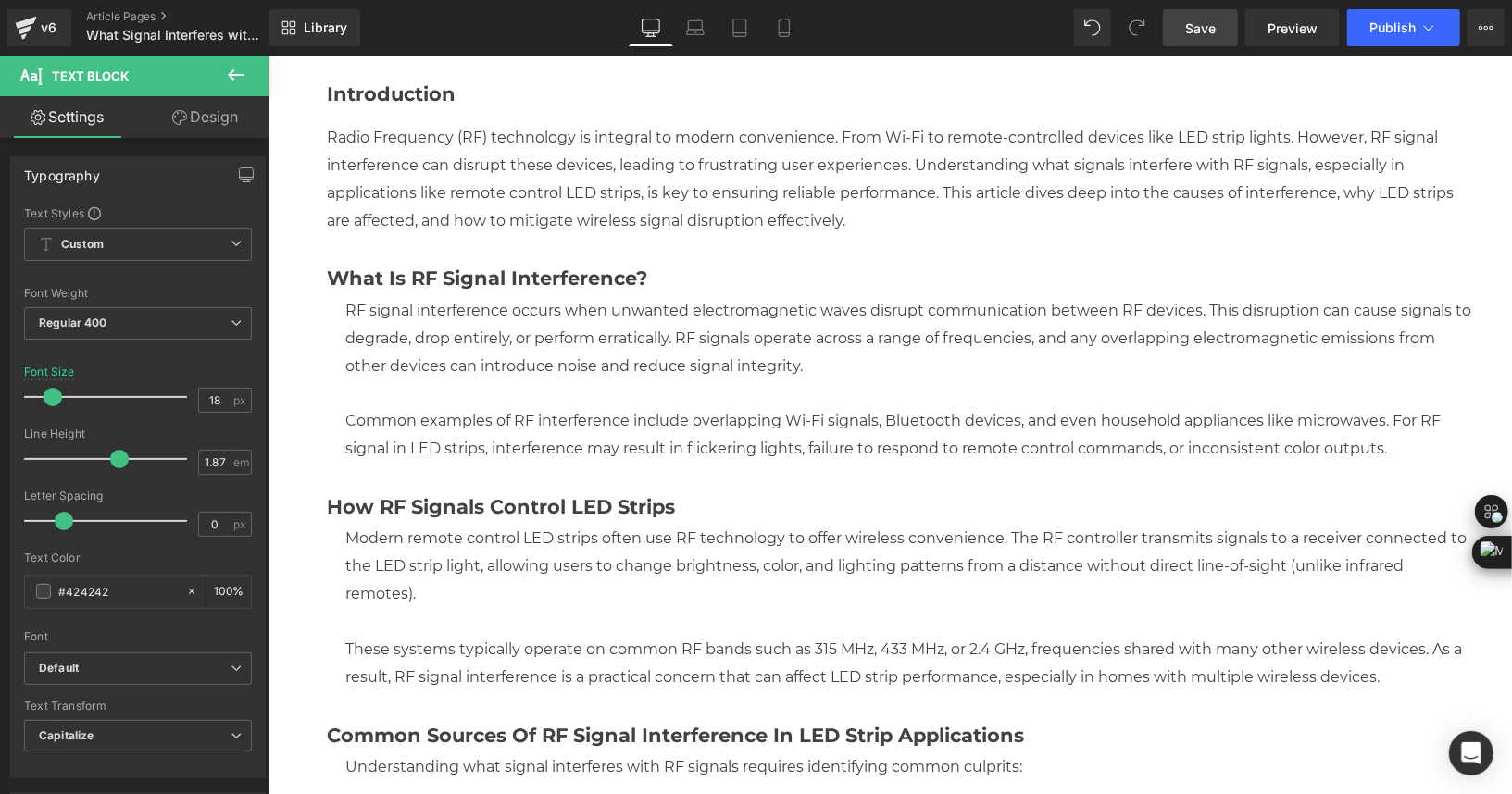 scroll, scrollTop: 23, scrollLeft: 0, axis: vertical 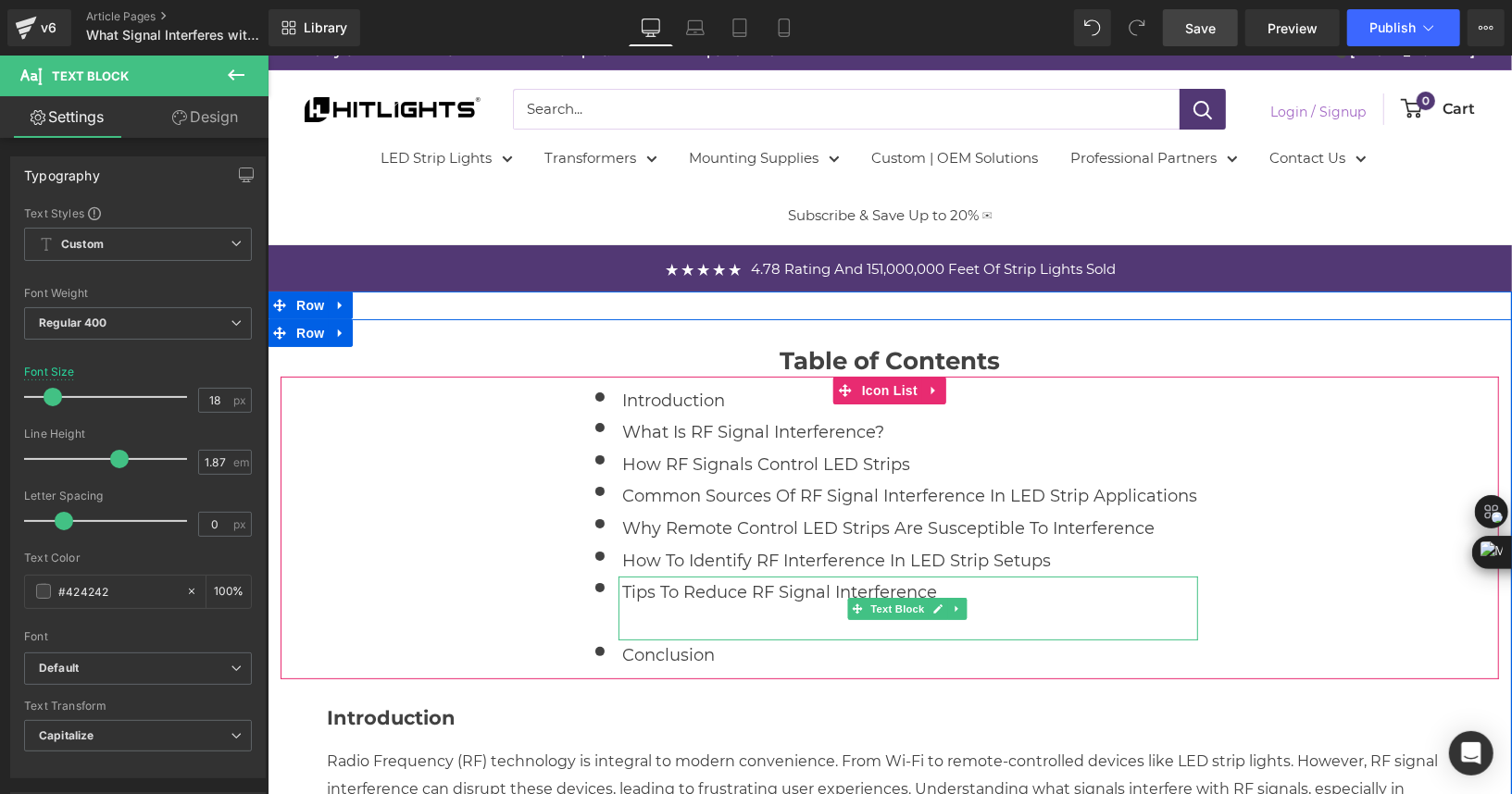click at bounding box center (909, 624) 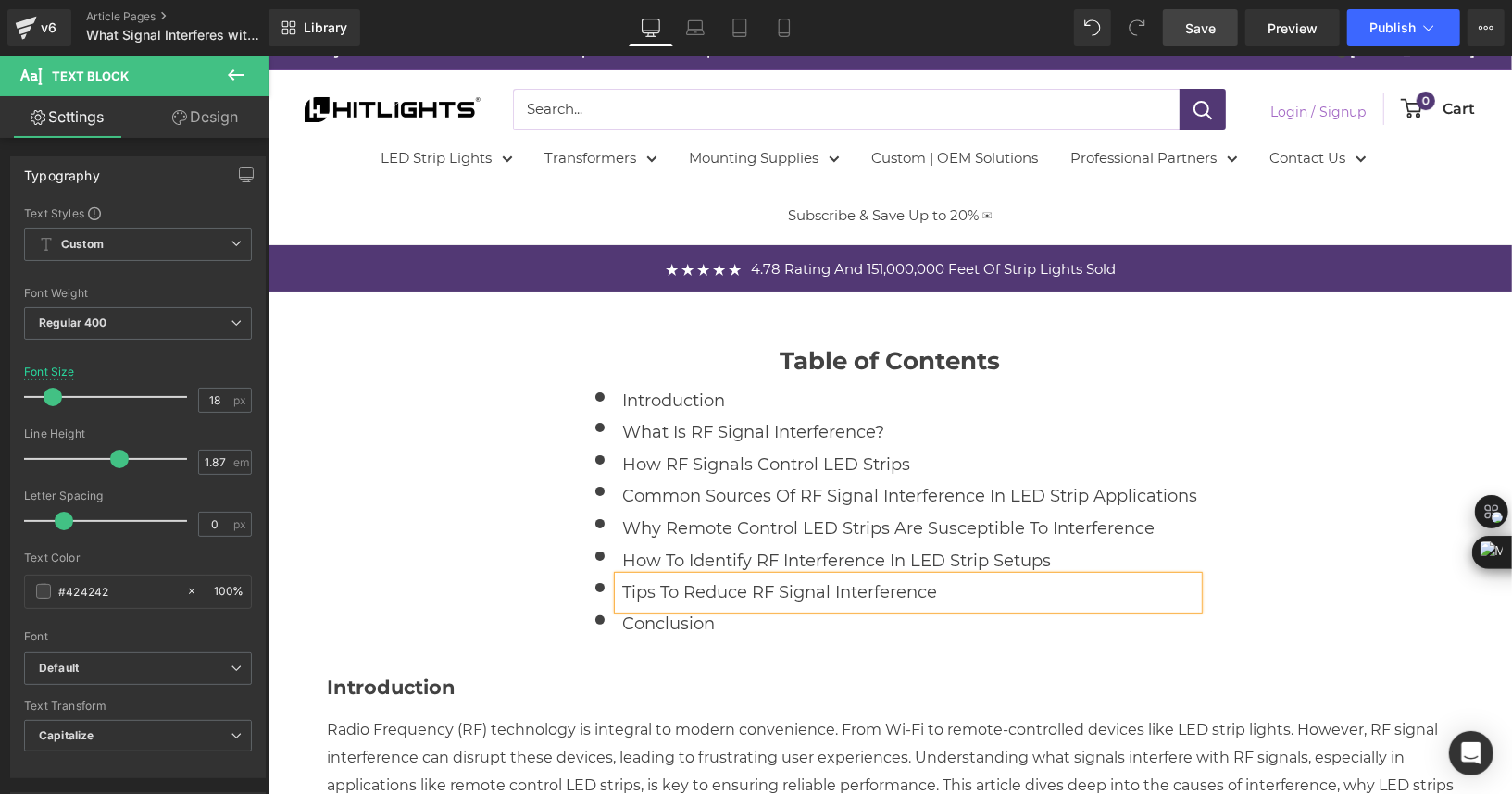 click on "Tips to Reduce RF Signal Interference" at bounding box center [907, 591] 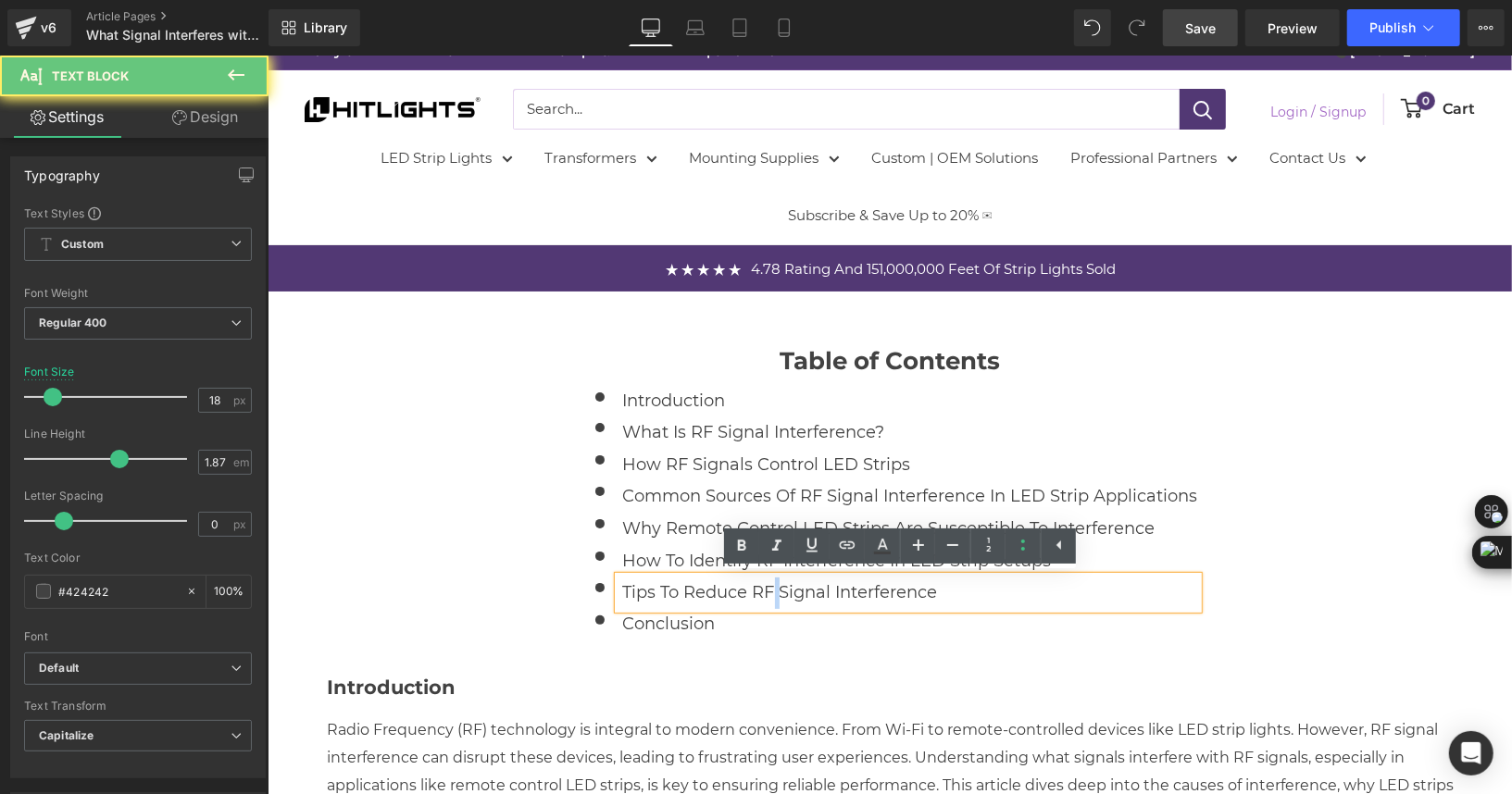 click on "Tips to Reduce RF Signal Interference" at bounding box center [907, 591] 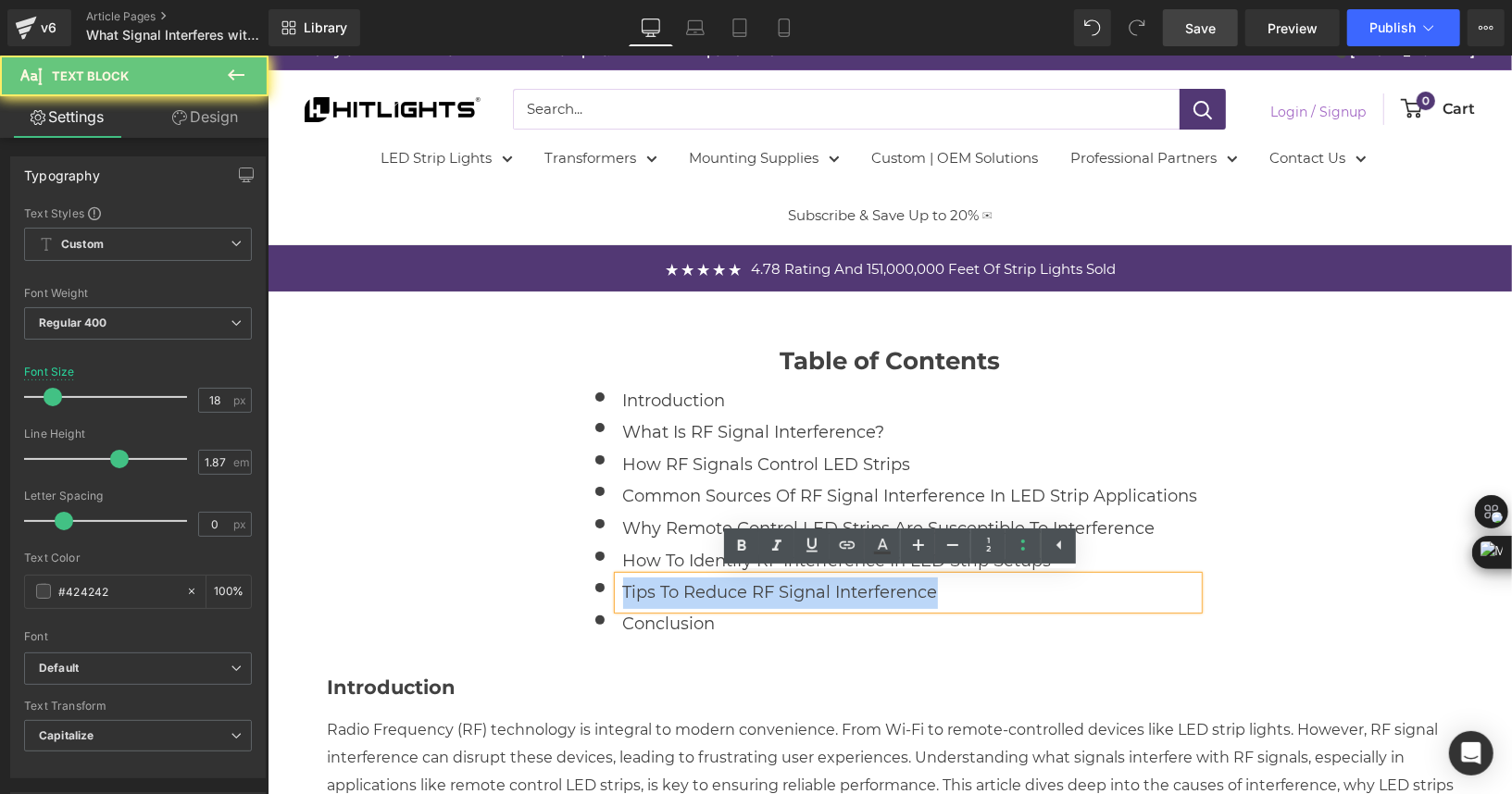 click on "Tips to Reduce RF Signal Interference" at bounding box center (907, 591) 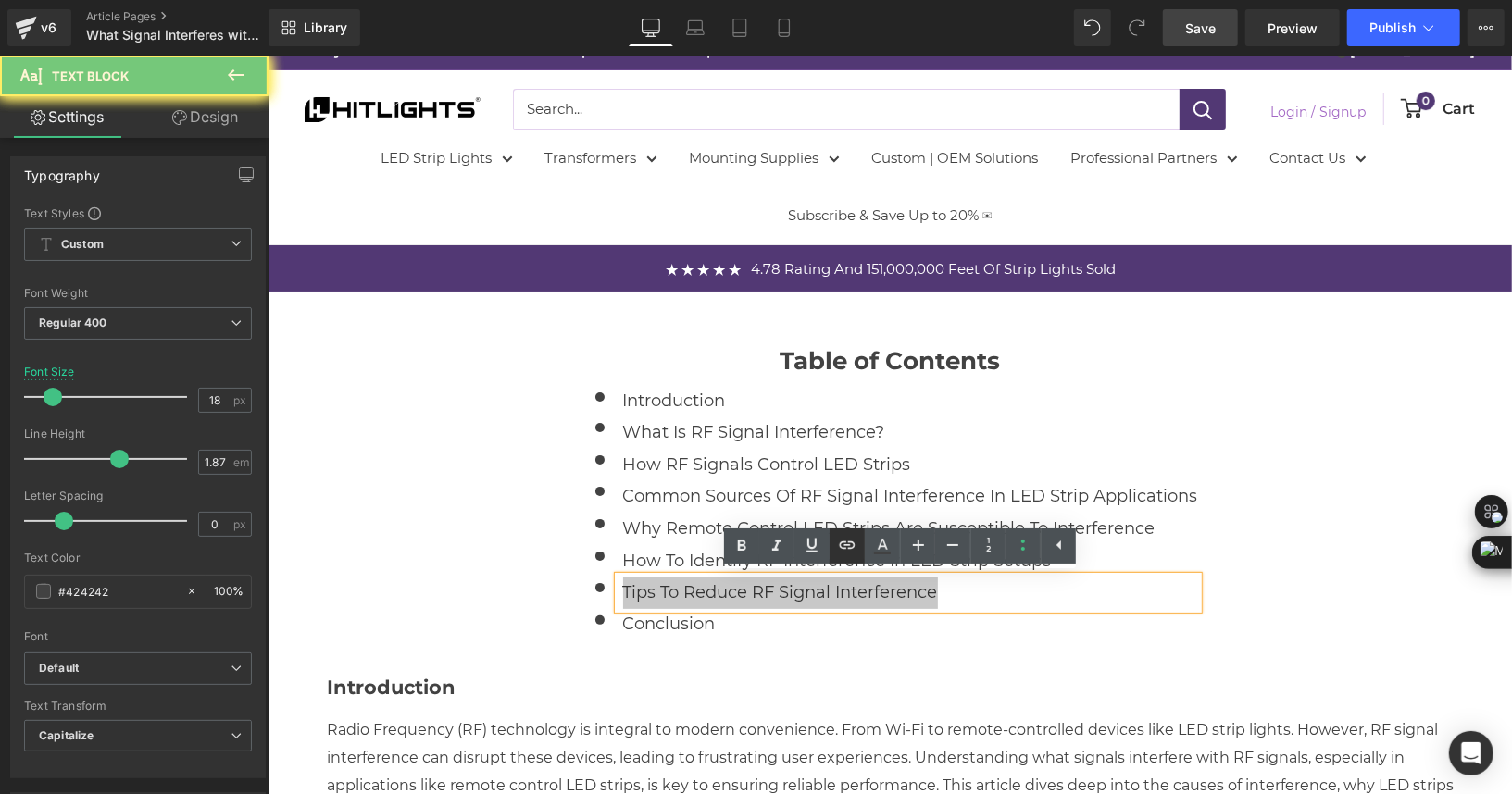 click at bounding box center (847, 546) 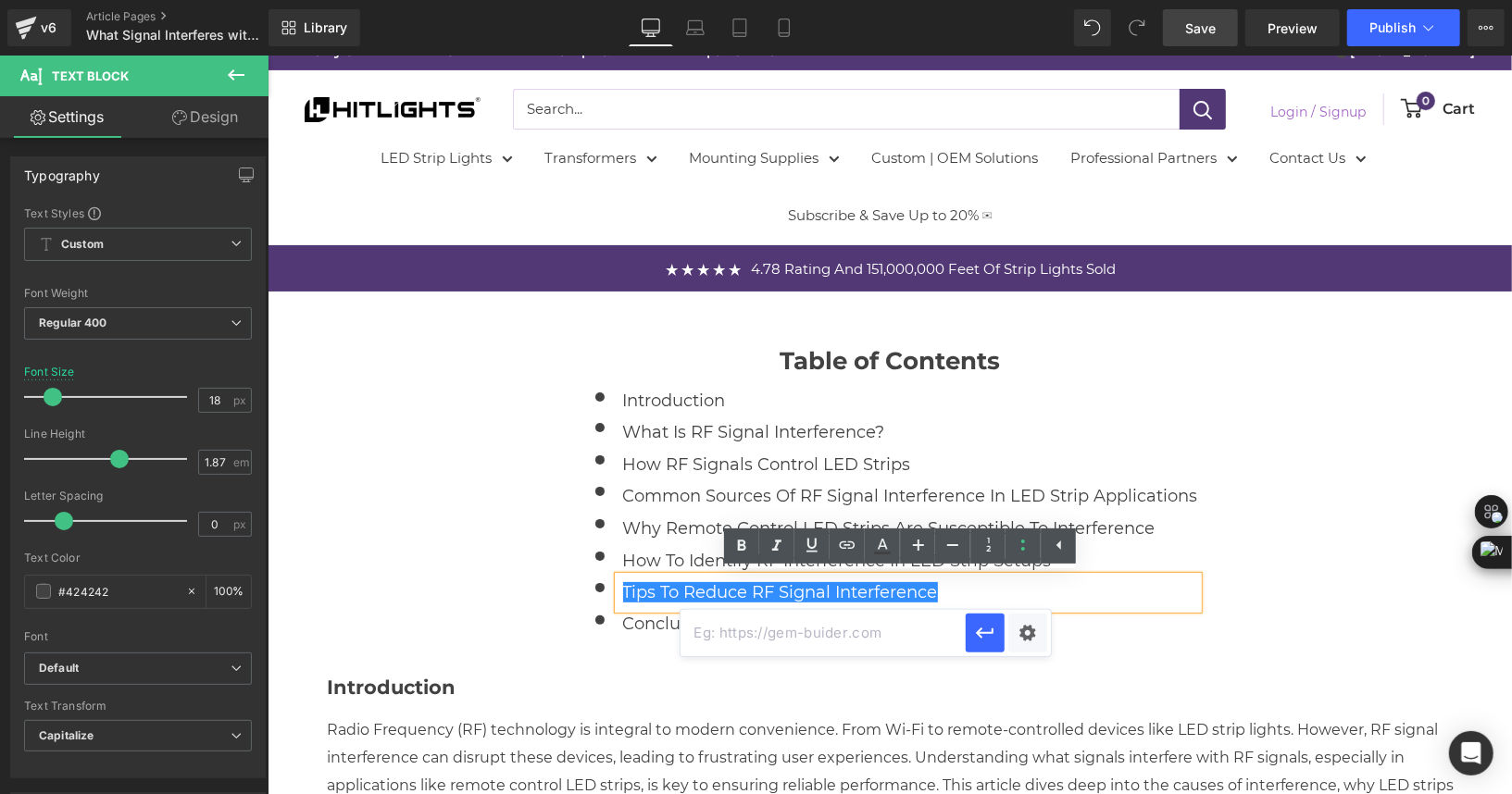 click at bounding box center (823, 633) 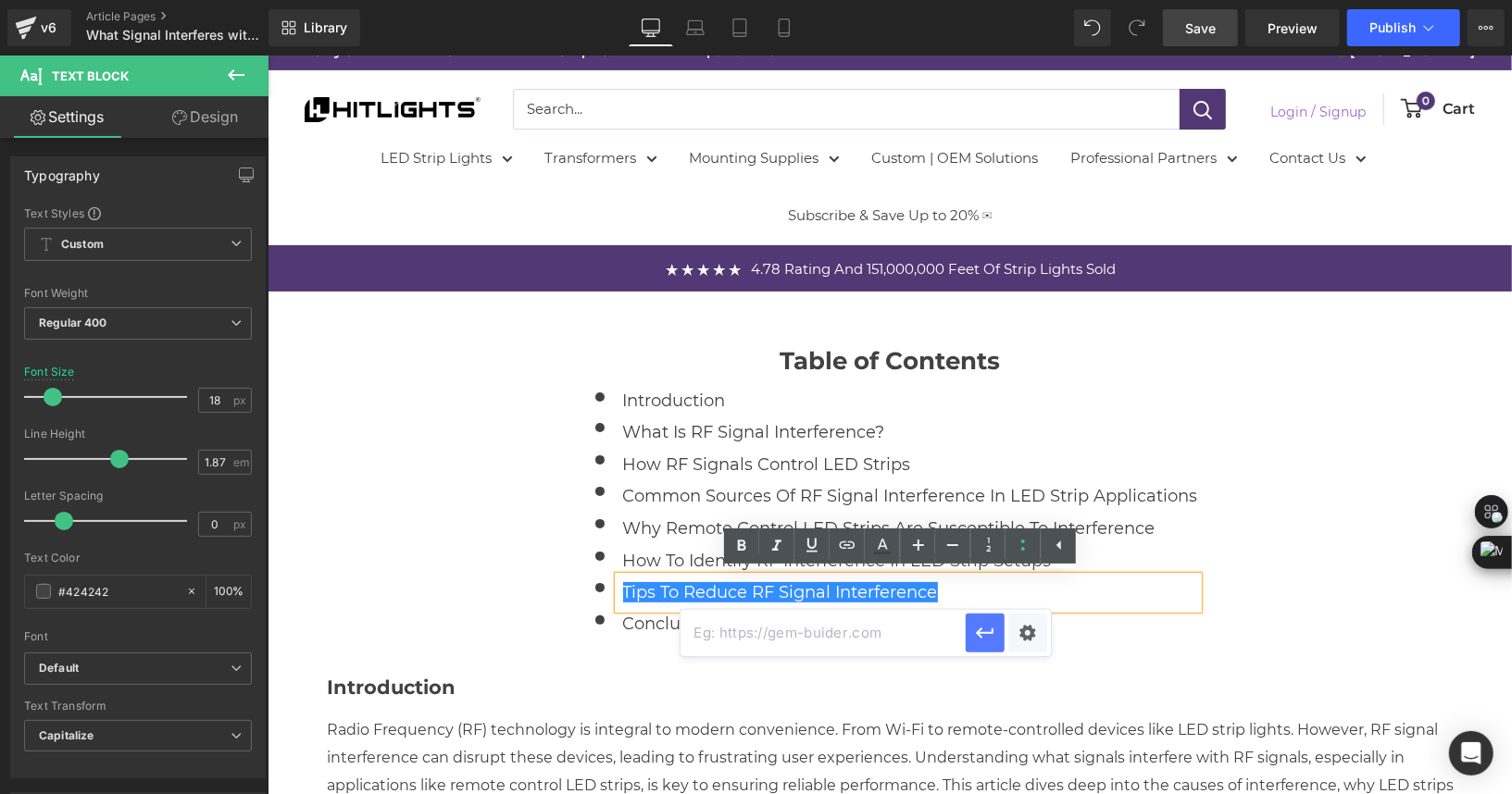 paste on "#r-1752490045535" 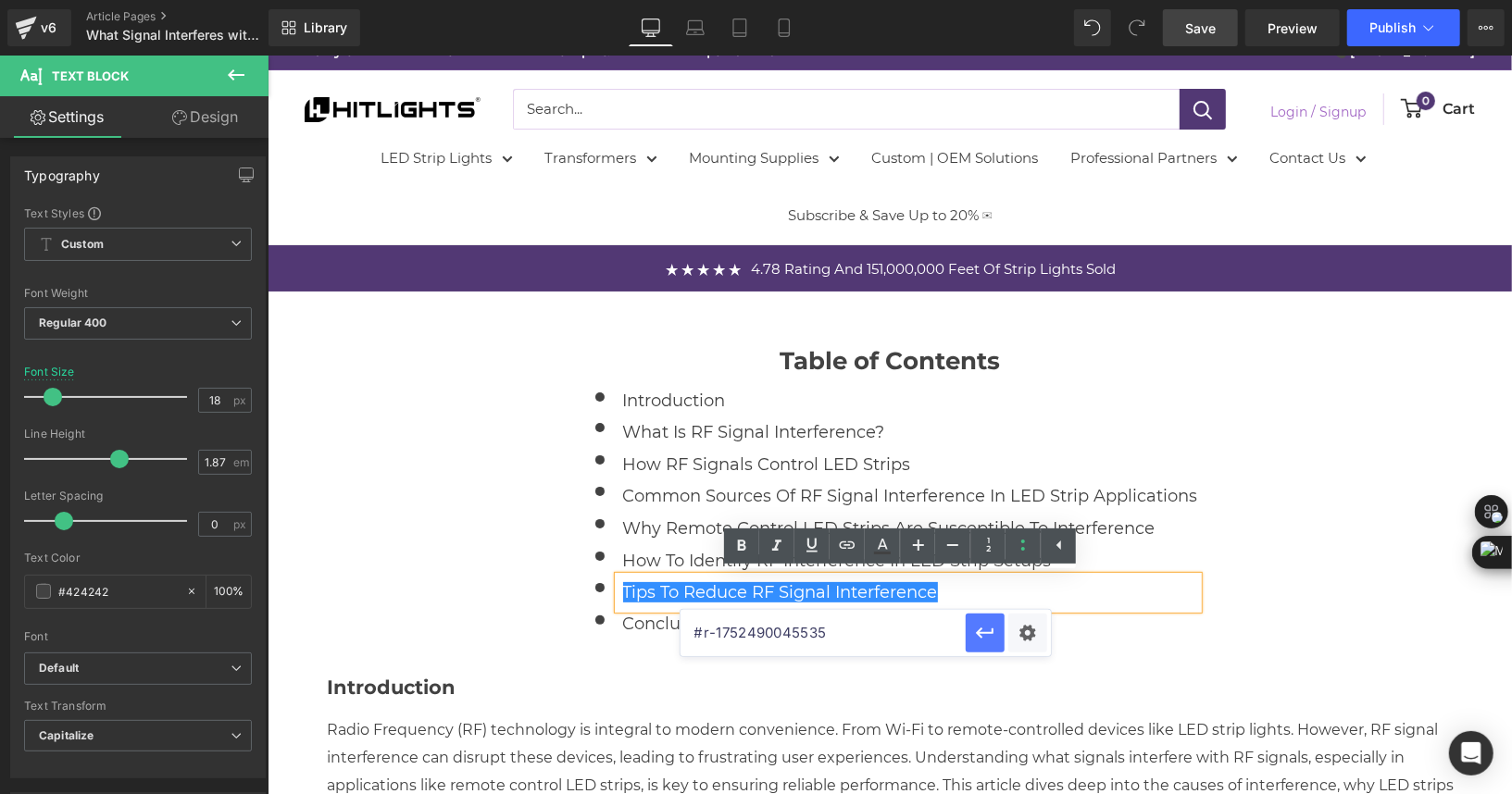 type on "#r-1752490045535" 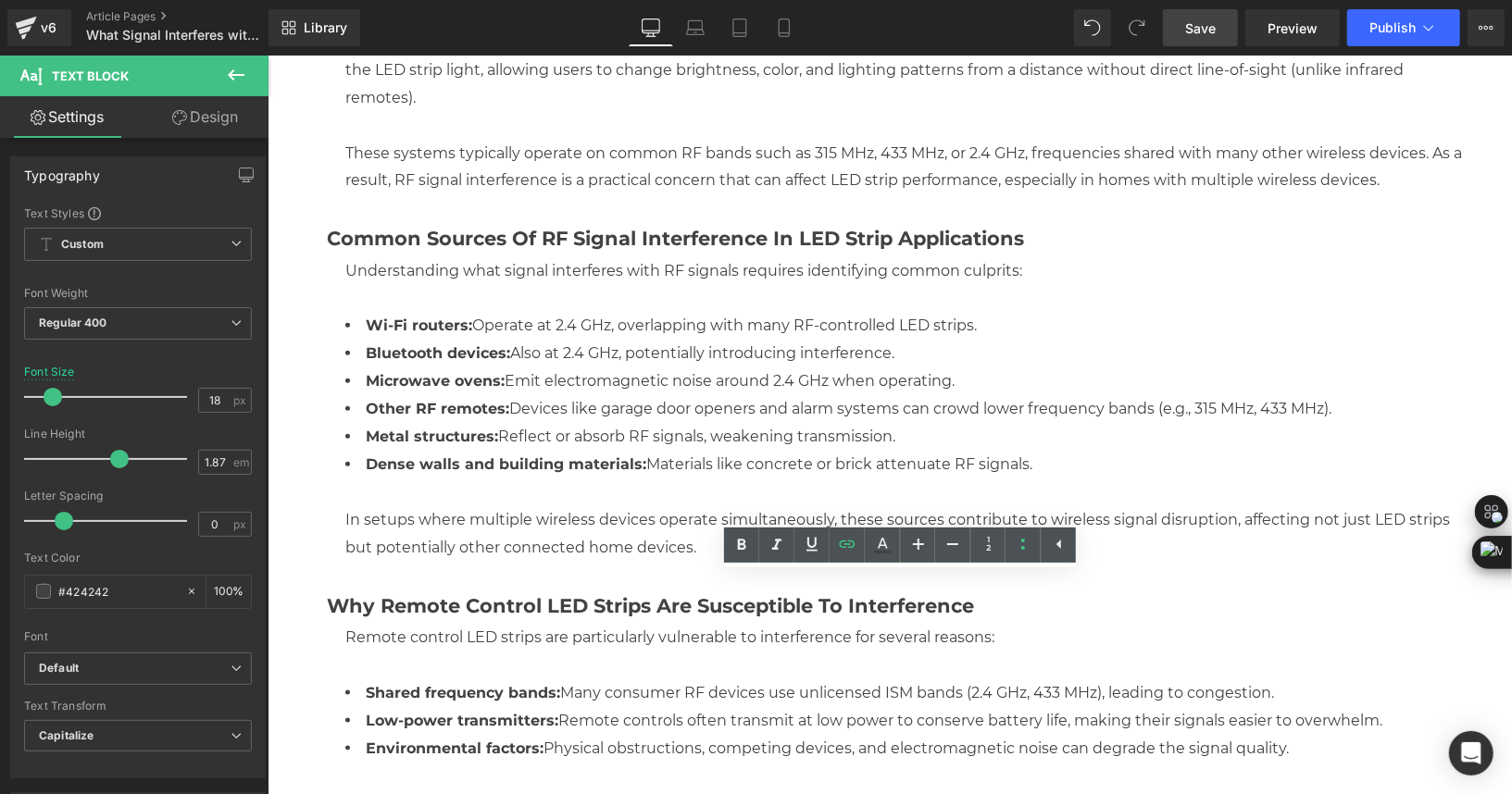 scroll, scrollTop: 1837, scrollLeft: 0, axis: vertical 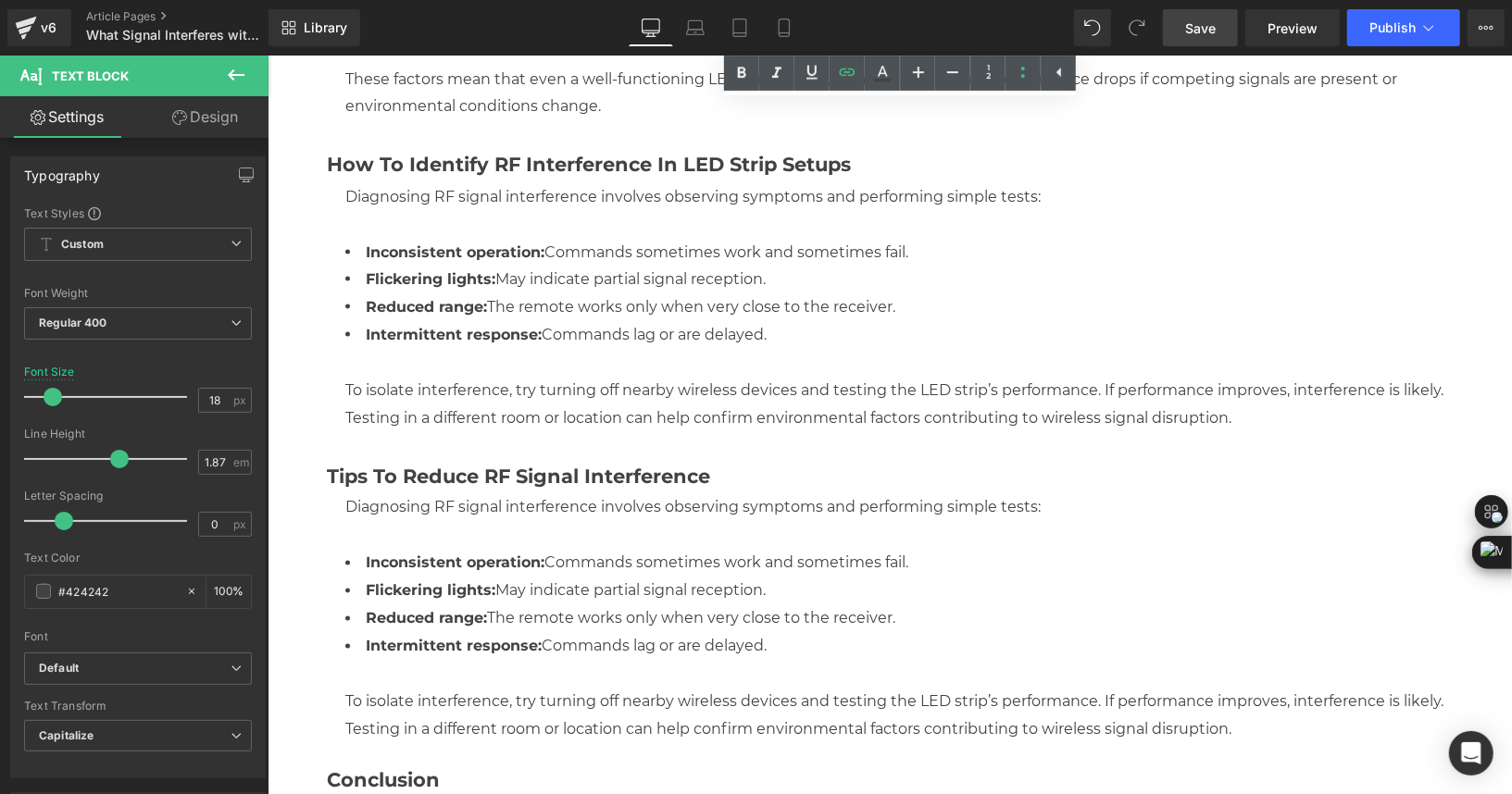 click at bounding box center [907, 535] 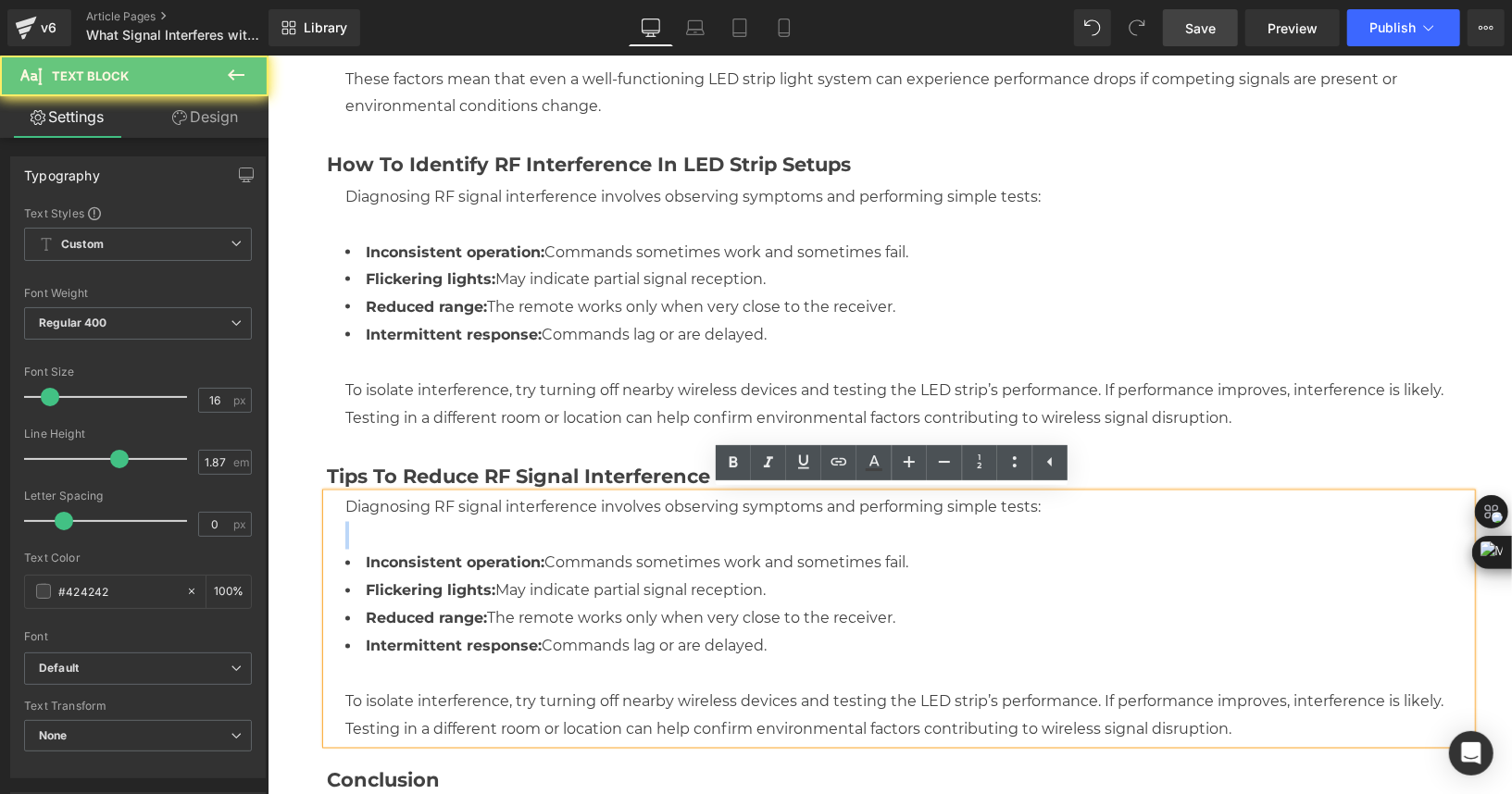 click at bounding box center [907, 535] 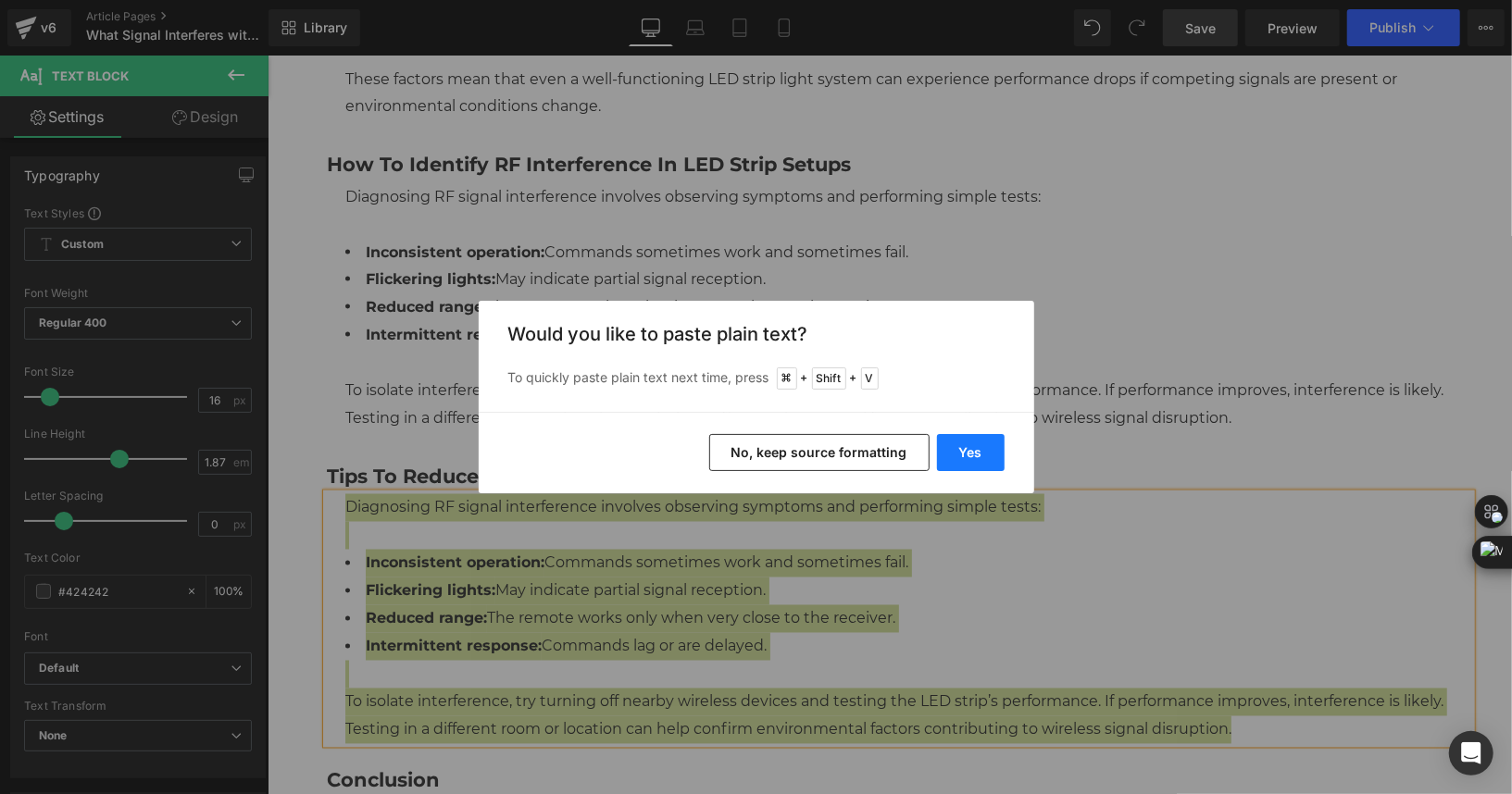 click on "Yes" at bounding box center [970, 453] 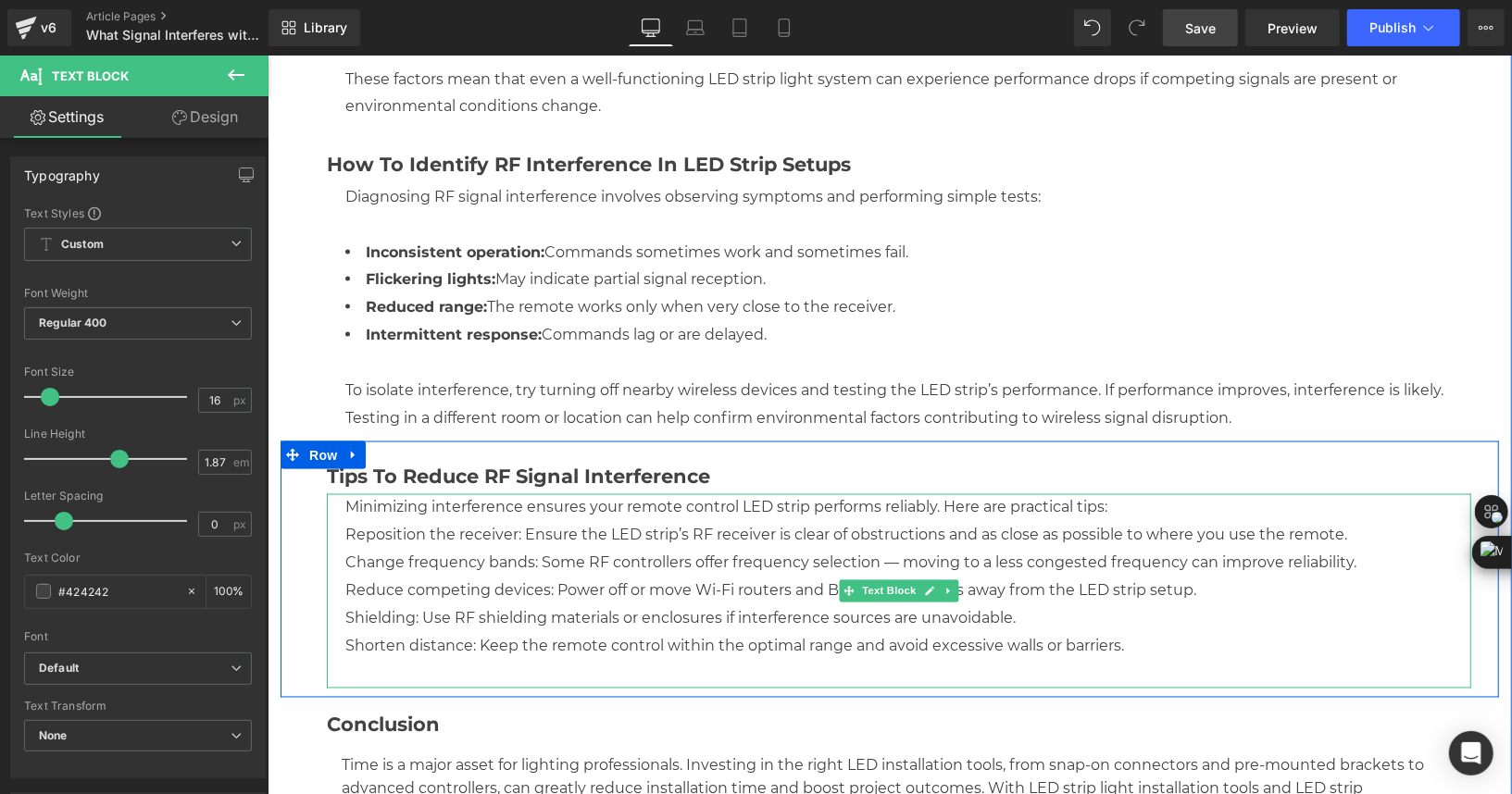 click on "Change frequency bands: Some RF controllers offer frequency selection — moving to a less congested frequency can improve reliability." at bounding box center (907, 563) 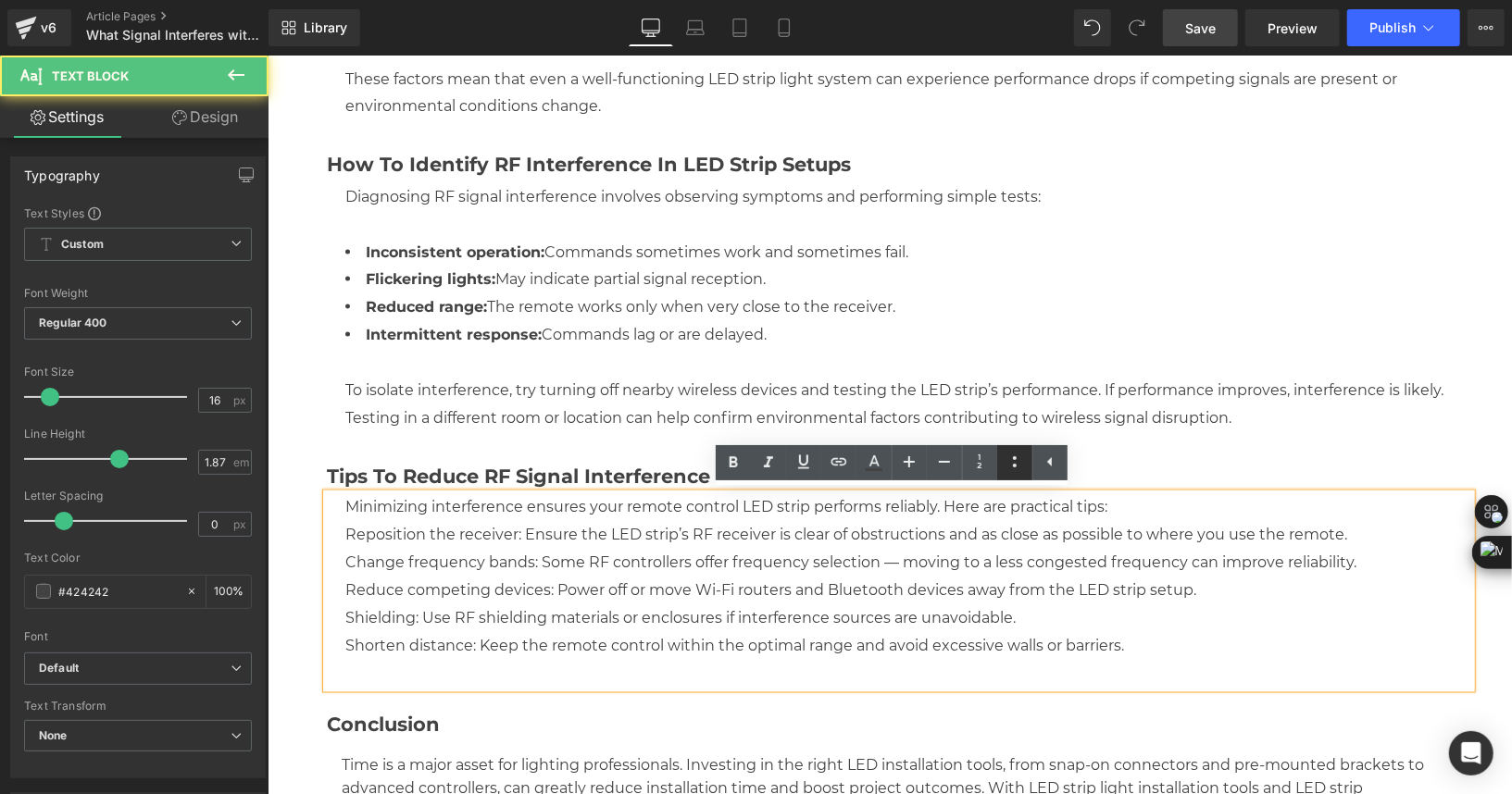click 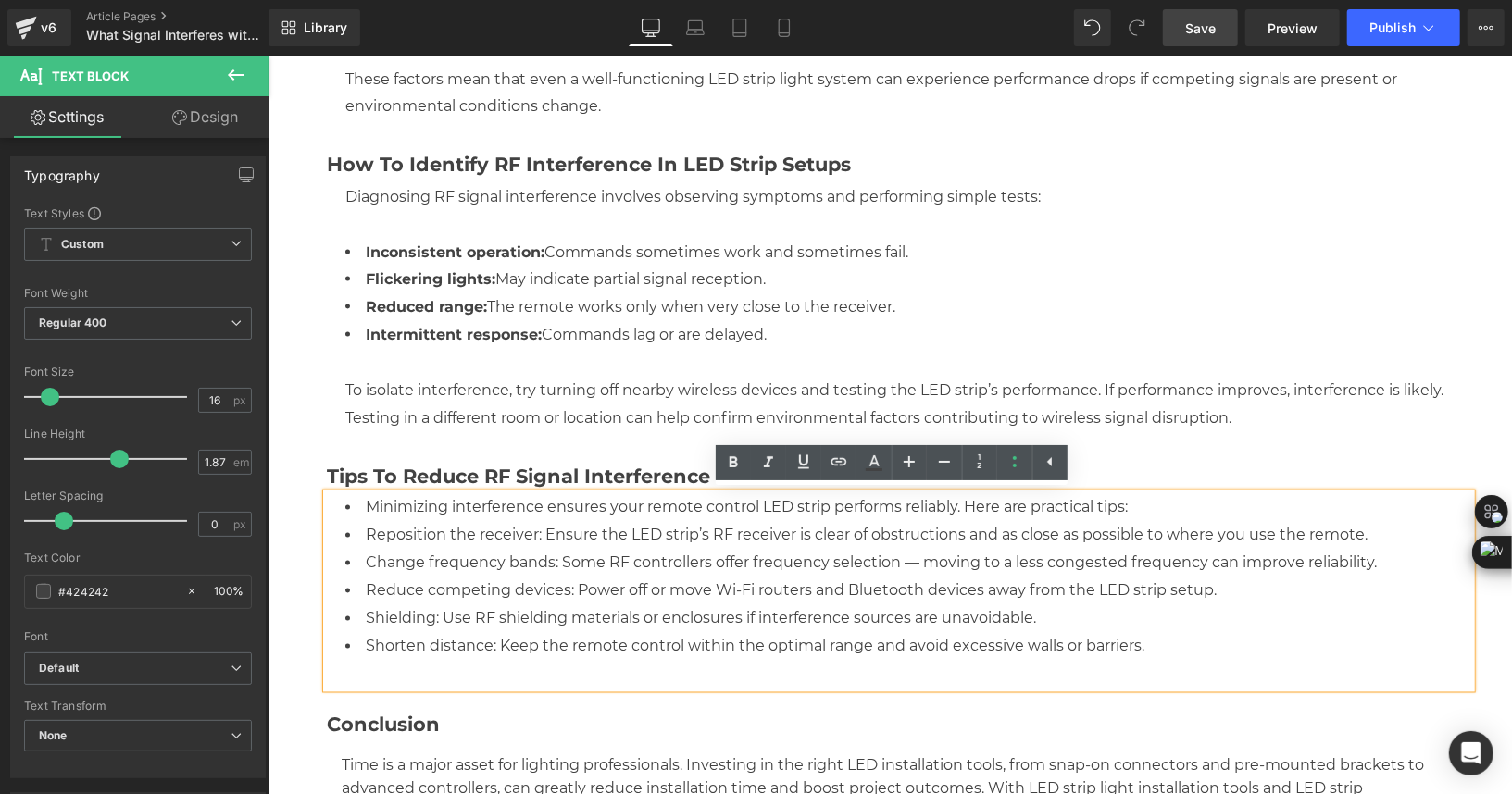 click on "Minimizing interference ensures your remote control LED strip performs reliably. Here are practical tips:" at bounding box center [907, 507] 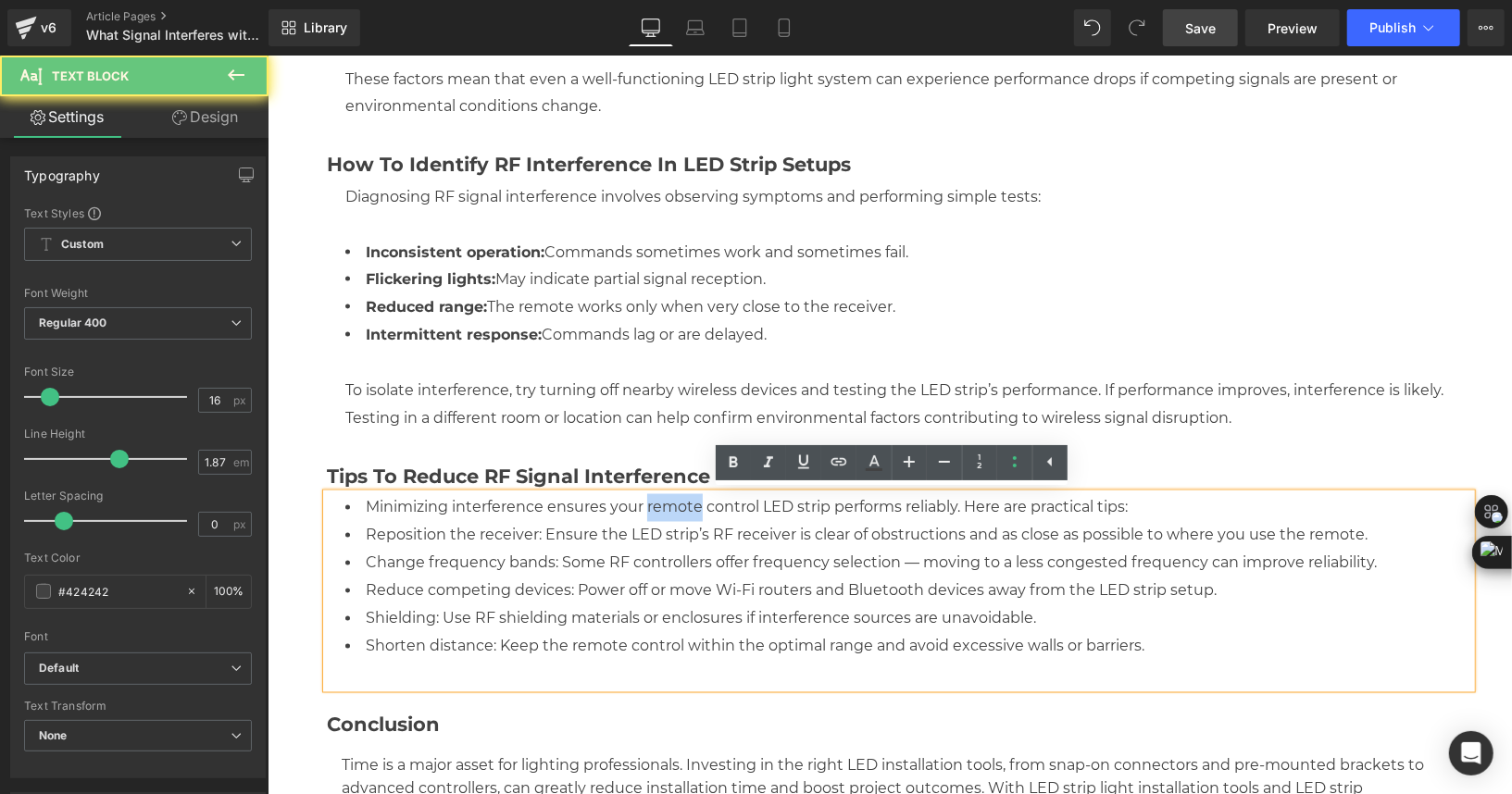 click on "Minimizing interference ensures your remote control LED strip performs reliably. Here are practical tips:" at bounding box center [907, 507] 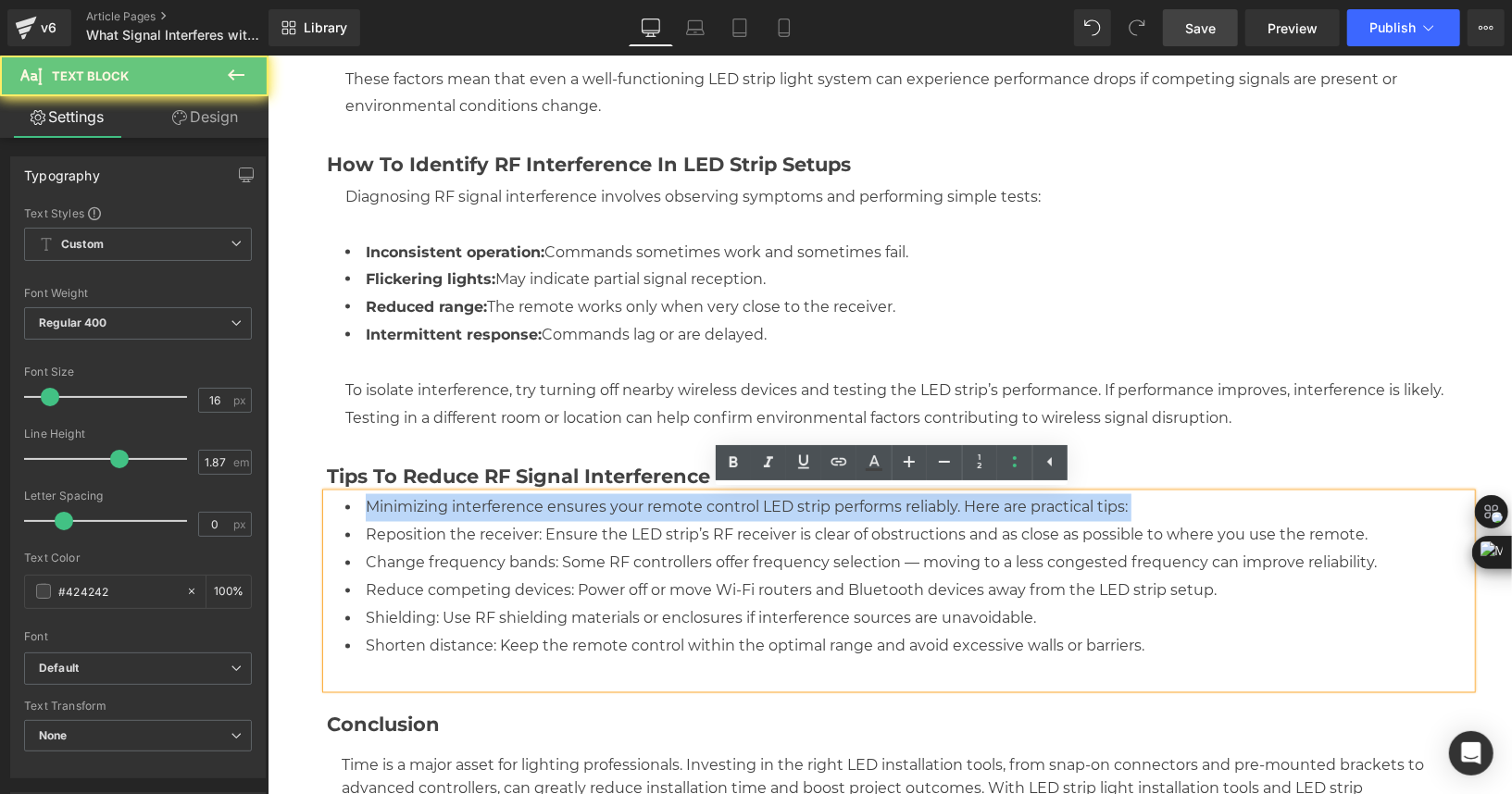 click on "Minimizing interference ensures your remote control LED strip performs reliably. Here are practical tips:" at bounding box center (907, 507) 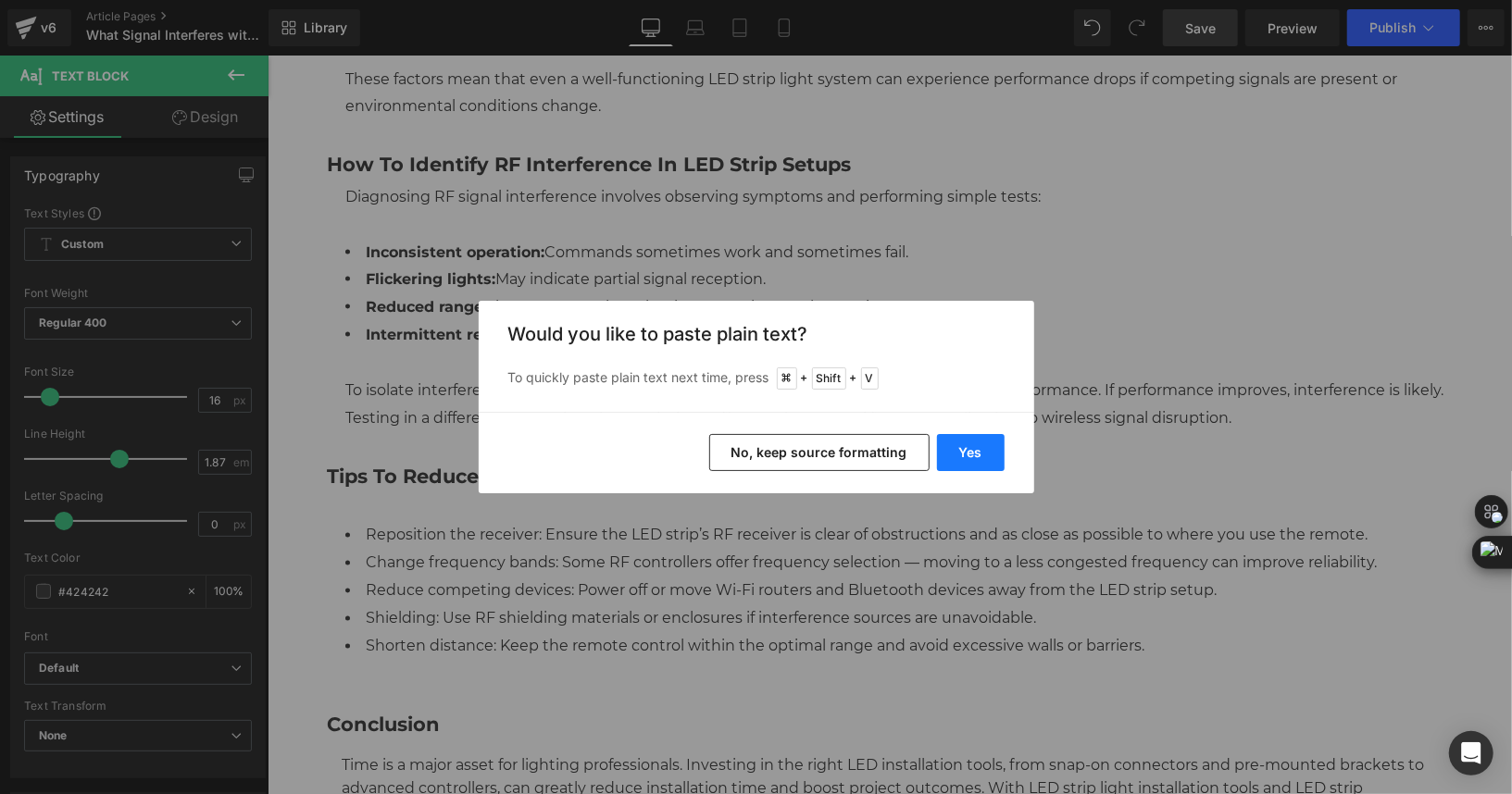 click on "Yes" at bounding box center [970, 453] 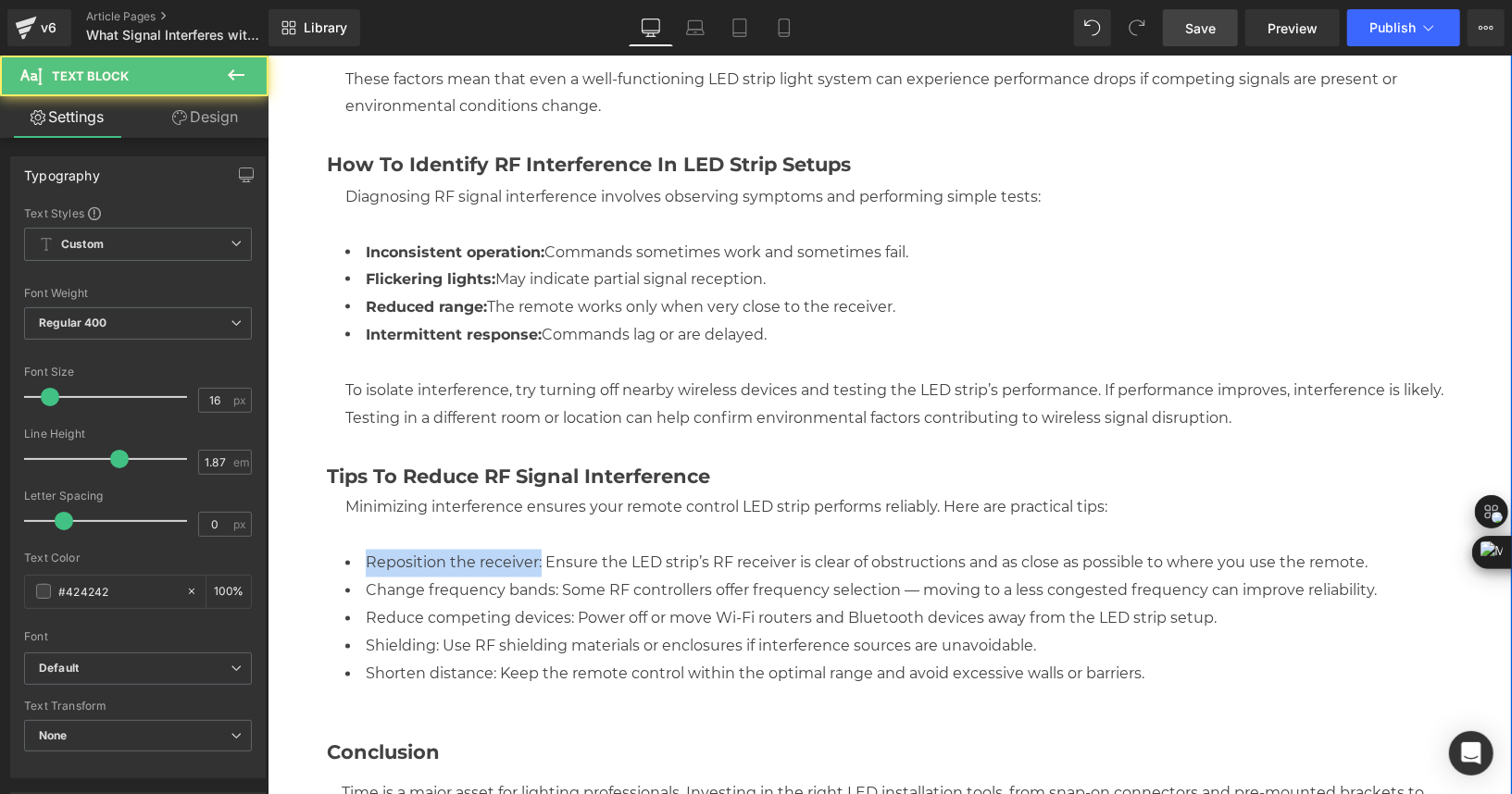 drag, startPoint x: 531, startPoint y: 566, endPoint x: 269, endPoint y: 573, distance: 262.09349 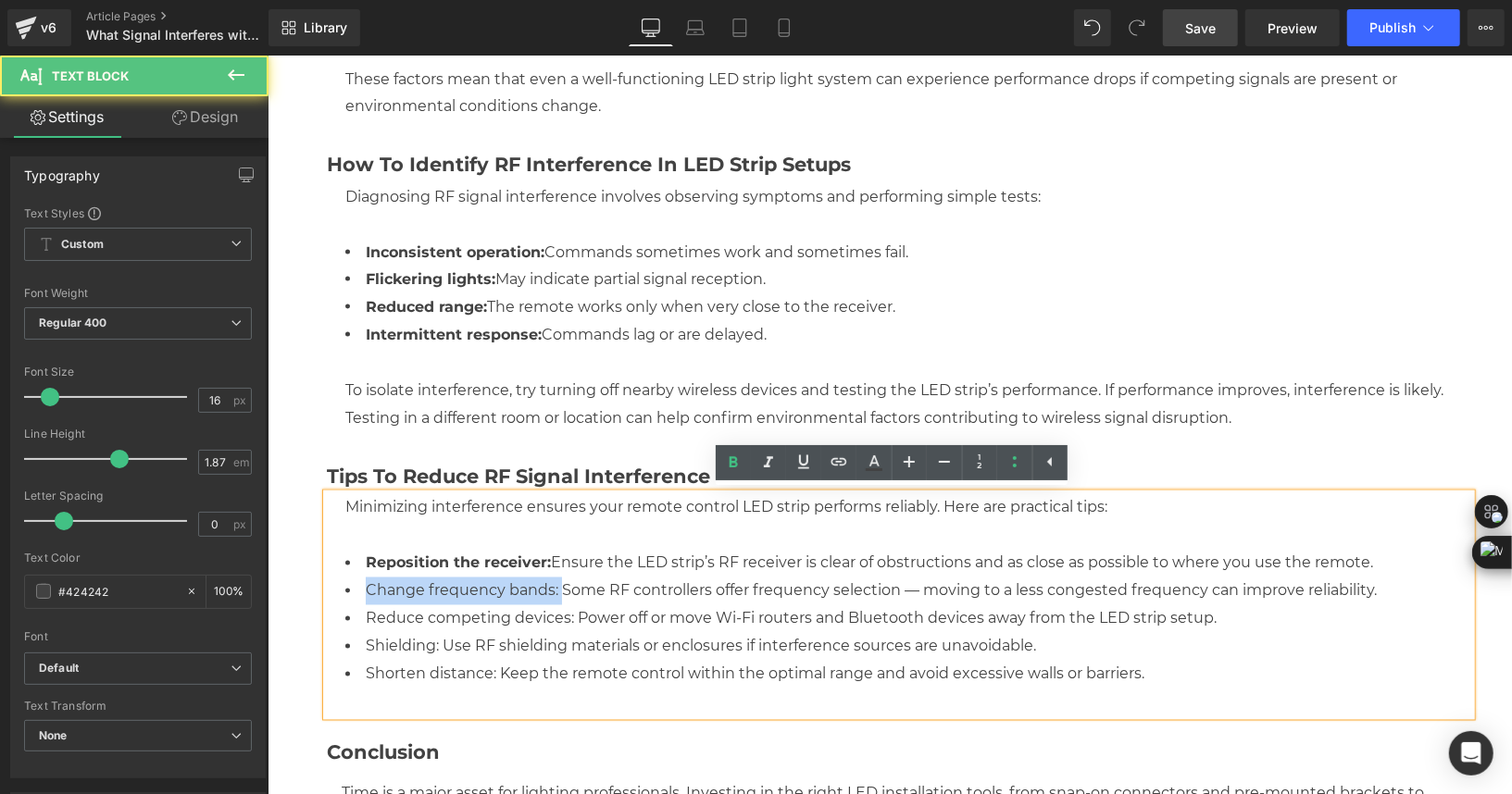 drag, startPoint x: 550, startPoint y: 589, endPoint x: 271, endPoint y: 593, distance: 279.02867 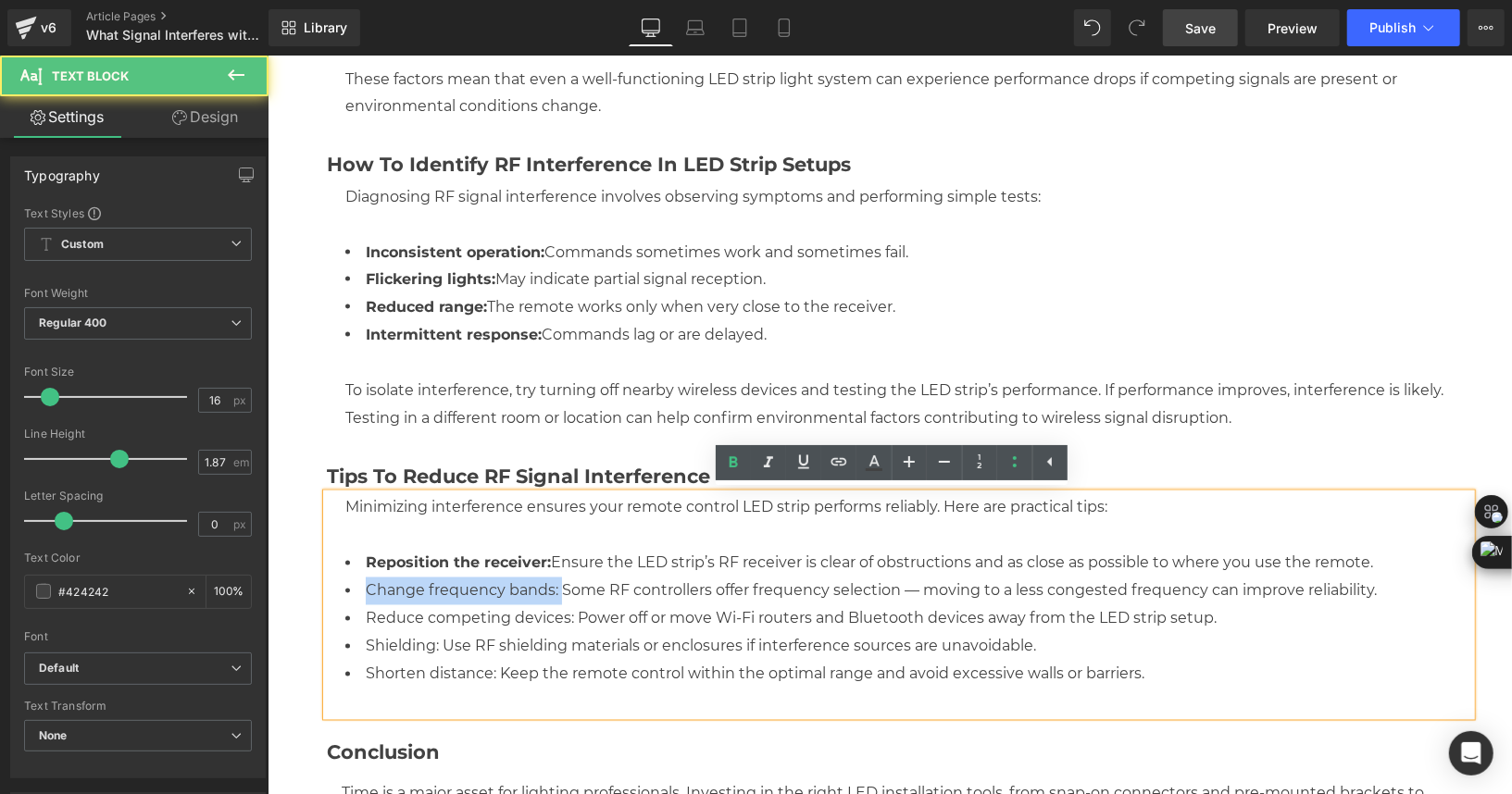 click on "Table of Contents Text Block
Icon
Introduction Text Block
Icon
What is RF Signal Interference?" at bounding box center (889, -17) 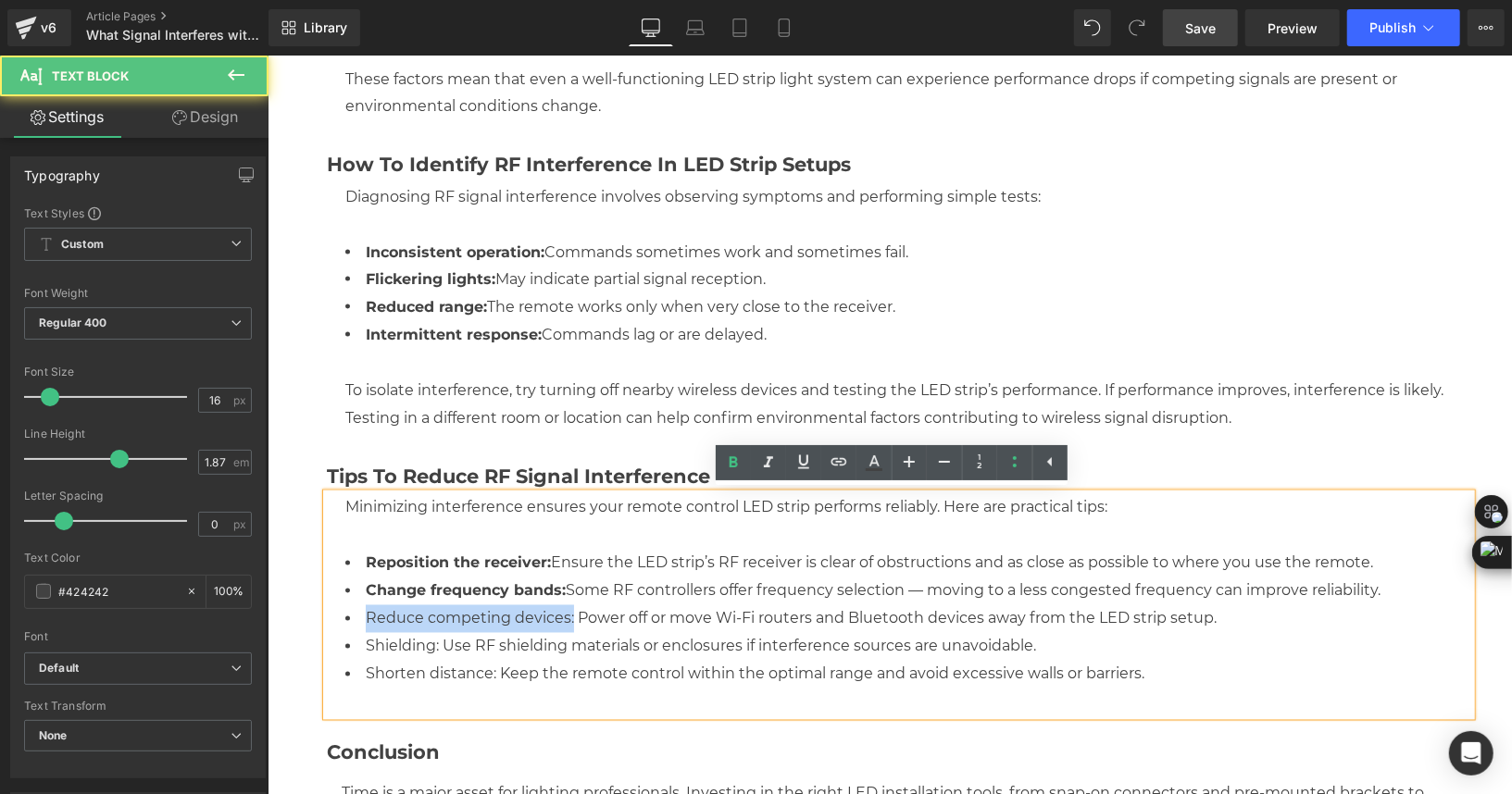 drag, startPoint x: 560, startPoint y: 616, endPoint x: 303, endPoint y: 616, distance: 257 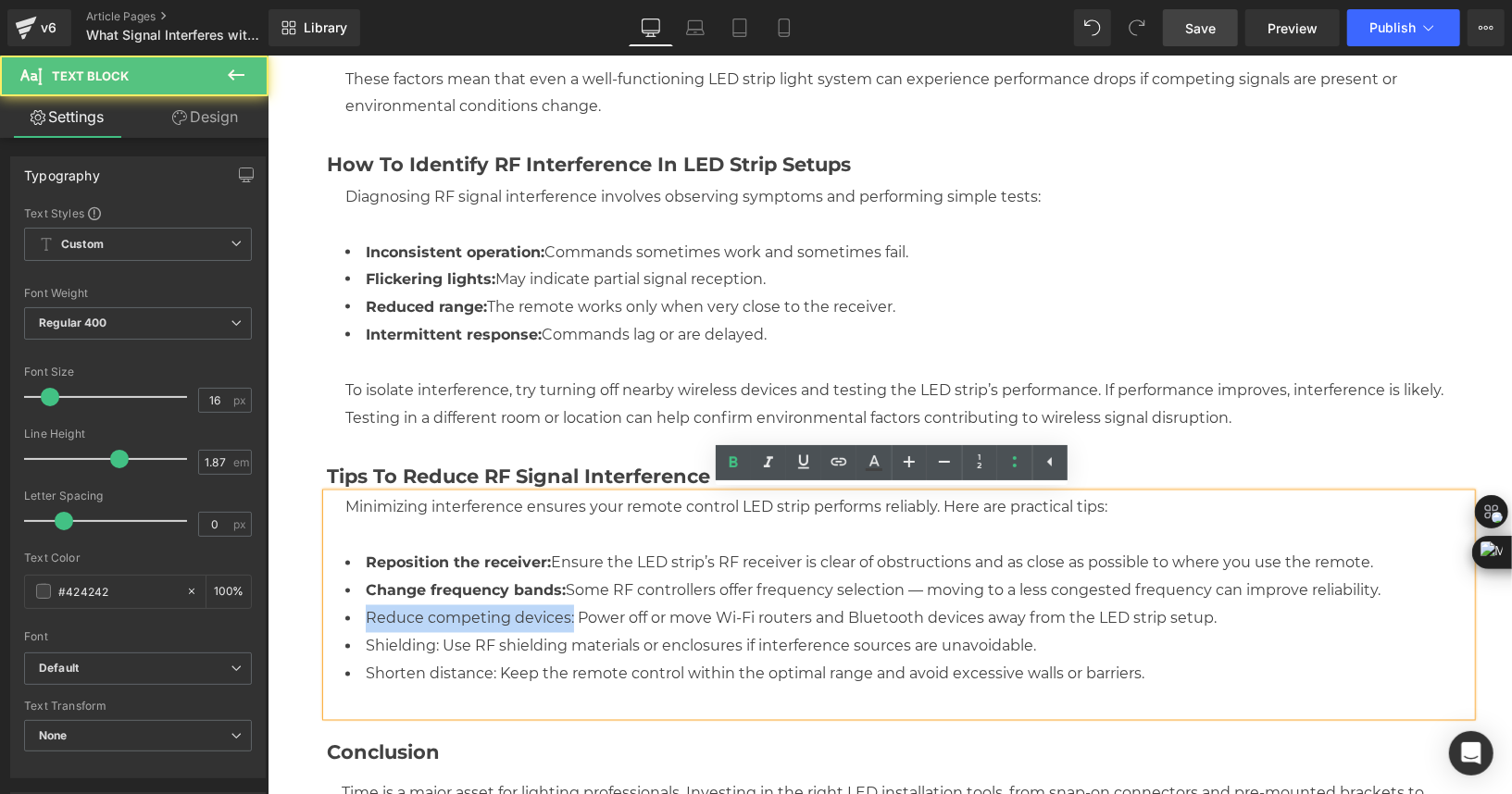 click on "Tips to Reduce RF Signal Interference Heading         Minimizing interference ensures your remote control LED strip performs reliably. Here are practical tips: Reposition the receiver:  Ensure the LED strip’s RF receiver is clear of obstructions and as close as possible to where you use the remote. Change frequency bands:  Some RF controllers offer frequency selection — moving to a less congested frequency can improve reliability. Reduce competing devices: Power off or move Wi-Fi routers and Bluetooth devices away from the LED strip setup. Shielding: Use RF shielding materials or enclosures if interference sources are unavoidable. Shorten distance: Keep the remote control within the optimal range and avoid excessive walls or barriers. Text Block         Row" at bounding box center (889, 582) 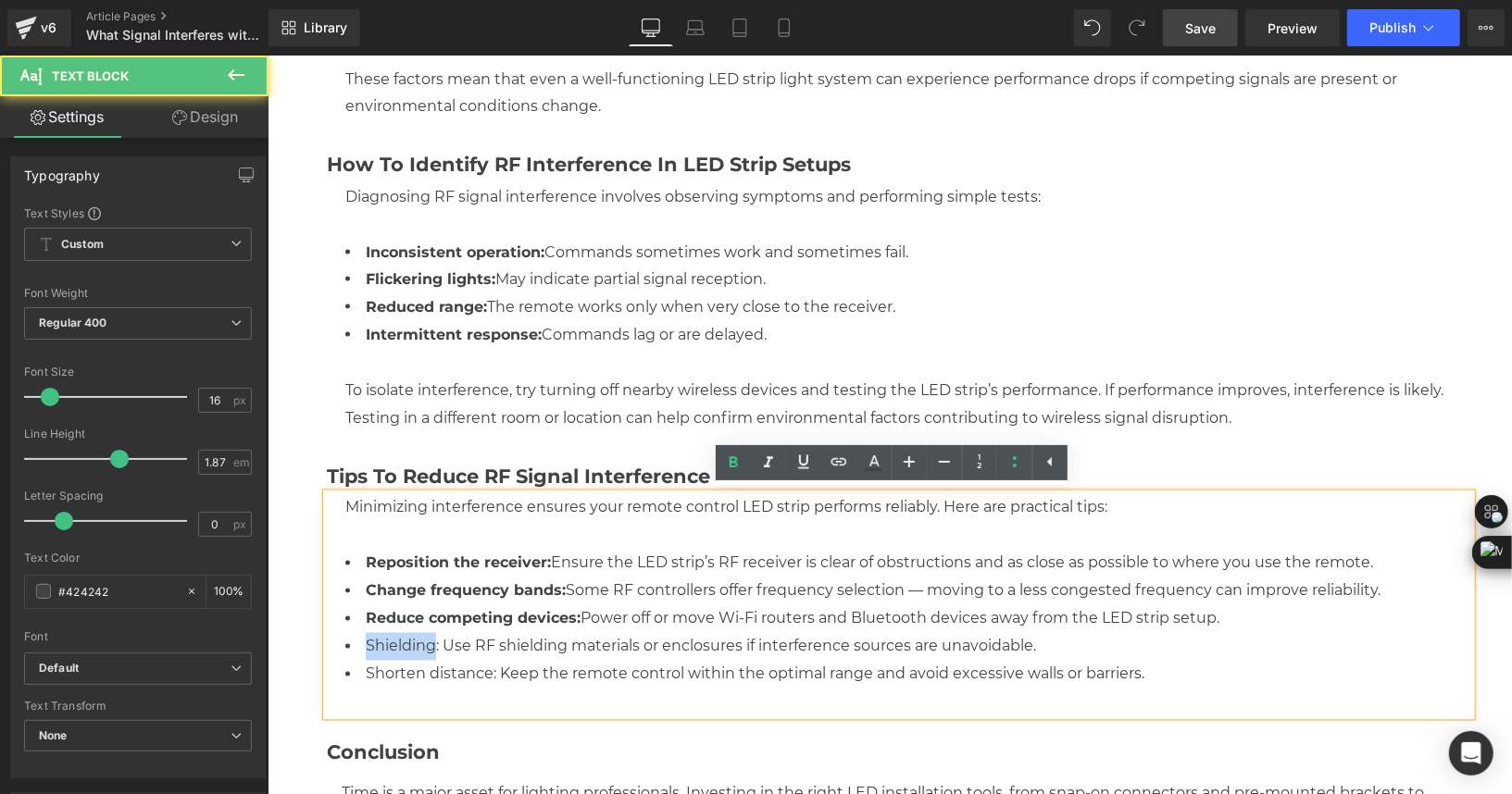 drag, startPoint x: 427, startPoint y: 639, endPoint x: 255, endPoint y: 638, distance: 172.00291 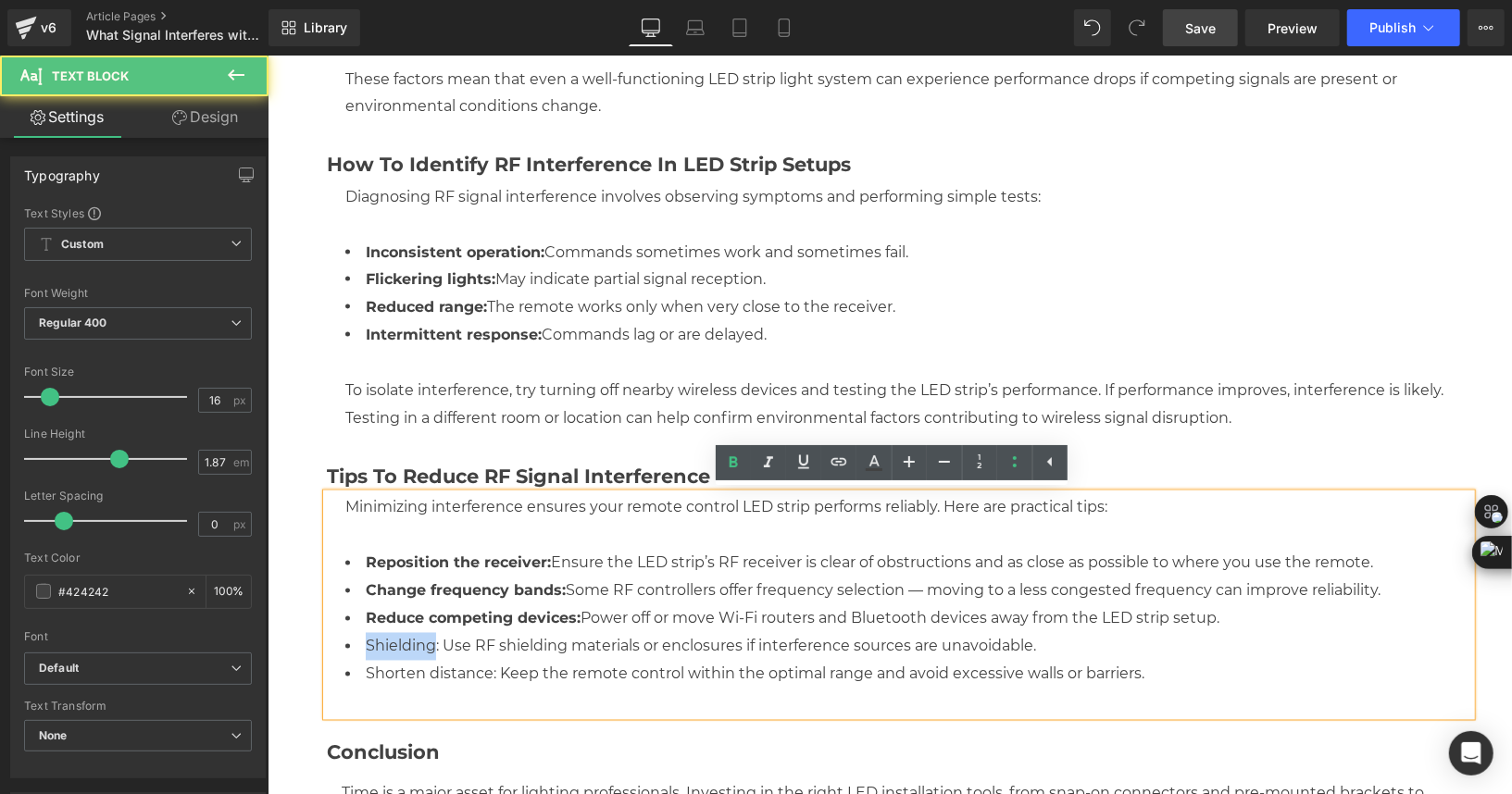 click on "0" at bounding box center (889, 440) 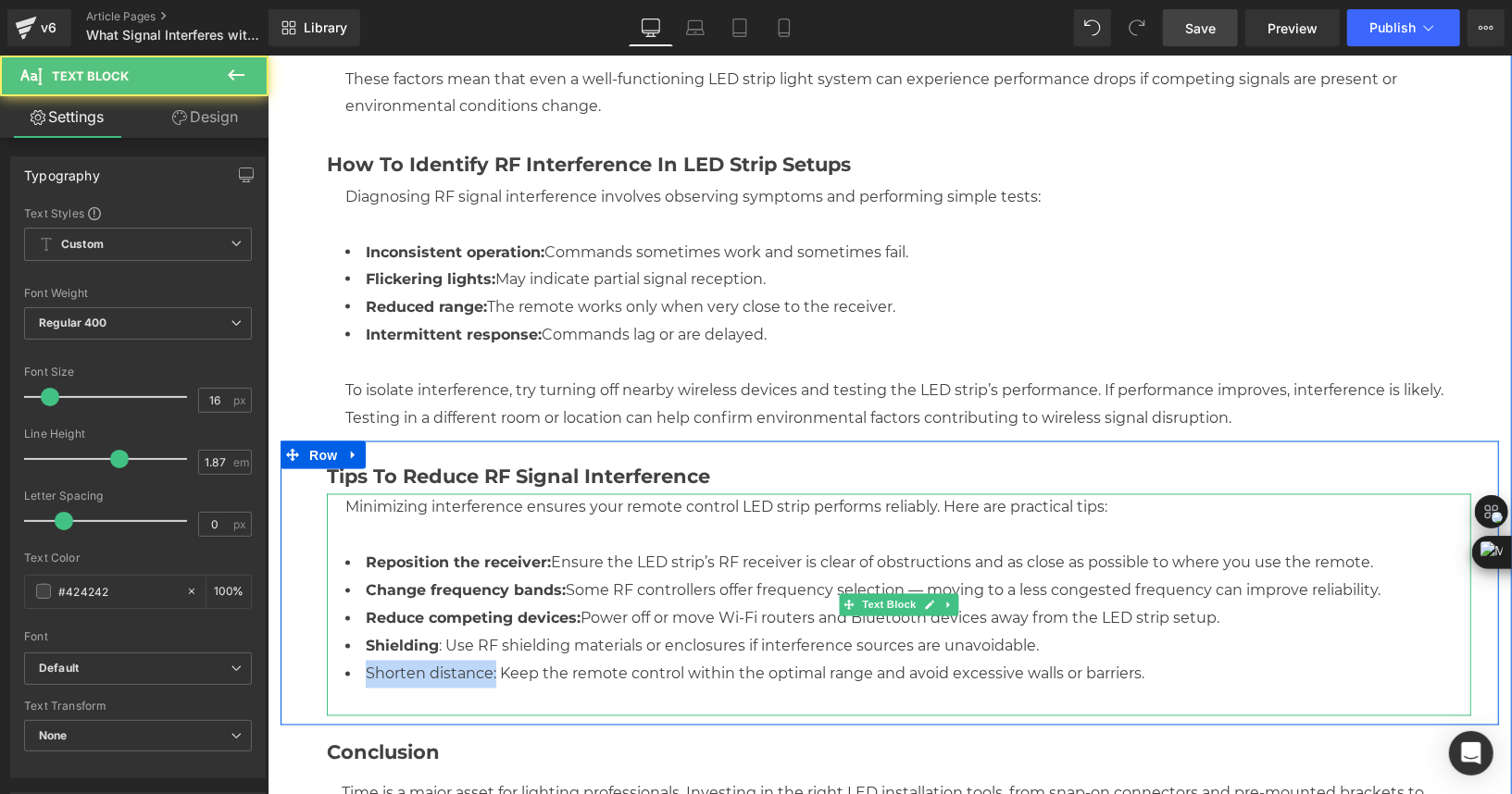 drag, startPoint x: 487, startPoint y: 666, endPoint x: 241, endPoint y: 667, distance: 246.002 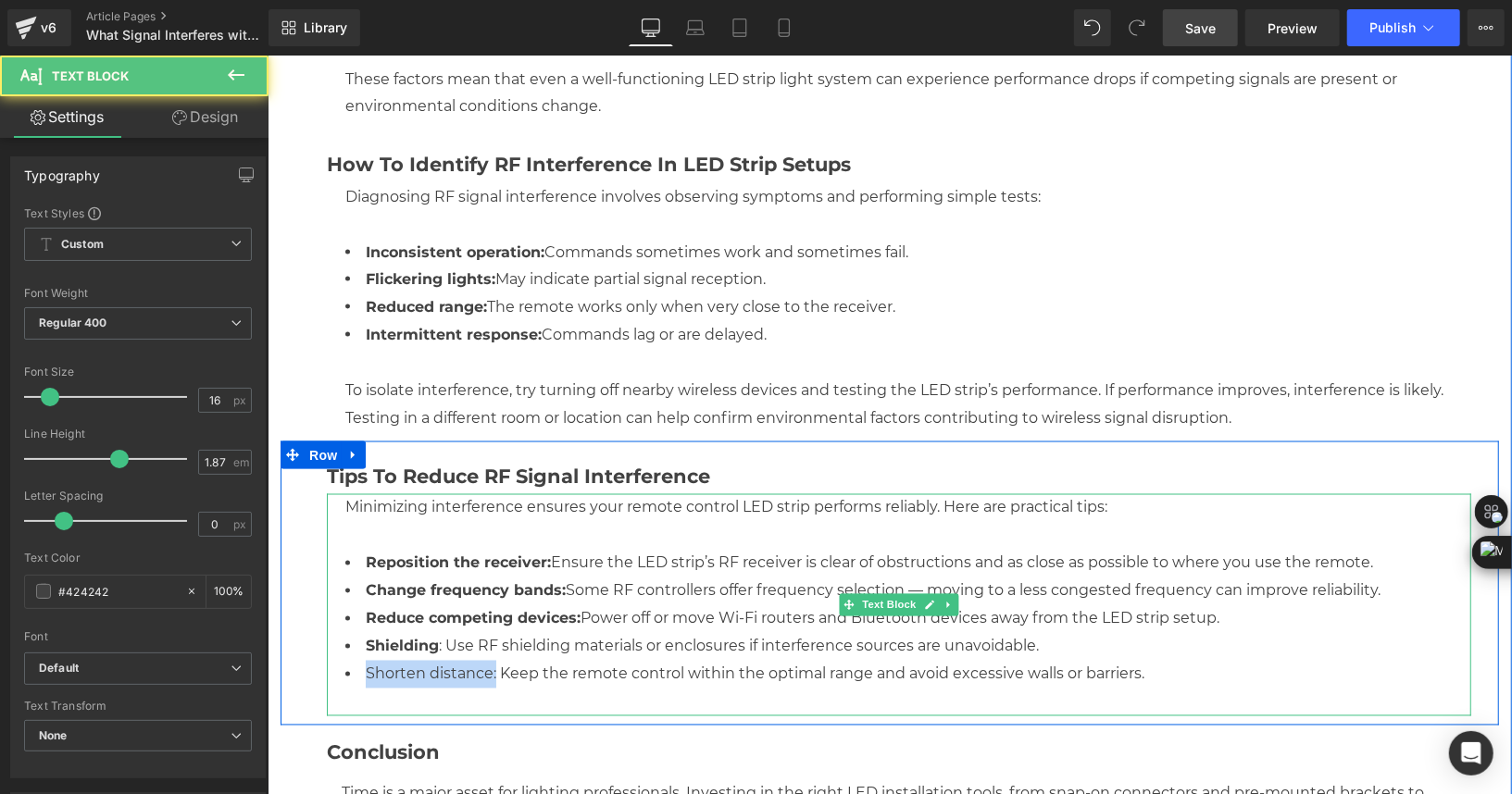 click on "0" at bounding box center [889, 440] 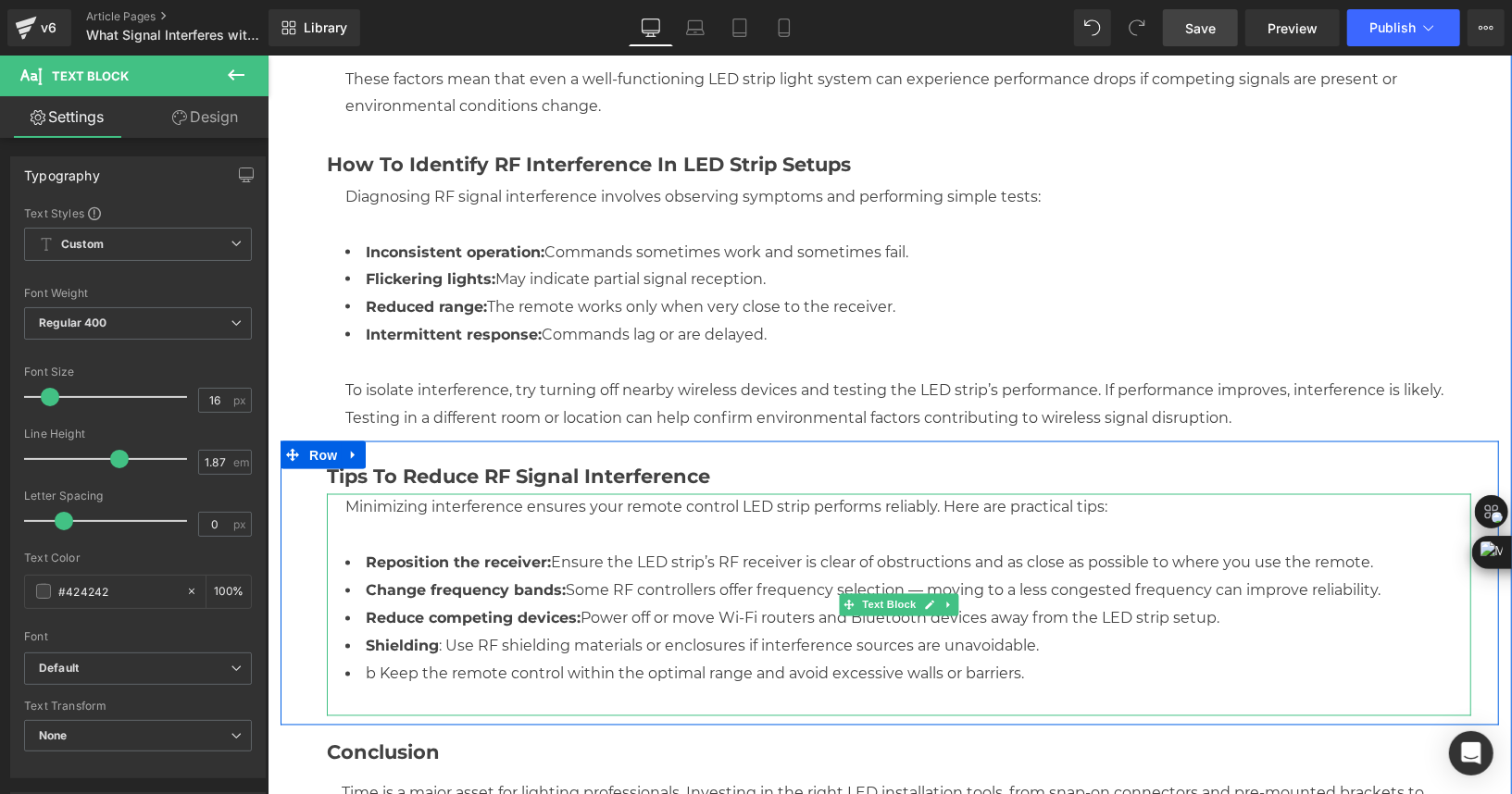 click at bounding box center (907, 701) 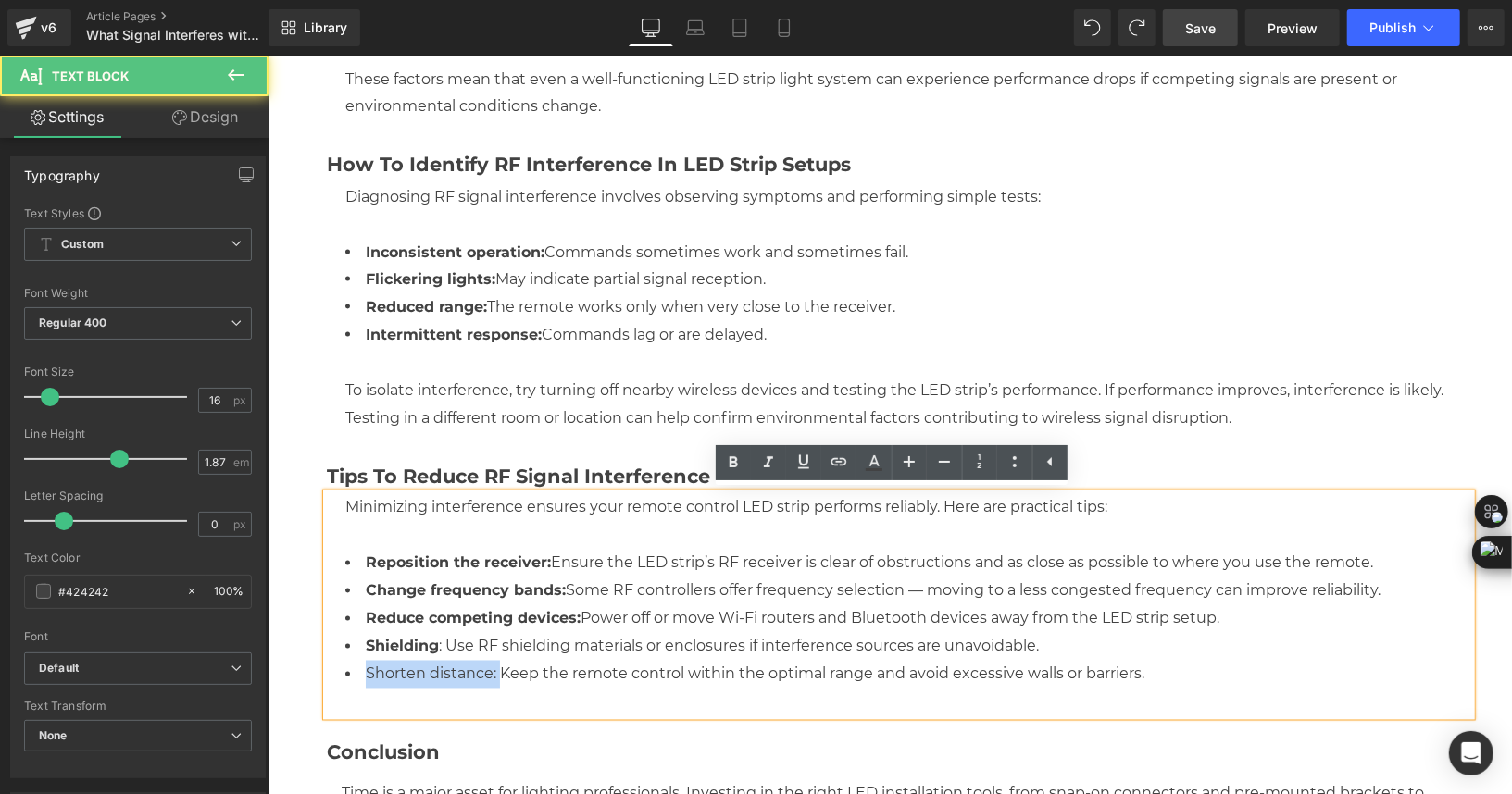 drag, startPoint x: 490, startPoint y: 671, endPoint x: 234, endPoint y: 675, distance: 256.031 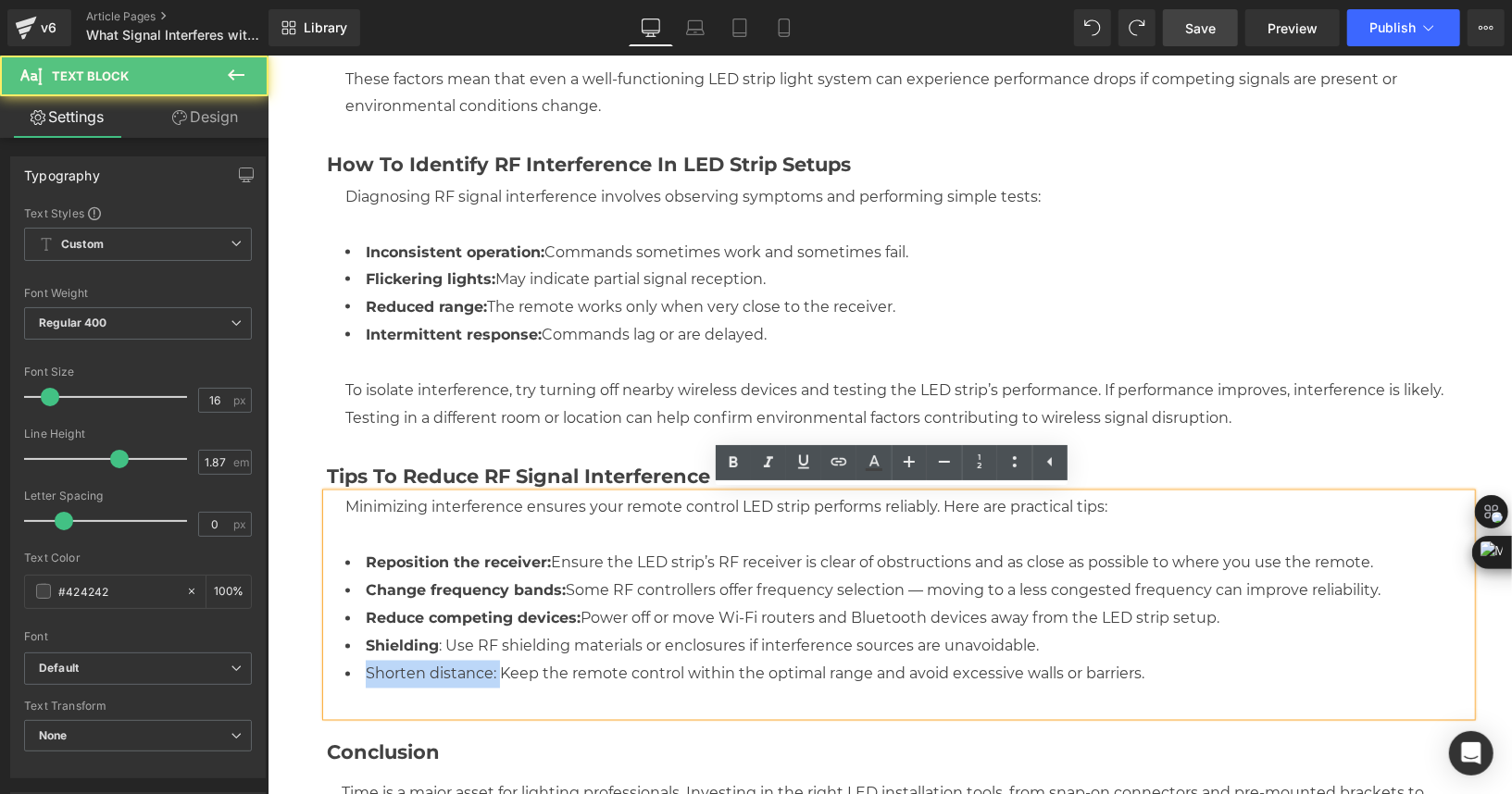click on "0" at bounding box center [889, 440] 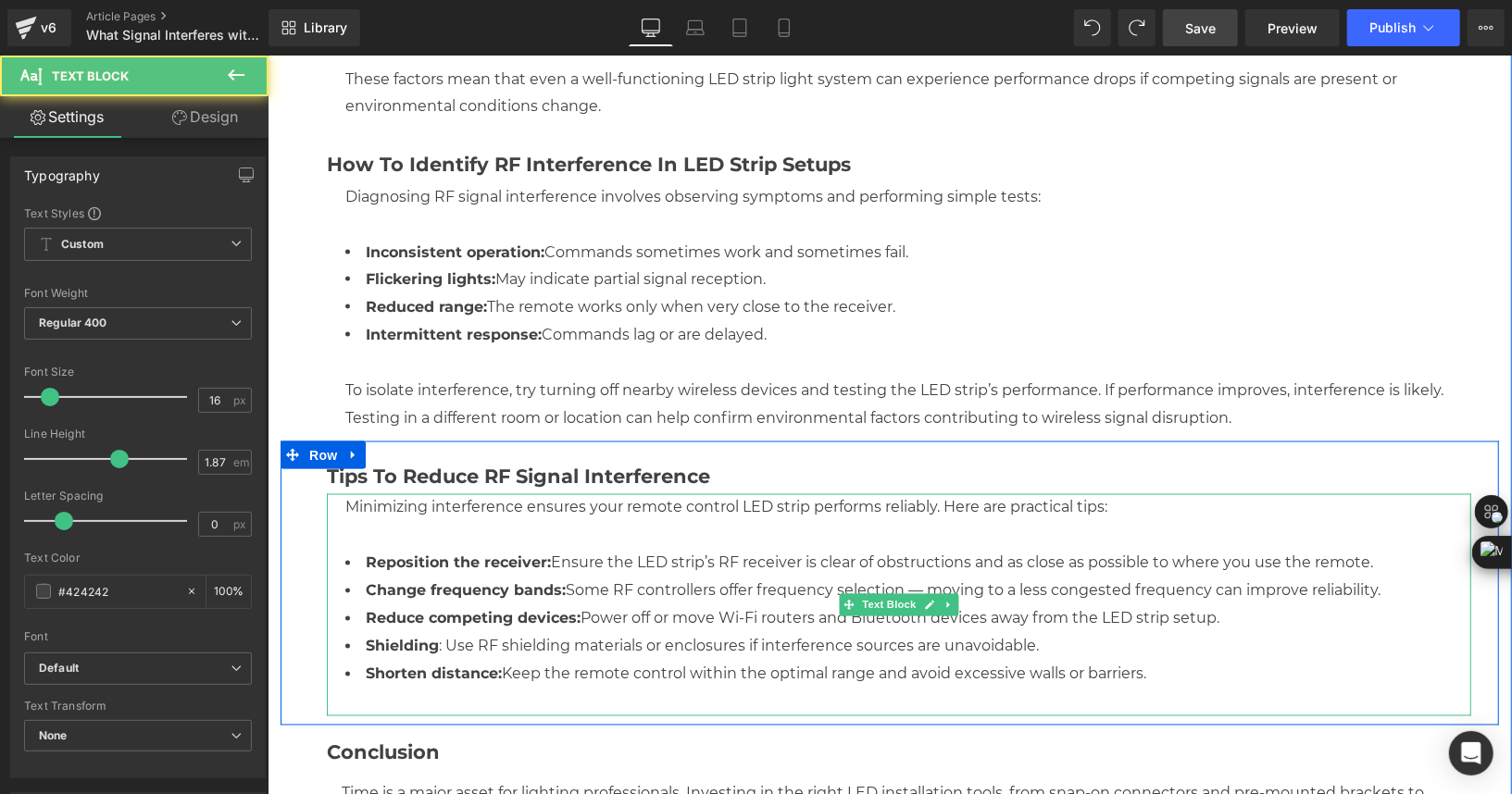 click at bounding box center [907, 701] 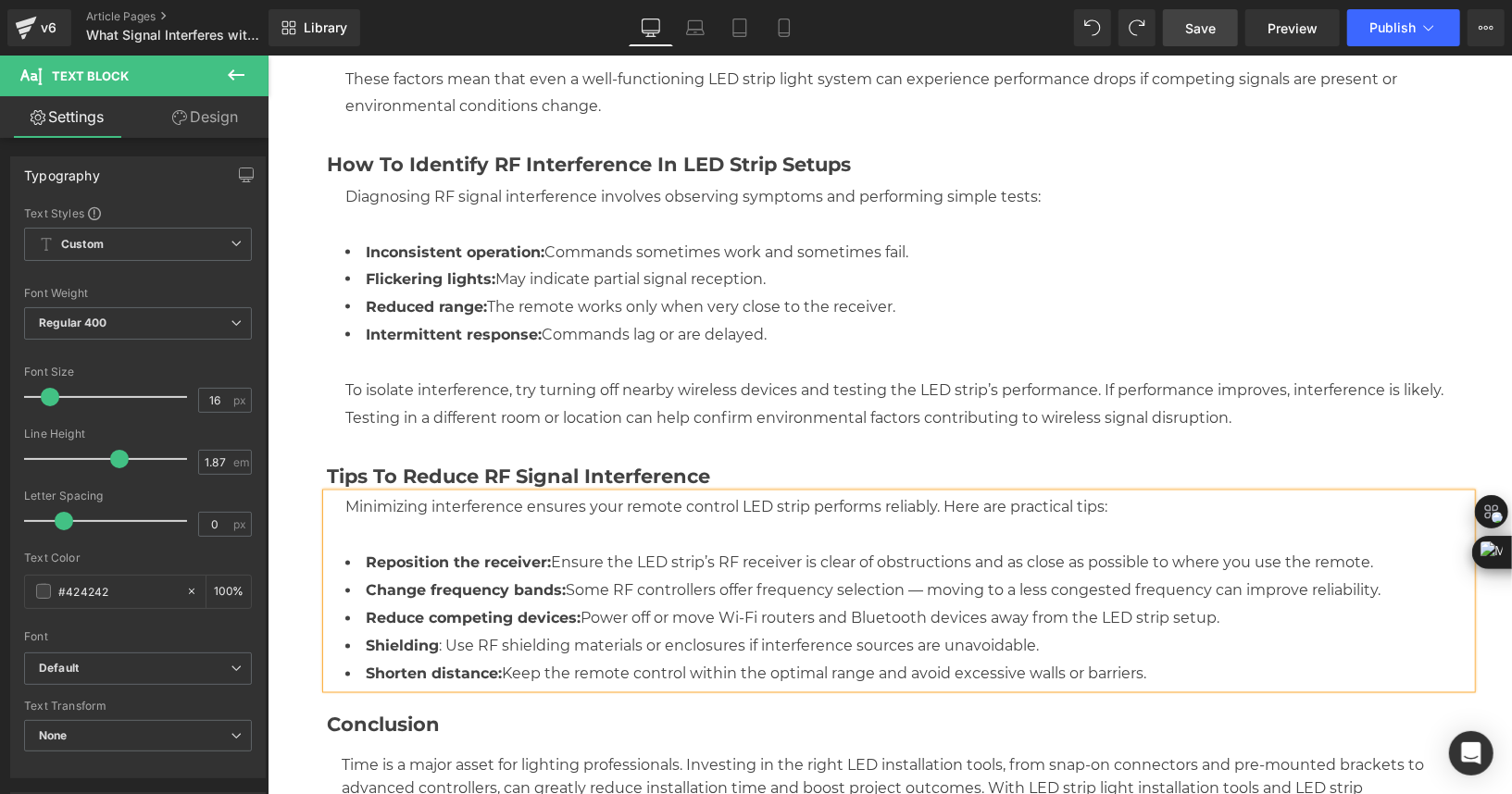 click on "Save" at bounding box center [1200, 28] 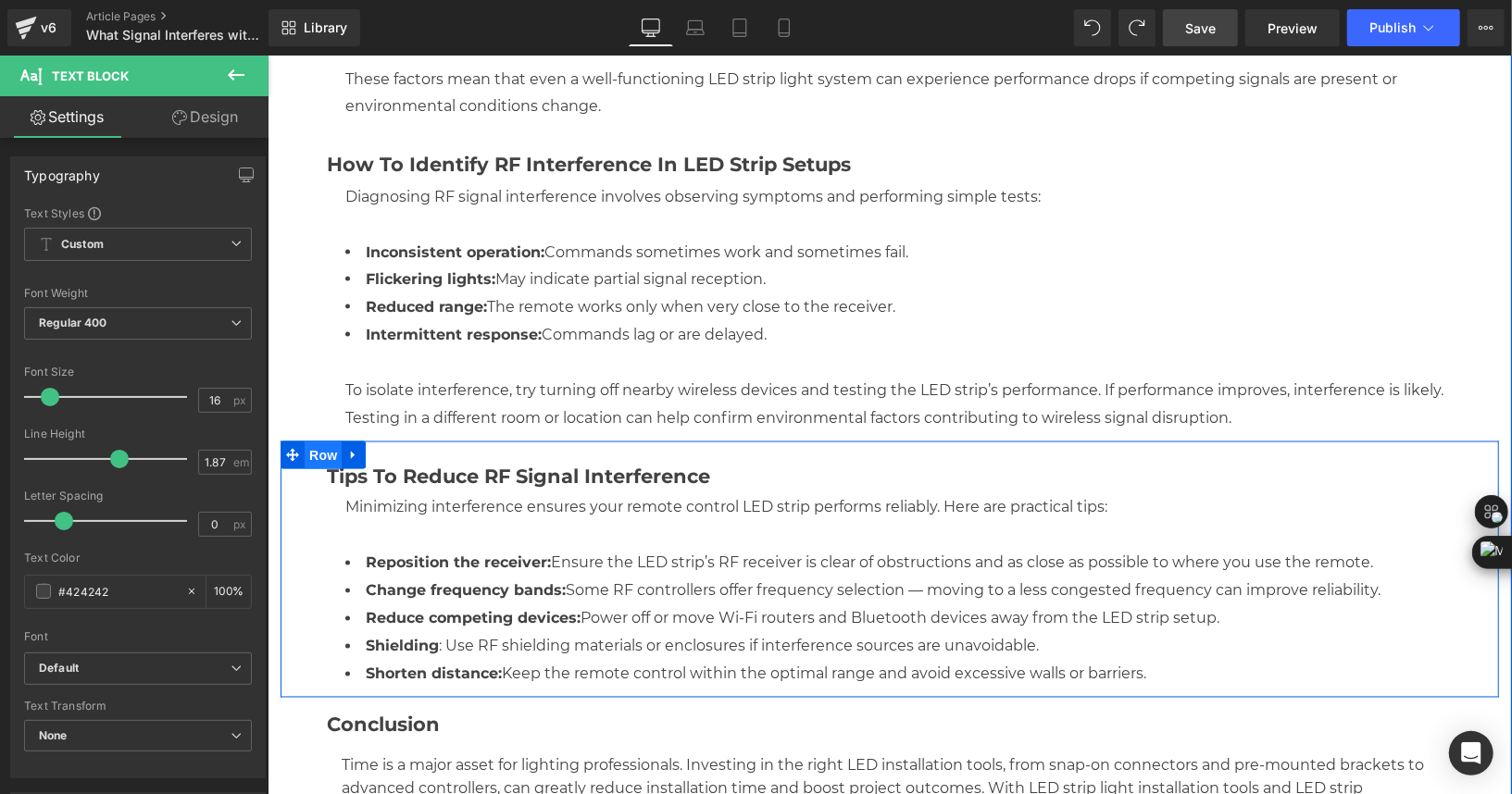 click on "Row" at bounding box center [322, 454] 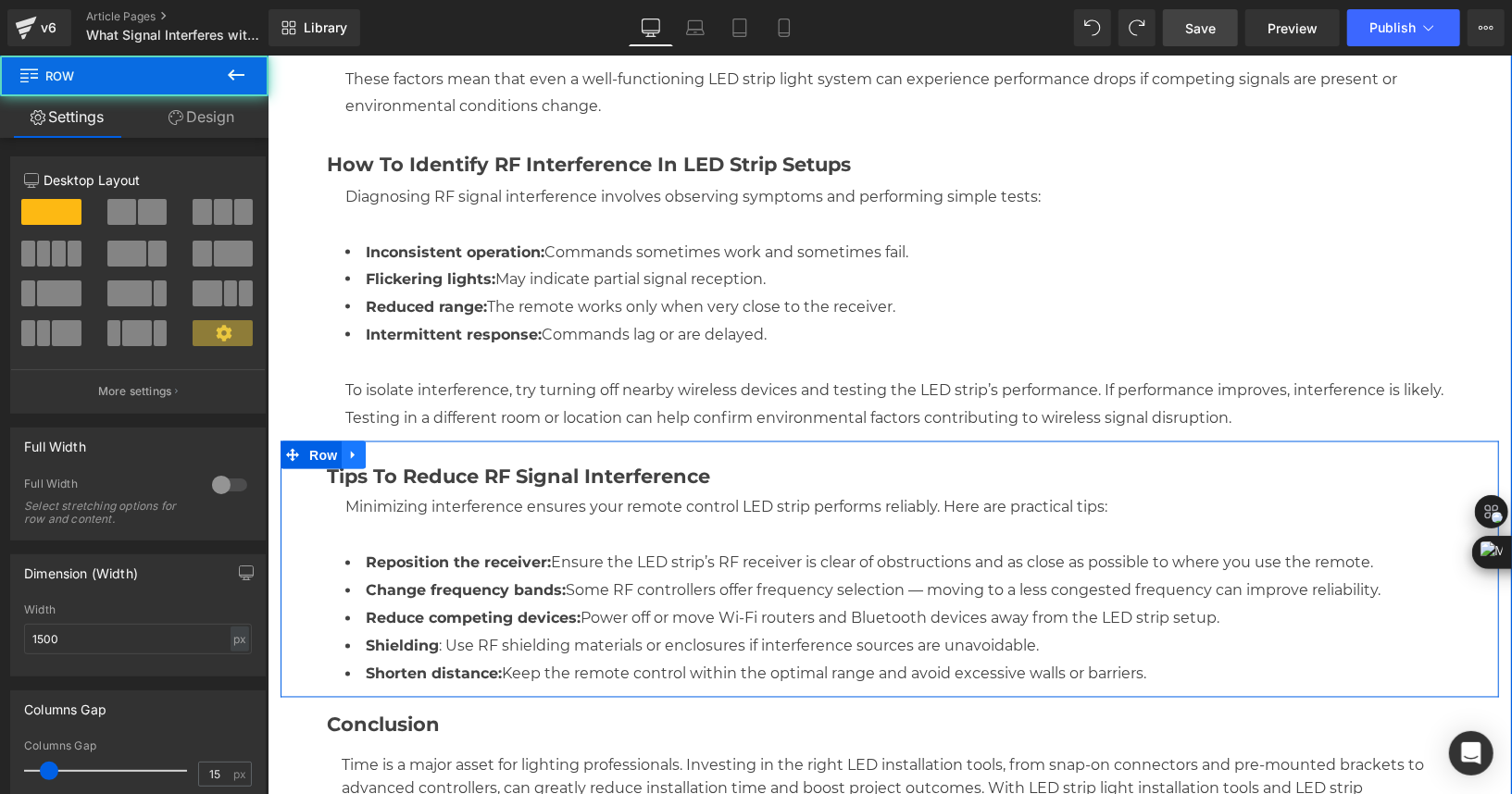 click 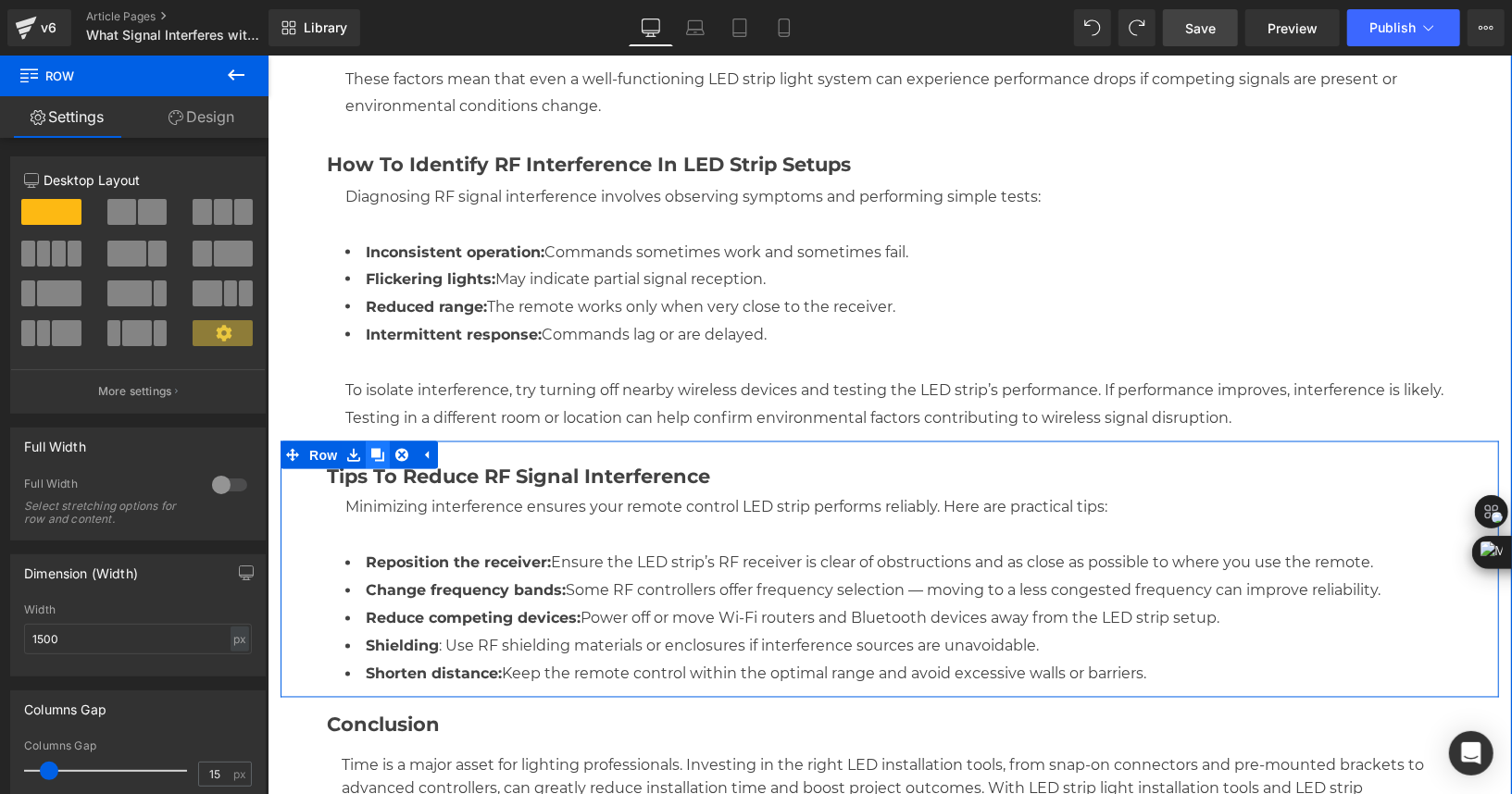 click at bounding box center (377, 454) 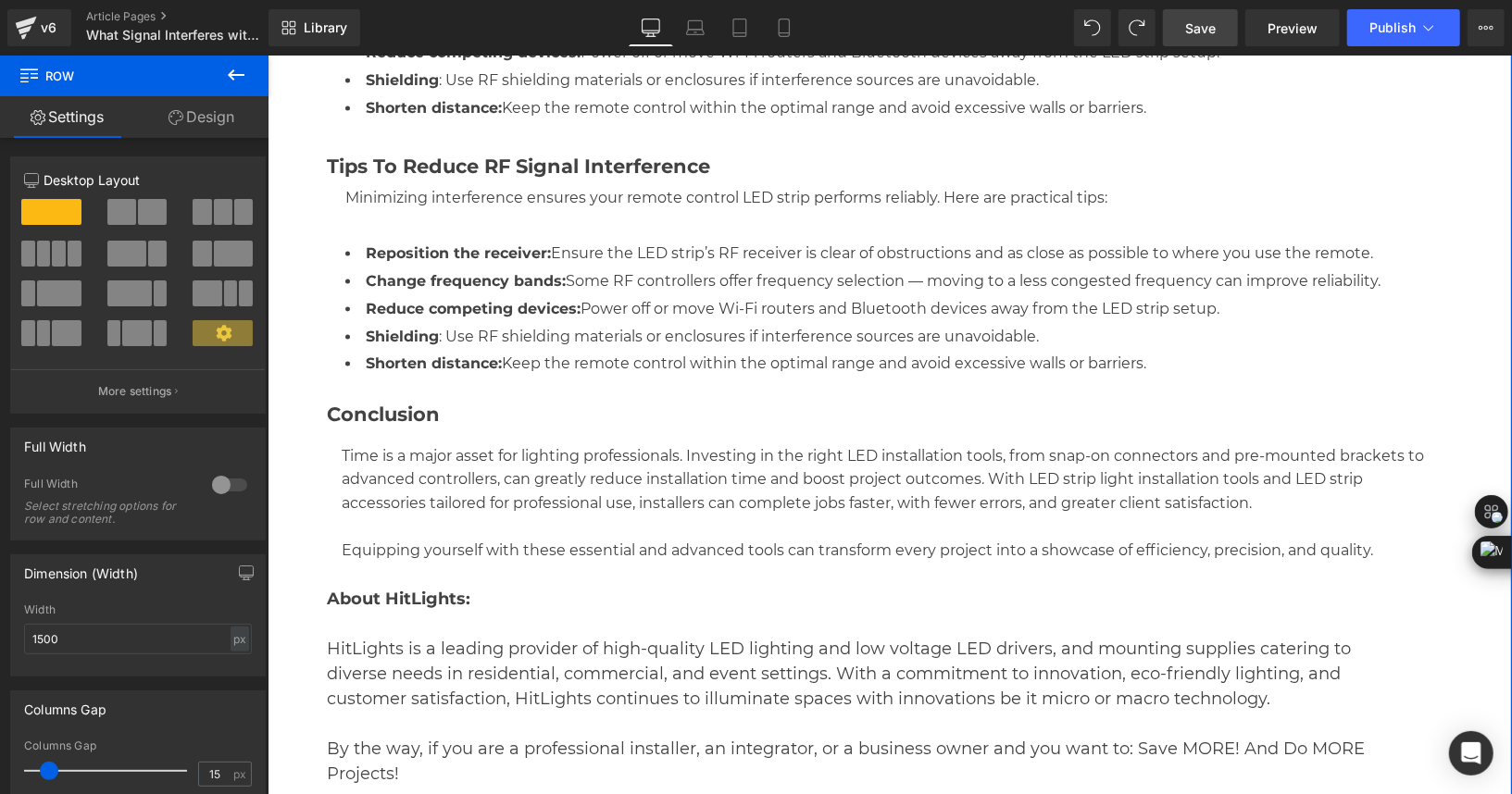 scroll, scrollTop: 2403, scrollLeft: 0, axis: vertical 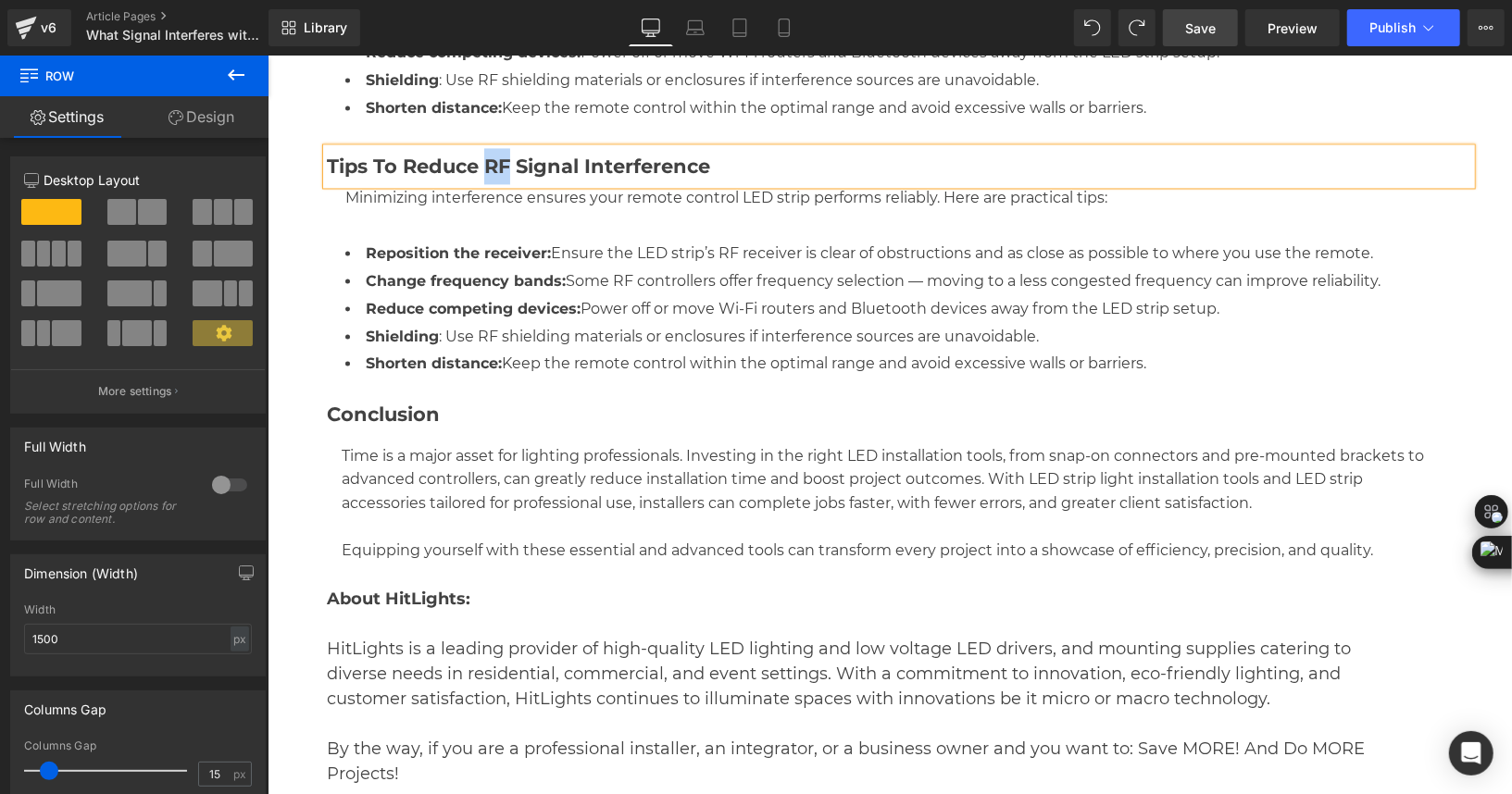 click on "Tips to Reduce RF Signal Interference" at bounding box center (518, 165) 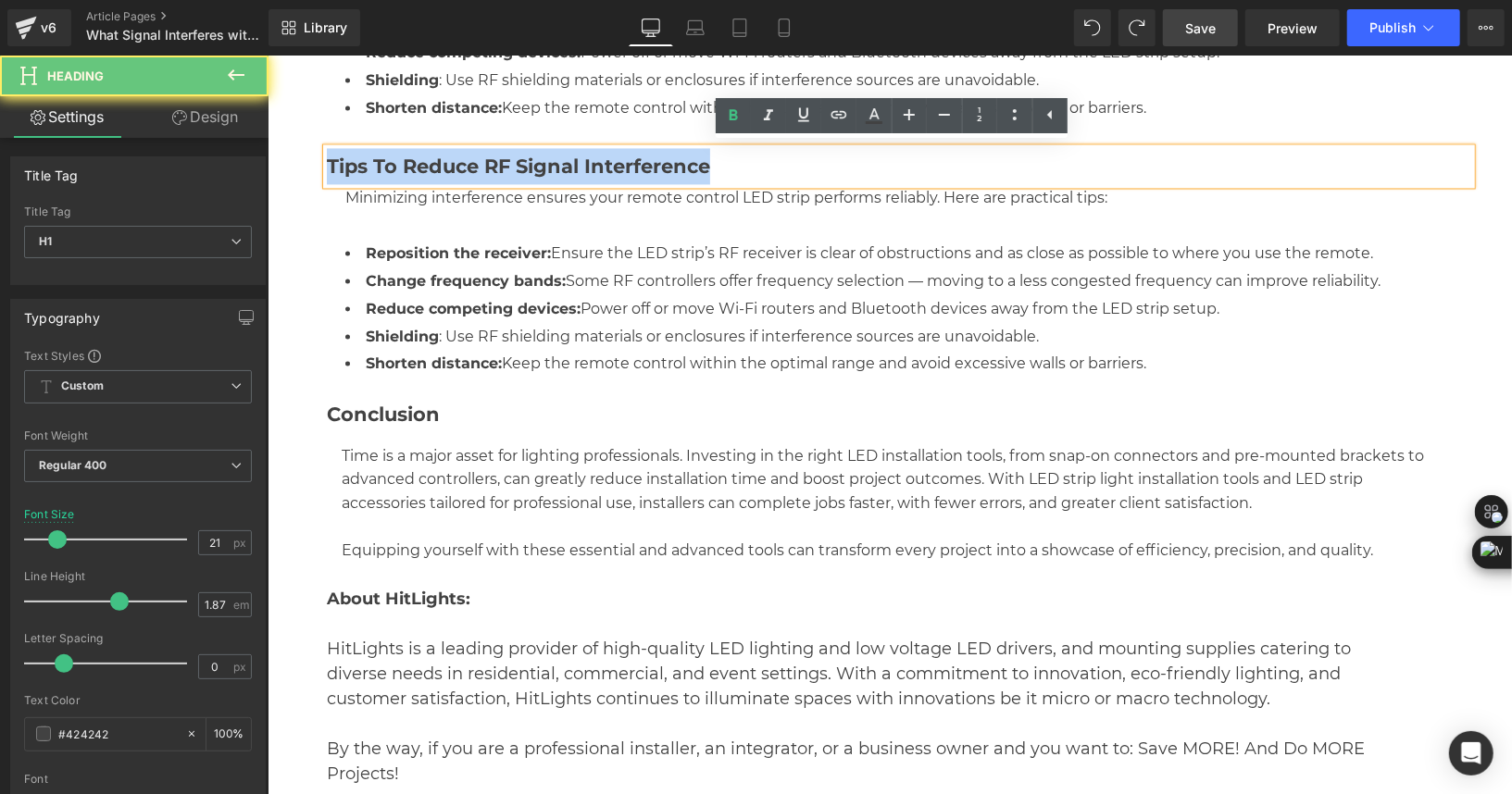 click on "Tips to Reduce RF Signal Interference" at bounding box center [518, 165] 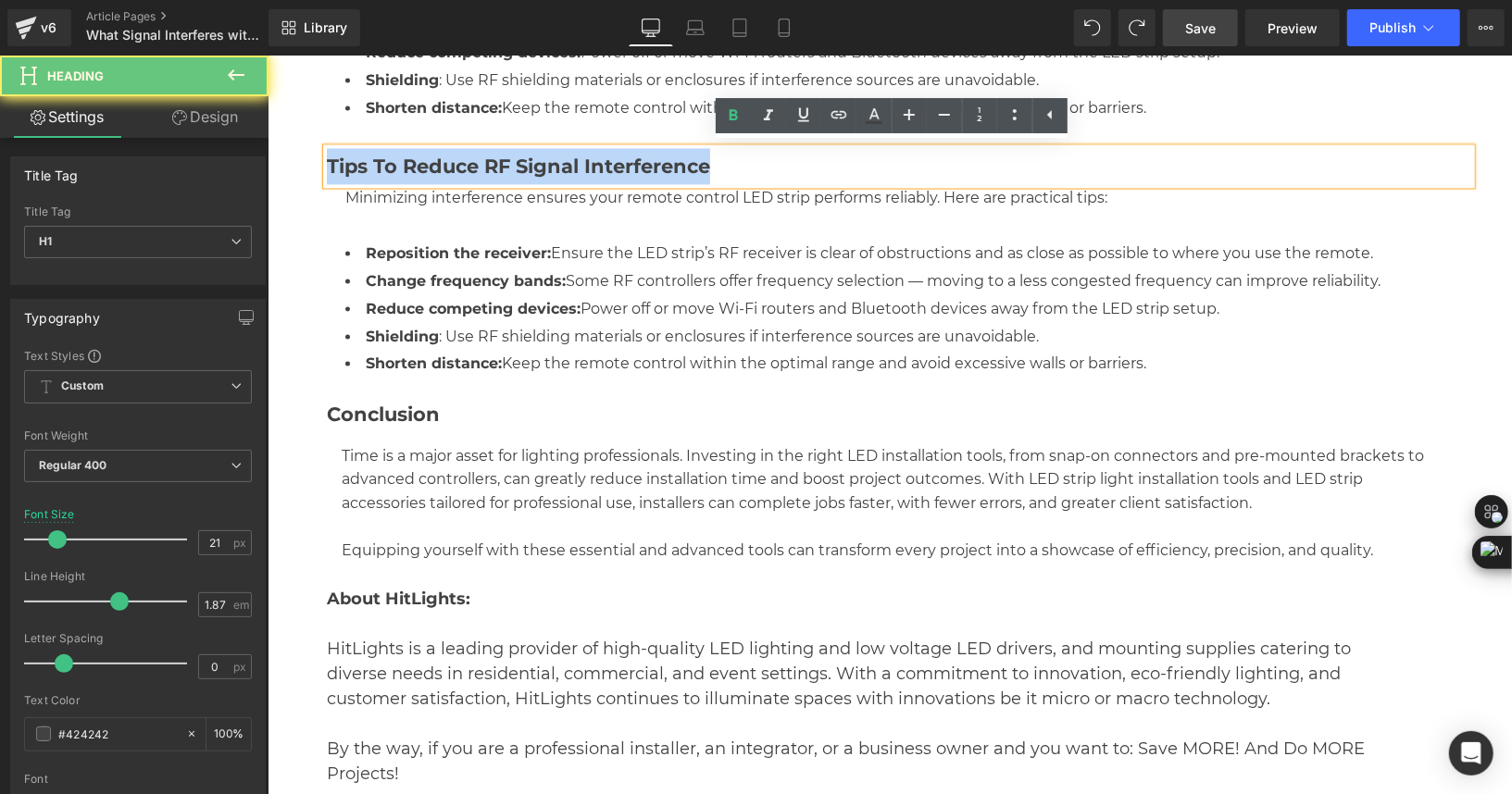 paste 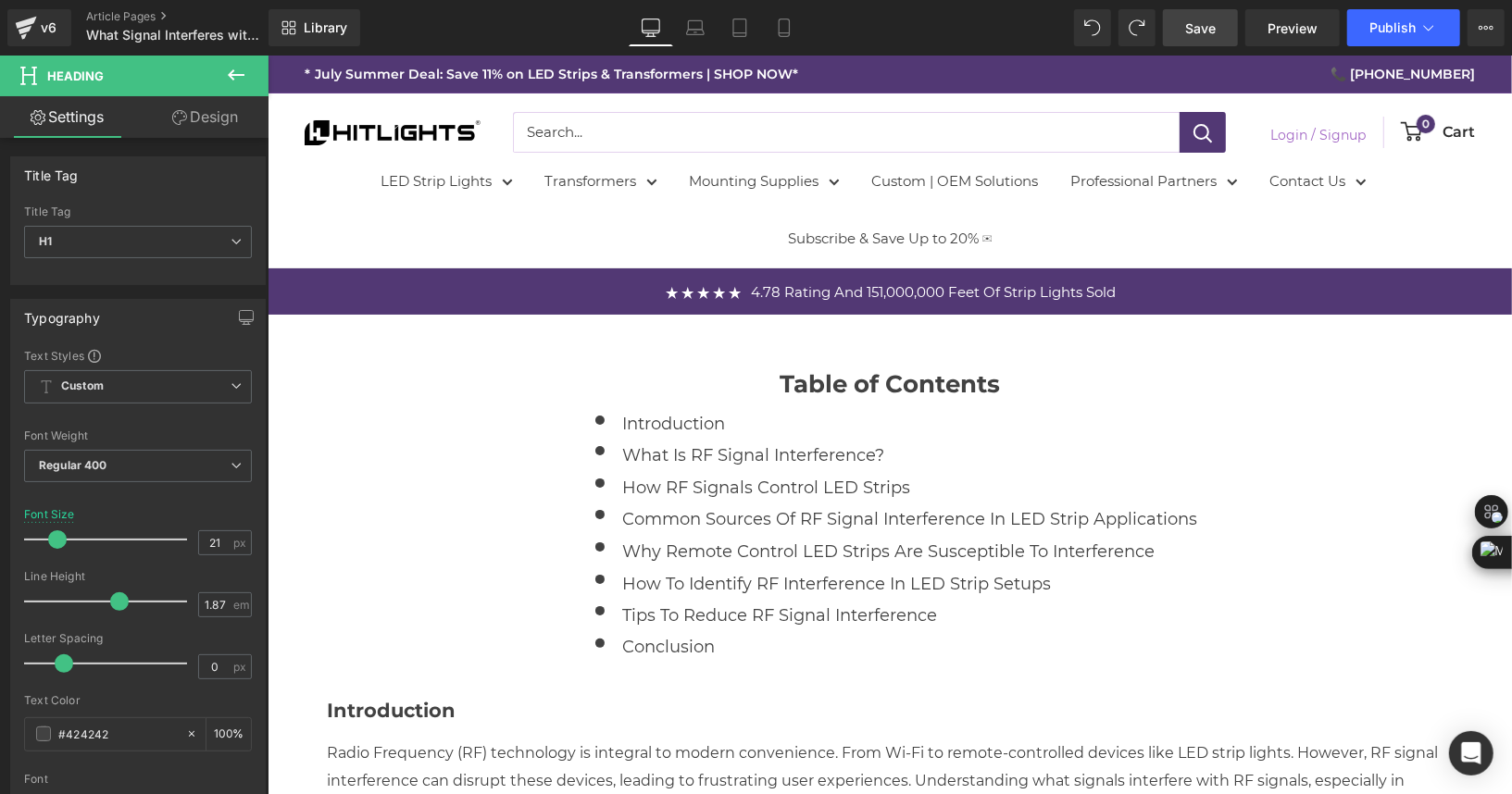 scroll, scrollTop: 137, scrollLeft: 0, axis: vertical 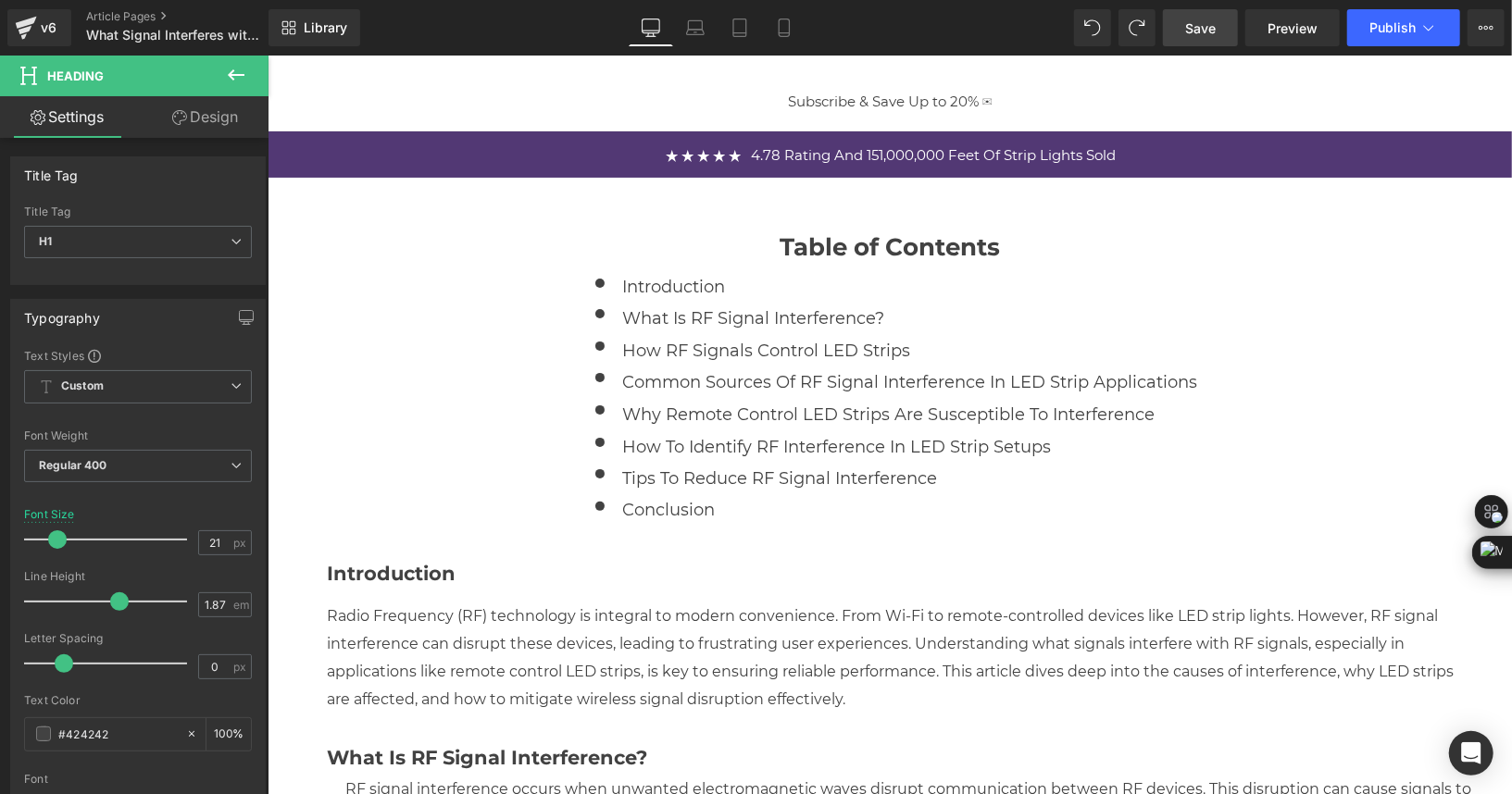 click on "Text Block" at bounding box center (879, 247) 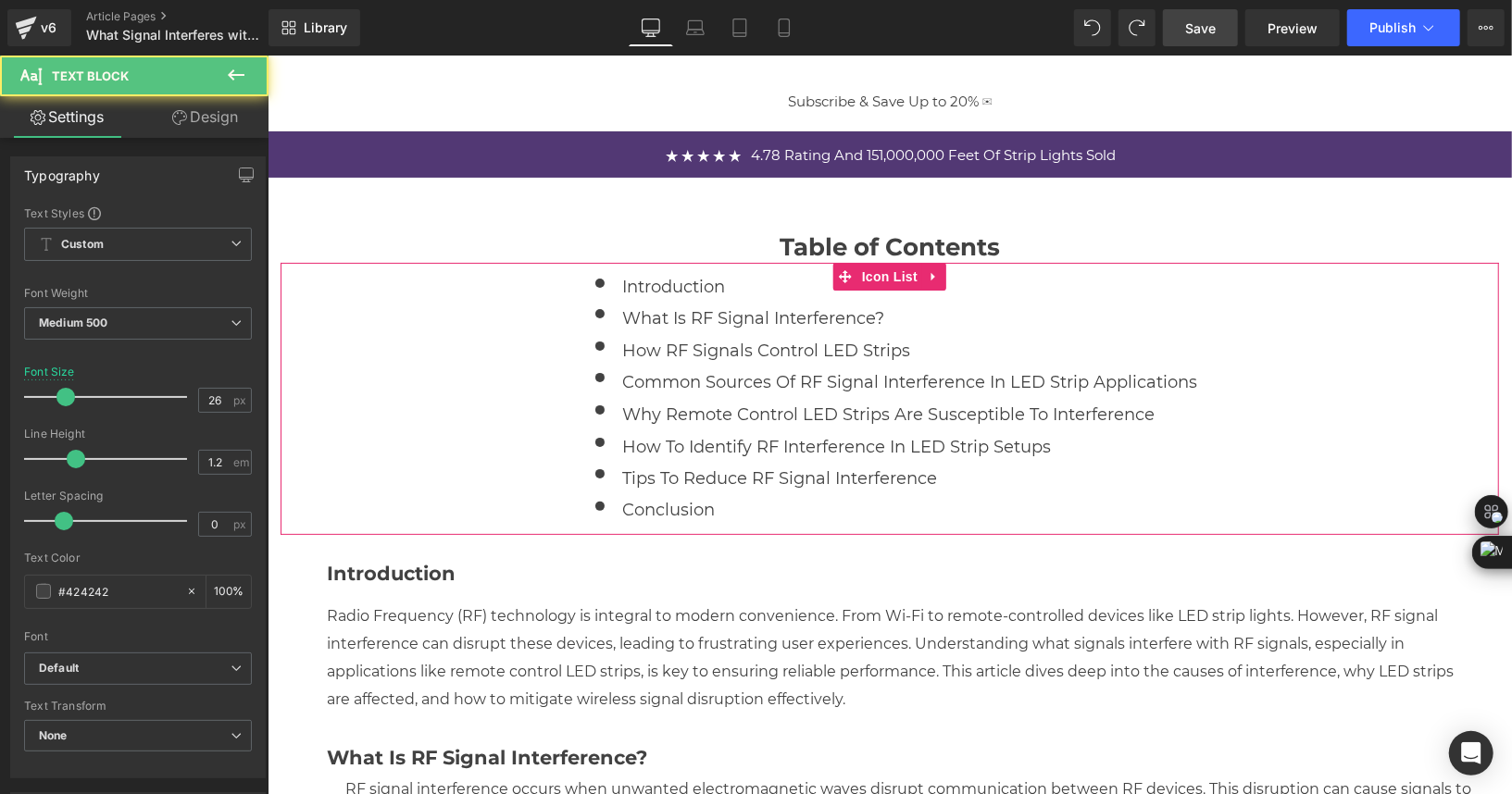 click on "Icon List" at bounding box center [889, 276] 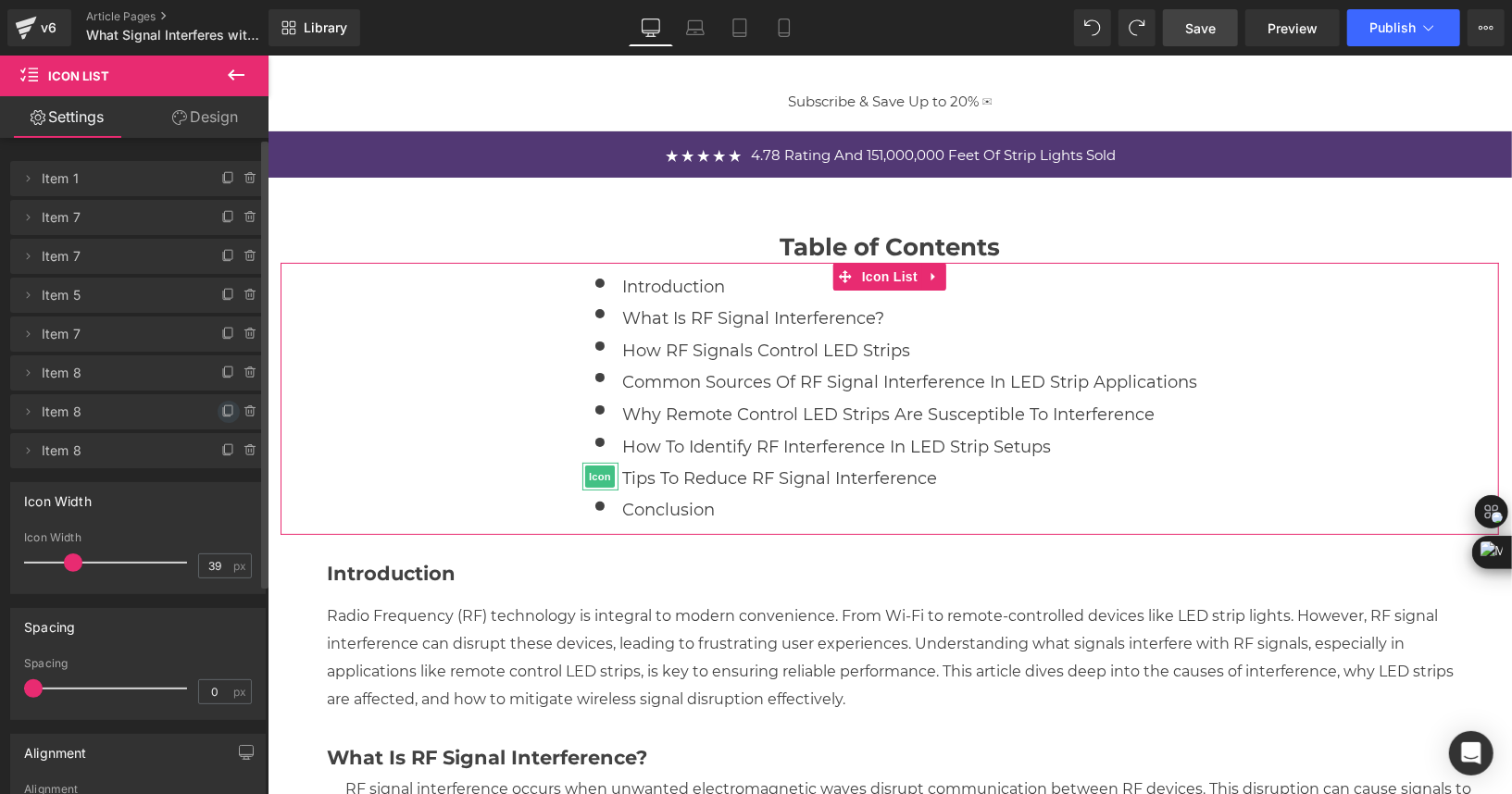 click 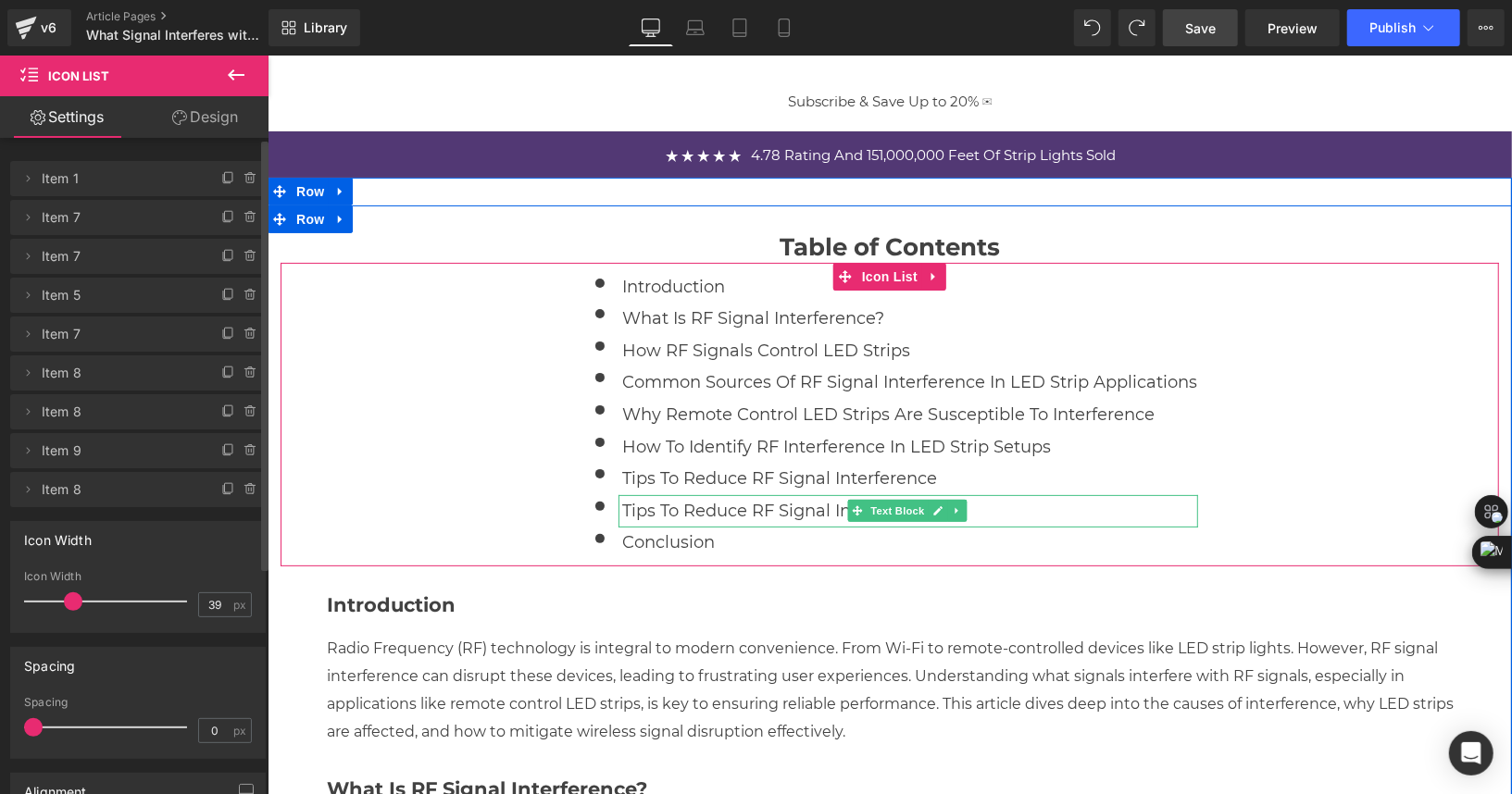 click on "Tips to Reduce RF Signal Interference" at bounding box center (907, 510) 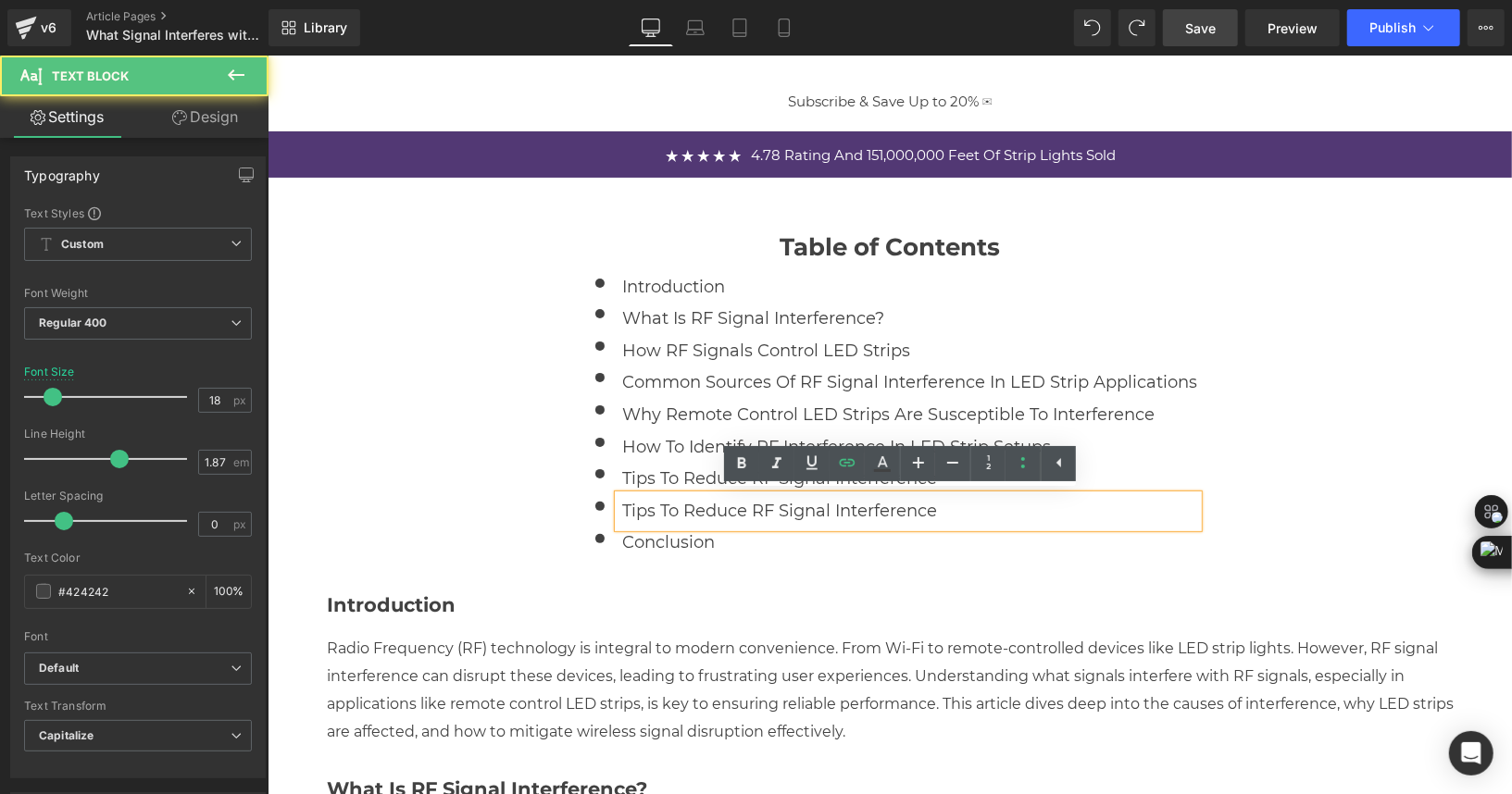 click on "Tips to Reduce RF Signal Interference" at bounding box center [907, 510] 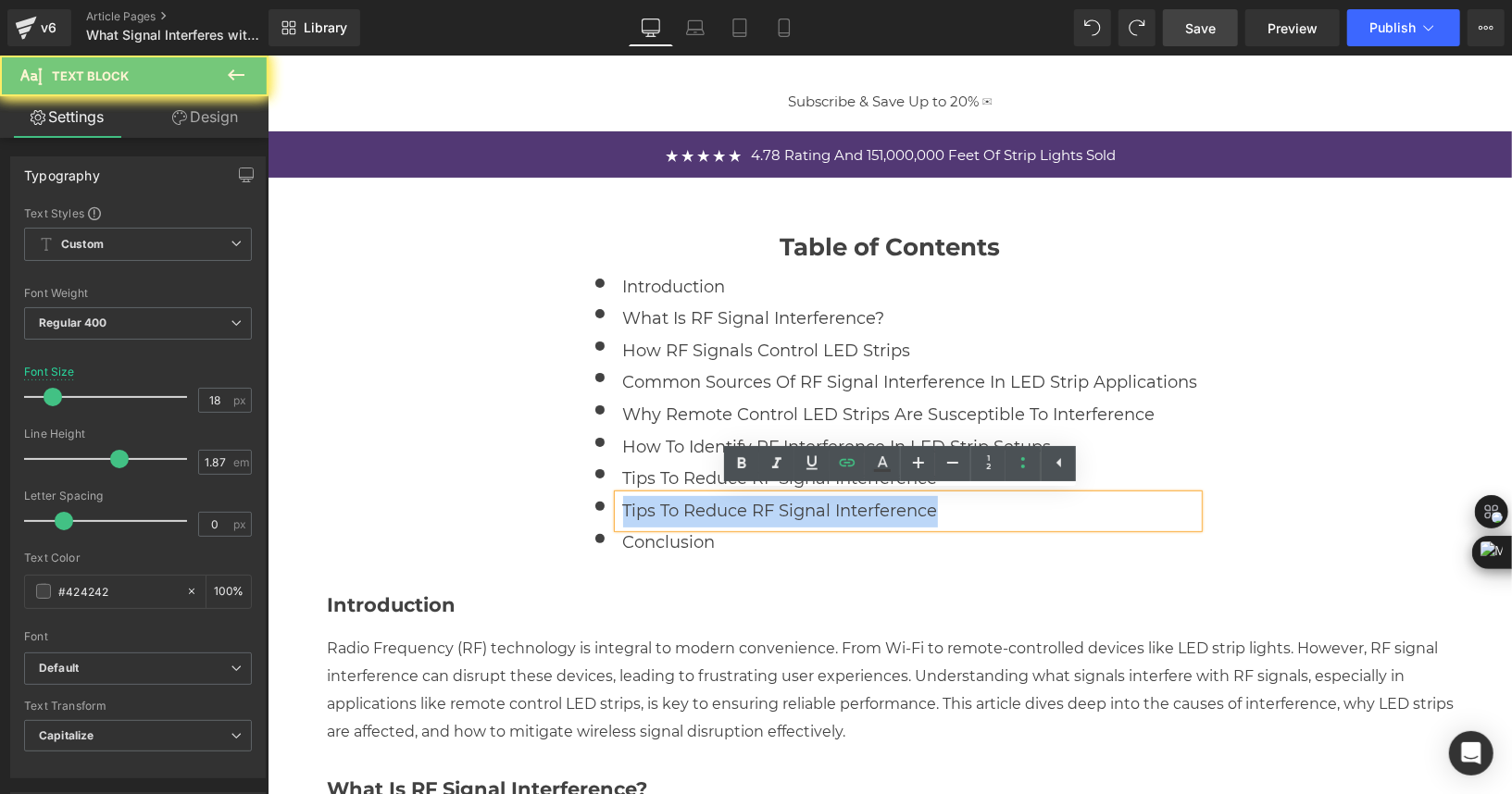 click on "Tips to Reduce RF Signal Interference" at bounding box center [907, 510] 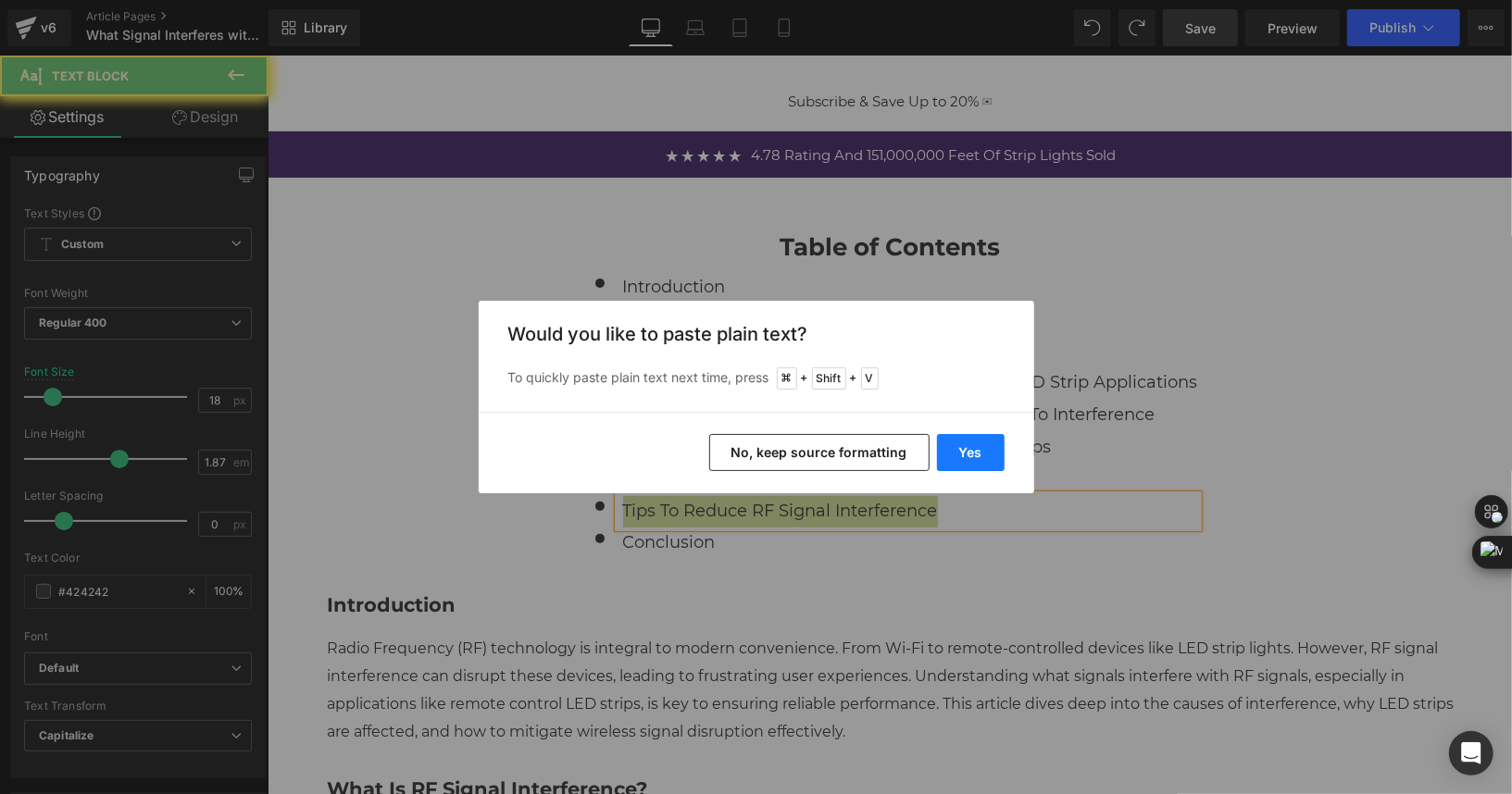 click on "Yes" at bounding box center (970, 453) 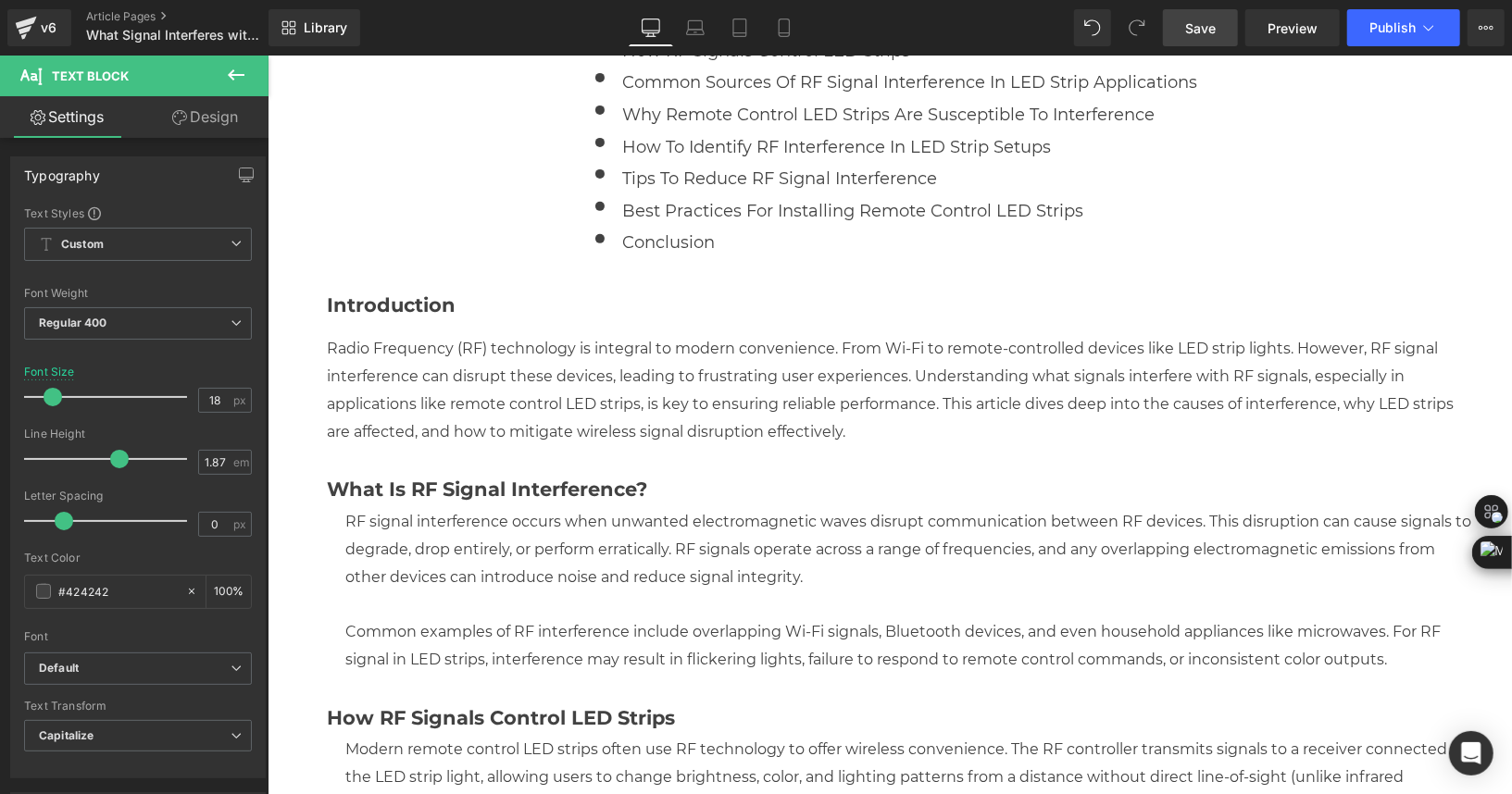 scroll, scrollTop: 2267, scrollLeft: 0, axis: vertical 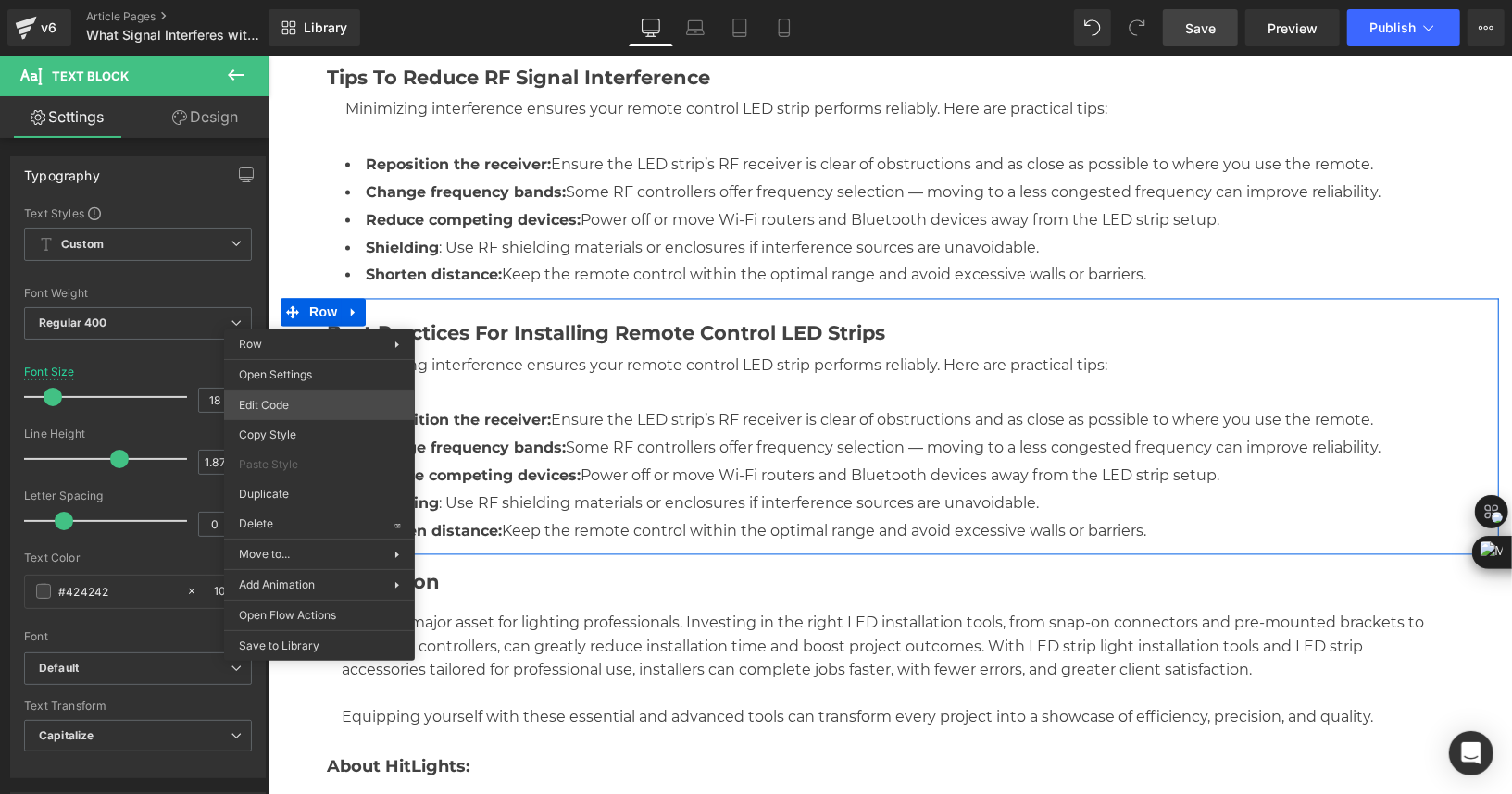 click on "Icon List  You are previewing how the   will restyle your page. You can not edit Elements in Preset Preview Mode.  v6 Article Pages What Signal Interferes with RF Signal? Tips for Remote Control LED Strip Performance | HitLights Library Desktop Desktop Laptop Tablet Mobile Save Preview Publish Scheduled View Live Page View with current Template Save Template to Library Schedule Publish  Optimize  Publish Settings Shortcuts  Your page can’t be published   You've reached the maximum number of published pages on your plan  (164/999999).  You need to upgrade your plan or unpublish all your pages to get 1 publish slot.   Unpublish pages   Upgrade plan  Elements Global Style Base Row  rows, columns, layouts, div Heading  headings, titles, h1,h2,h3,h4,h5,h6 Text Block  texts, paragraphs, contents, blocks Image  images, photos, alts, uploads Icon  icons, symbols Button  button, call to action, cta Separator  separators, dividers, horizontal lines Liquid  Banner Parallax  Hero Banner  Stack Tabs  Carousel  Pricing" at bounding box center (756, 0) 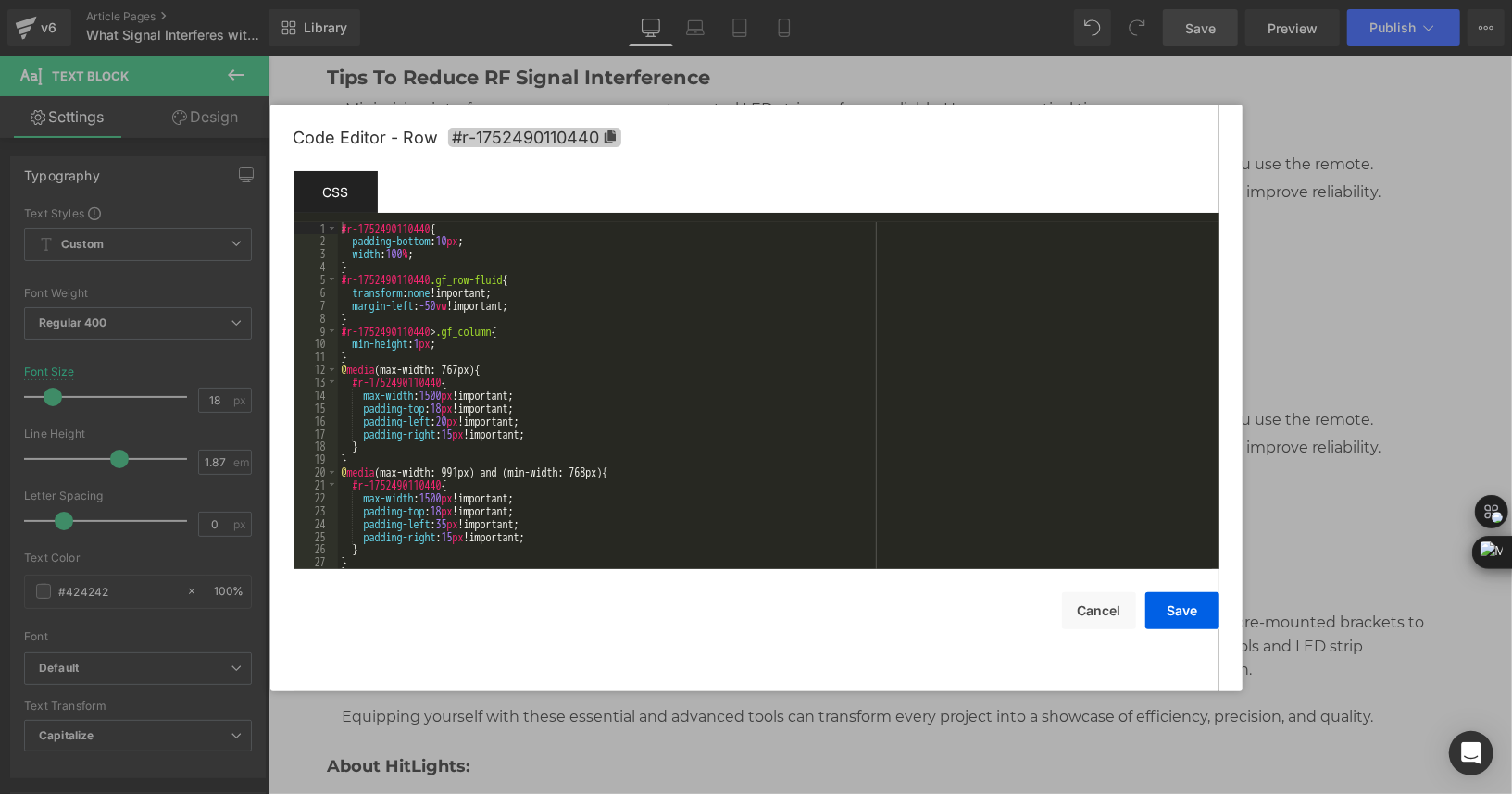 click on "#r-1752490110440" at bounding box center (534, 137) 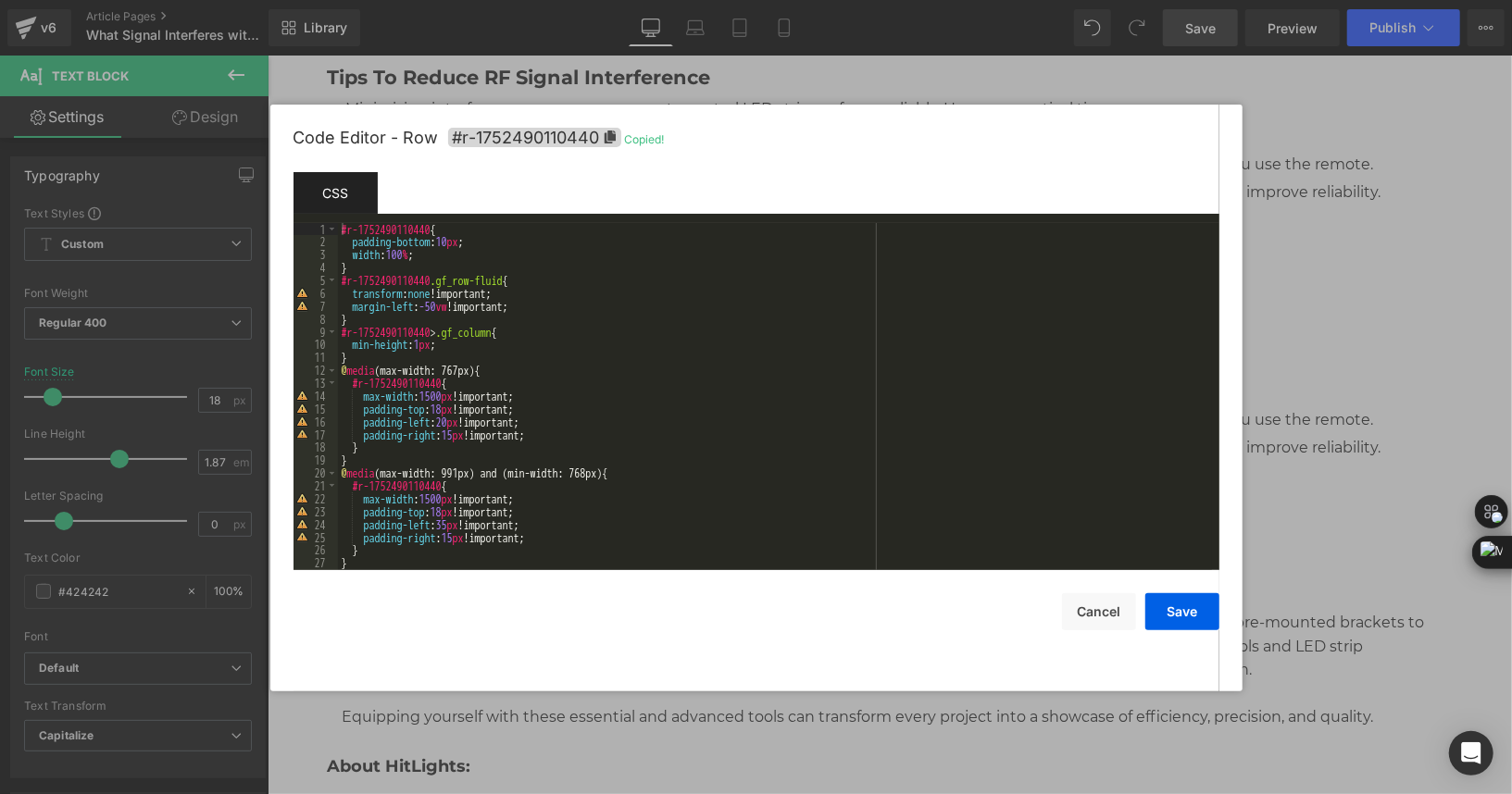 click on "Save Cancel" at bounding box center [756, 600] 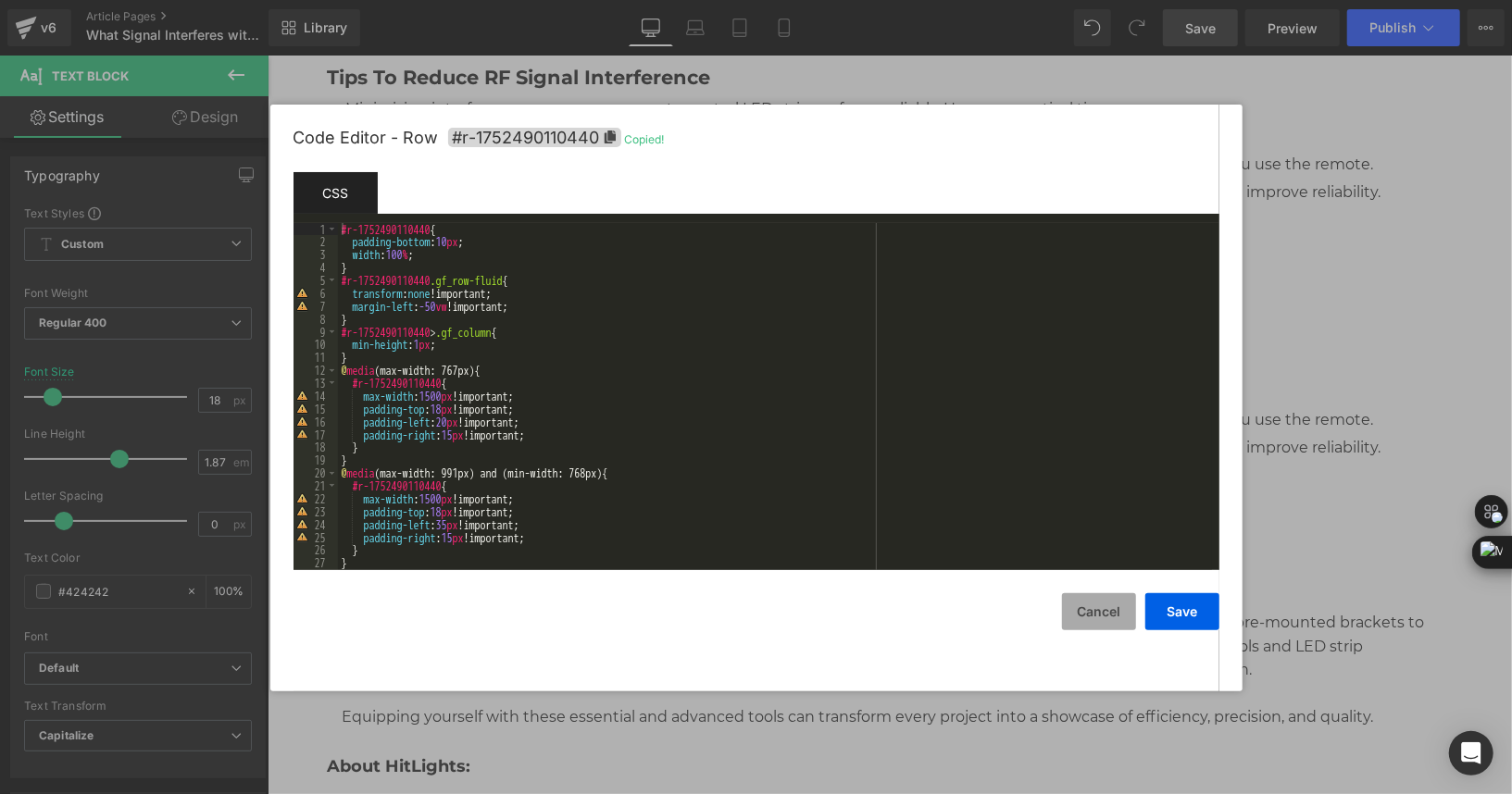 click on "Cancel" at bounding box center [1099, 612] 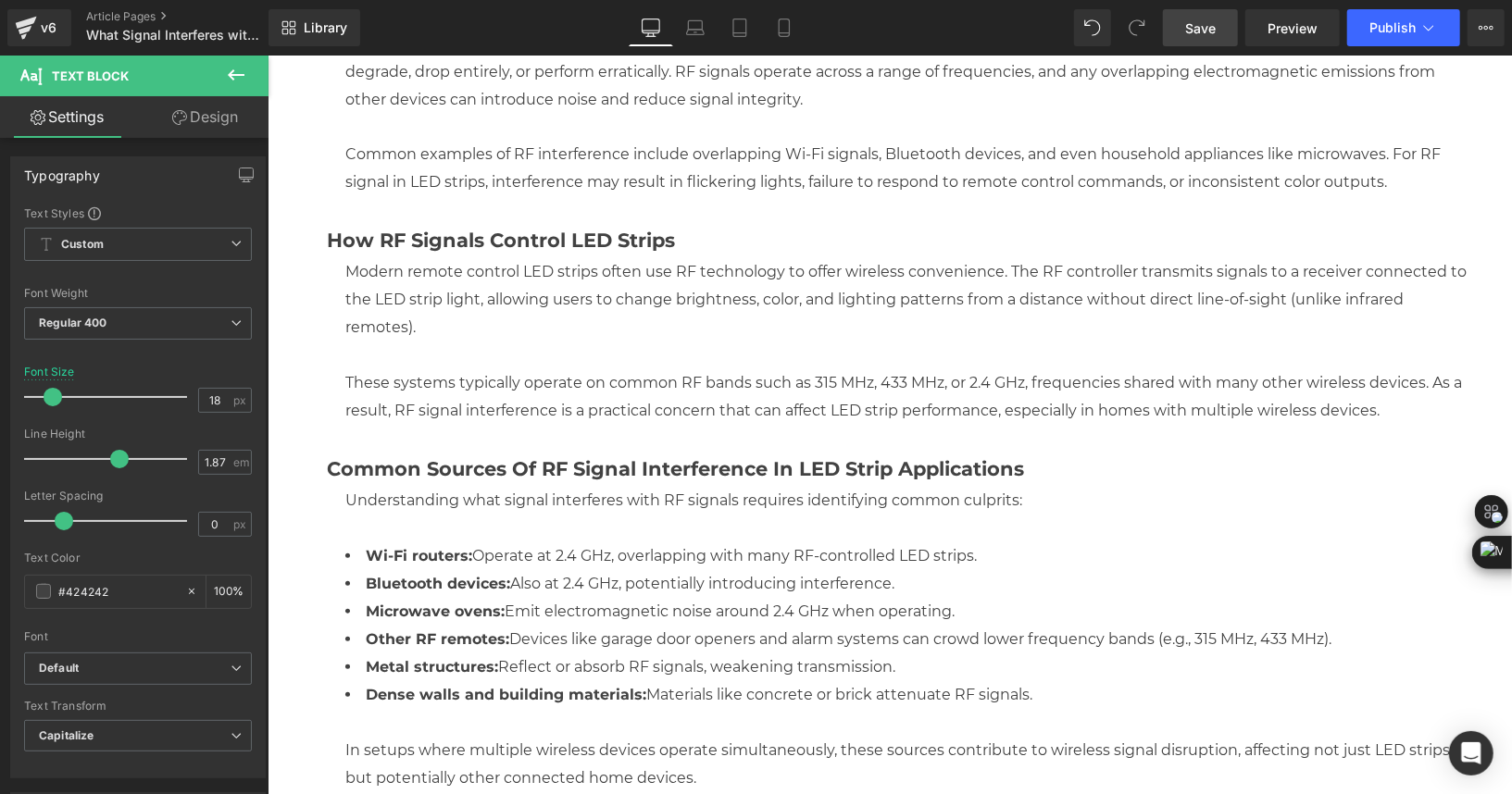 scroll, scrollTop: 193, scrollLeft: 0, axis: vertical 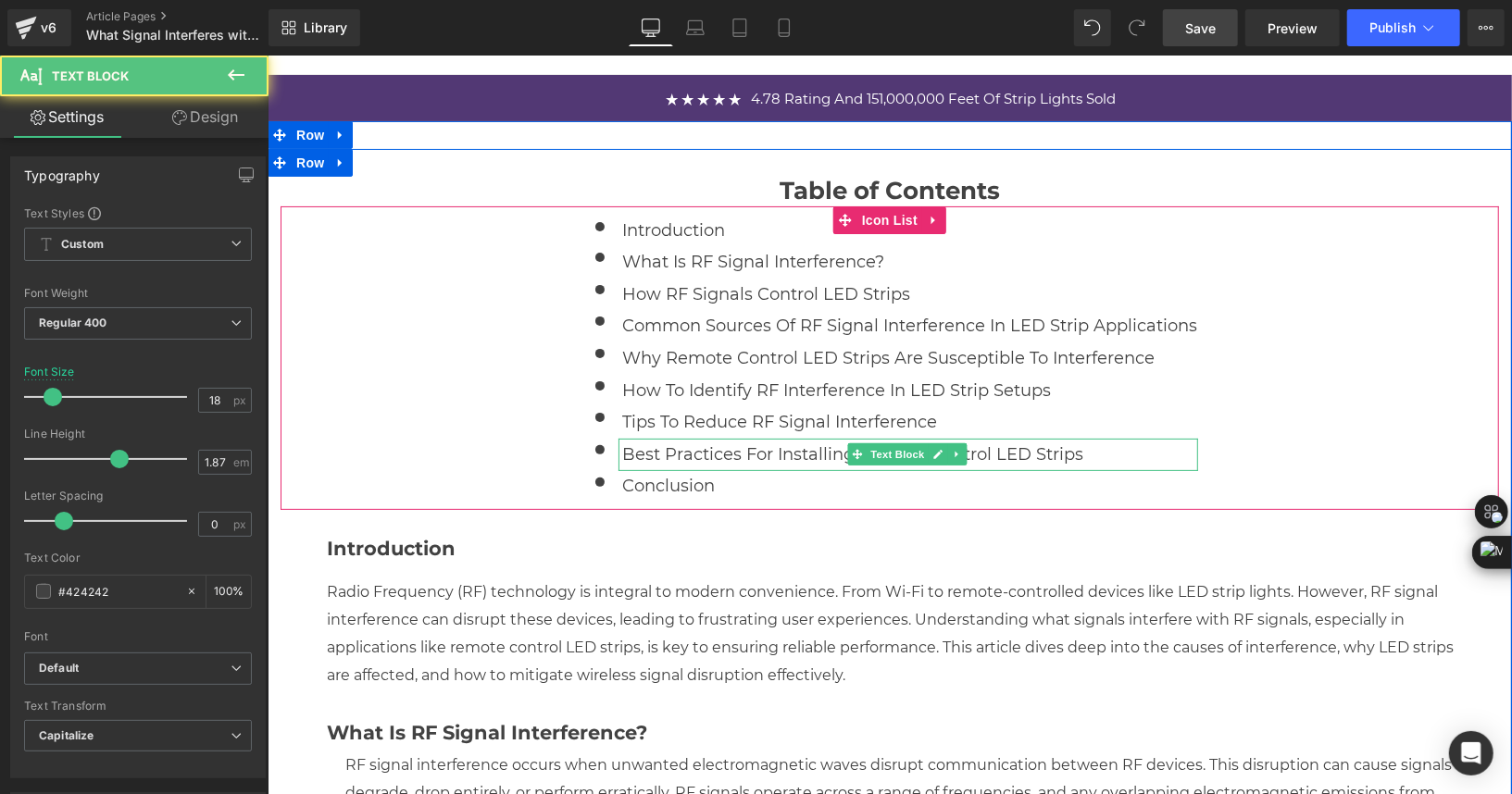 click on "Best Practices for Installing Remote Control LED Strips" at bounding box center [907, 453] 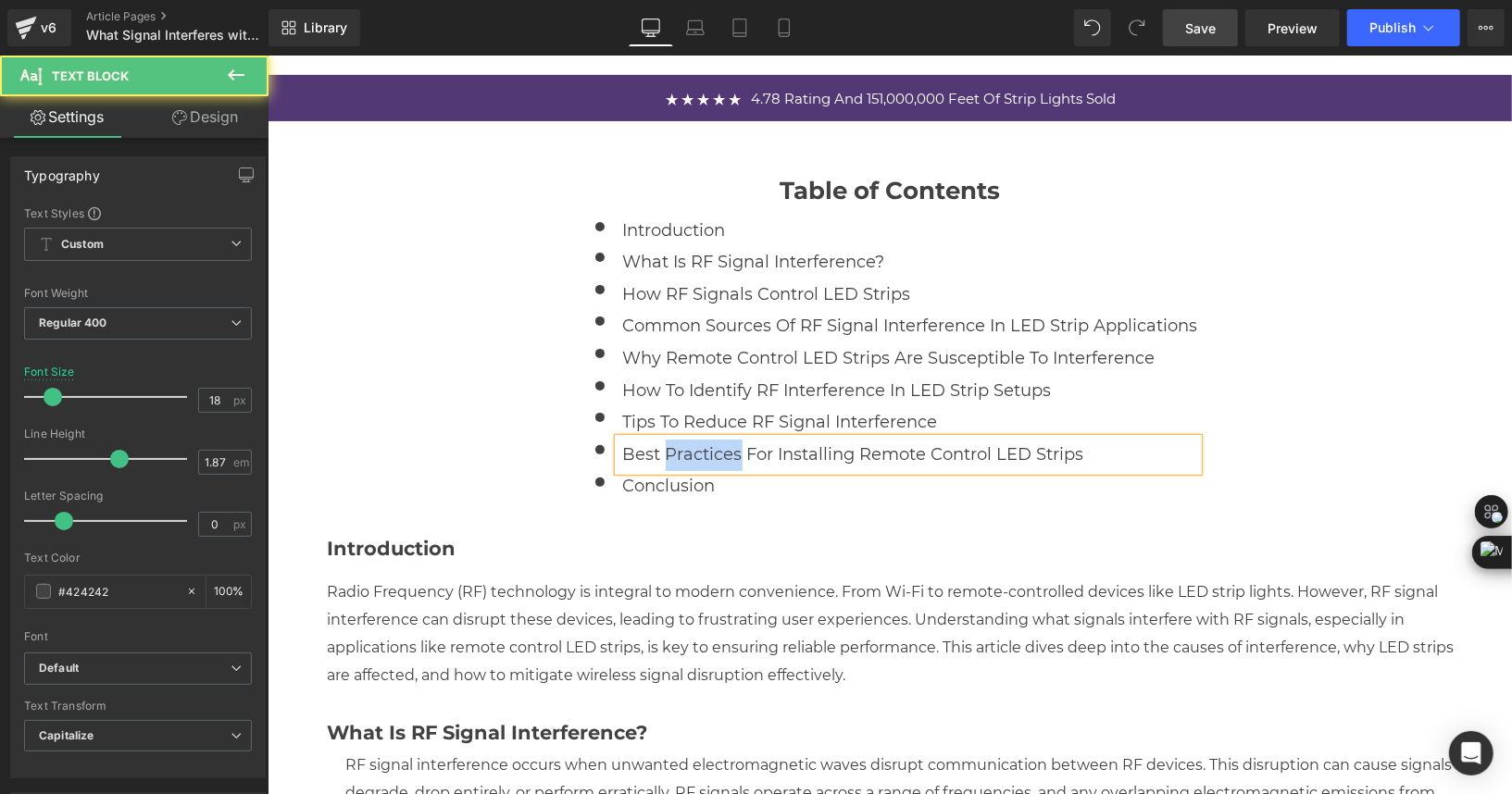 click on "Best Practices for Installing Remote Control LED Strips" at bounding box center [907, 453] 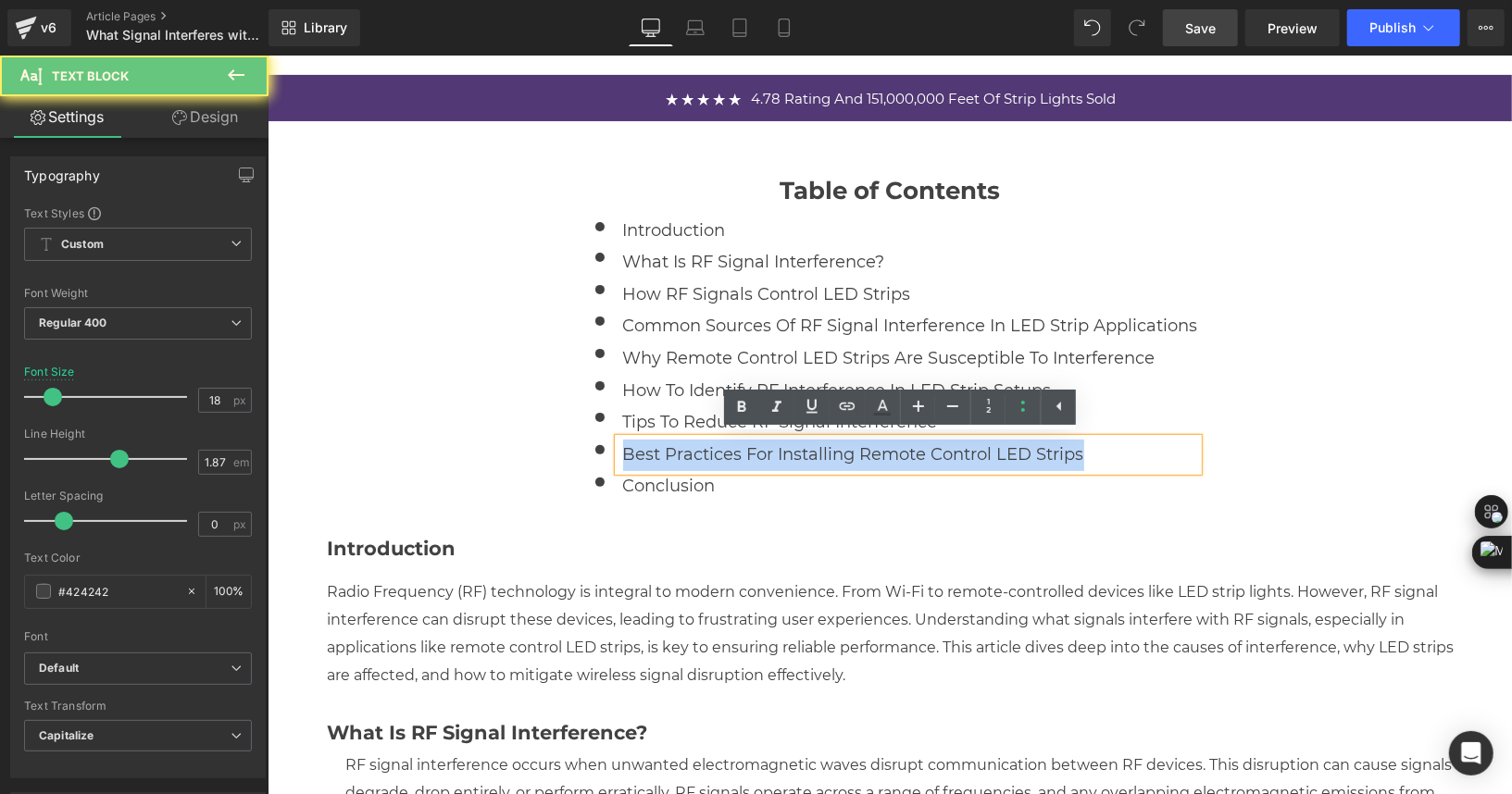click on "Best Practices for Installing Remote Control LED Strips" at bounding box center [907, 453] 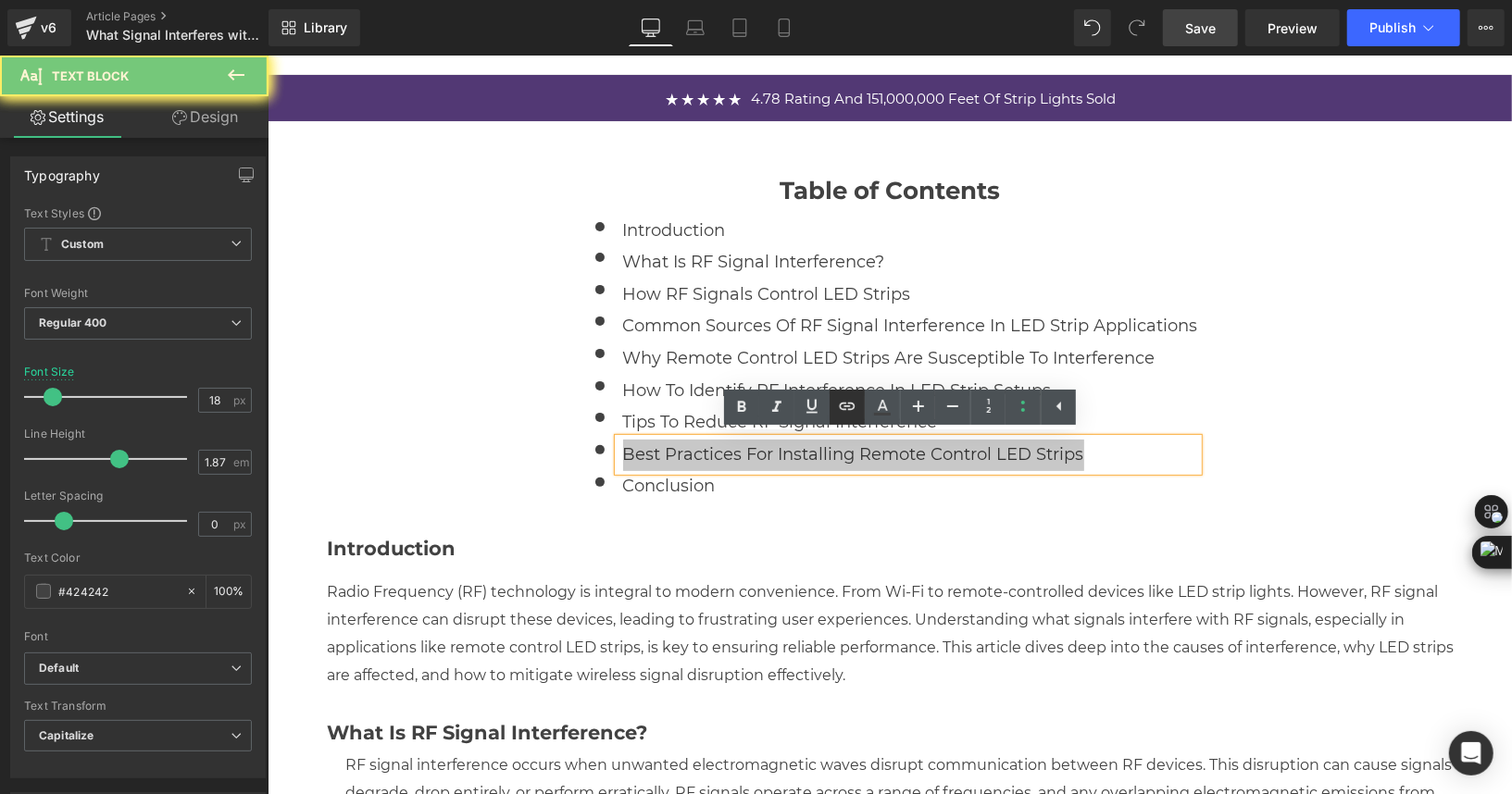 click at bounding box center [847, 407] 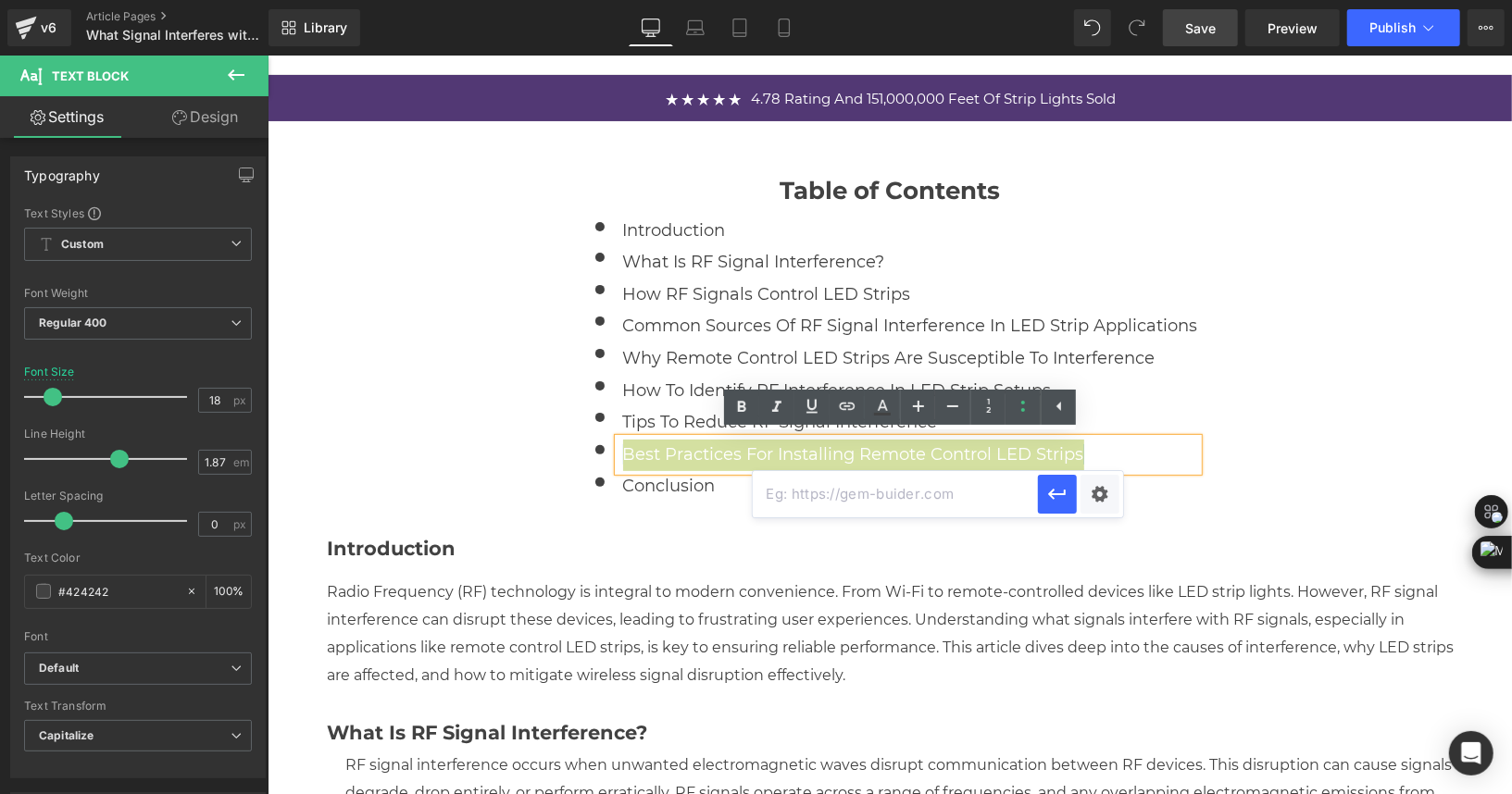 drag, startPoint x: 901, startPoint y: 500, endPoint x: 964, endPoint y: 500, distance: 63 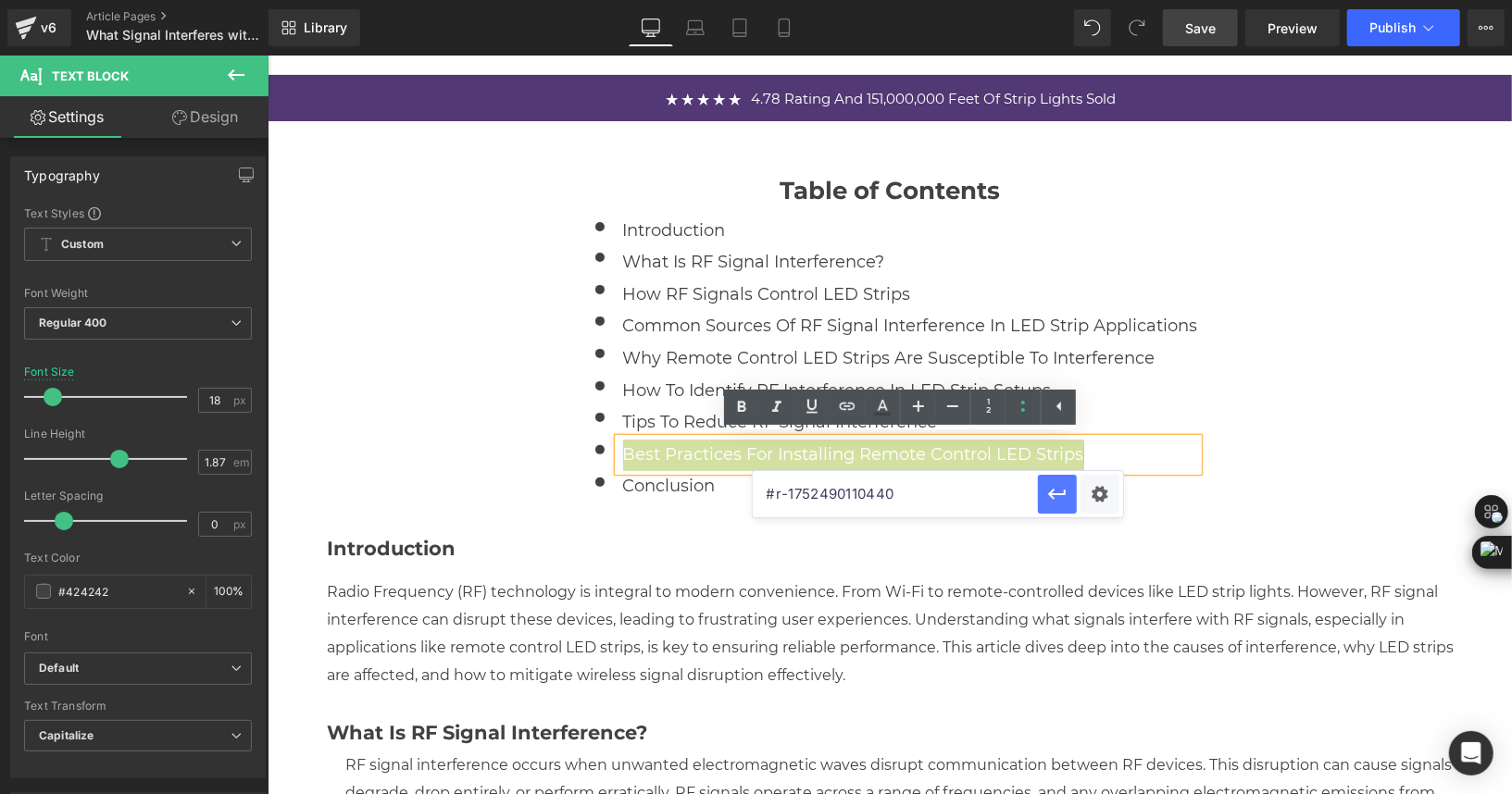 type on "#r-1752490110440" 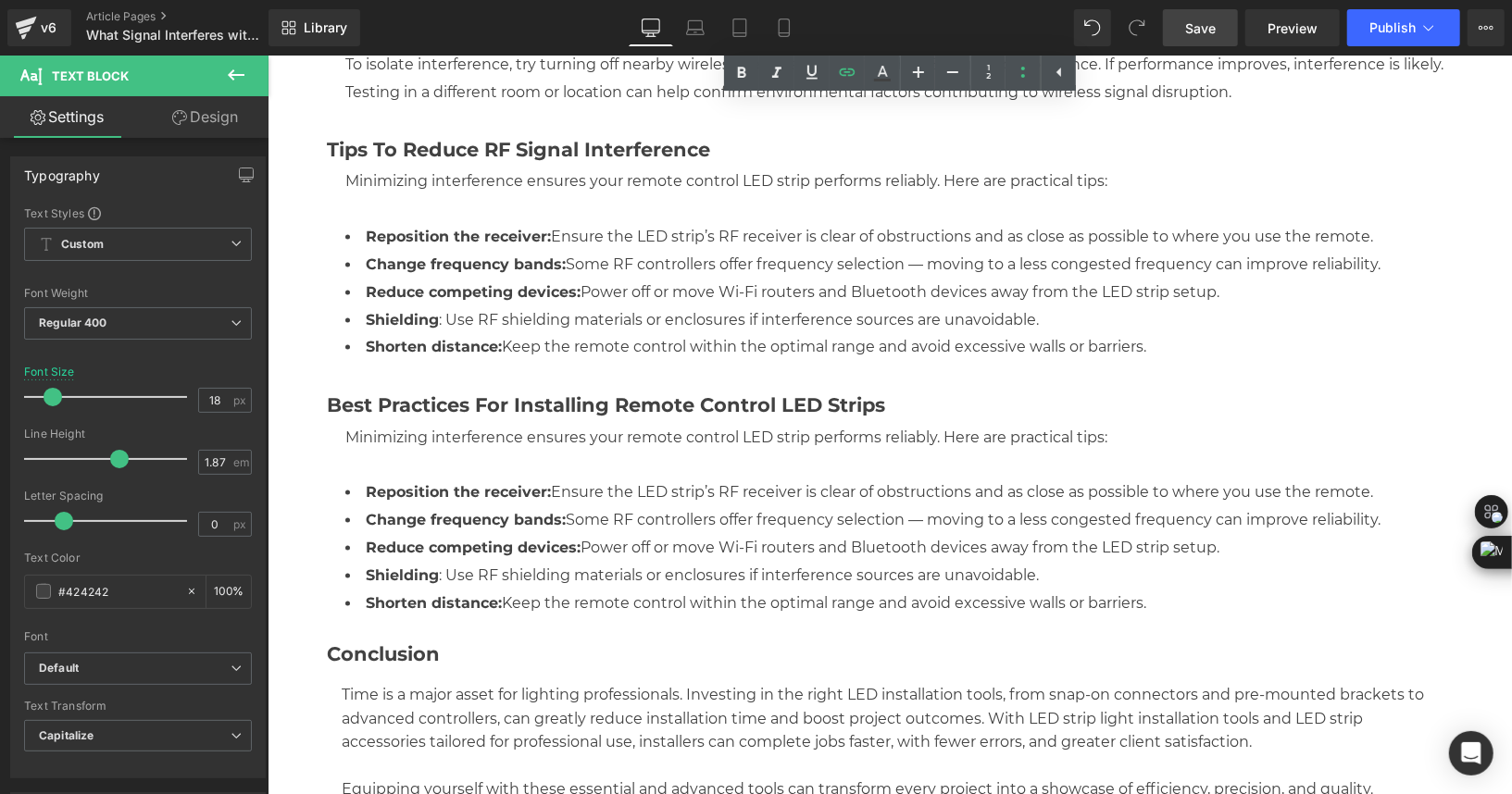 scroll, scrollTop: 2207, scrollLeft: 0, axis: vertical 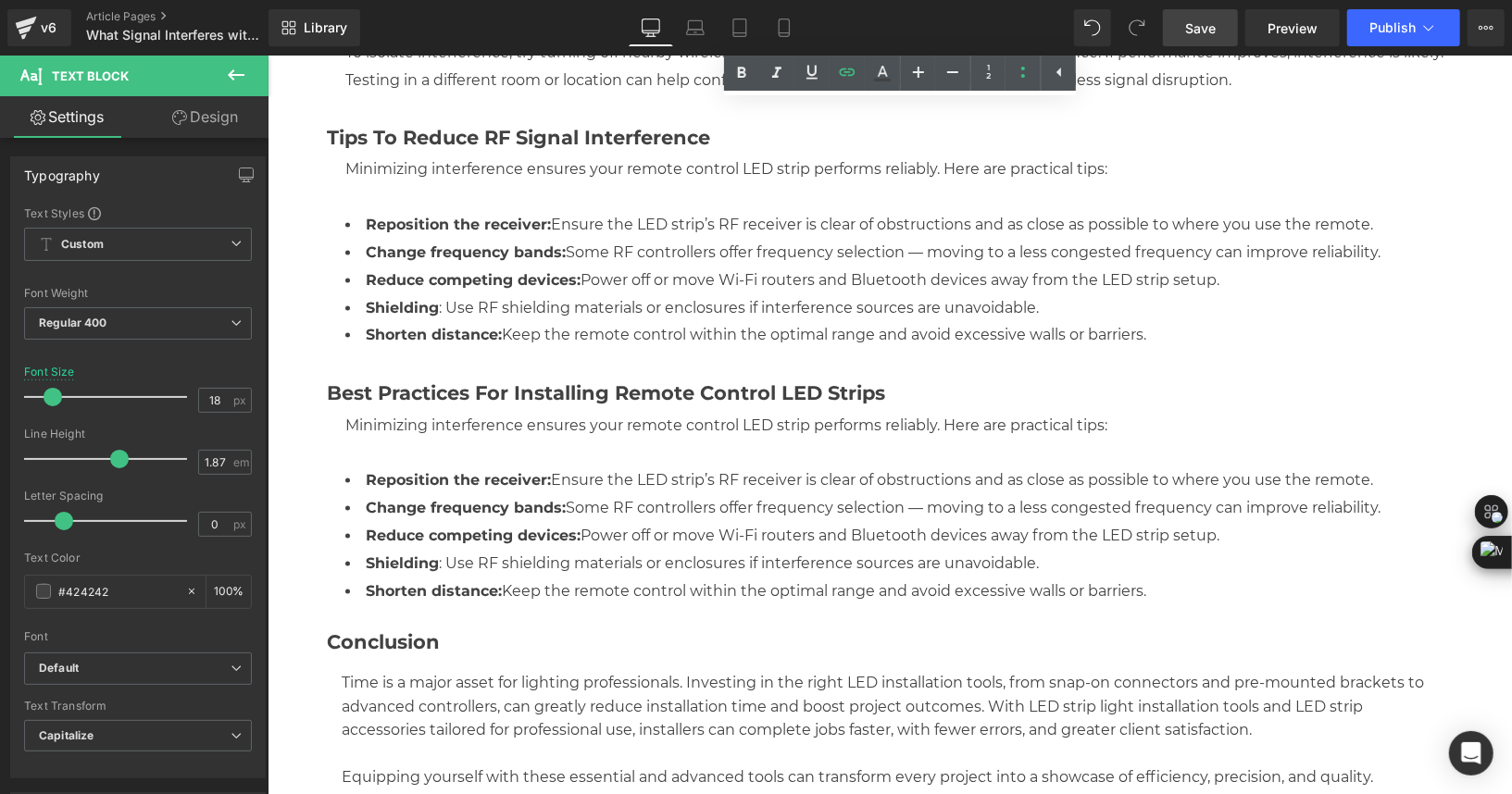 click on "Reposition the receiver:" at bounding box center (457, 479) 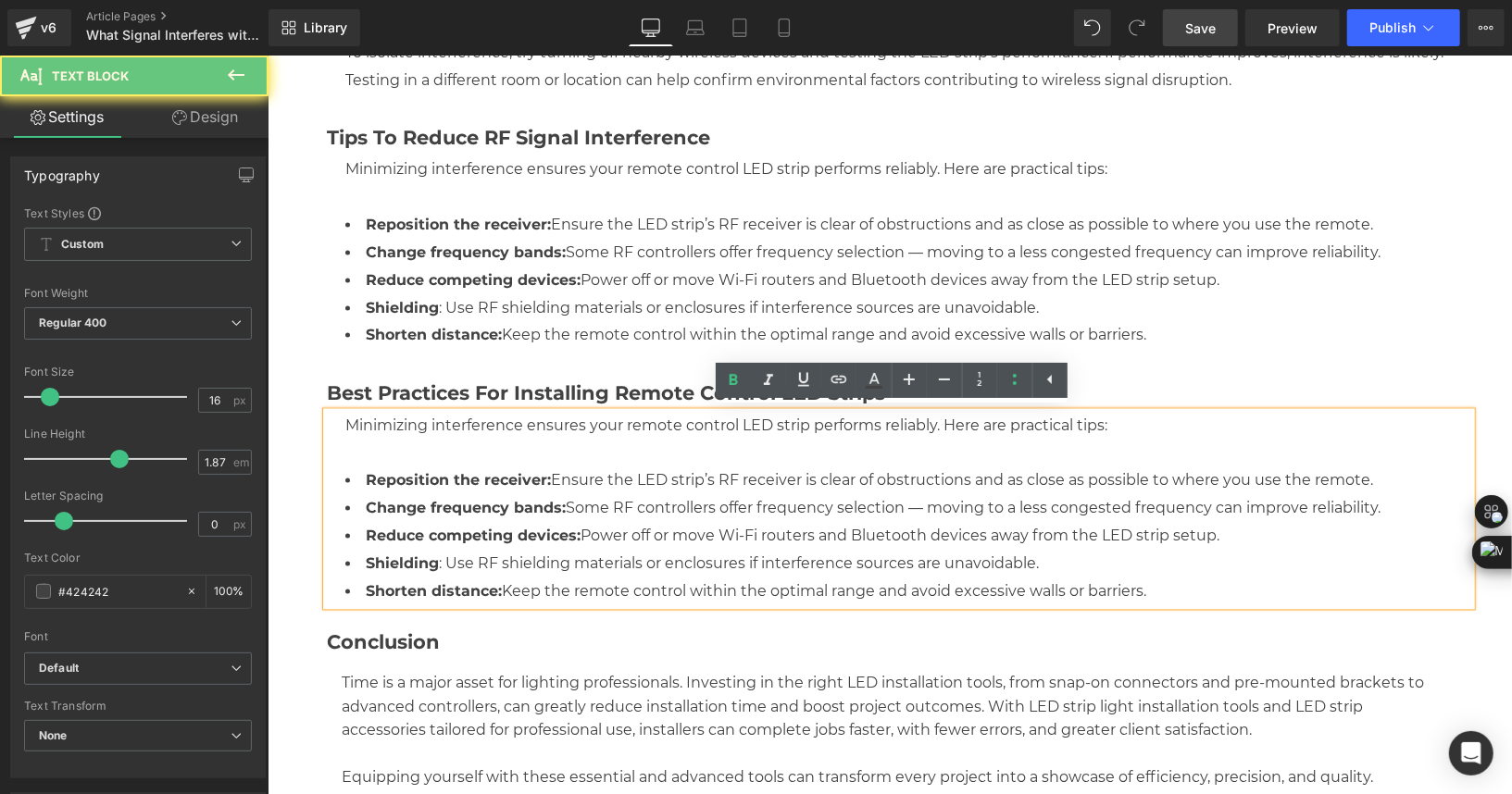 click on "Reposition the receiver:" at bounding box center [457, 479] 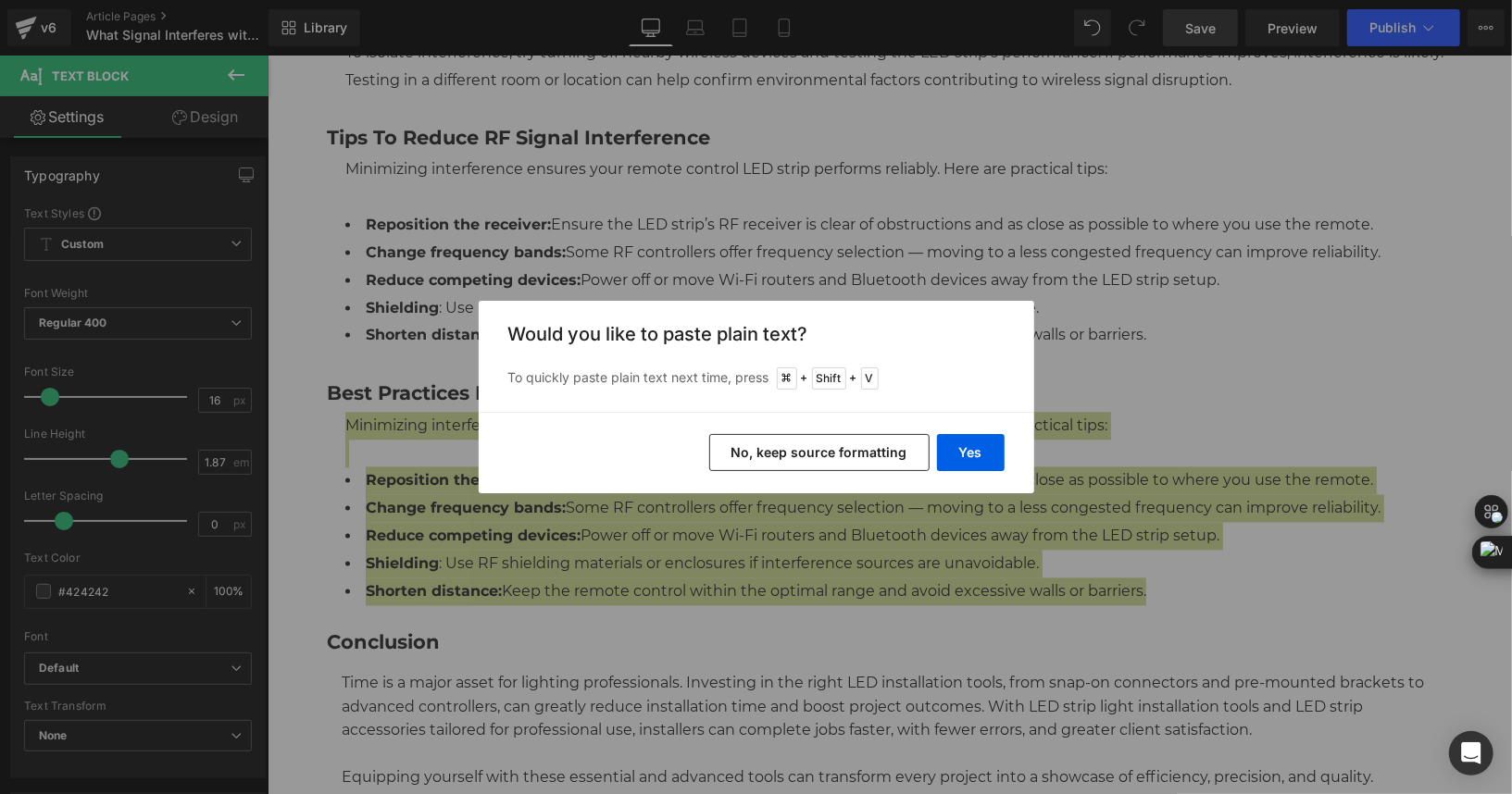 click on "Back to Library   Insert     Would you like to paste plain text? To quickly paste plain text next time, press    +   Shift   +   V     Yes No, keep source formatting" at bounding box center [756, 397] 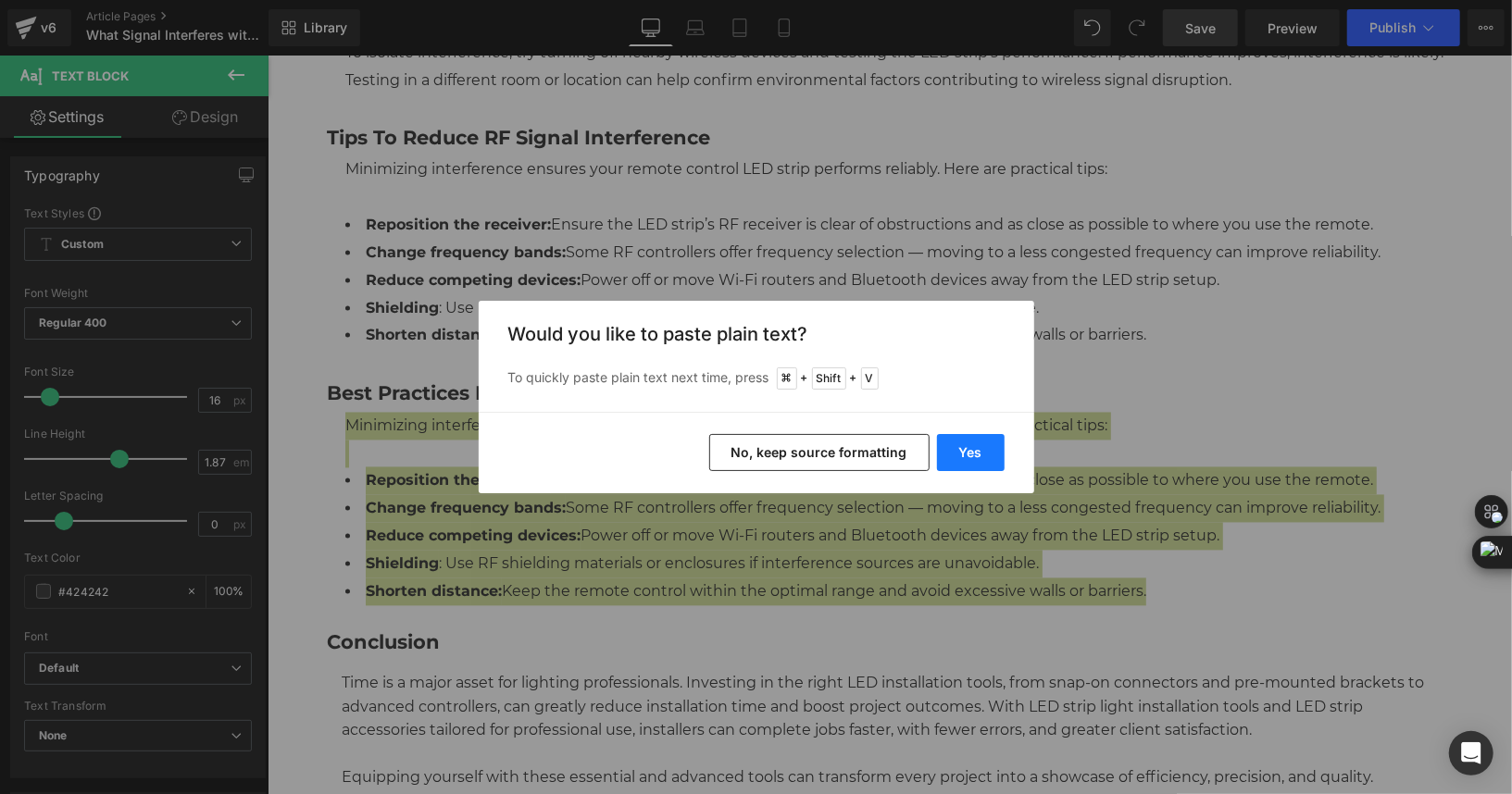 click on "Yes" at bounding box center (970, 453) 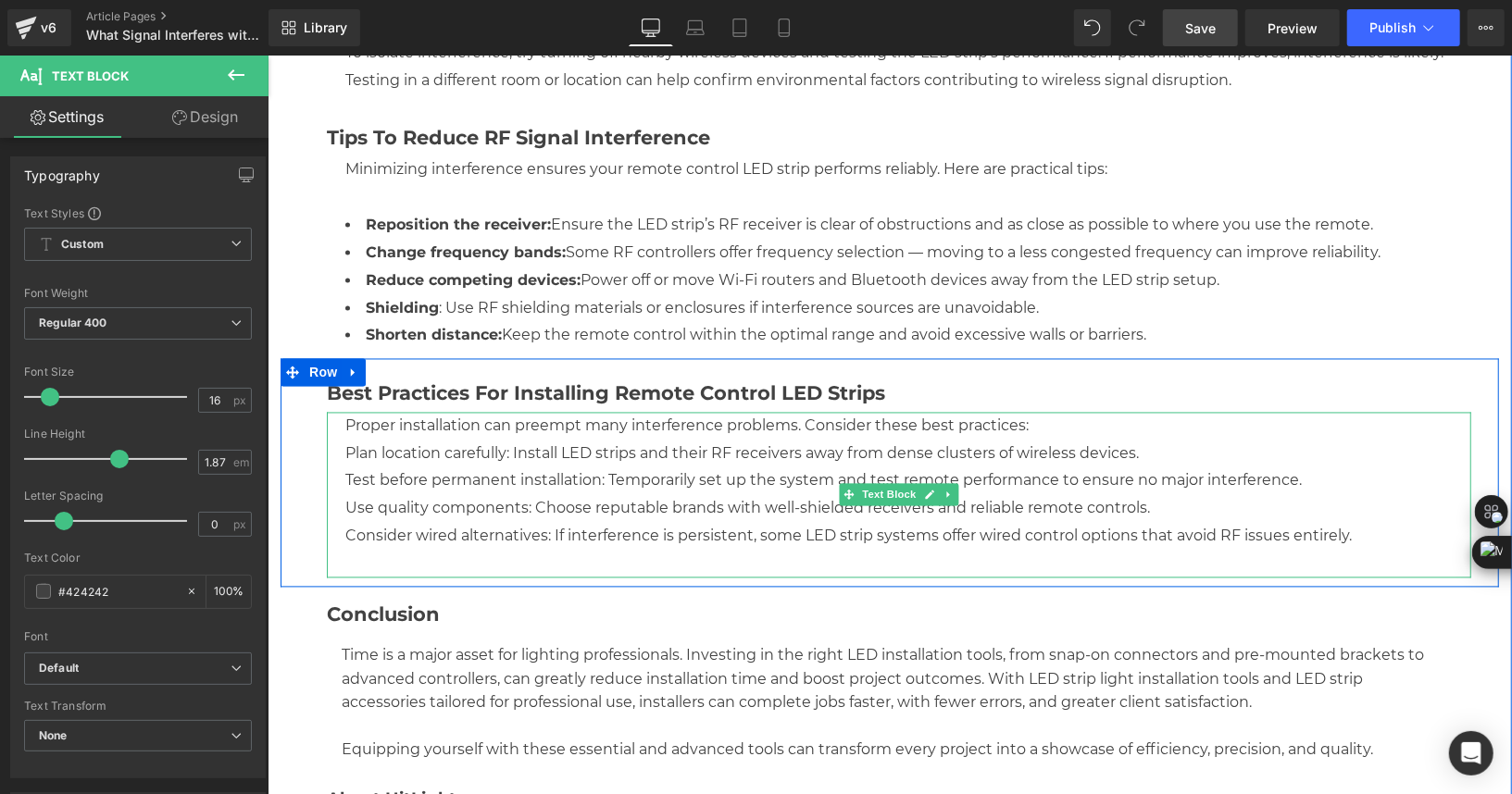 click on "Proper installation can preempt many interference problems. Consider these best practices:" at bounding box center (907, 426) 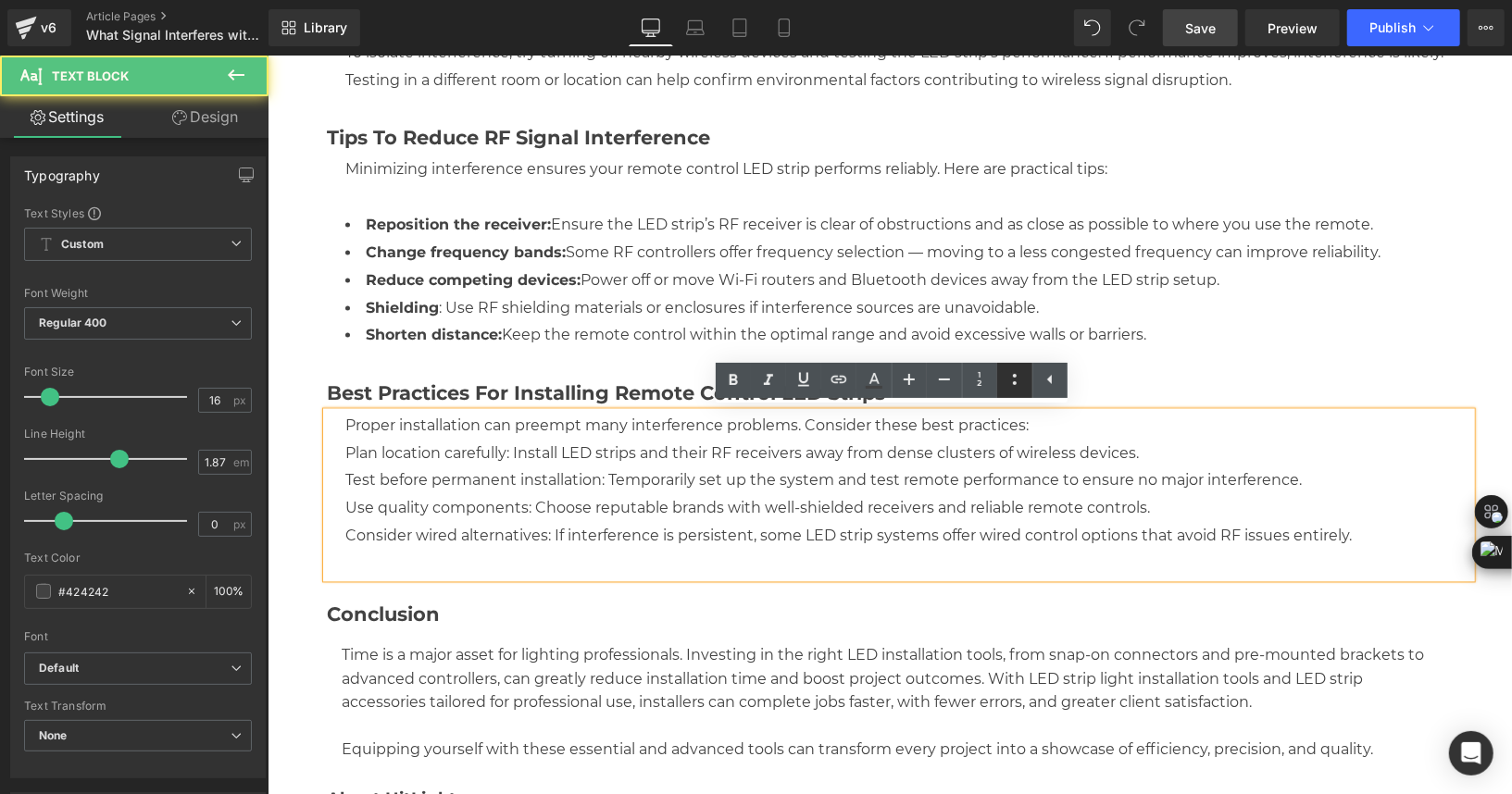 click 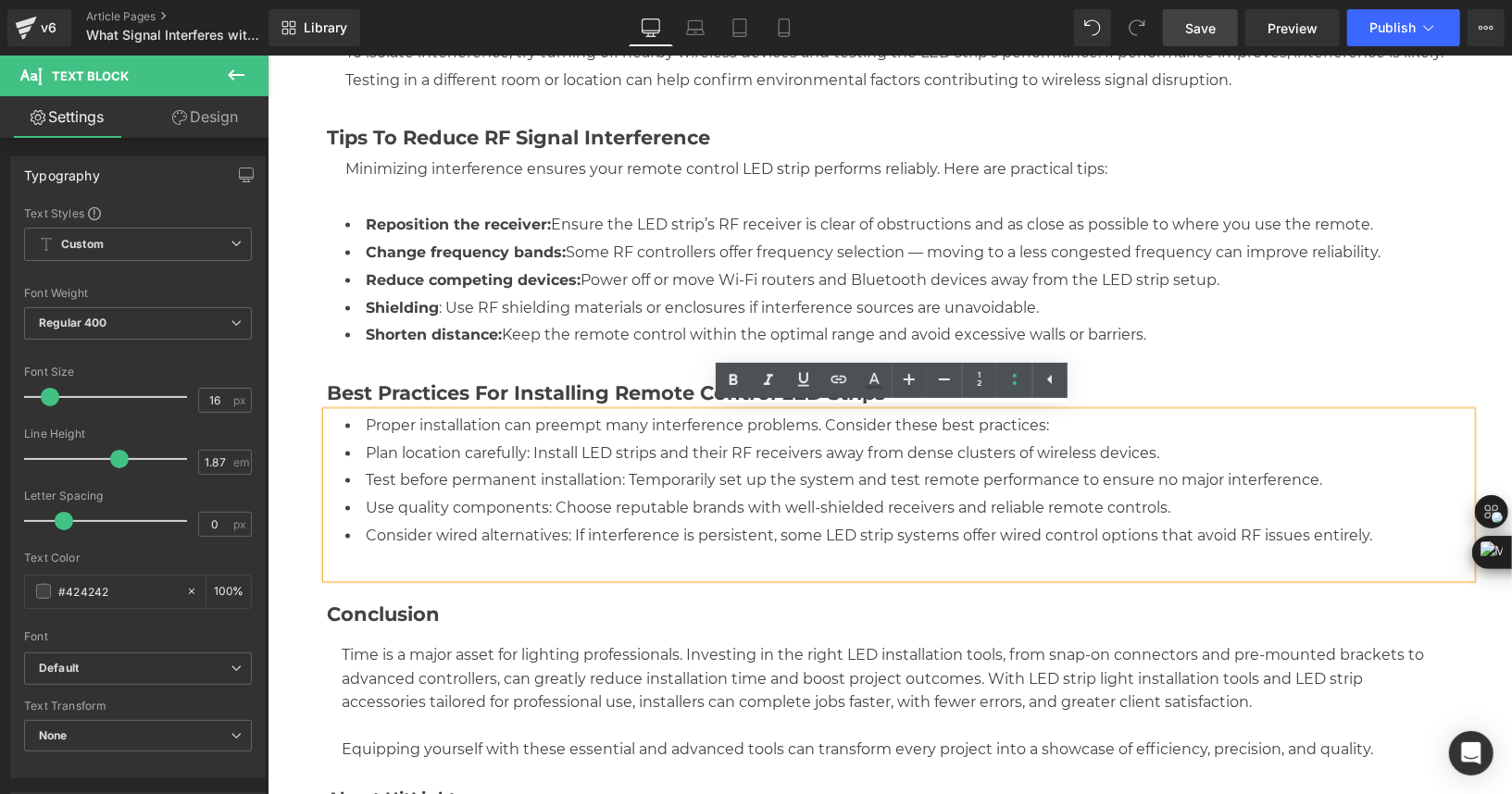 click on "Proper installation can preempt many interference problems. Consider these best practices:" at bounding box center (907, 426) 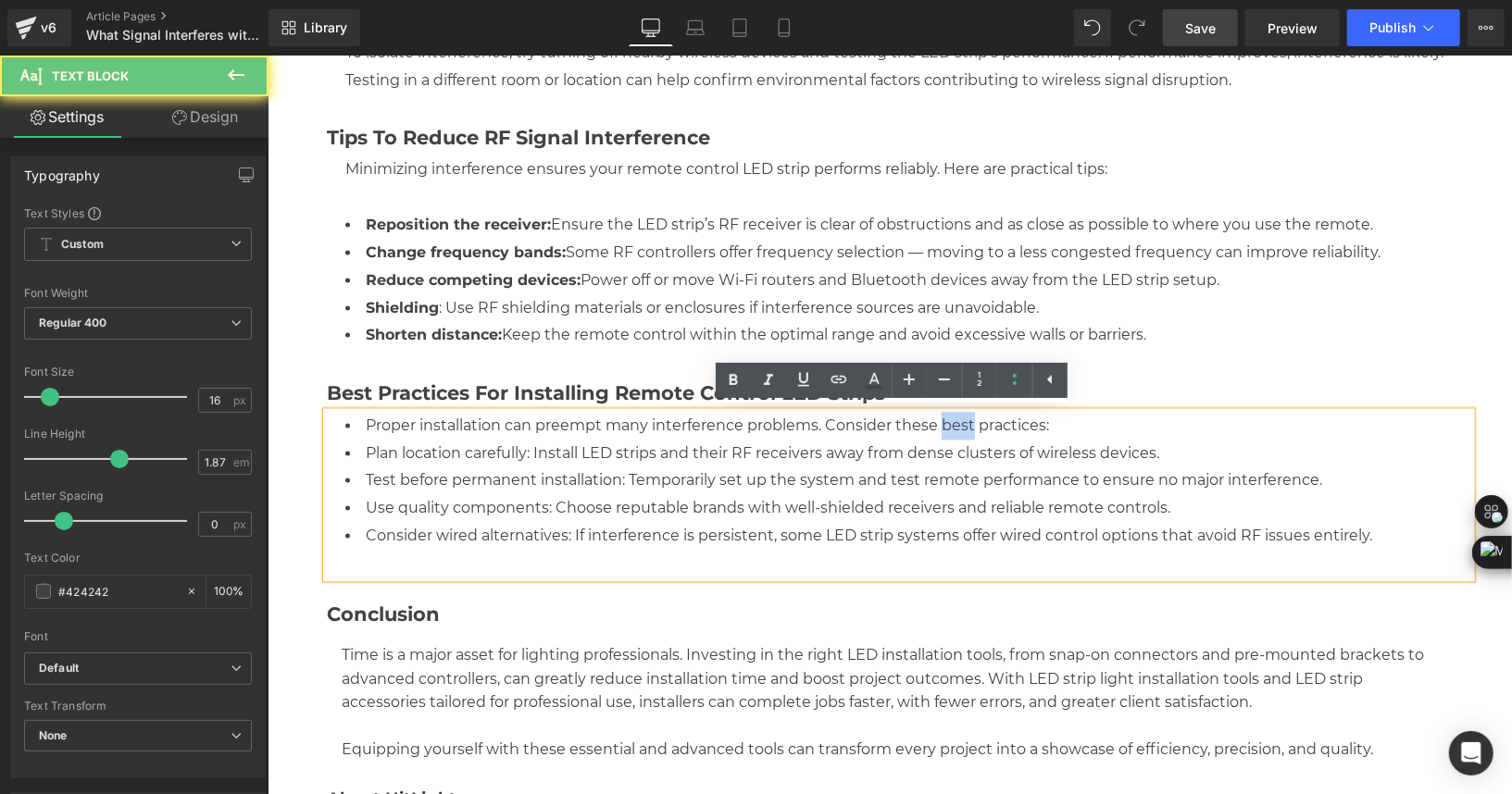 click on "Proper installation can preempt many interference problems. Consider these best practices:" at bounding box center [907, 426] 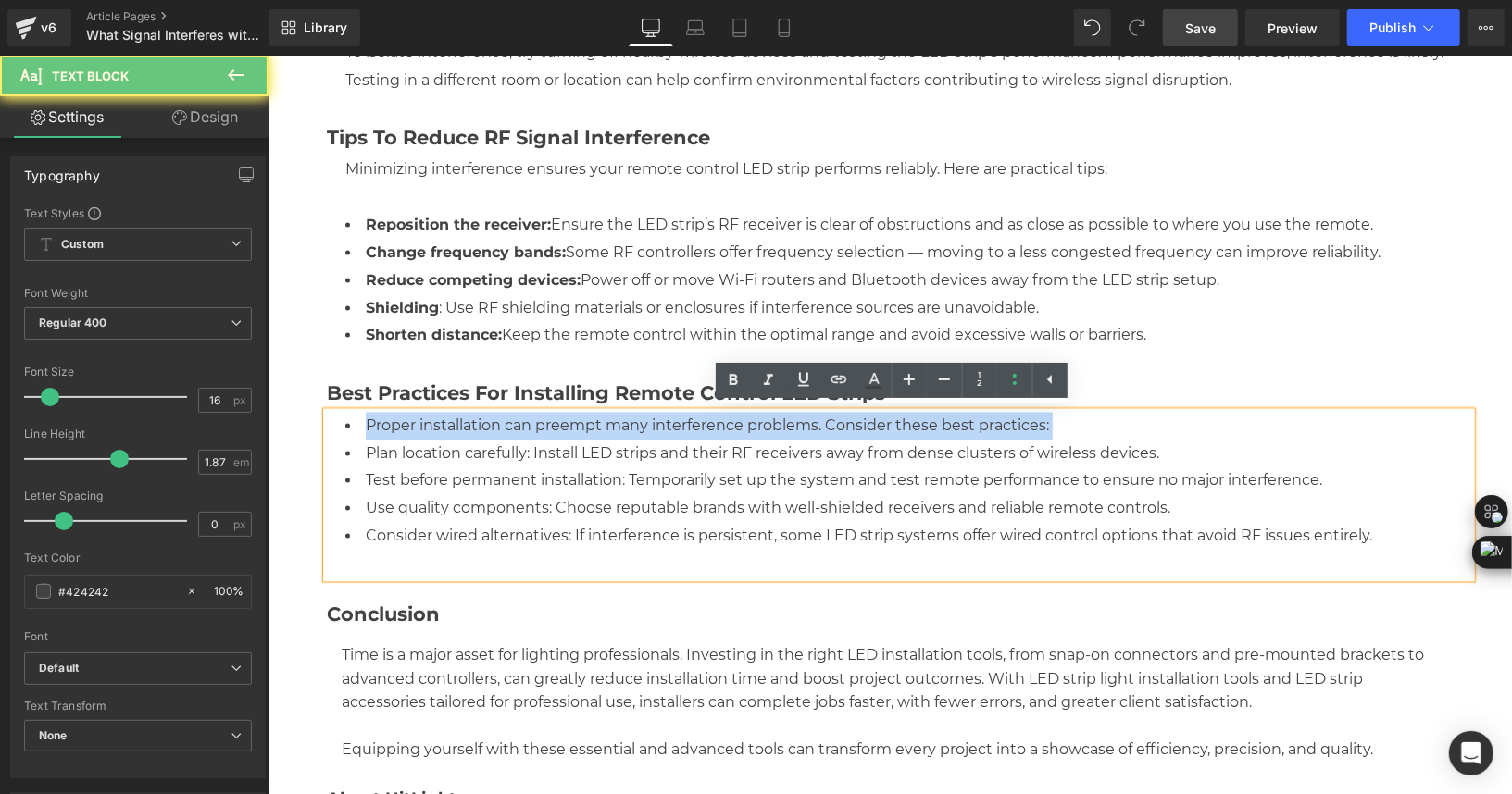 click on "Proper installation can preempt many interference problems. Consider these best practices:" at bounding box center (907, 426) 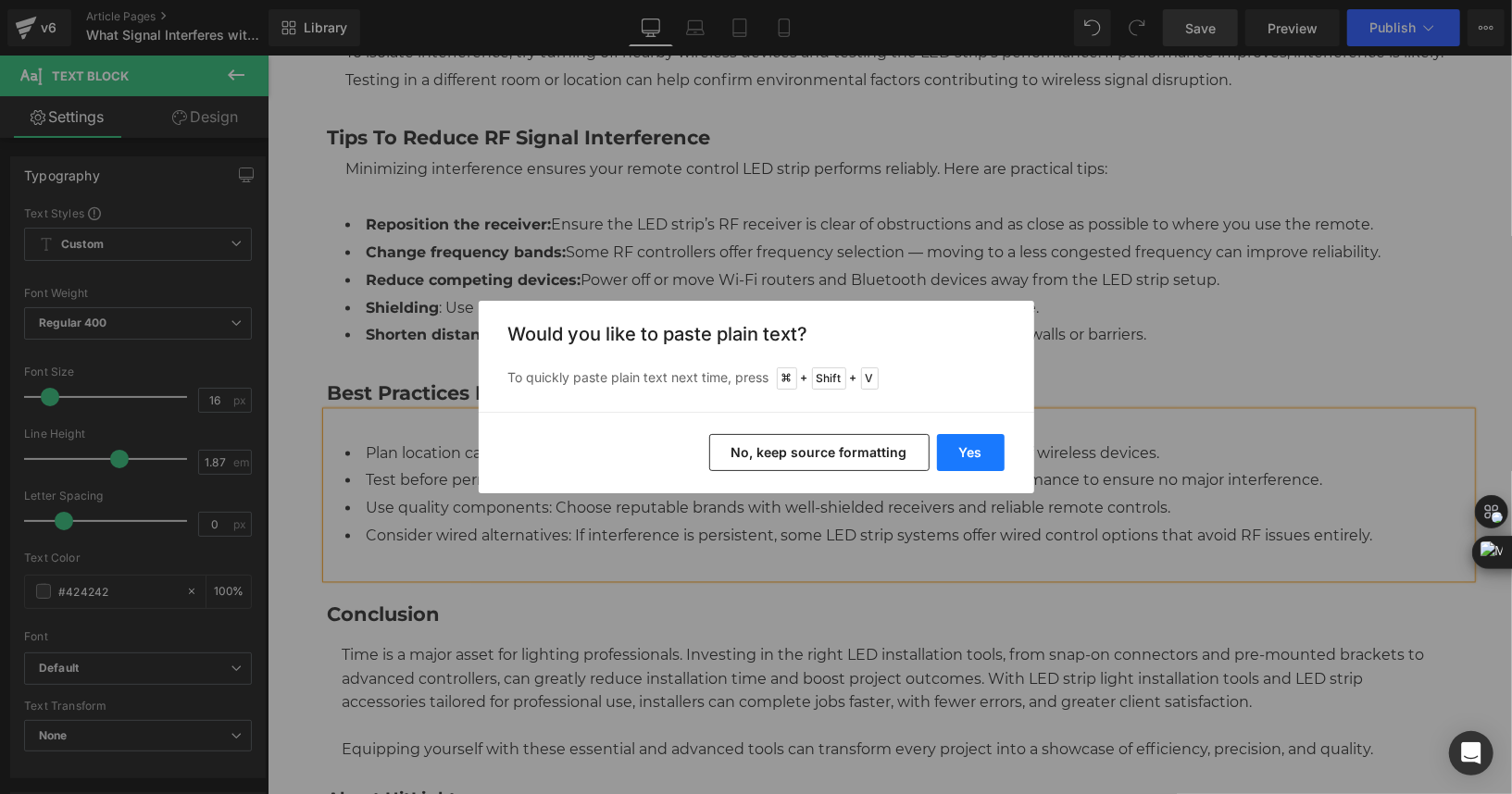 drag, startPoint x: 974, startPoint y: 452, endPoint x: 398, endPoint y: 488, distance: 577.1239 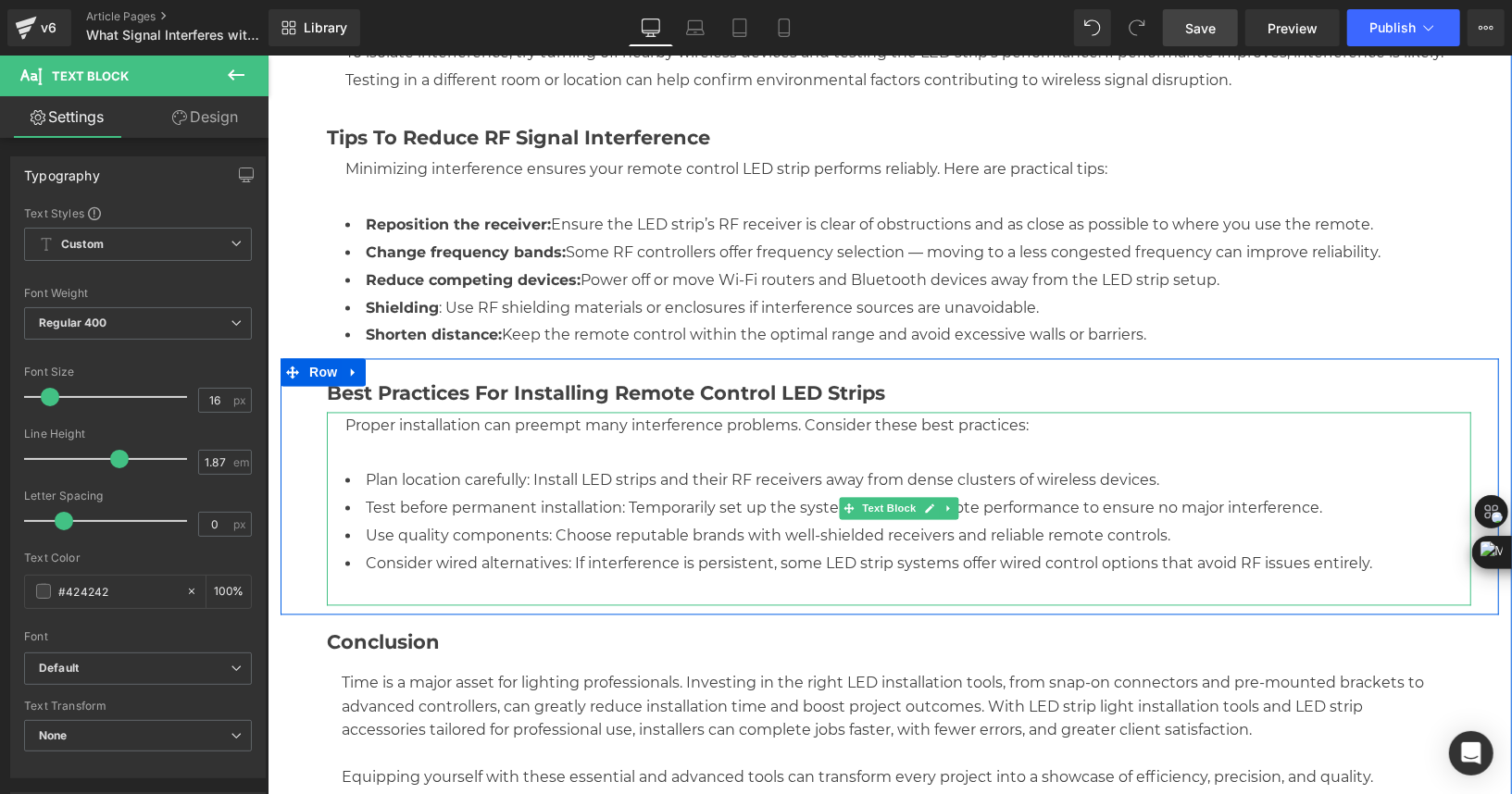 click on "Consider wired alternatives: If interference is persistent, some LED strip systems offer wired control options that avoid RF issues entirely." at bounding box center [907, 564] 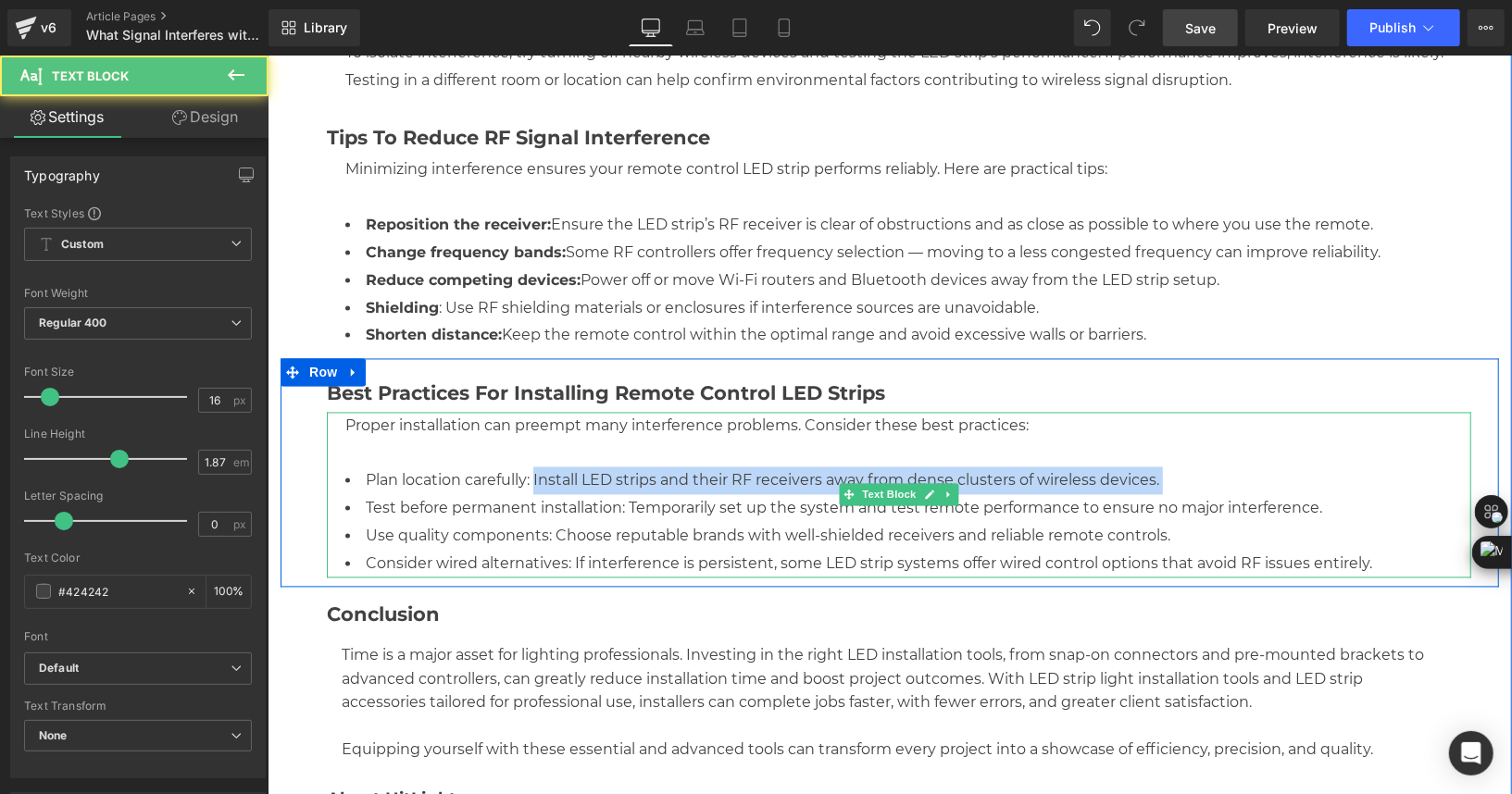 drag, startPoint x: 525, startPoint y: 478, endPoint x: 272, endPoint y: 494, distance: 253.50542 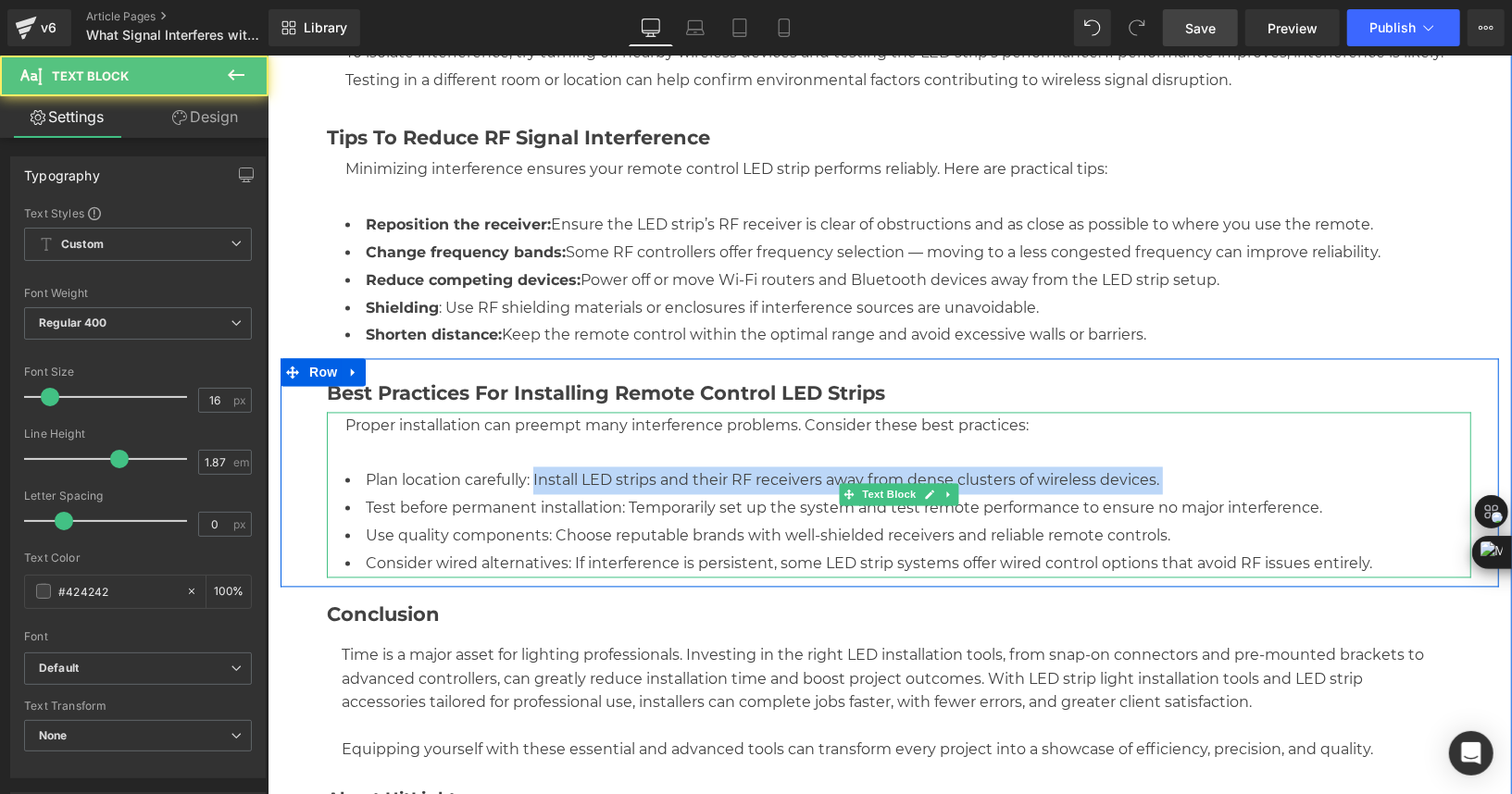 click on "Best Practices for Installing Remote Control LED Strips Heading         Proper installation can preempt many interference problems. Consider these best practices: Plan location carefully: Install LED strips and their RF receivers away from dense clusters of wireless devices. Test before permanent installation: Temporarily set up the system and test remote performance to ensure no major interference. Use quality components: Choose reputable brands with well-shielded receivers and reliable remote controls. Consider wired alternatives: If interference is persistent, some LED strip systems offer wired control options that avoid RF issues entirely. Text Block         Row" at bounding box center [889, 472] 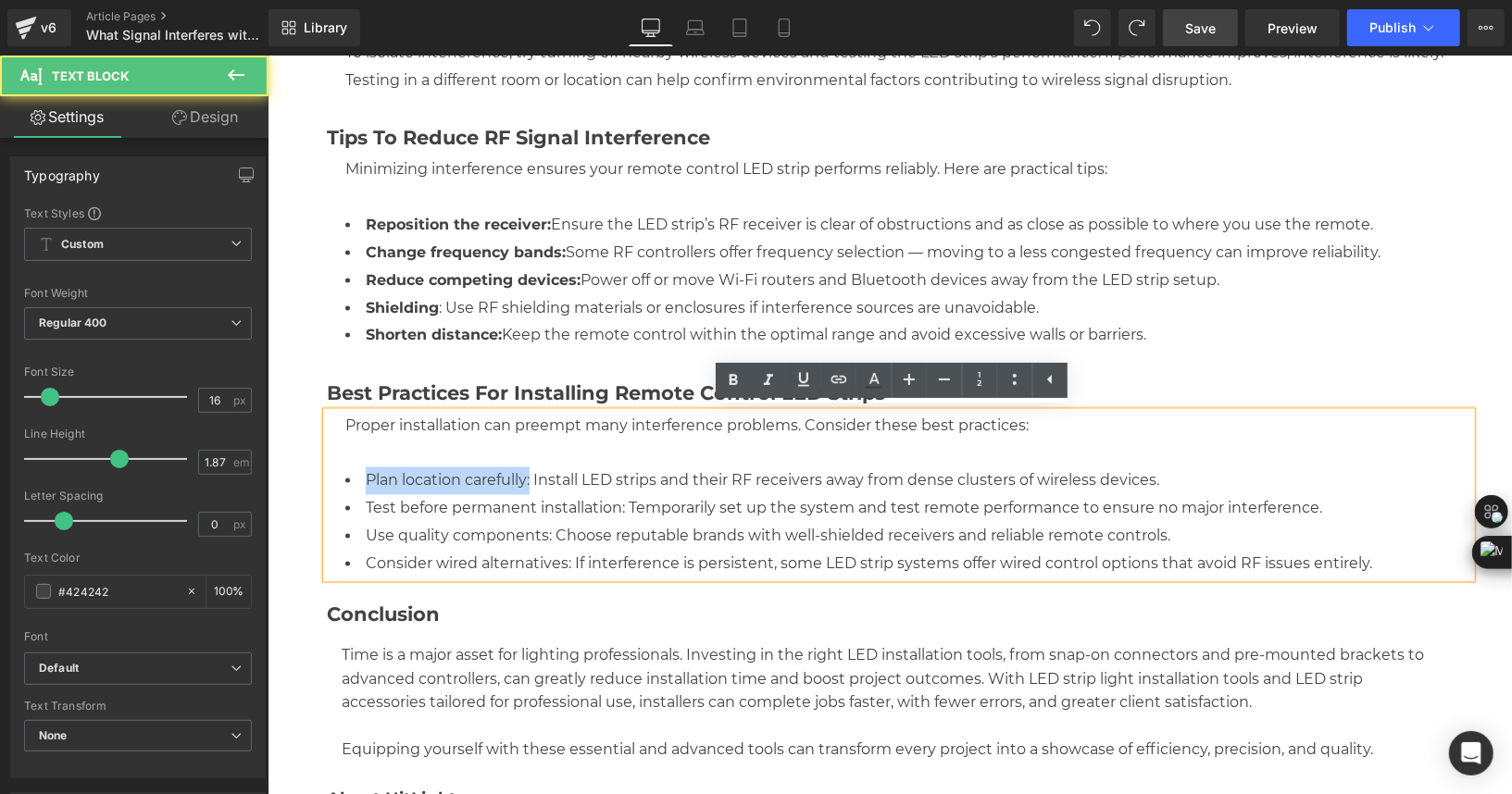 drag, startPoint x: 522, startPoint y: 479, endPoint x: 297, endPoint y: 478, distance: 225.00222 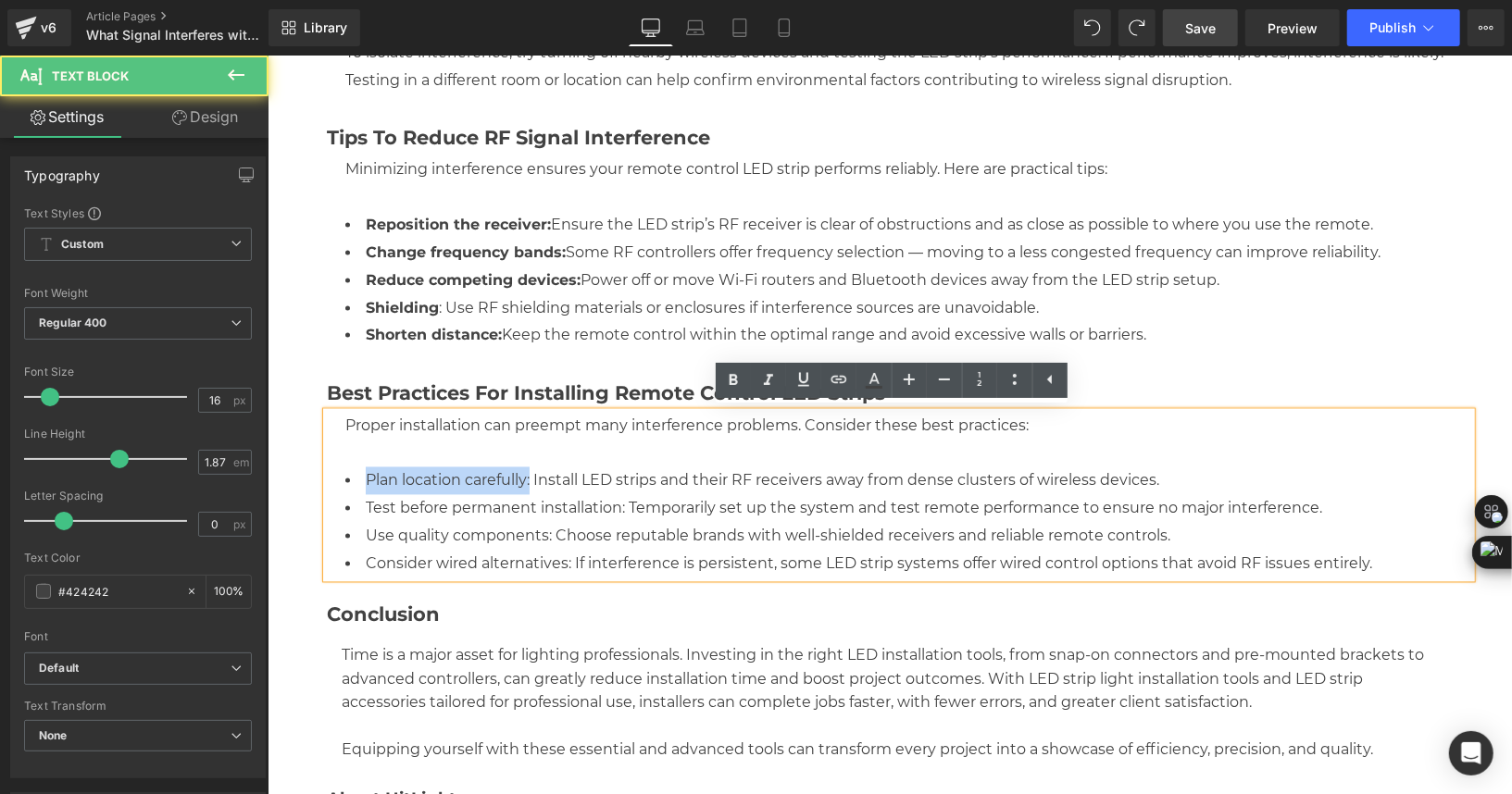 click on "Best Practices for Installing Remote Control LED Strips Heading         Proper installation can preempt many interference problems. Consider these best practices: Plan location carefully: Install LED strips and their RF receivers away from dense clusters of wireless devices. Test before permanent installation: Temporarily set up the system and test remote performance to ensure no major interference. Use quality components: Choose reputable brands with well-shielded receivers and reliable remote controls. Consider wired alternatives: If interference is persistent, some LED strip systems offer wired control options that avoid RF issues entirely. Text Block         Row       35px" at bounding box center (889, 472) 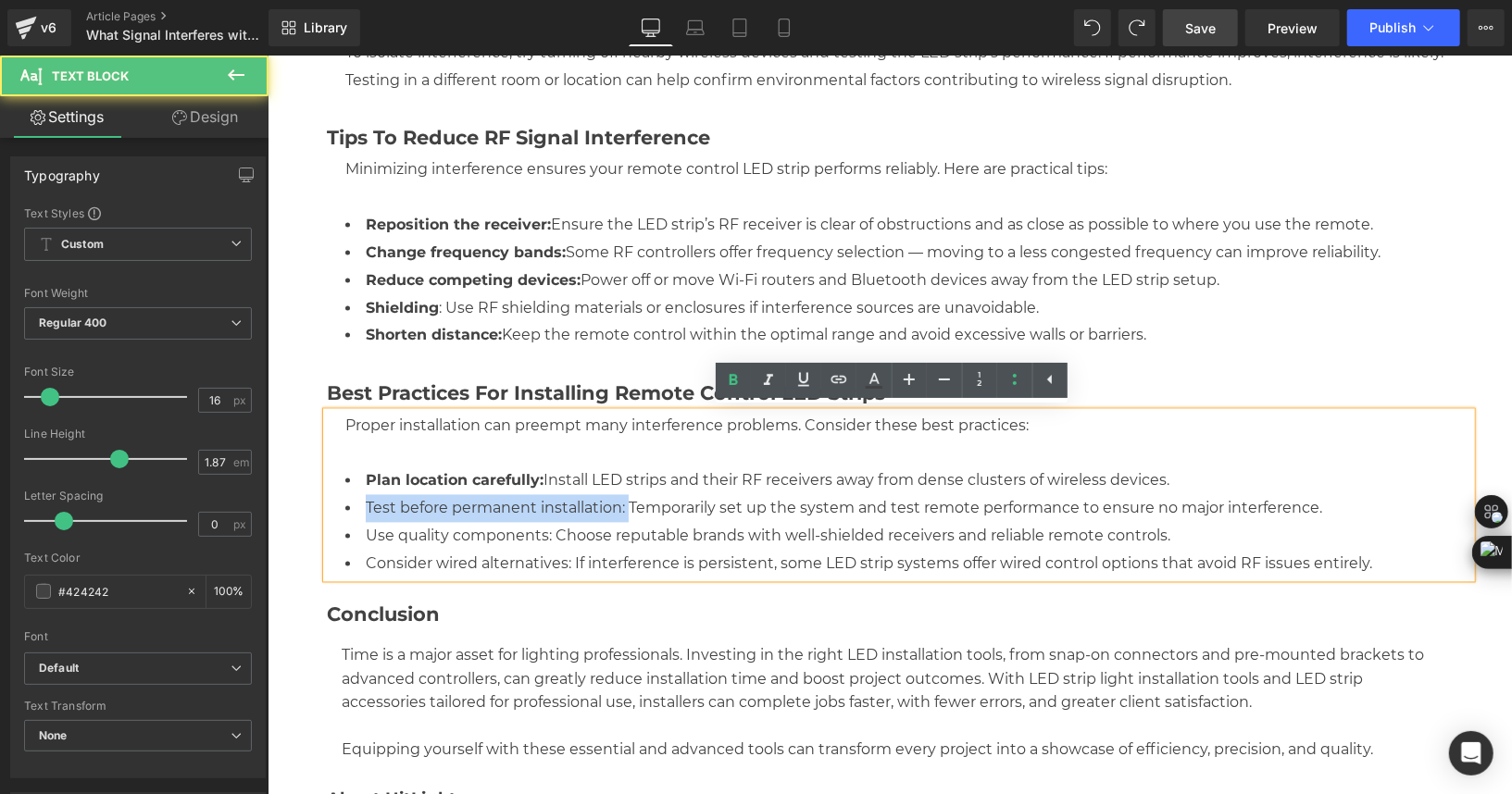 drag, startPoint x: 434, startPoint y: 505, endPoint x: 340, endPoint y: 505, distance: 94 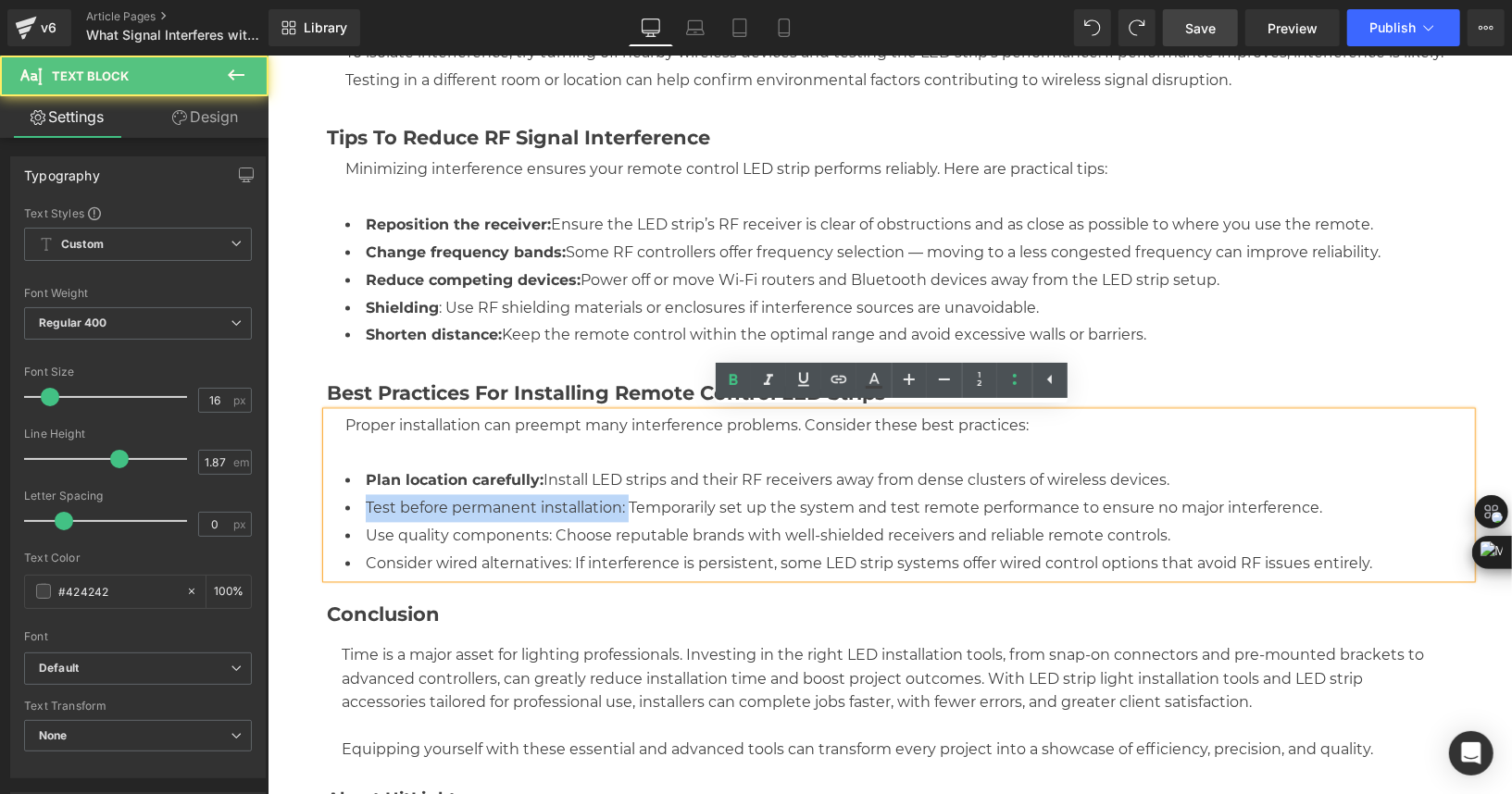click on "Test before permanent installation: Temporarily set up the system and test remote performance to ensure no major interference." at bounding box center [907, 508] 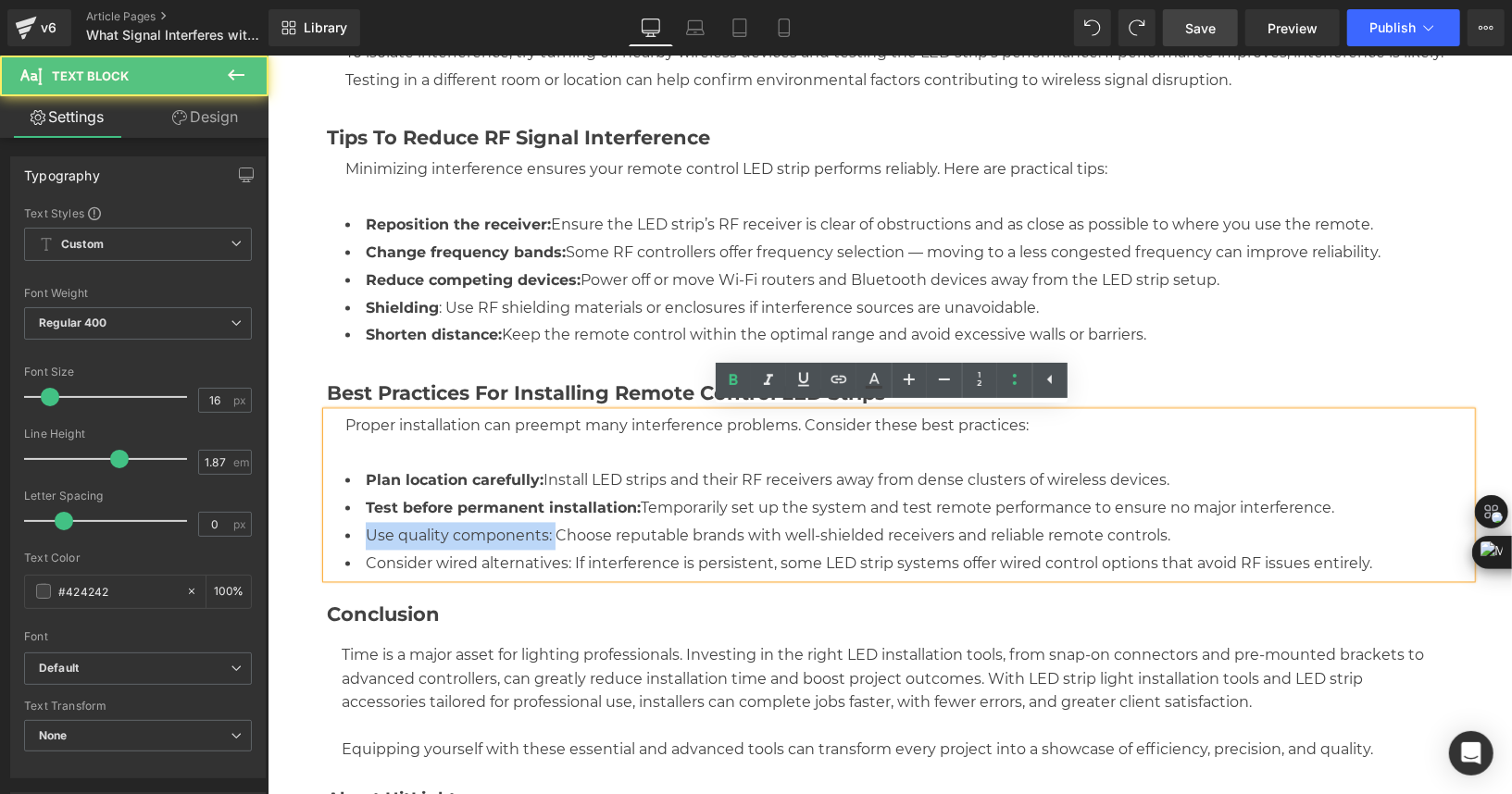 drag, startPoint x: 543, startPoint y: 531, endPoint x: 294, endPoint y: 531, distance: 249 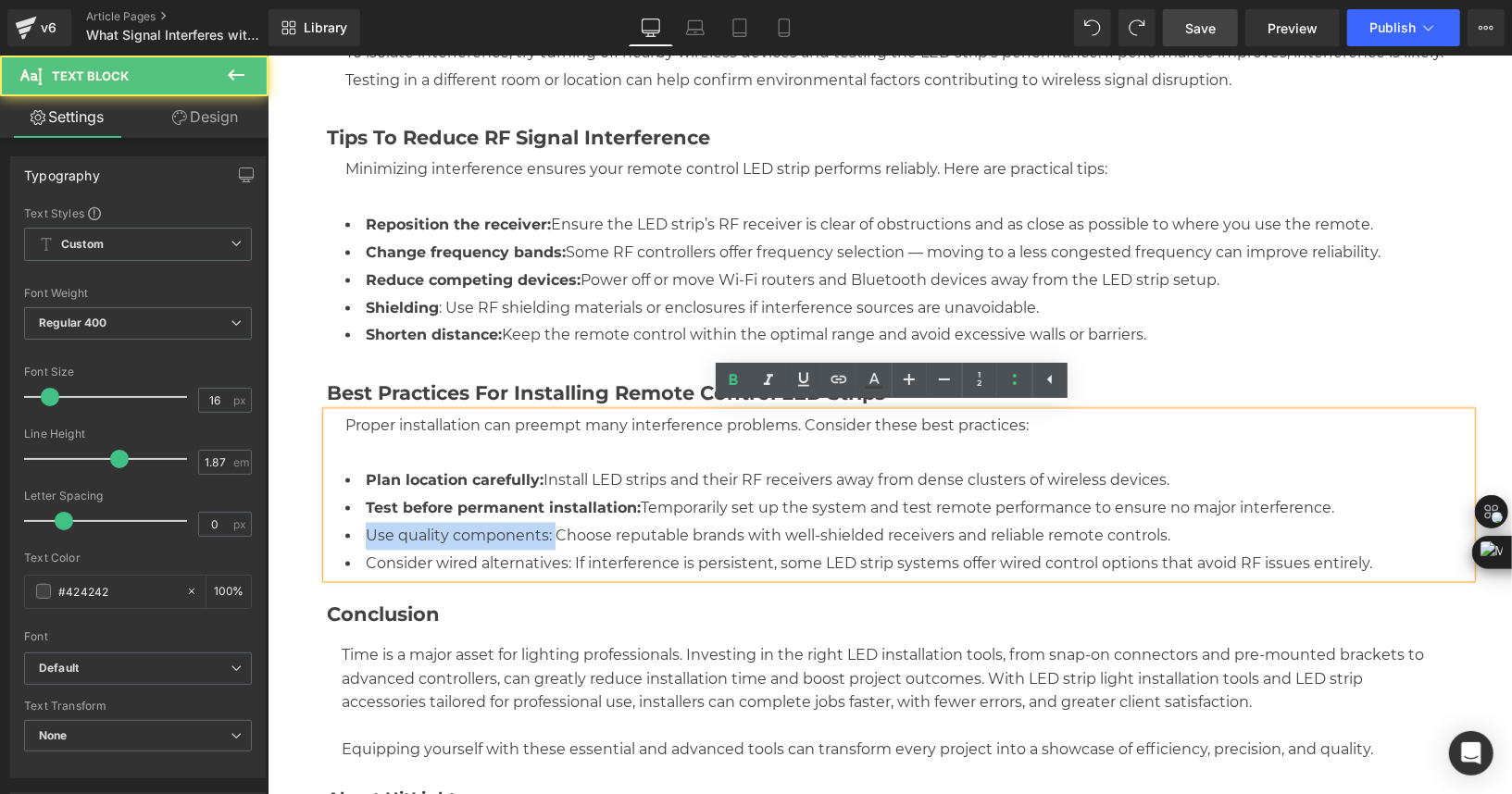 click on "Best Practices for Installing Remote Control LED Strips Heading         Proper installation can preempt many interference problems. Consider these best practices: Plan location carefully:  Install LED strips and their RF receivers away from dense clusters of wireless devices. Test before permanent installation:  Temporarily set up the system and test remote performance to ensure no major interference. Use quality components: Choose reputable brands with well-shielded receivers and reliable remote controls. Consider wired alternatives: If interference is persistent, some LED strip systems offer wired control options that avoid RF issues entirely. Text Block         Row       35px" at bounding box center [889, 472] 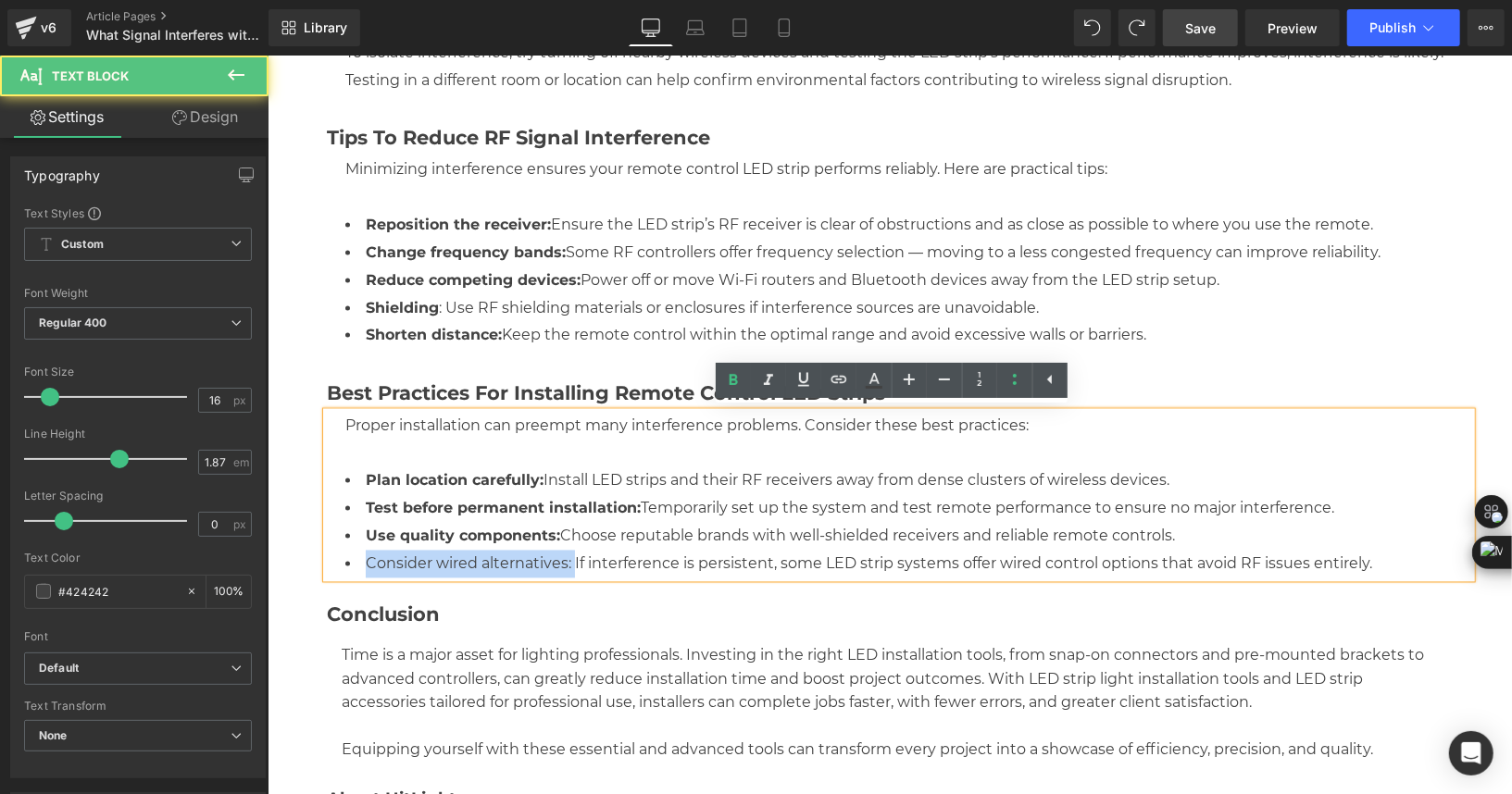 drag, startPoint x: 566, startPoint y: 566, endPoint x: 300, endPoint y: 555, distance: 266.22735 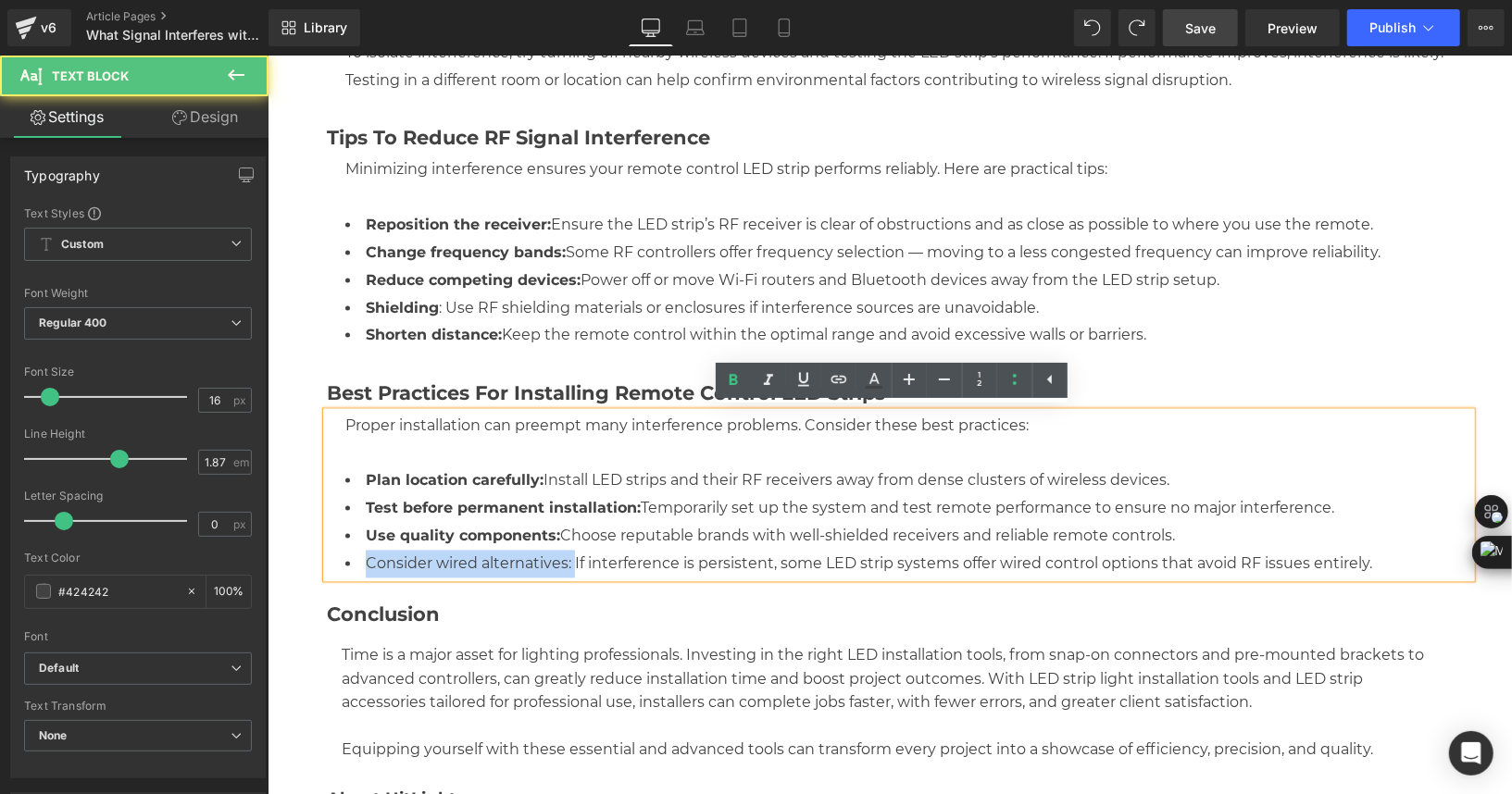 click on "Best Practices for Installing Remote Control LED Strips Heading         Proper installation can preempt many interference problems. Consider these best practices: Plan location carefully:  Install LED strips and their RF receivers away from dense clusters of wireless devices. Test before permanent installation:  Temporarily set up the system and test remote performance to ensure no major interference. Use quality components:  Choose reputable brands with well-shielded receivers and reliable remote controls. Consider wired alternatives: If interference is persistent, some LED strip systems offer wired control options that avoid RF issues entirely. Text Block         Row       35px" at bounding box center [889, 472] 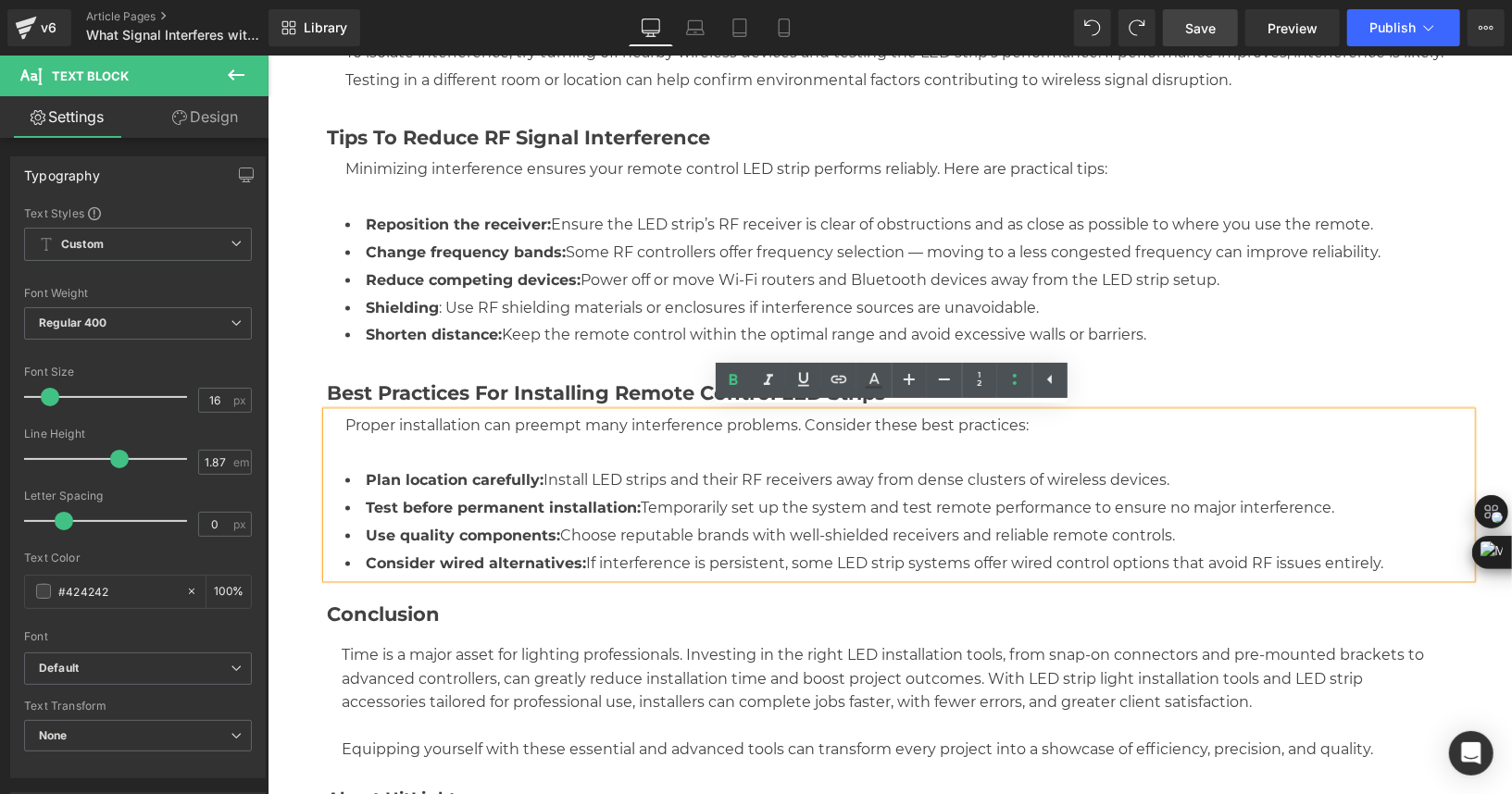 click on "Time is a major asset for lighting professionals. Investing in the right LED installation tools, from snap-on connectors and pre-mounted brackets to advanced controllers, can greatly reduce installation time and boost project outcomes. With LED strip light installation tools and LED strip accessories tailored for professional use, installers can complete jobs faster, with fewer errors, and greater client satisfaction." at bounding box center (885, 678) 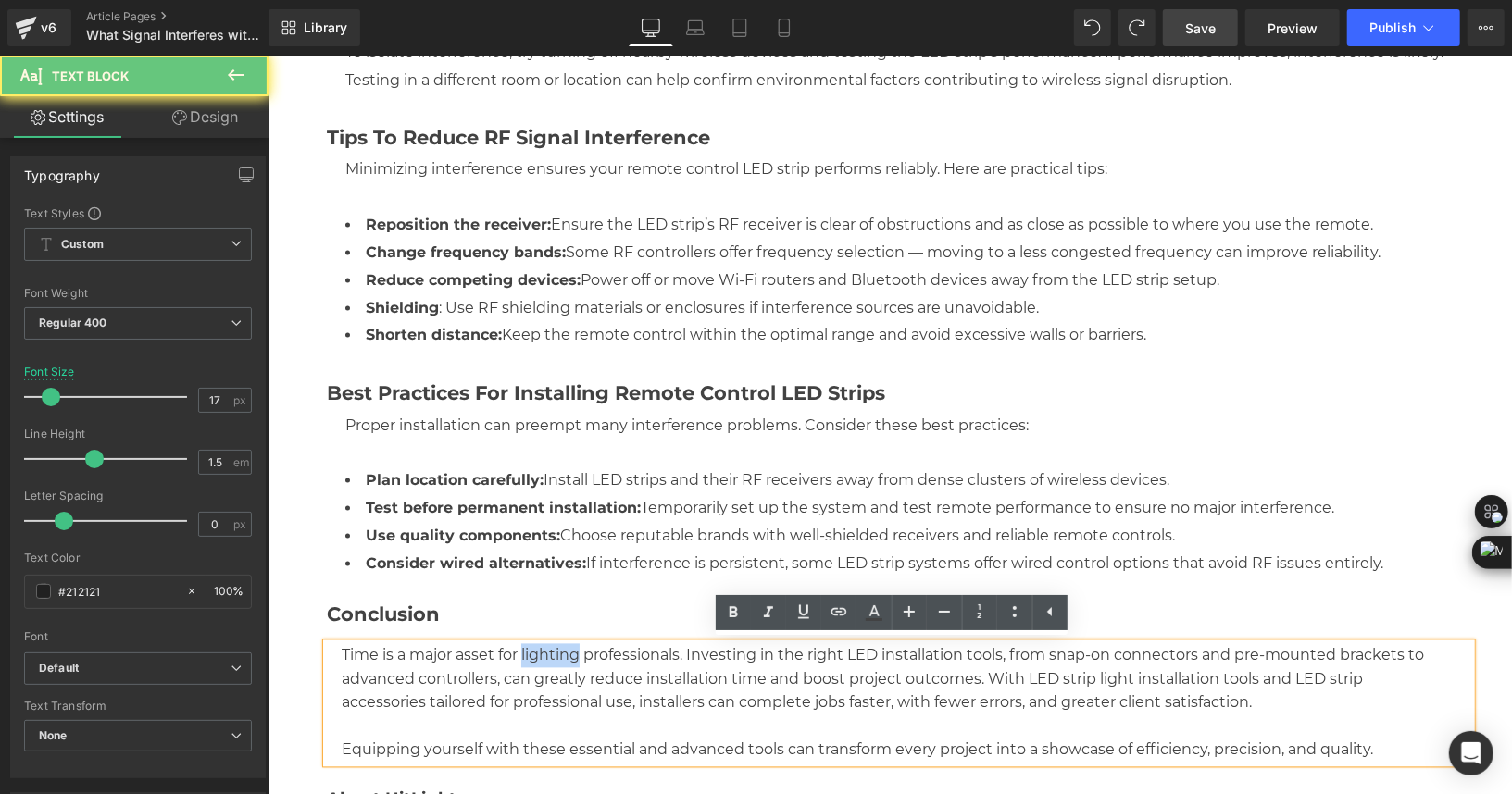click on "Time is a major asset for lighting professionals. Investing in the right LED installation tools, from snap-on connectors and pre-mounted brackets to advanced controllers, can greatly reduce installation time and boost project outcomes. With LED strip light installation tools and LED strip accessories tailored for professional use, installers can complete jobs faster, with fewer errors, and greater client satisfaction." at bounding box center [885, 678] 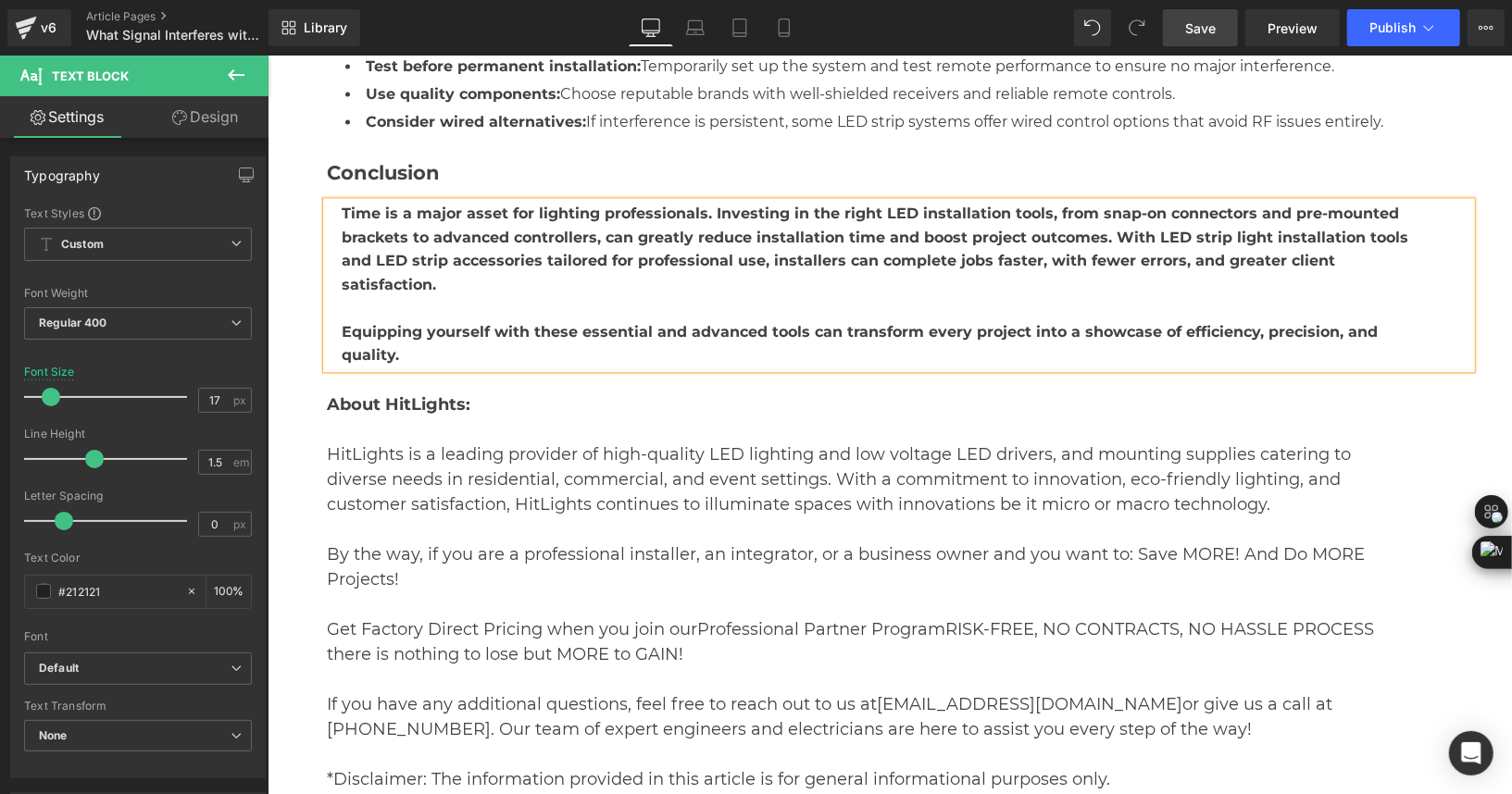 scroll, scrollTop: 2676, scrollLeft: 0, axis: vertical 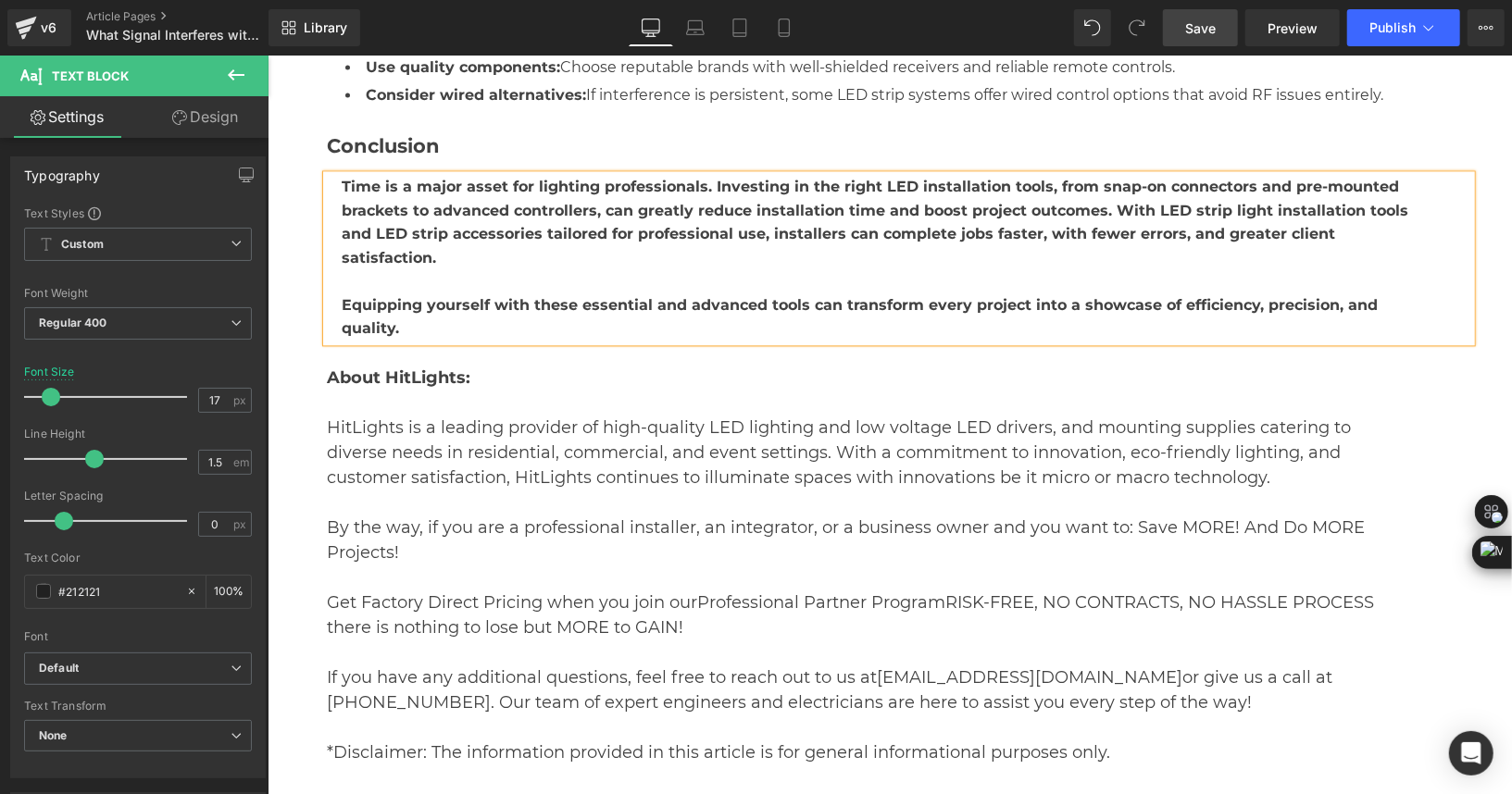 click at bounding box center (885, 280) 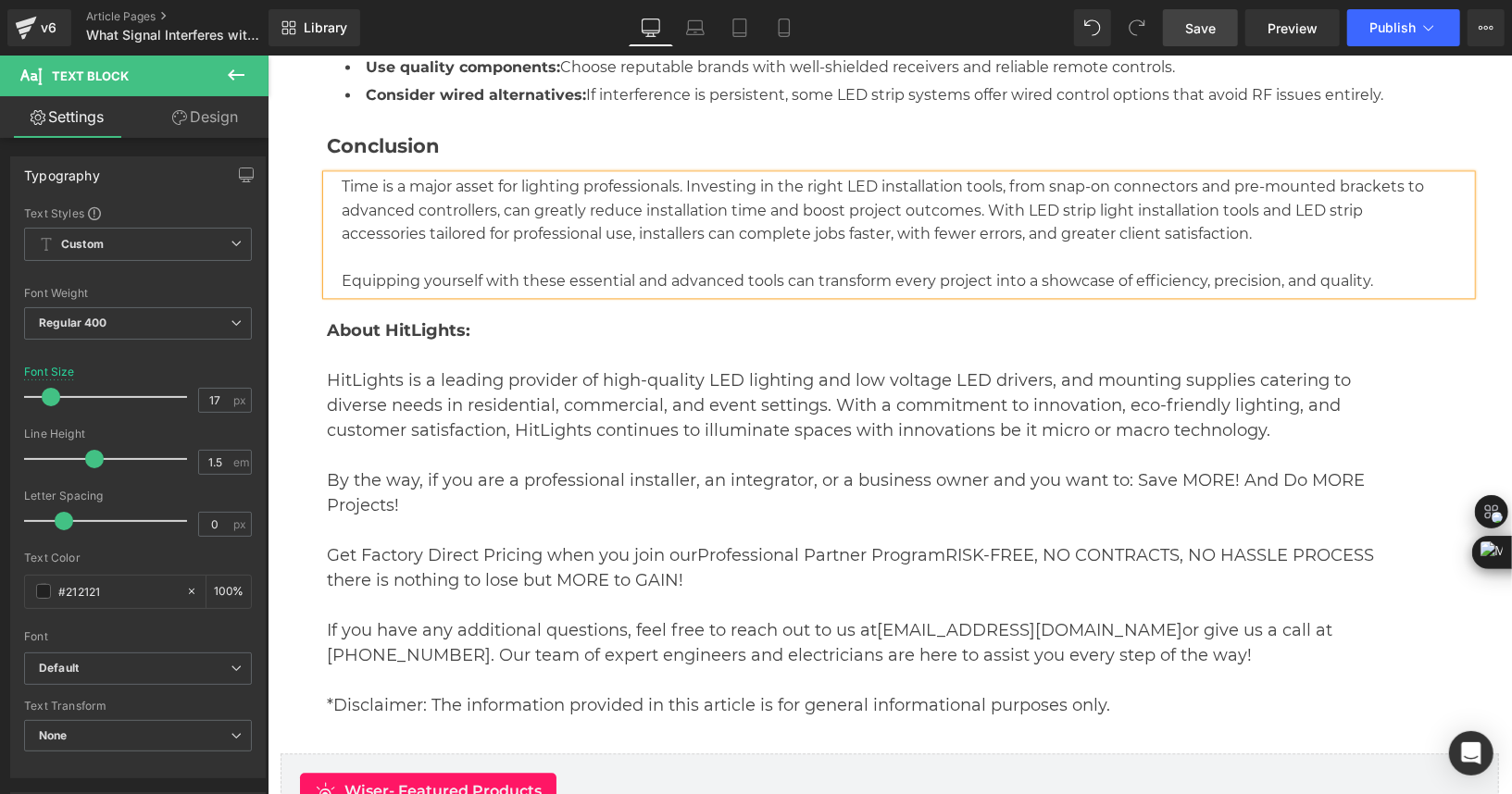 click on "Time is a major asset for lighting professionals. Investing in the right LED installation tools, from snap-on connectors and pre-mounted brackets to advanced controllers, can greatly reduce installation time and boost project outcomes. With LED strip light installation tools and LED strip accessories tailored for professional use, installers can complete jobs faster, with fewer errors, and greater client satisfaction." at bounding box center [881, 209] 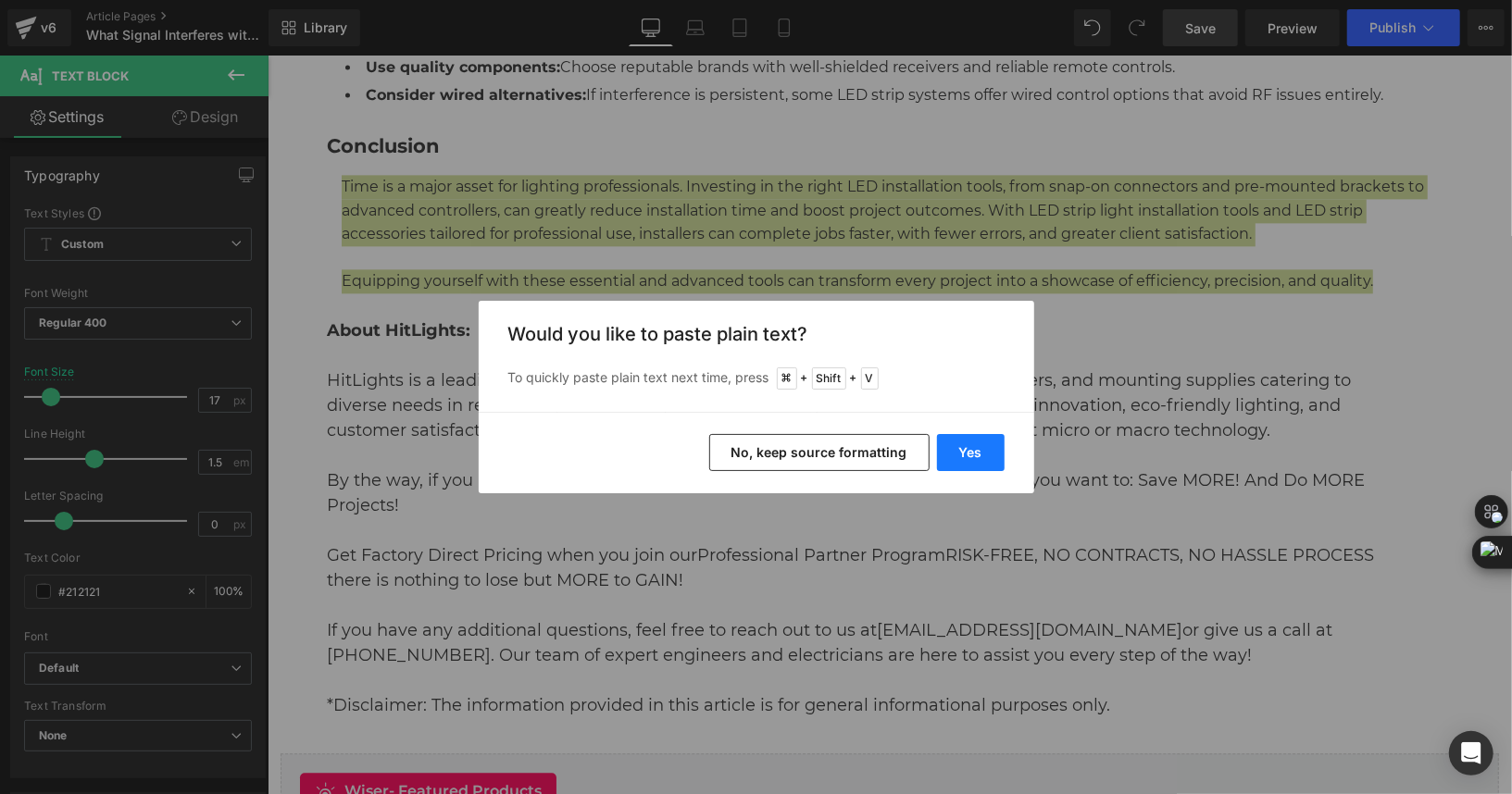 click on "Yes" at bounding box center [970, 453] 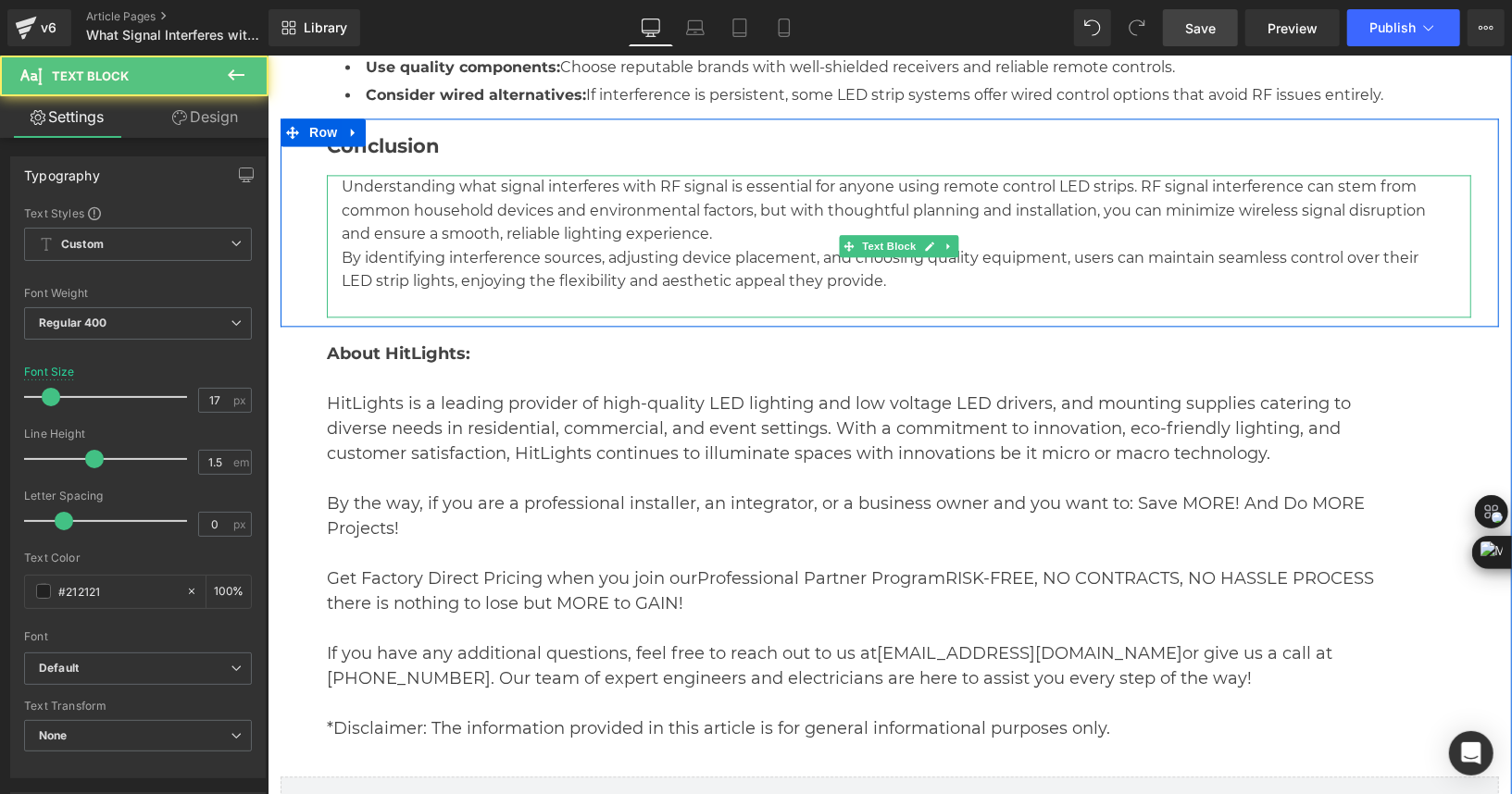 click on "Understanding what signal interferes with RF signal is essential for anyone using remote control LED strips. RF signal interference can stem from common household devices and environmental factors, but with thoughtful planning and installation, you can minimize wireless signal disruption and ensure a smooth, reliable lighting experience." at bounding box center [885, 209] 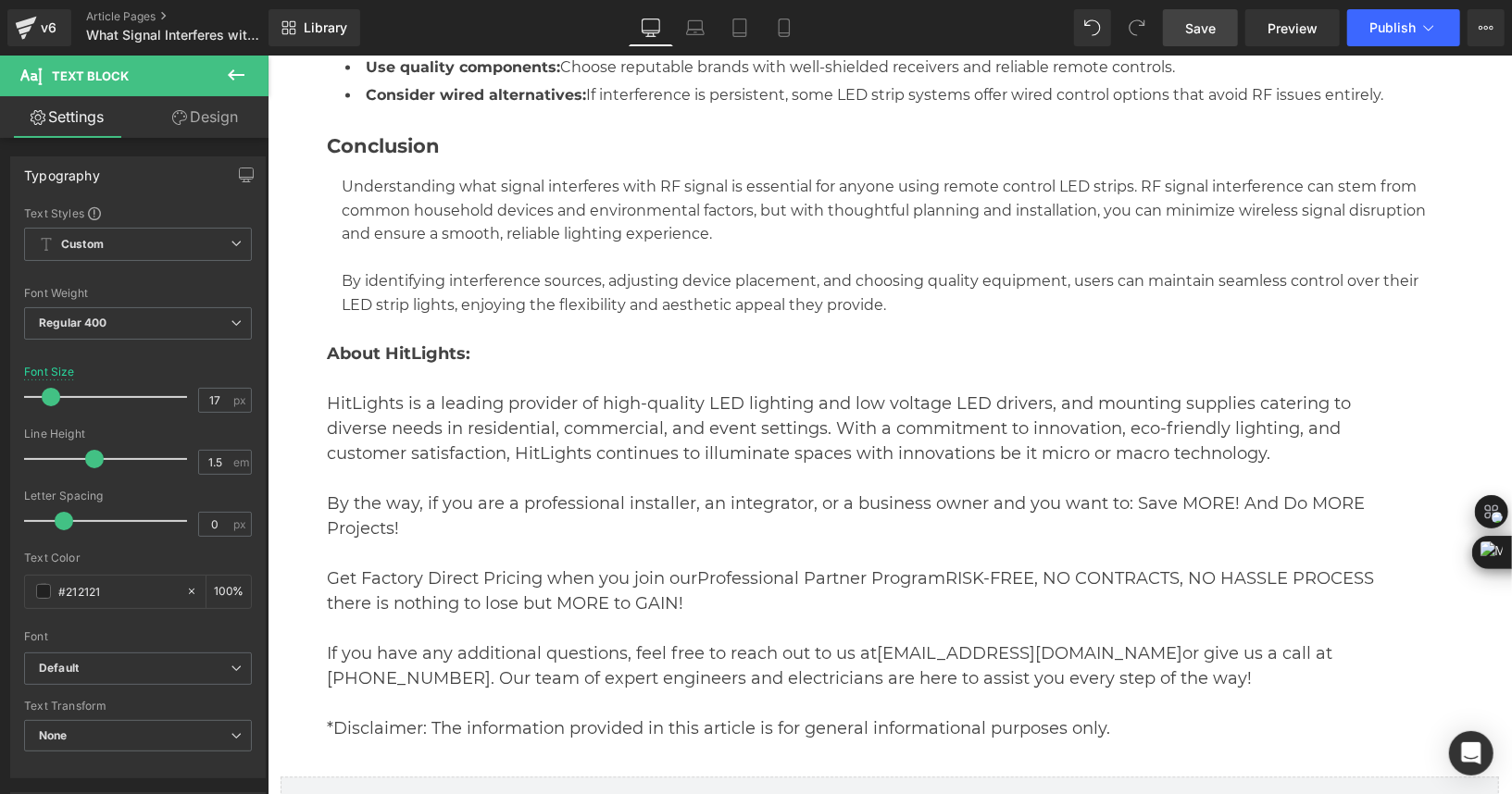 click on "Save" at bounding box center [1200, 28] 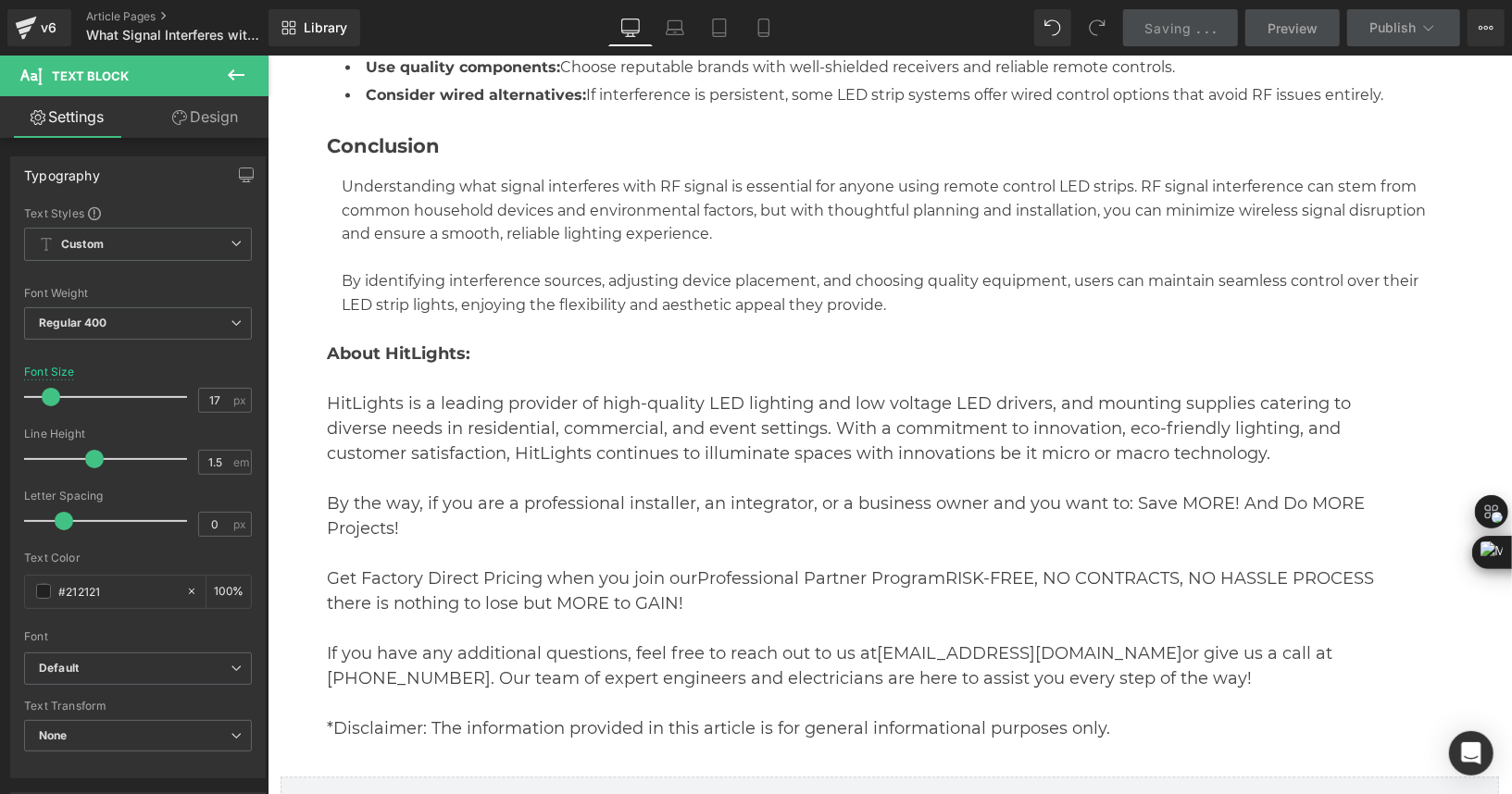 click on "Preview" at bounding box center [1293, 28] 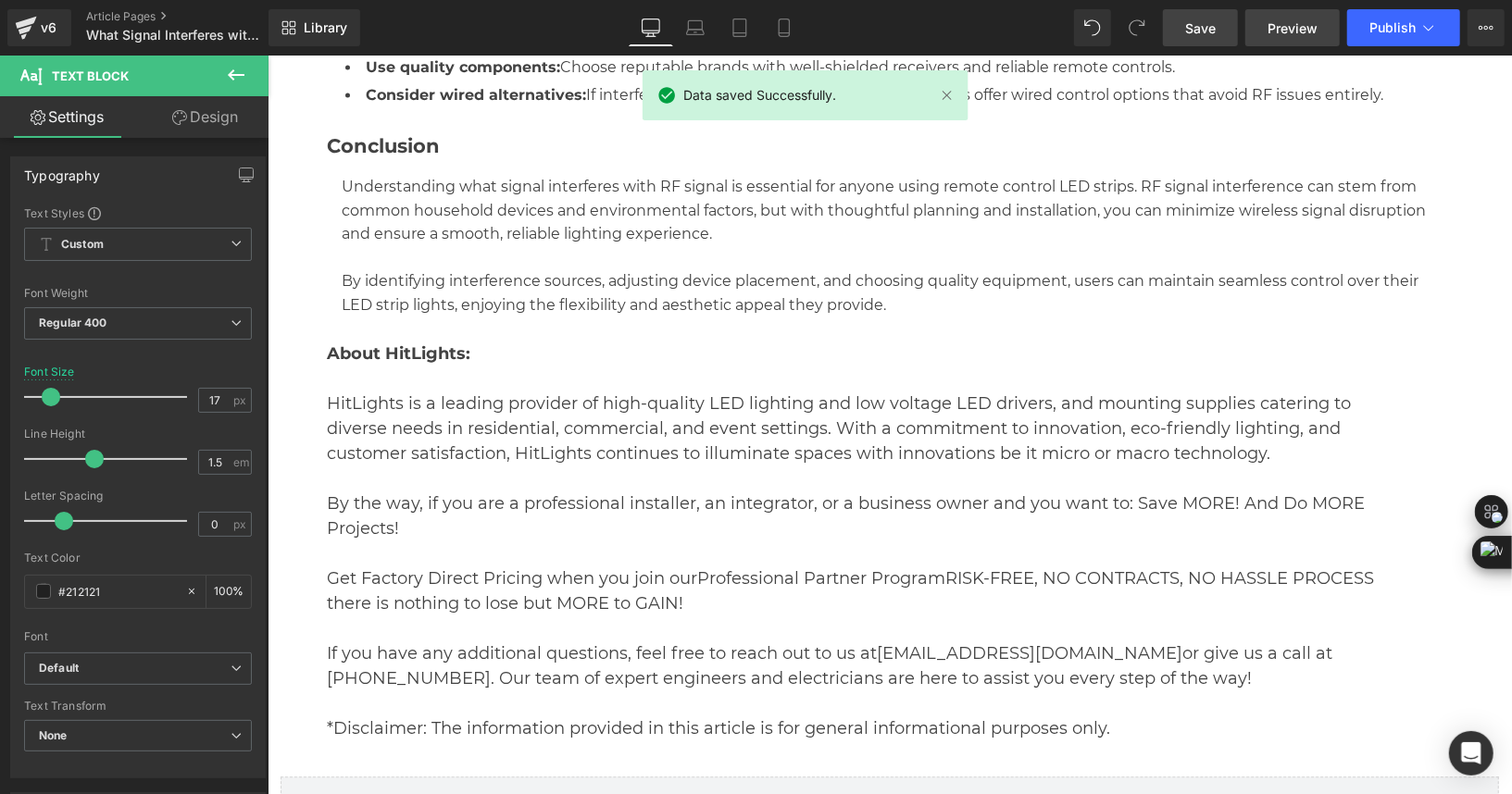 click on "Preview" at bounding box center [1293, 28] 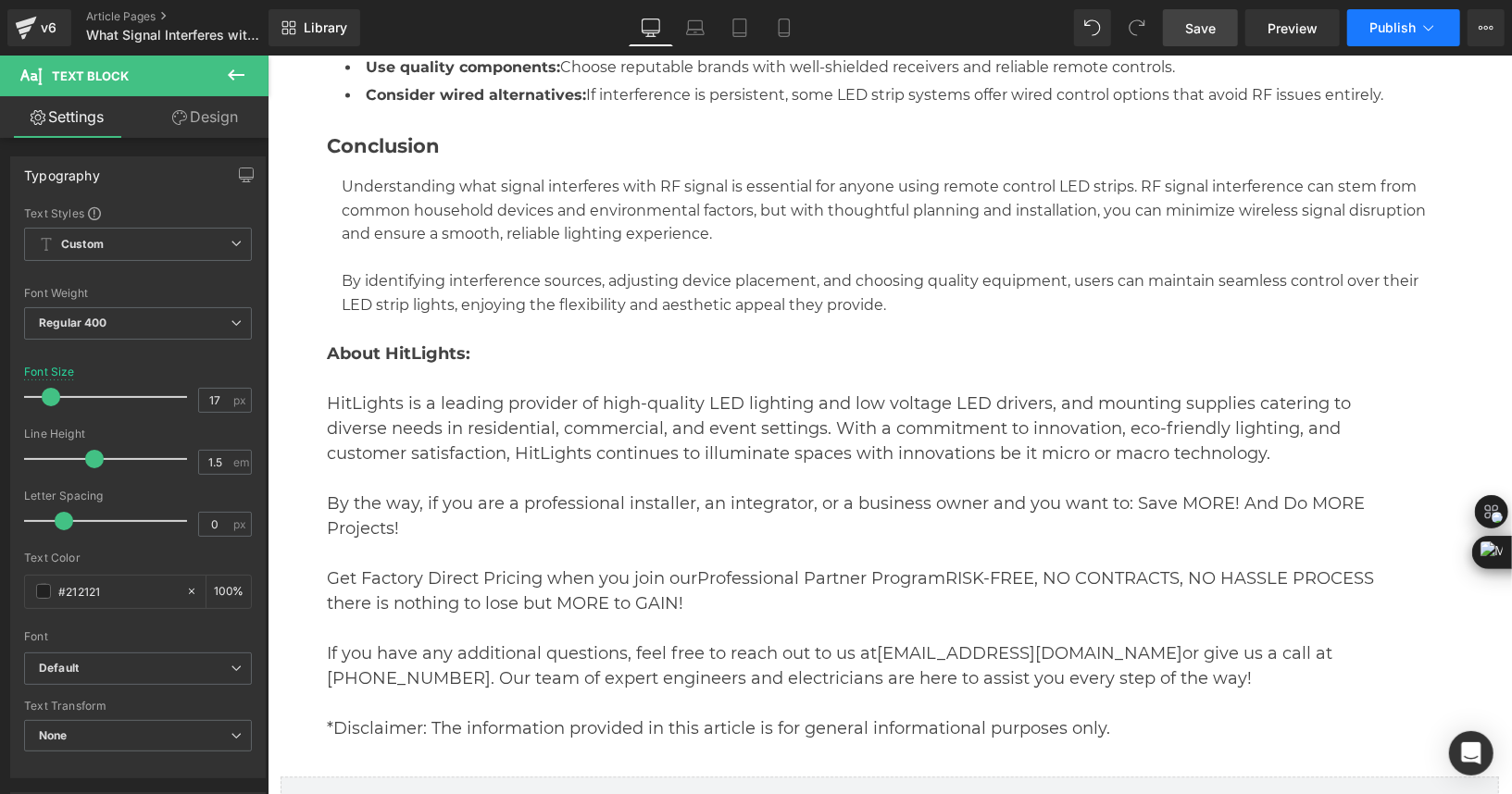 click on "Publish" at bounding box center [1404, 28] 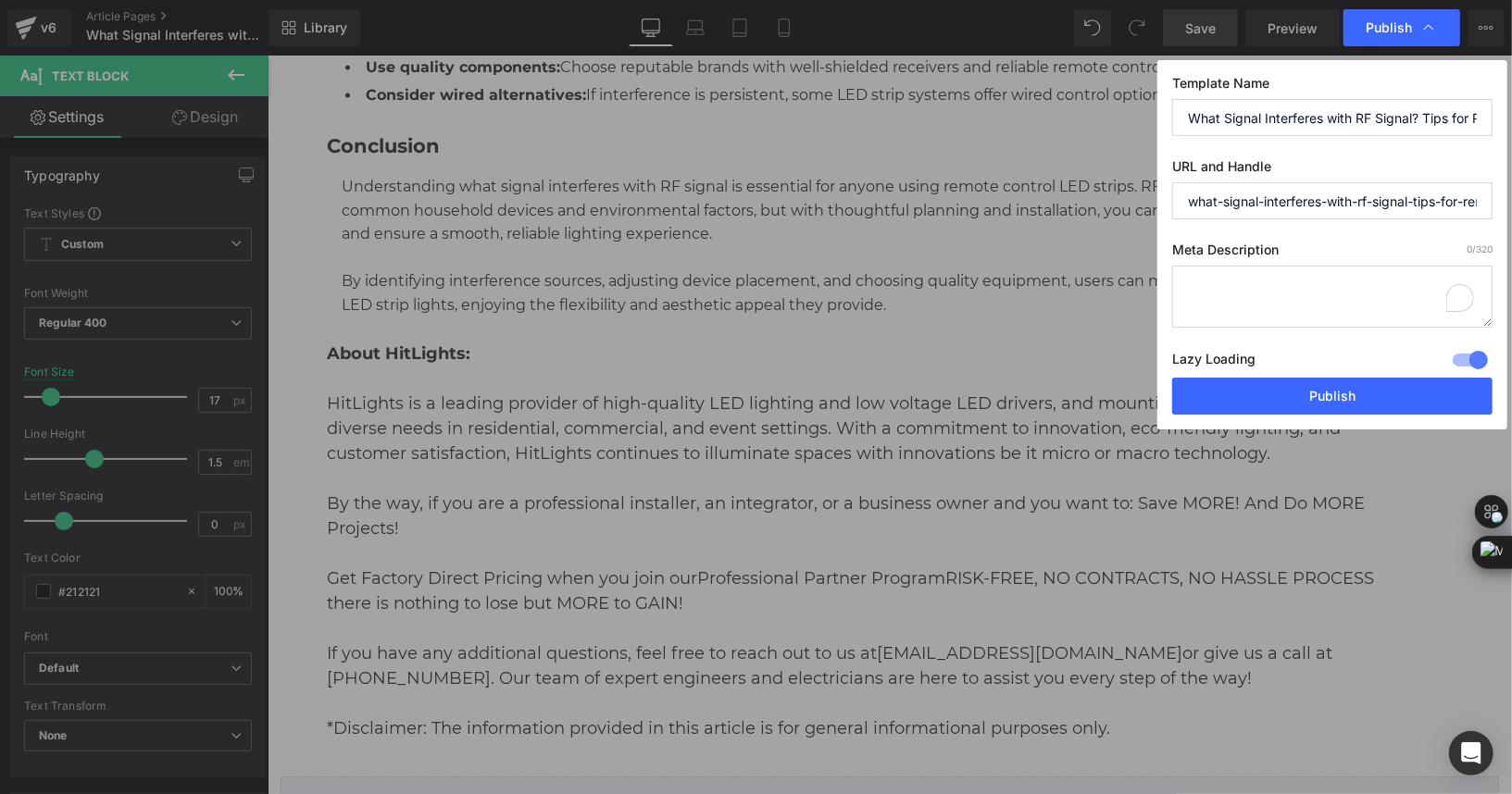 click at bounding box center (1332, 296) 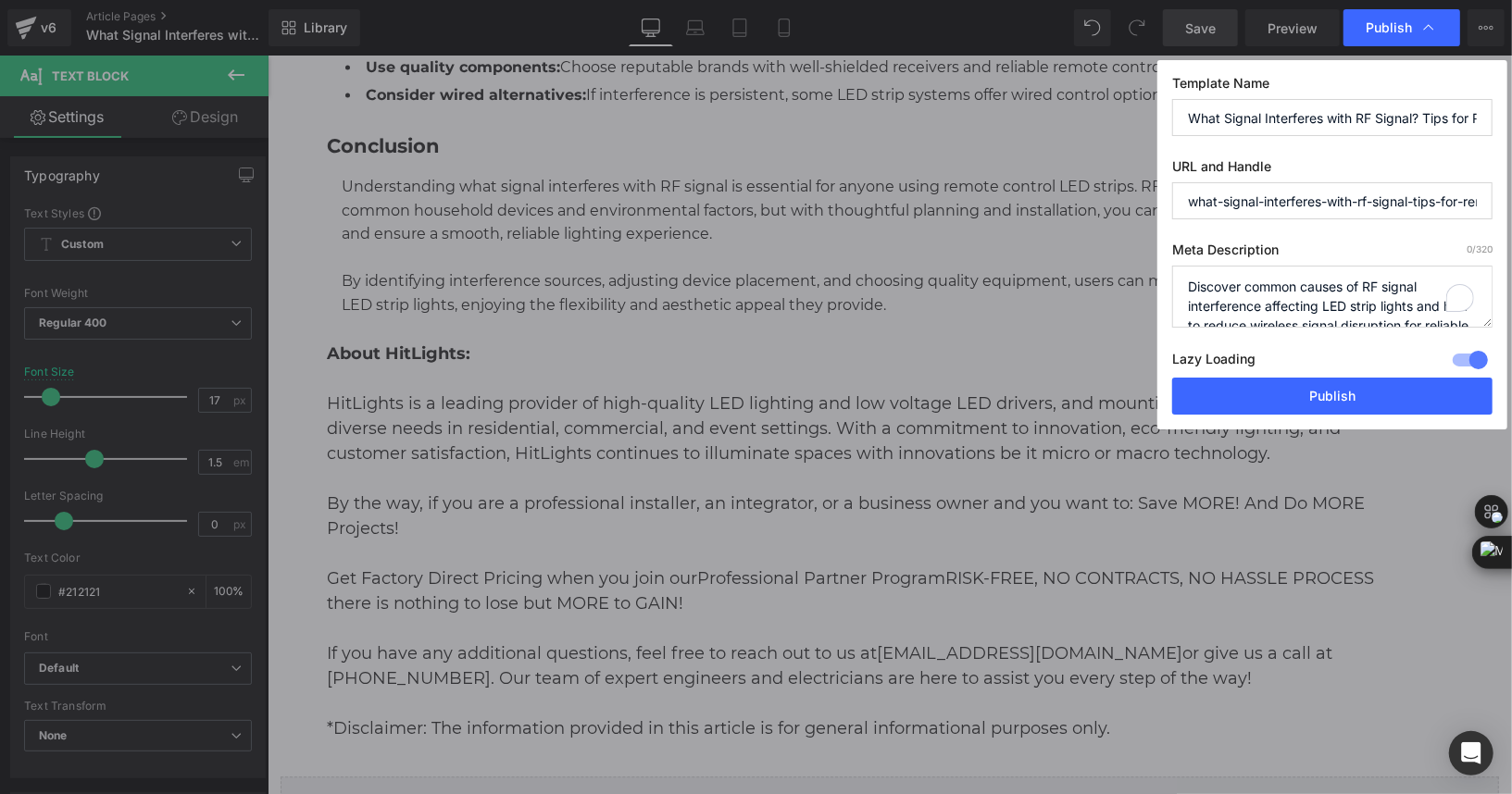 scroll, scrollTop: 44, scrollLeft: 0, axis: vertical 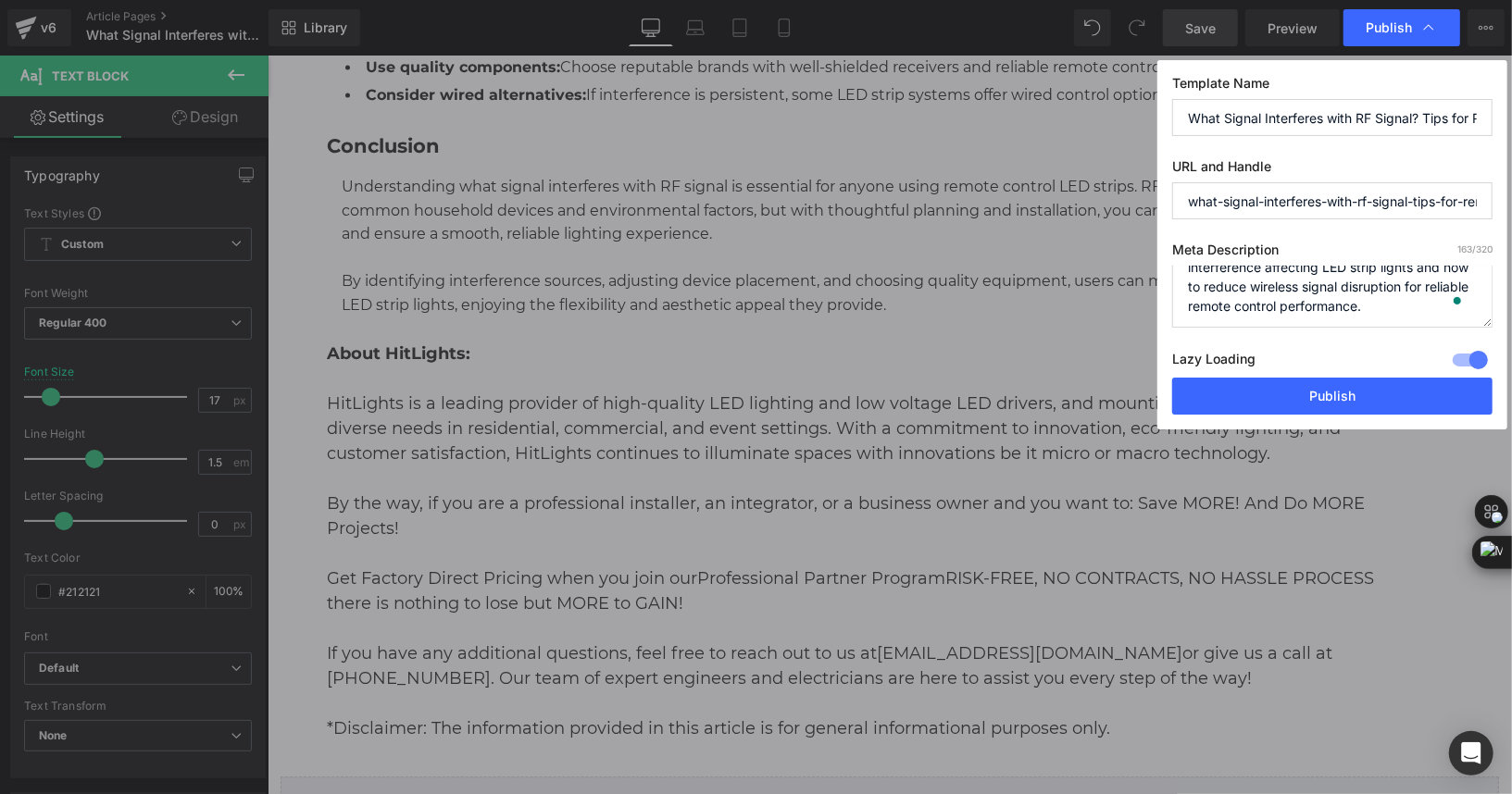 type on "Discover common causes of RF signal interference affecting LED strip lights and how to reduce wireless signal disruption for reliable remote control performance." 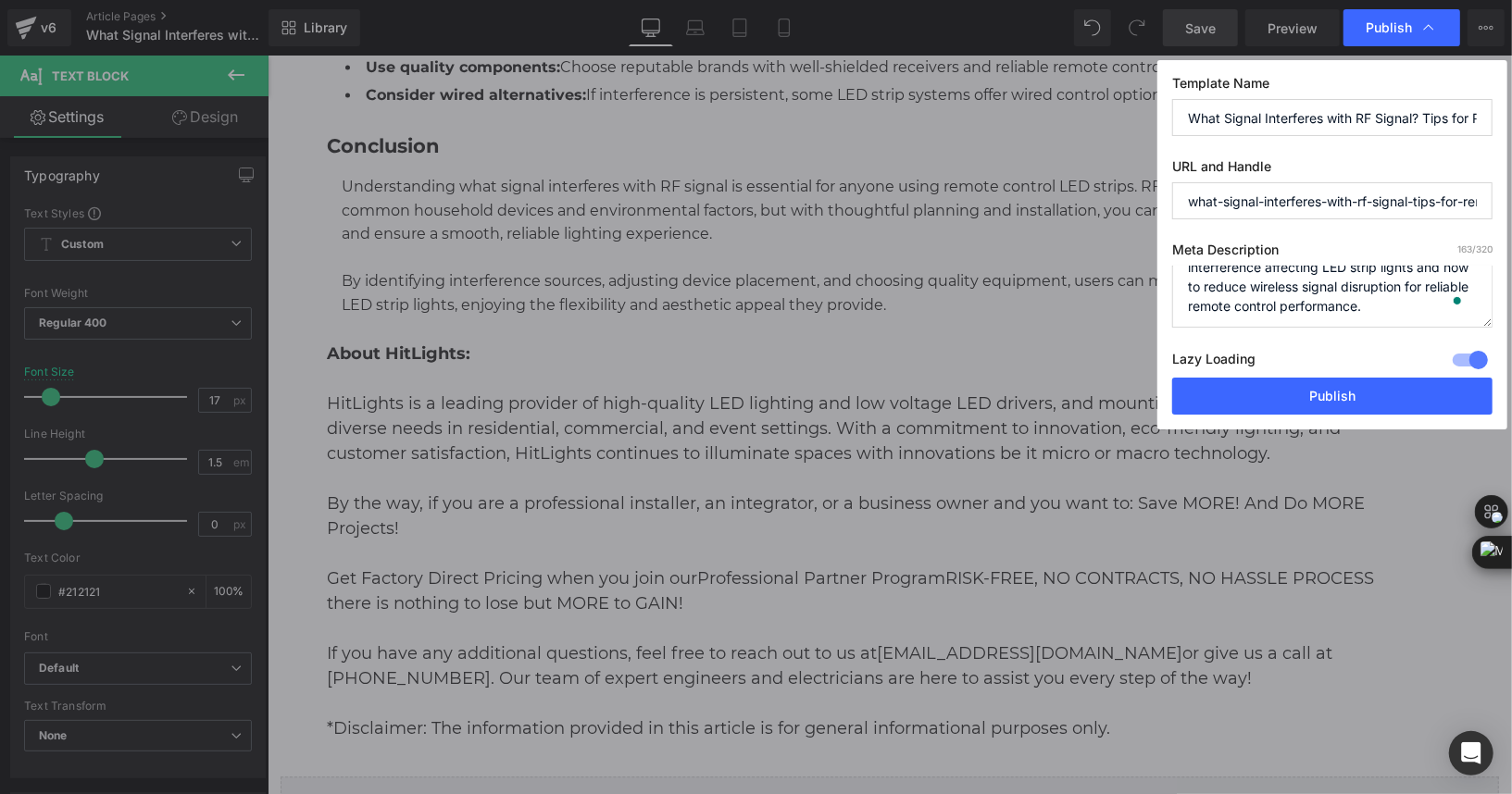 scroll, scrollTop: 0, scrollLeft: 281, axis: horizontal 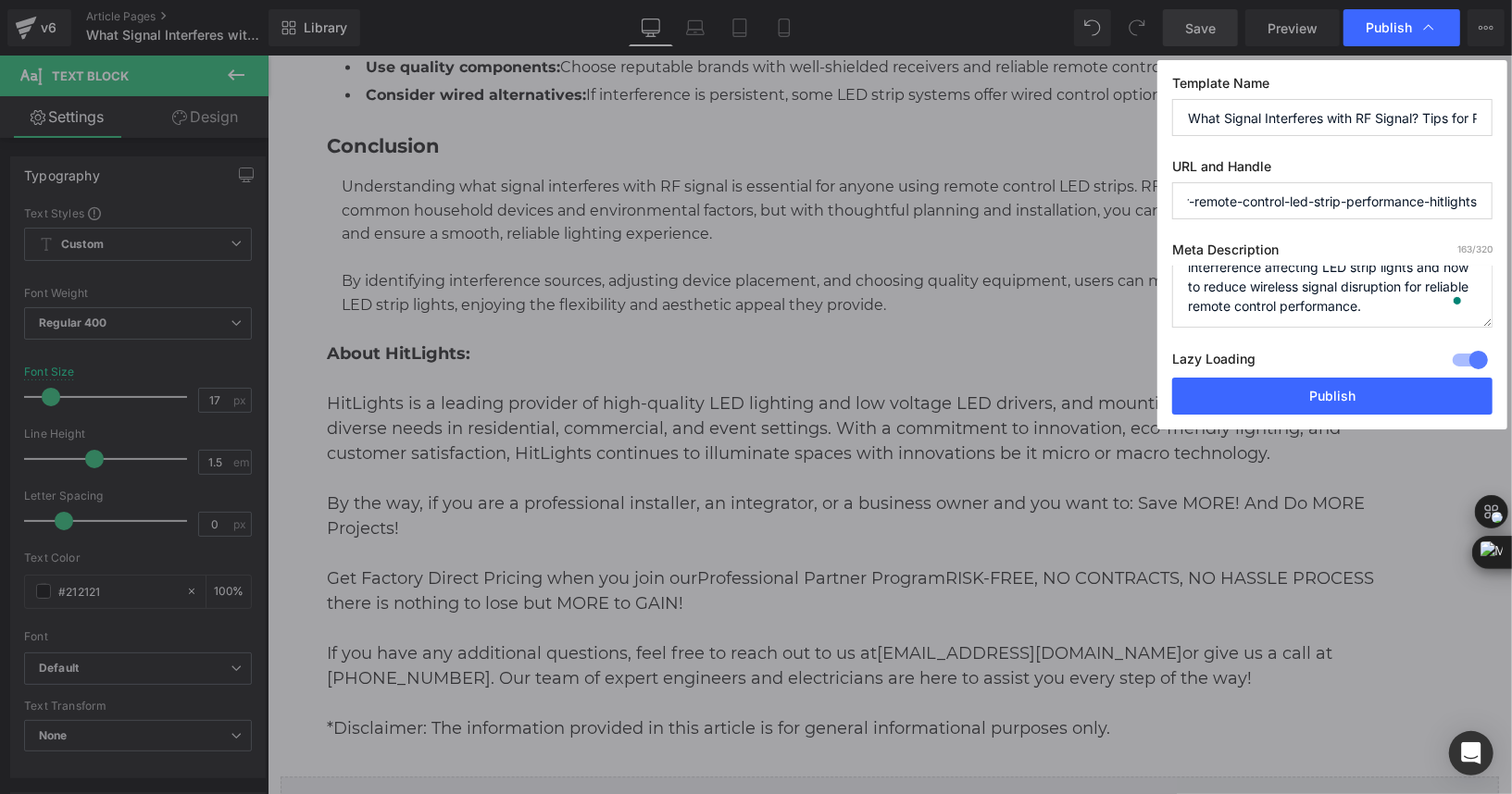 drag, startPoint x: 1424, startPoint y: 202, endPoint x: 1512, endPoint y: 200, distance: 88.02272 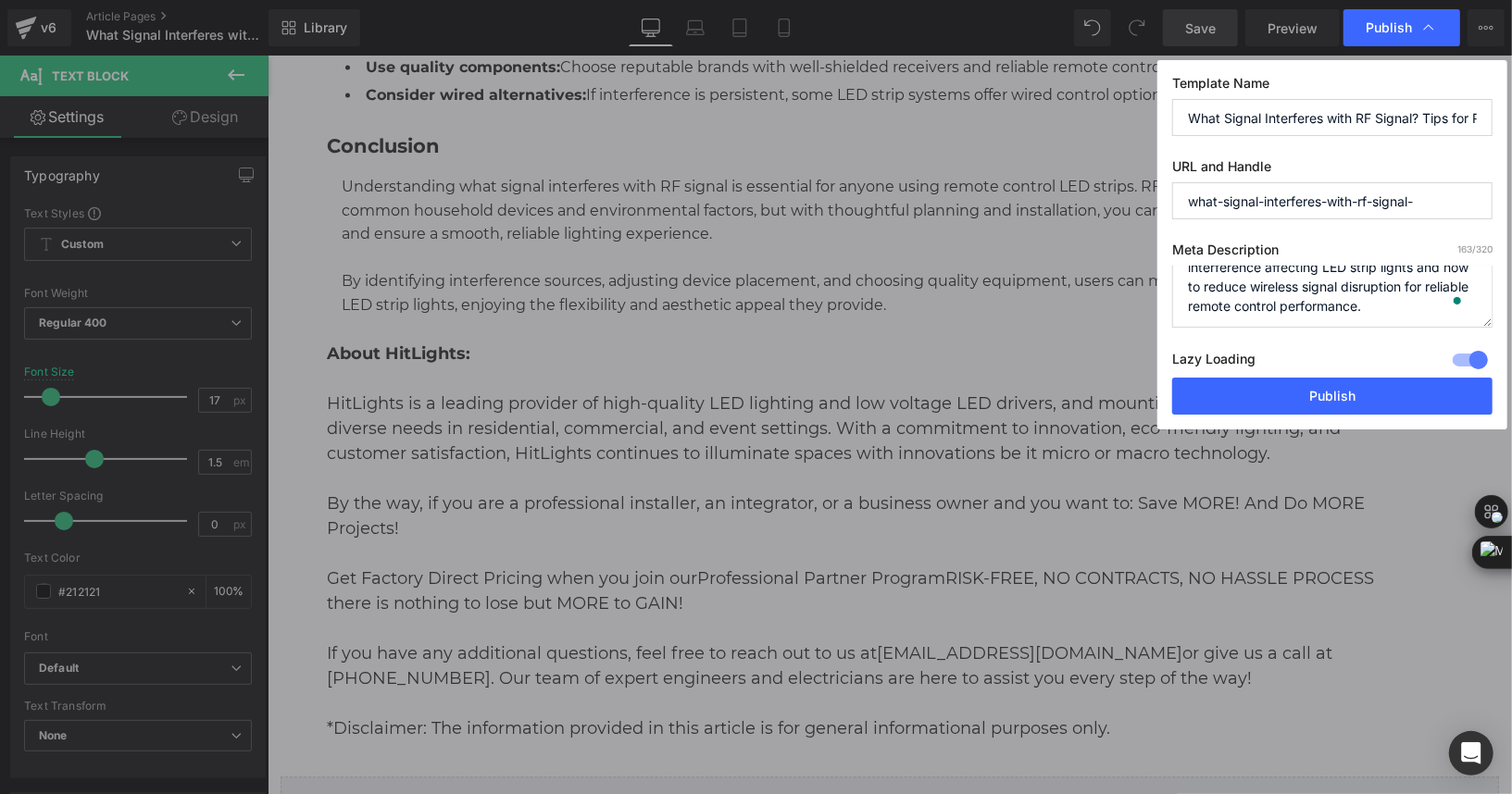 scroll, scrollTop: 0, scrollLeft: 0, axis: both 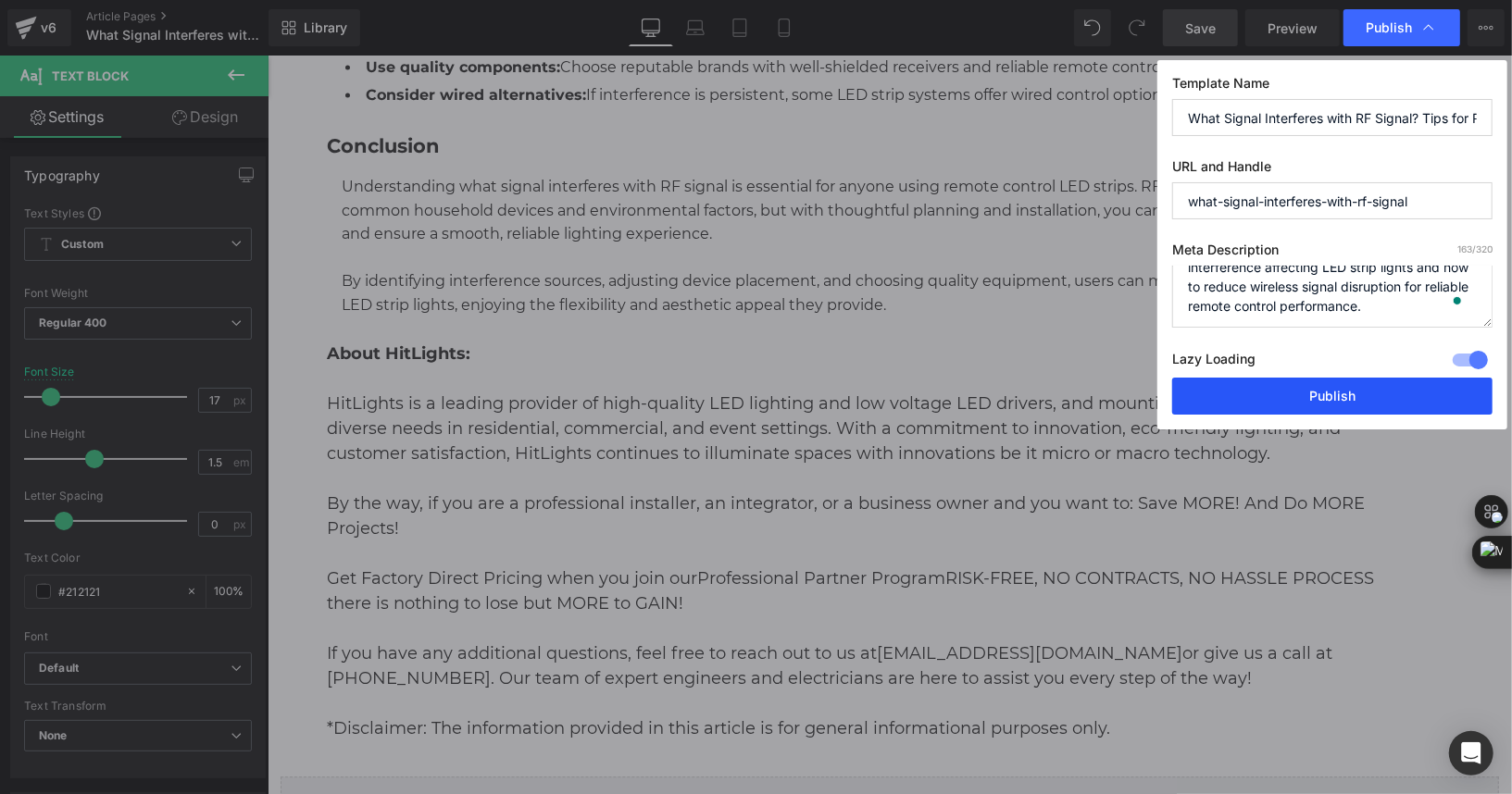 type on "what-signal-interferes-with-rf-signal" 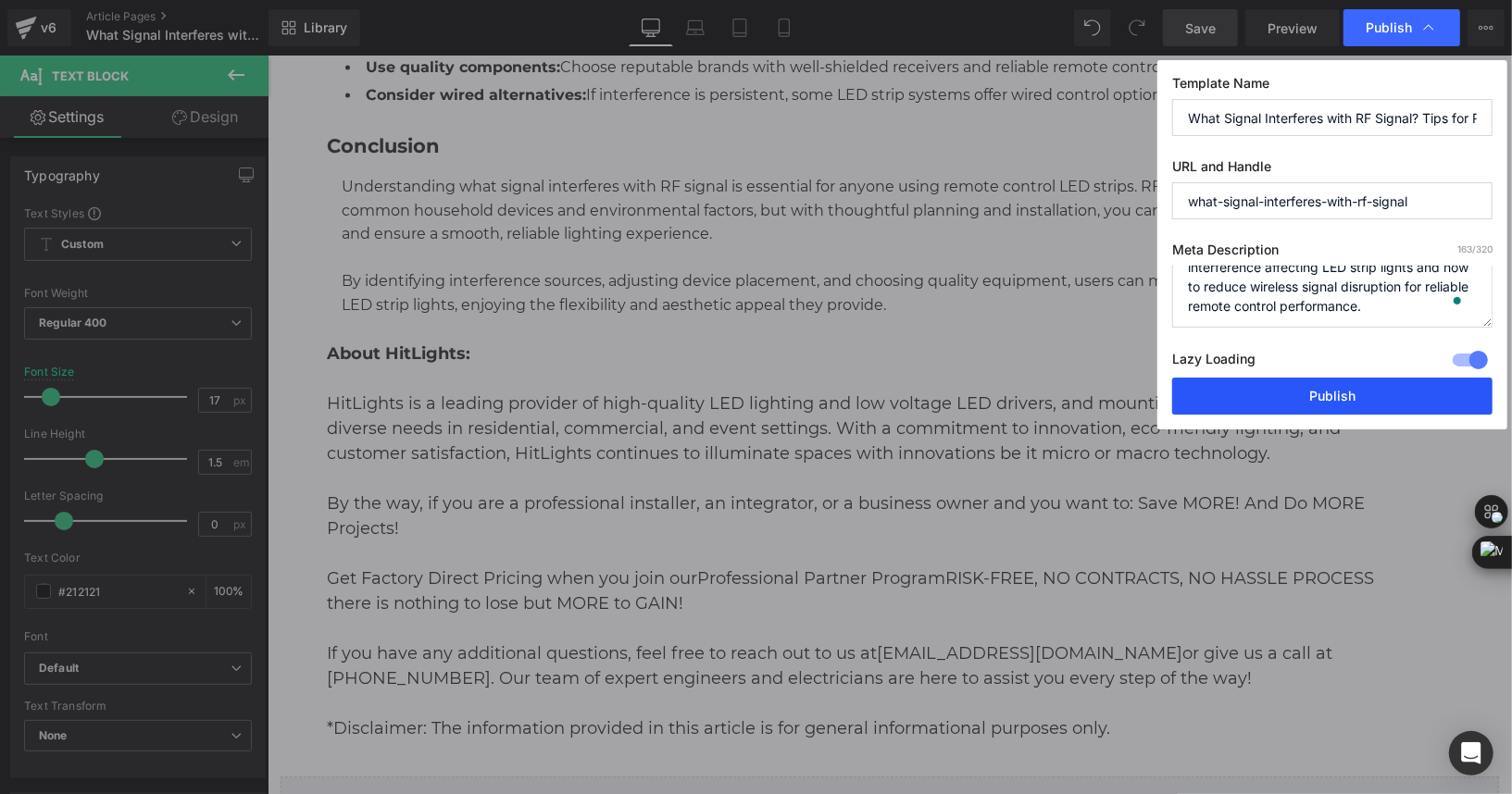click on "Publish" at bounding box center [1332, 396] 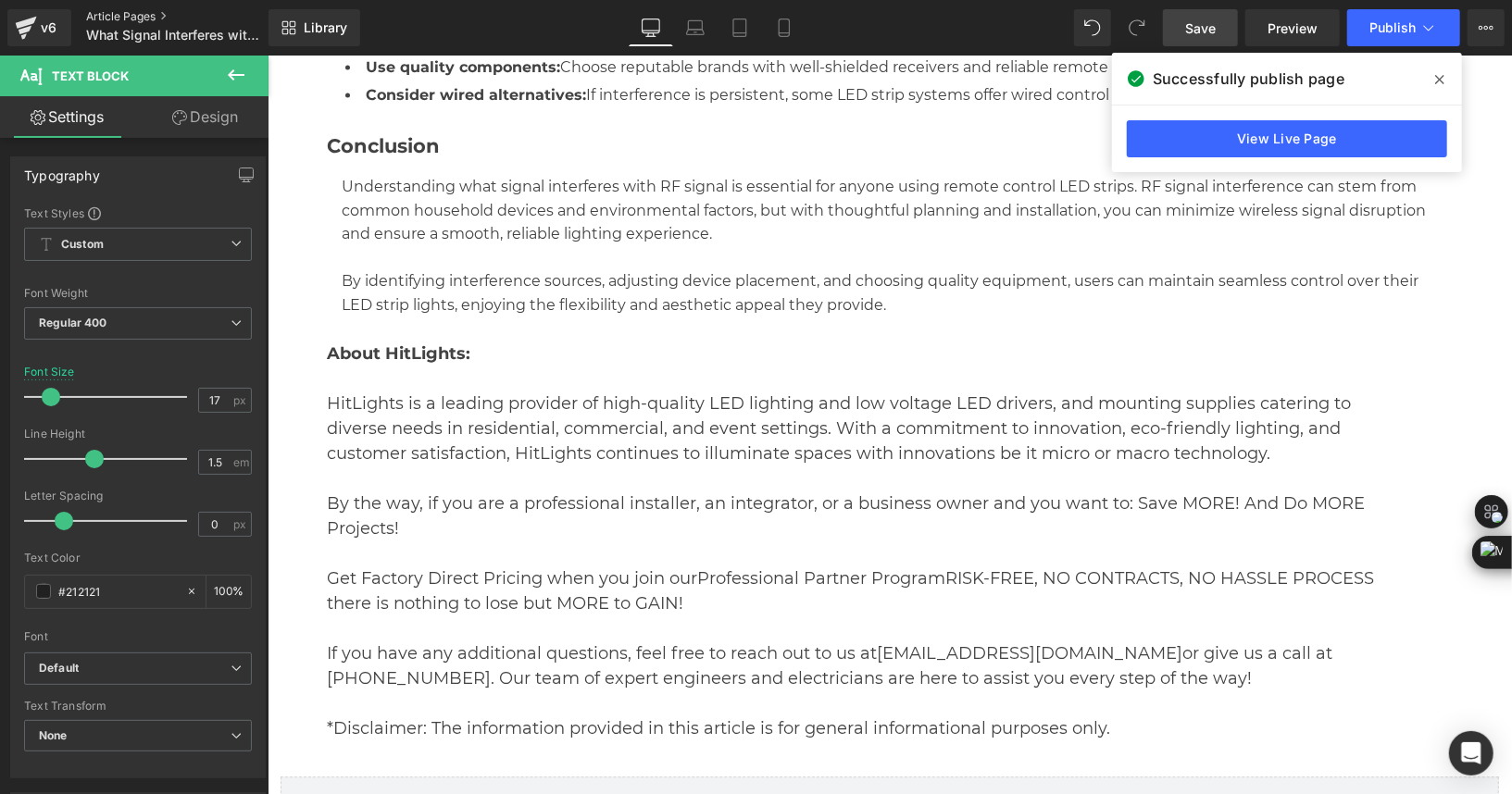 click on "Article Pages" at bounding box center [193, 17] 